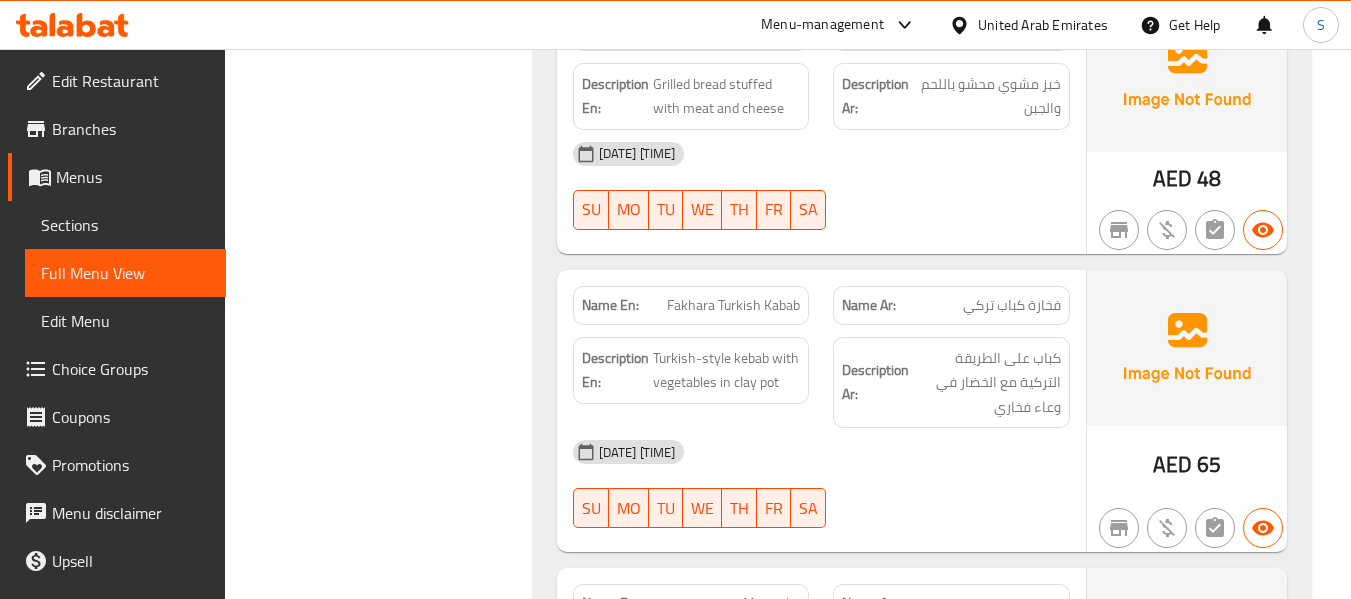 scroll, scrollTop: 2000, scrollLeft: 0, axis: vertical 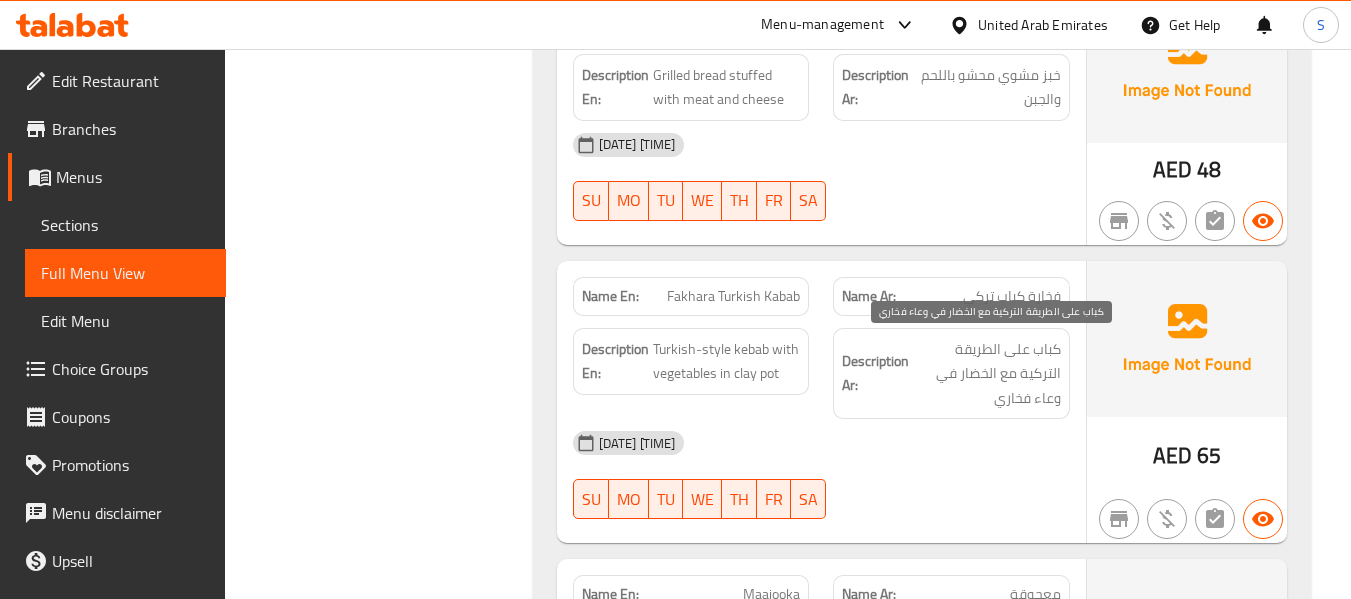 drag, startPoint x: 1035, startPoint y: 364, endPoint x: 1023, endPoint y: 379, distance: 19.209373 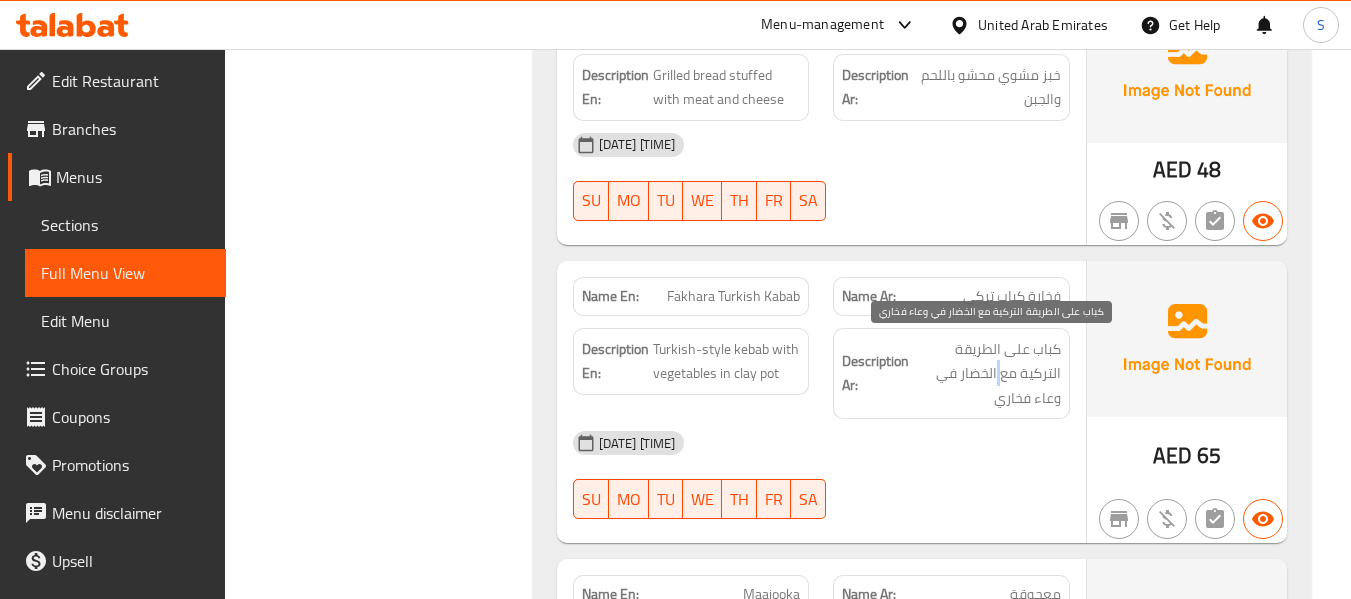 click on "كباب على الطريقة التركية مع الخضار في وعاء فخاري" at bounding box center [987, 374] 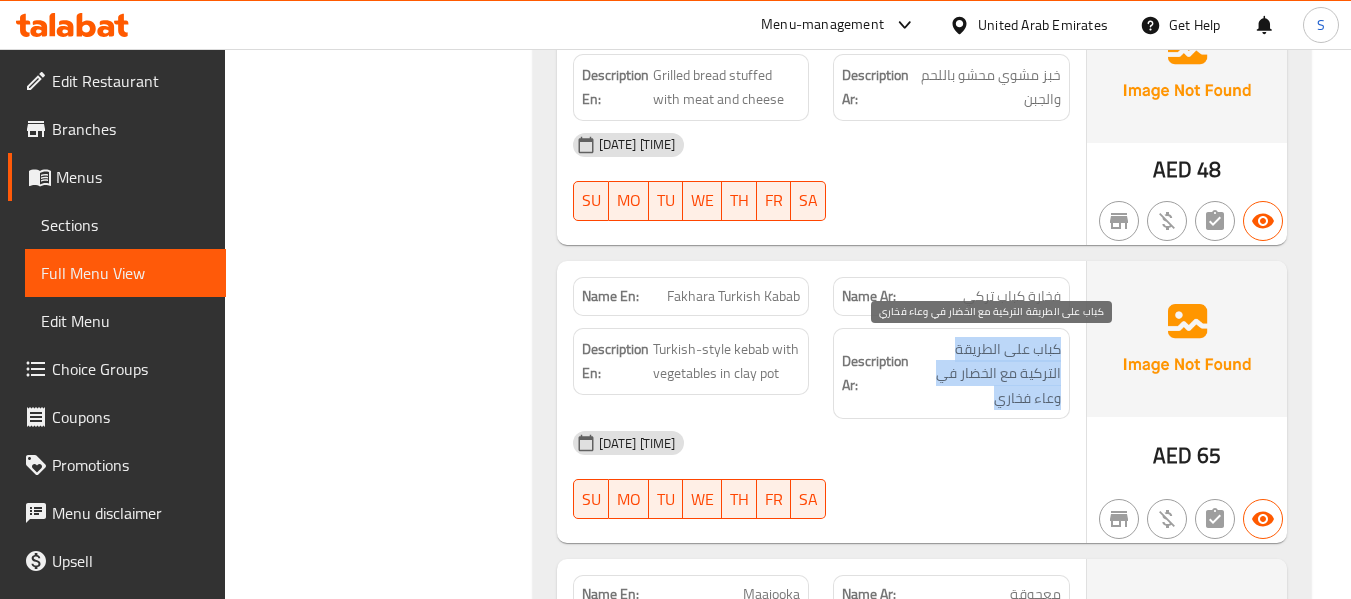 click on "كباب على الطريقة التركية مع الخضار في وعاء فخاري" at bounding box center (987, 374) 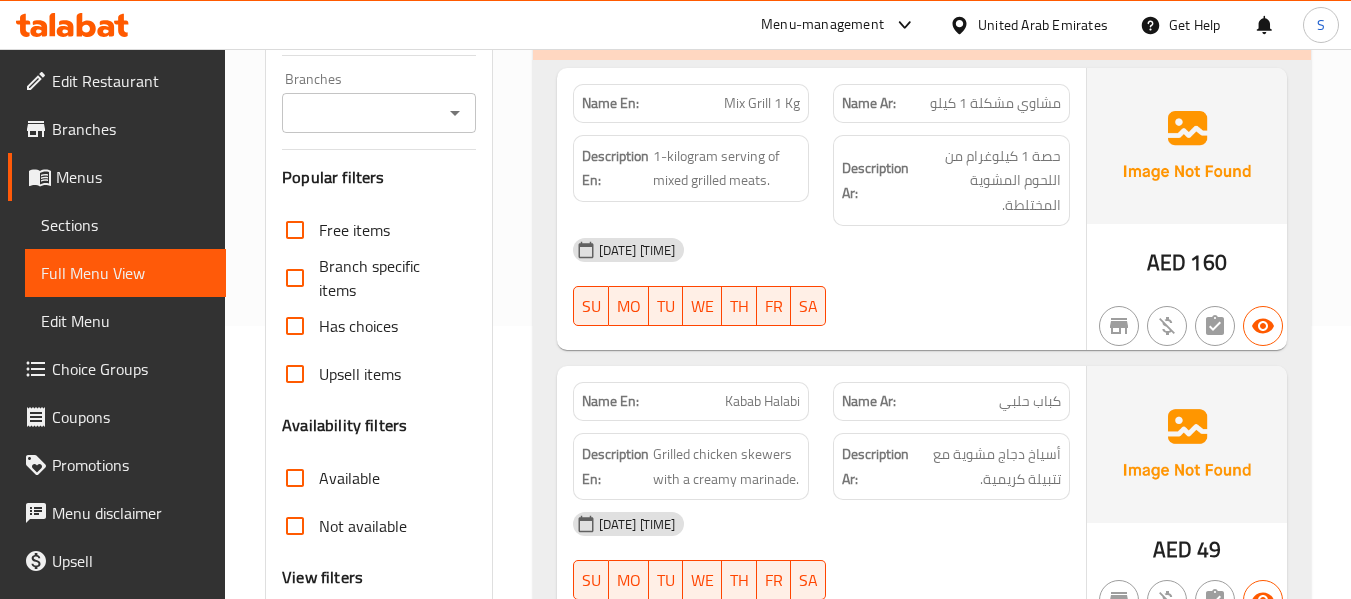 scroll, scrollTop: 400, scrollLeft: 0, axis: vertical 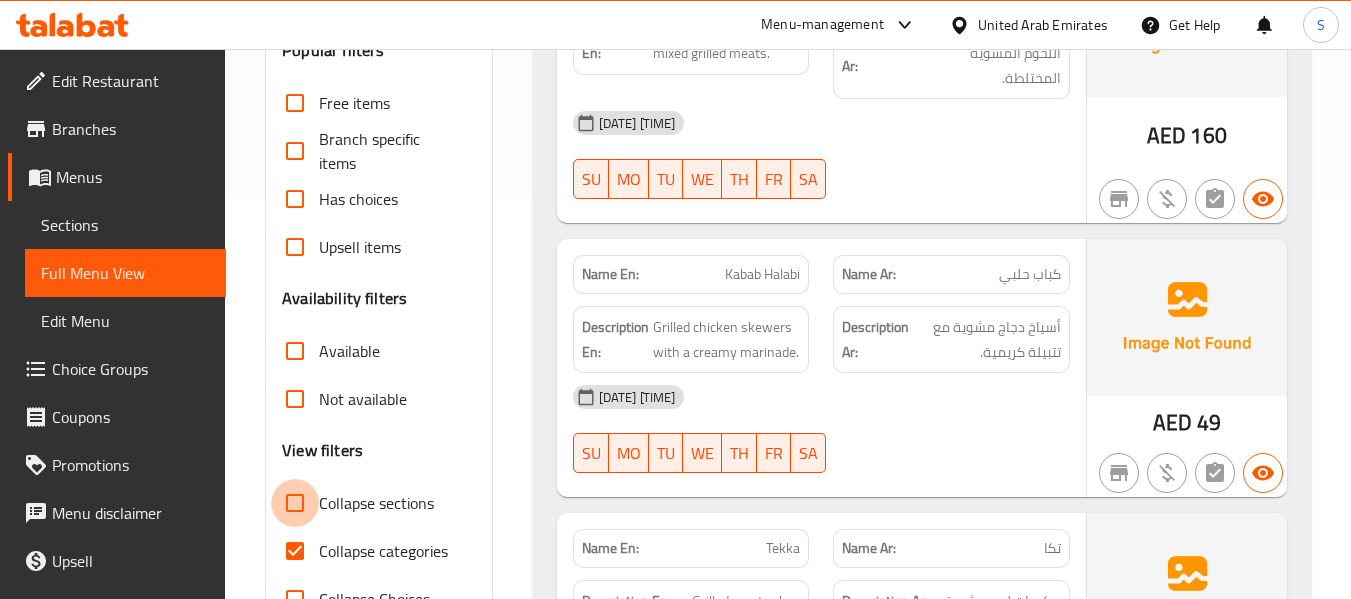 click on "Collapse sections" at bounding box center [295, 503] 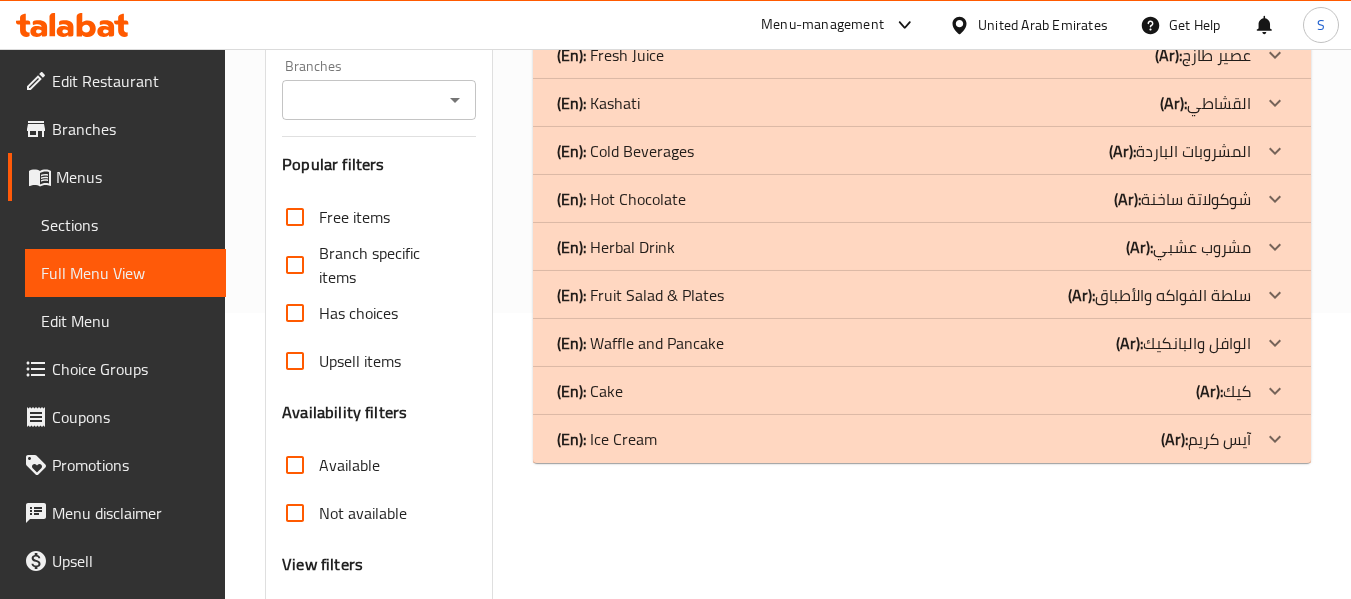 scroll, scrollTop: 300, scrollLeft: 0, axis: vertical 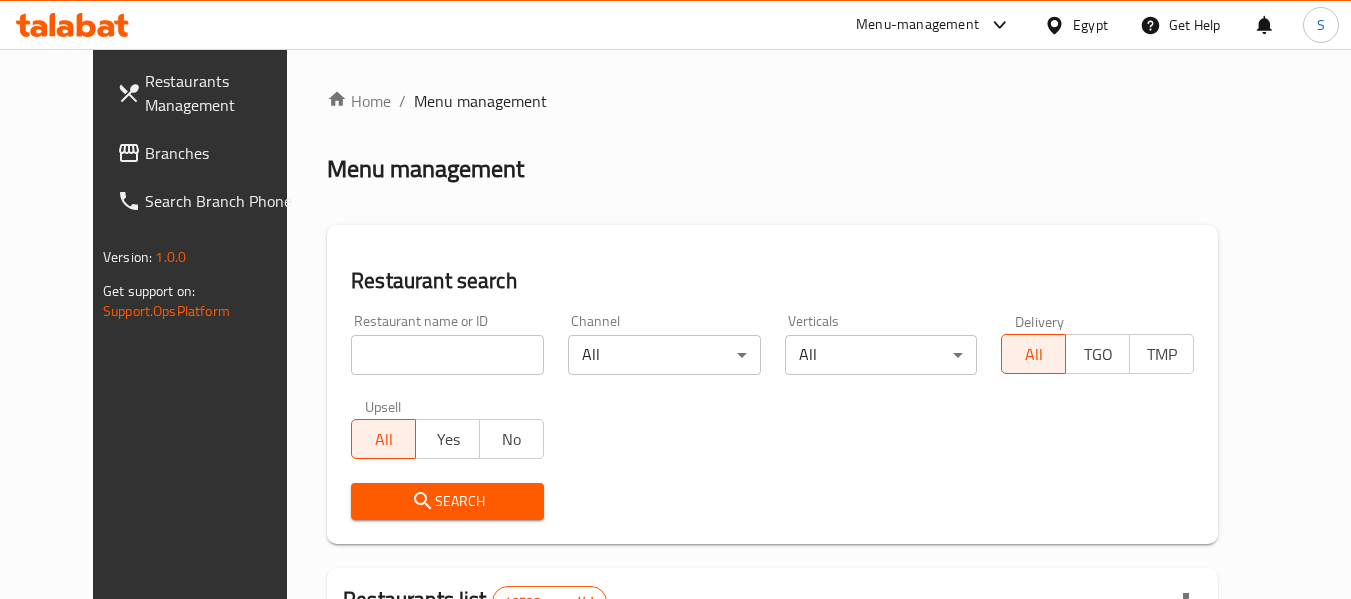 click on "Branches" at bounding box center (224, 153) 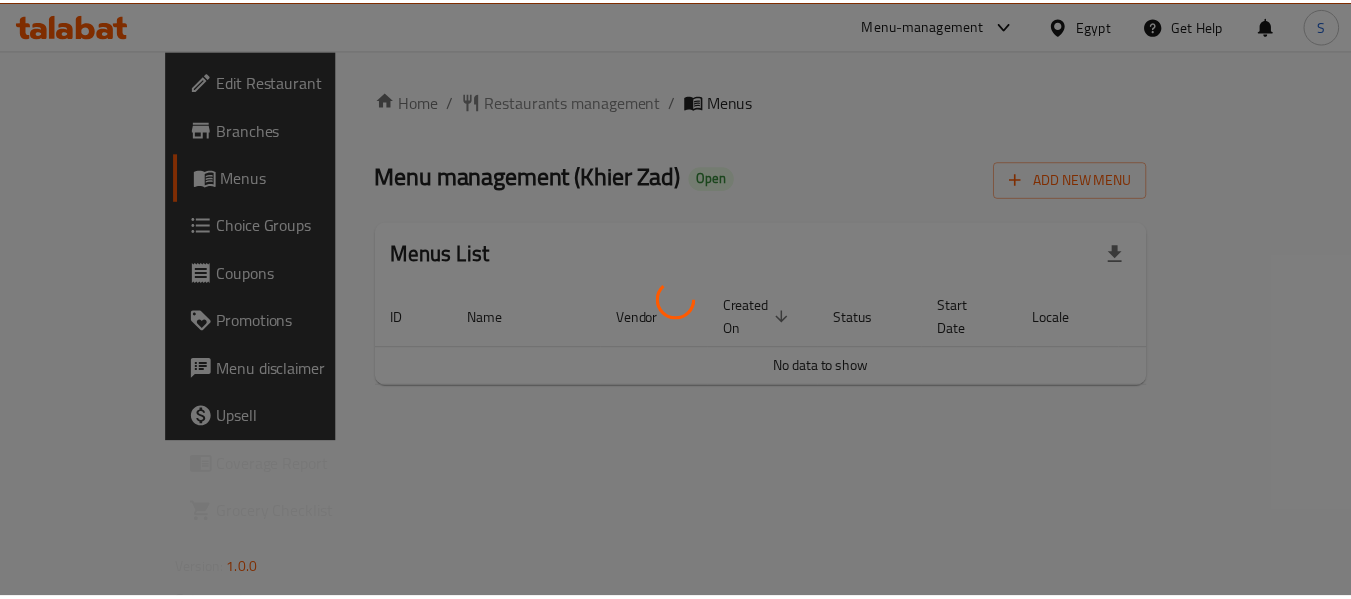 scroll, scrollTop: 0, scrollLeft: 0, axis: both 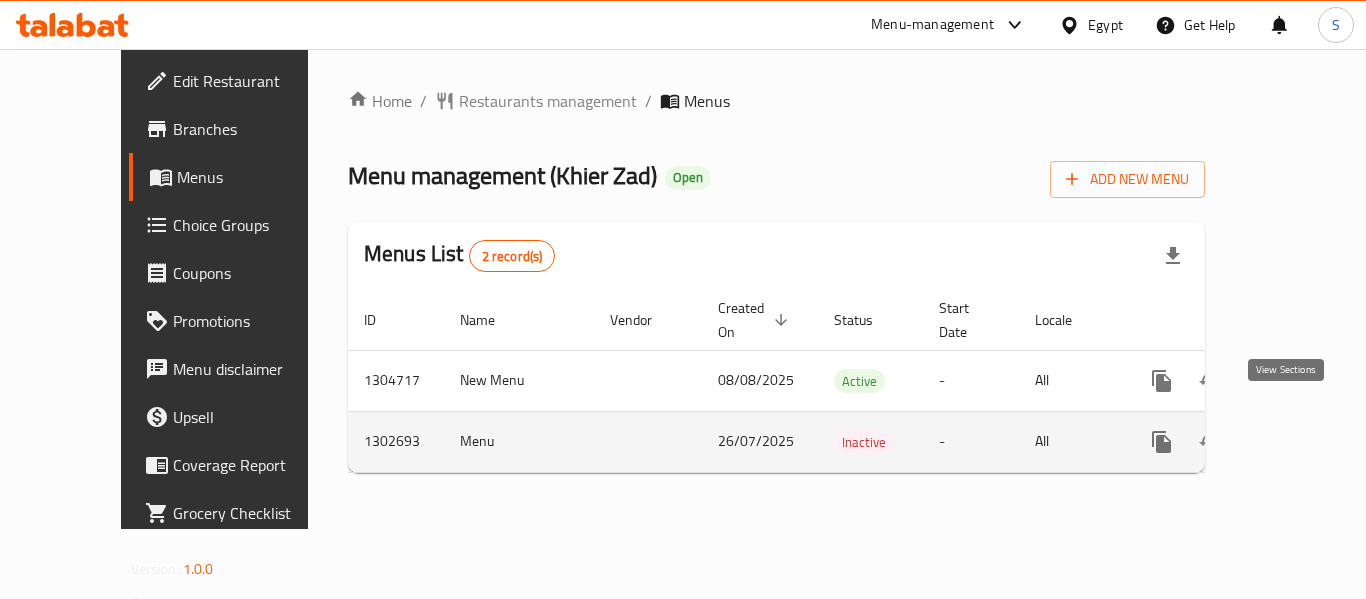 click 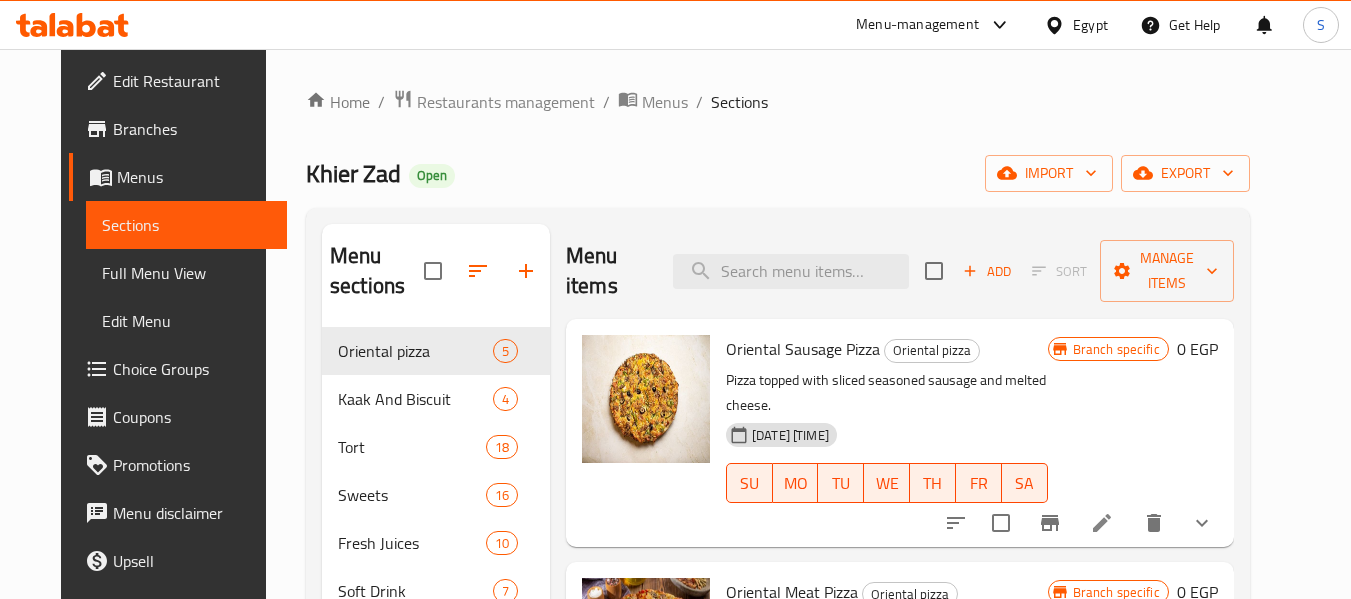click on "Home / Restaurants management / Menus / Sections Khier Zad Open import export Menu sections Oriental pizza 5 Kaak And Biscuit 4 Tort 18 Sweets 16 Fresh Juices 10 Soft Drink 7 Italian Pizza 15 Fatayer 15 Meat Crepe 8 Chicken Crepe 10 Assorted Crepes 4 Sweet Crepe 5 Add-Ons 8 Pasta 14 Italian Hawawshi 14 Menu items Add Sort Manage items Oriental Sausage Pizza   Oriental pizza Pizza topped with sliced seasoned sausage and melted cheese. [DATE] [TIME] SU MO TU WE TH FR SA Branch specific 0   EGP Oriental Meat Pizza   Oriental pizza Pizza with well-cooked minced meat, tomato sauce, cheese, eggs and vegetables  [DATE] [TIME] SU MO TU WE TH FR SA Branch specific 0   EGP Oriental Chicken Pizza   Oriental pizza Grilled marinated chicken pieces pizza with cheese, egg and sauce [DATE] [TIME] SU MO TU WE TH FR SA Branch specific 0   EGP Oriental Pastrami Pizza   Oriental pizza Pizza stuffed with slices of pastrami rich in spices and cheese and egg [DATE] [TIME] SU MO TU WE TH FR SA Branch specific" at bounding box center [778, 580] 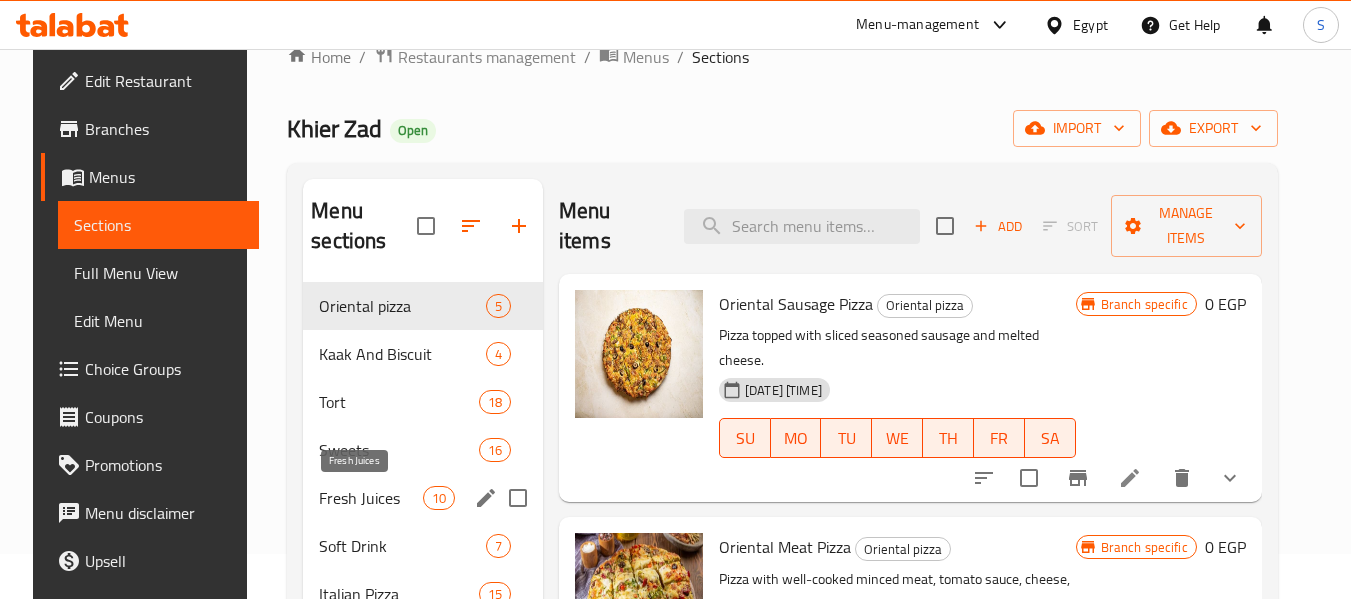 scroll, scrollTop: 0, scrollLeft: 0, axis: both 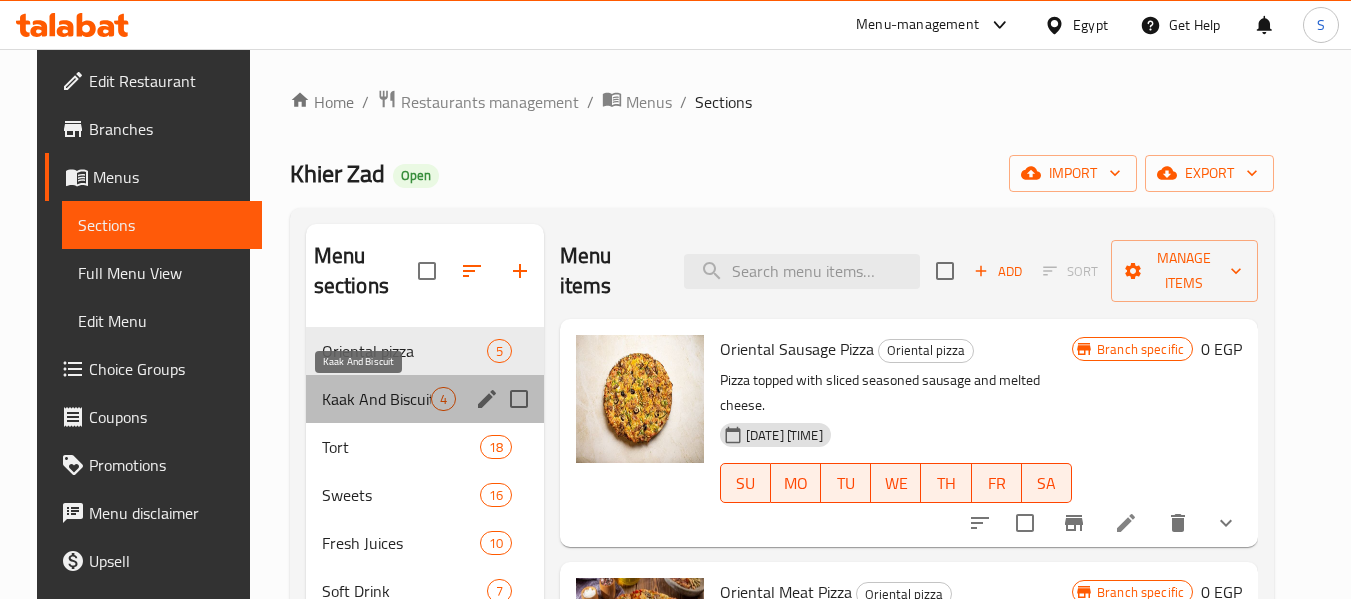 click on "Kaak And Biscuit" at bounding box center [376, 399] 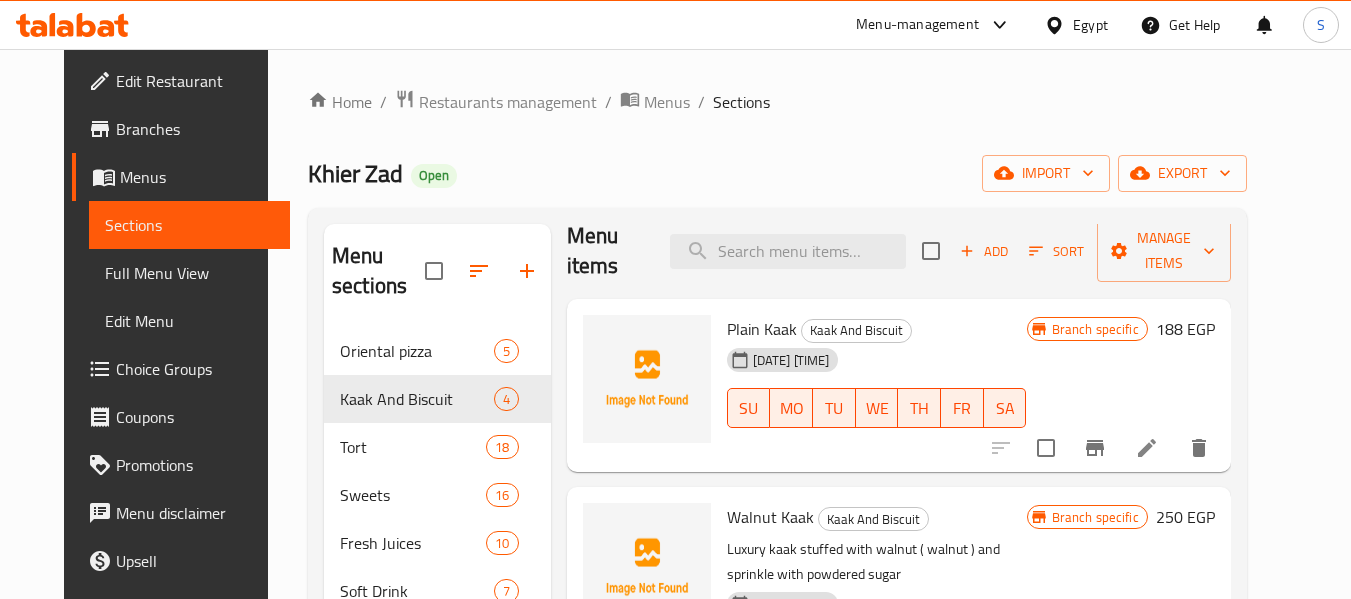 scroll, scrollTop: 0, scrollLeft: 0, axis: both 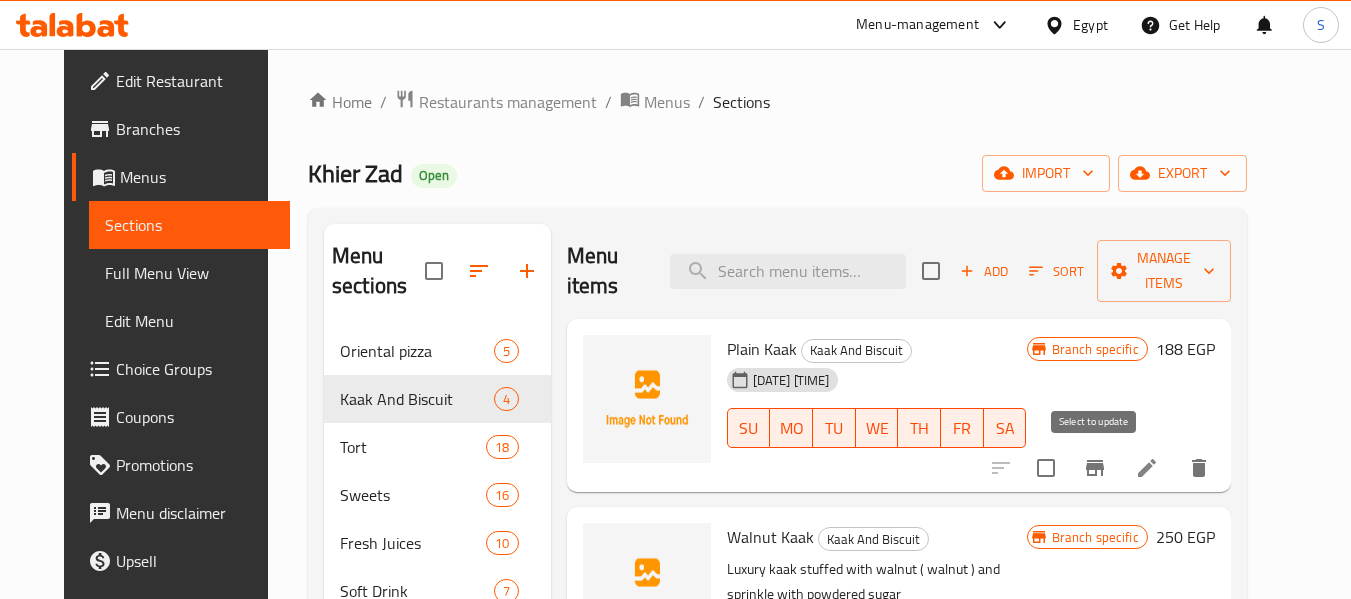 click at bounding box center (1046, 468) 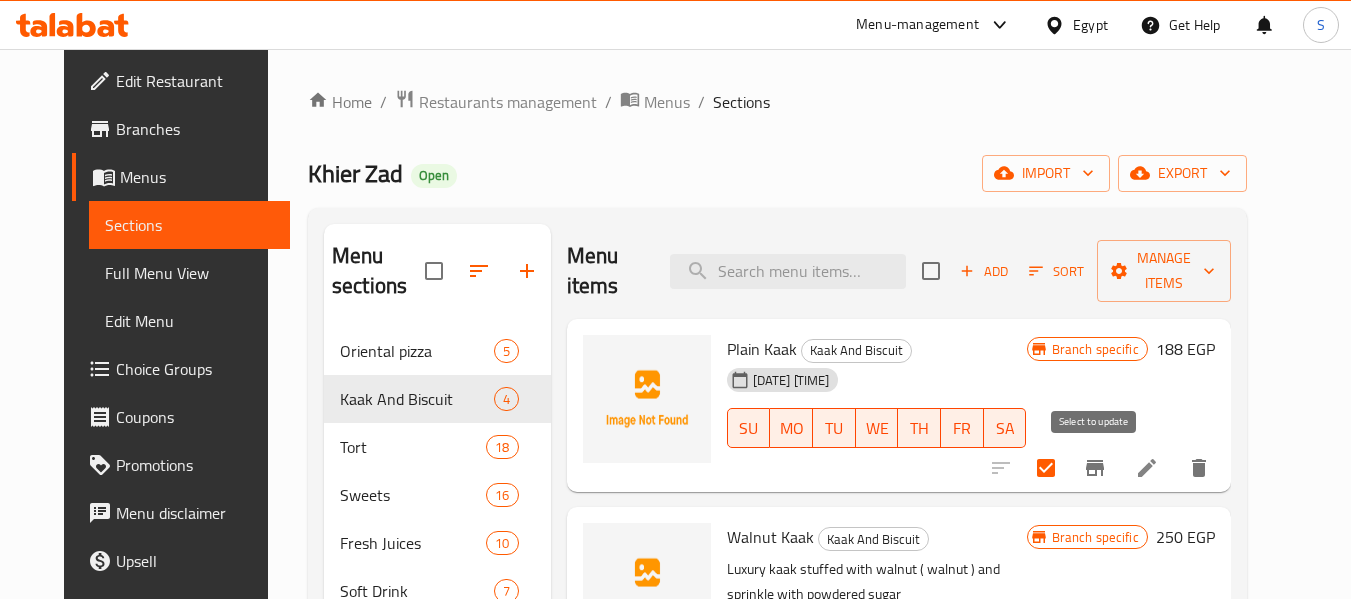 scroll, scrollTop: 58, scrollLeft: 0, axis: vertical 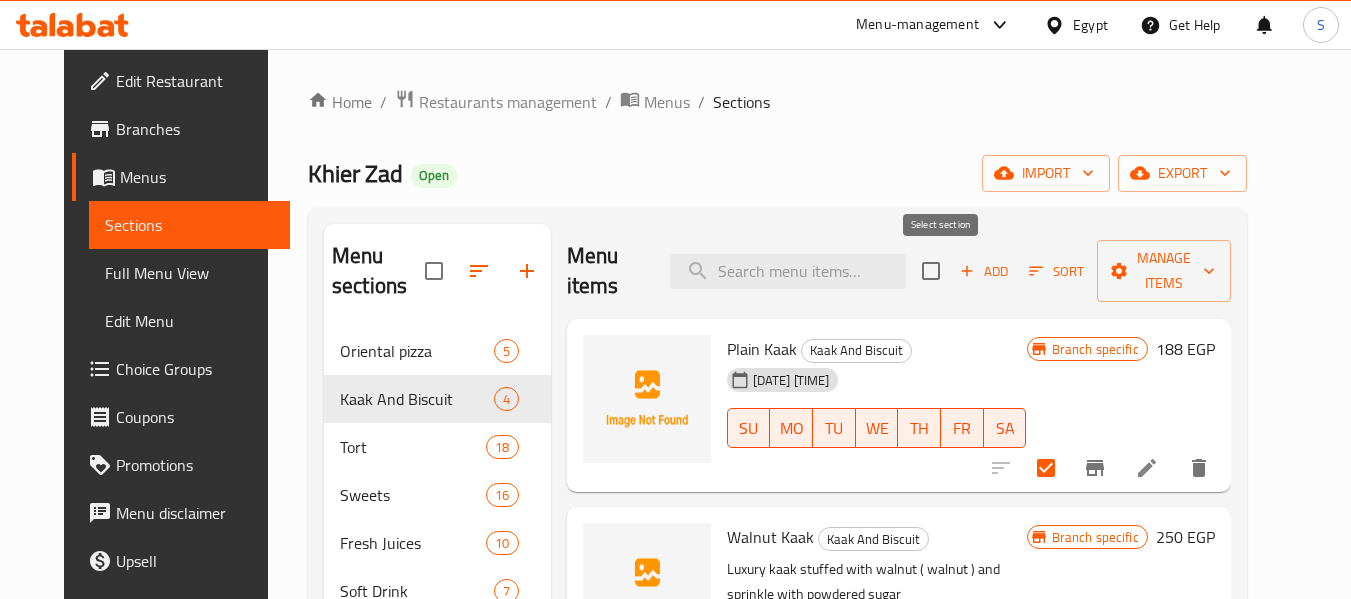 click at bounding box center [931, 271] 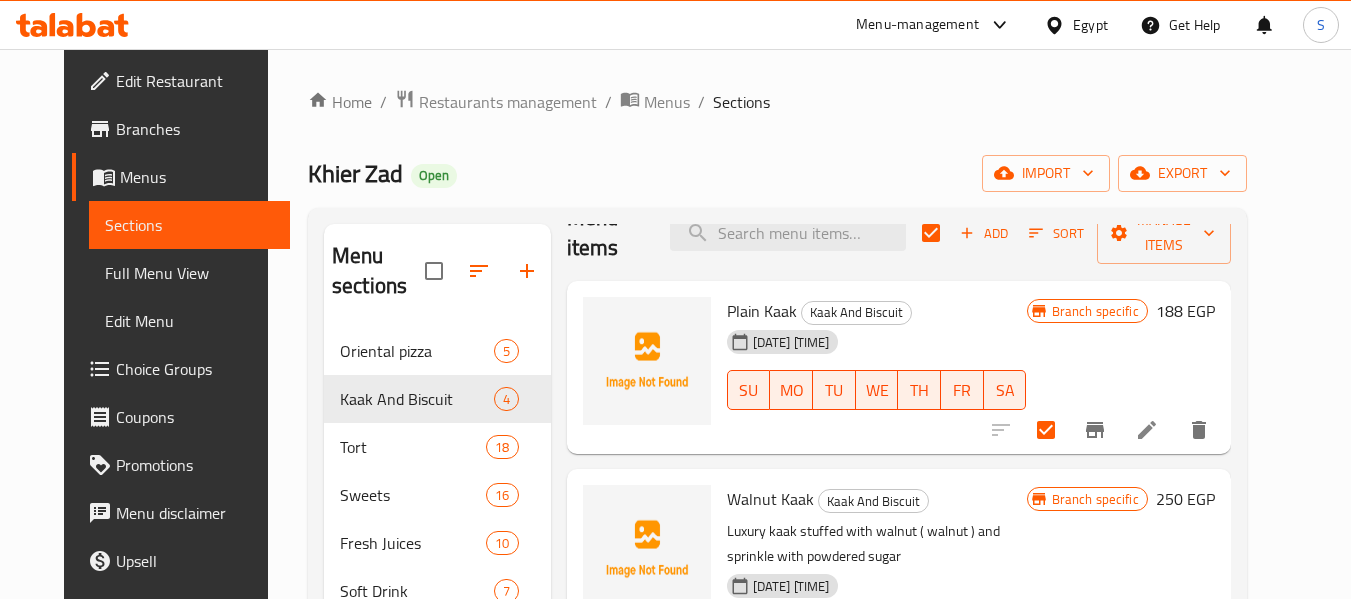 scroll, scrollTop: 58, scrollLeft: 0, axis: vertical 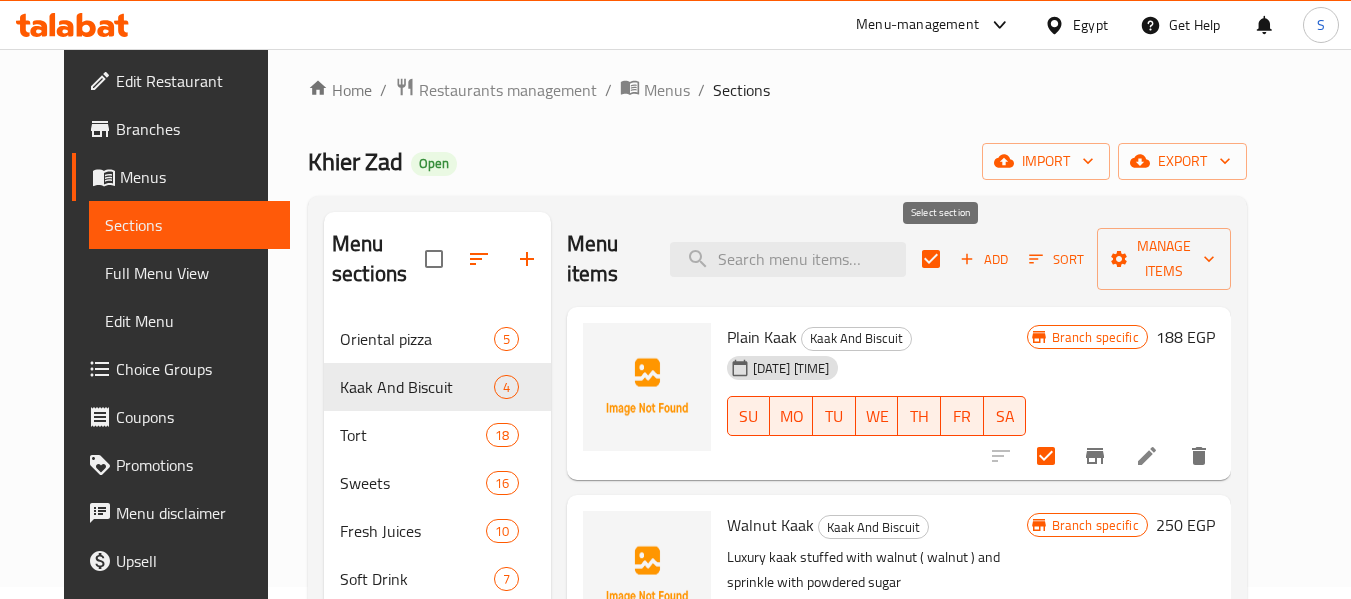 click at bounding box center [931, 259] 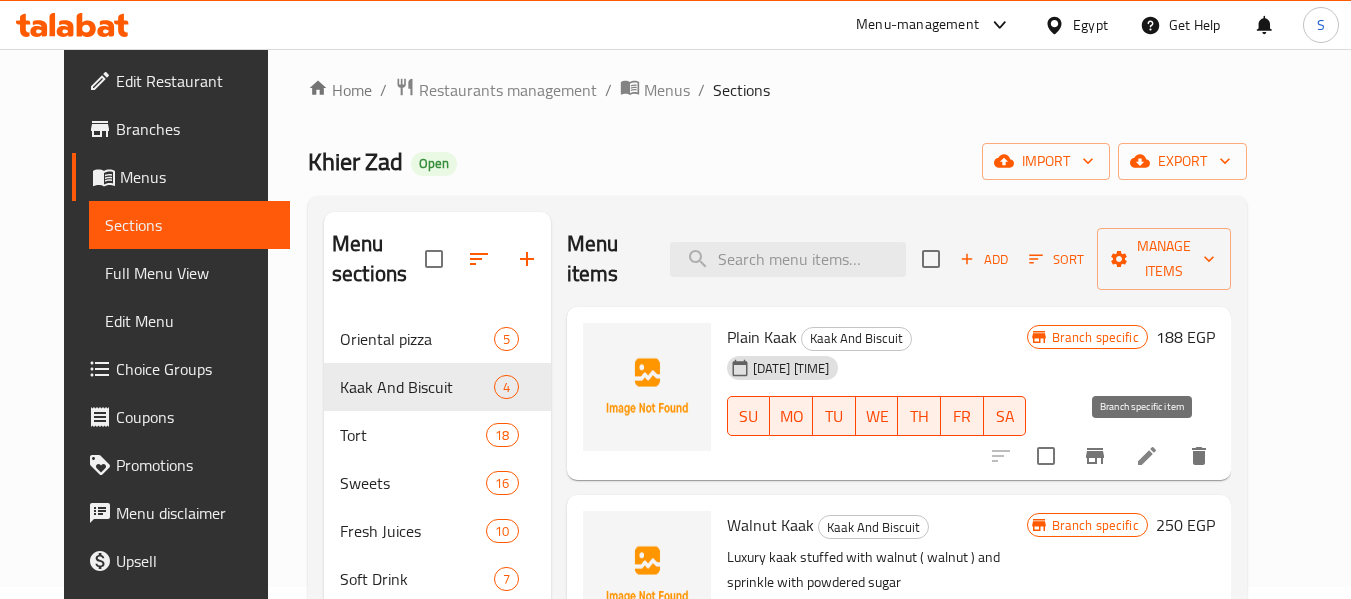 click 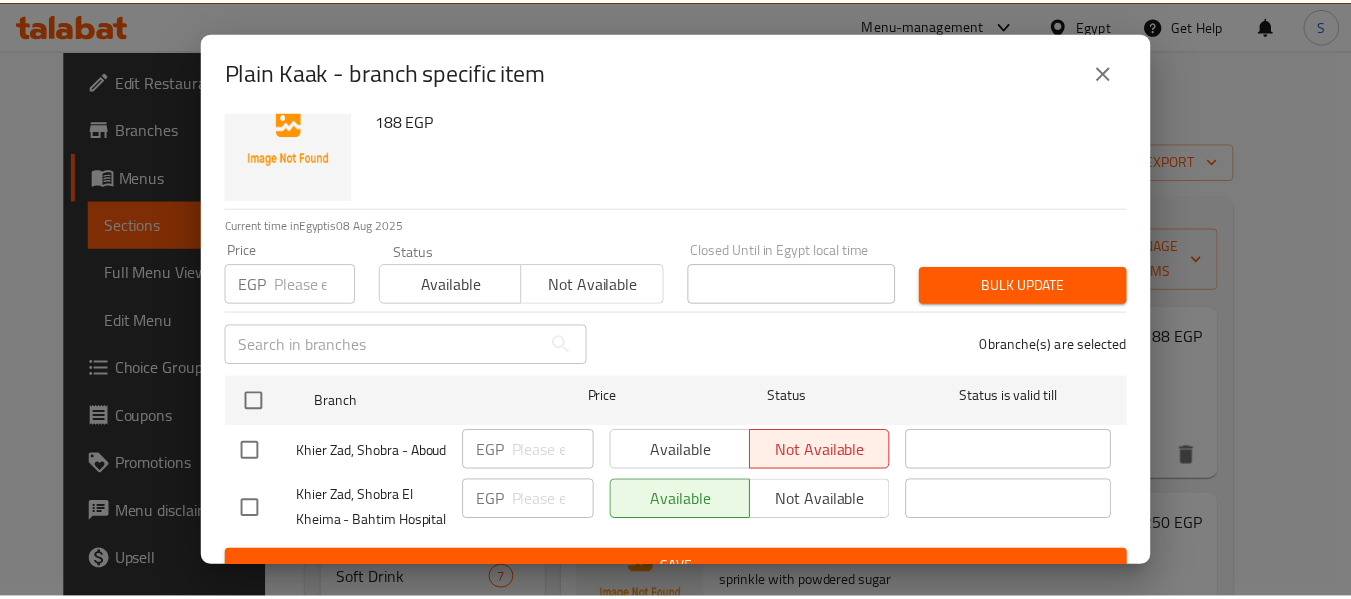 scroll, scrollTop: 118, scrollLeft: 0, axis: vertical 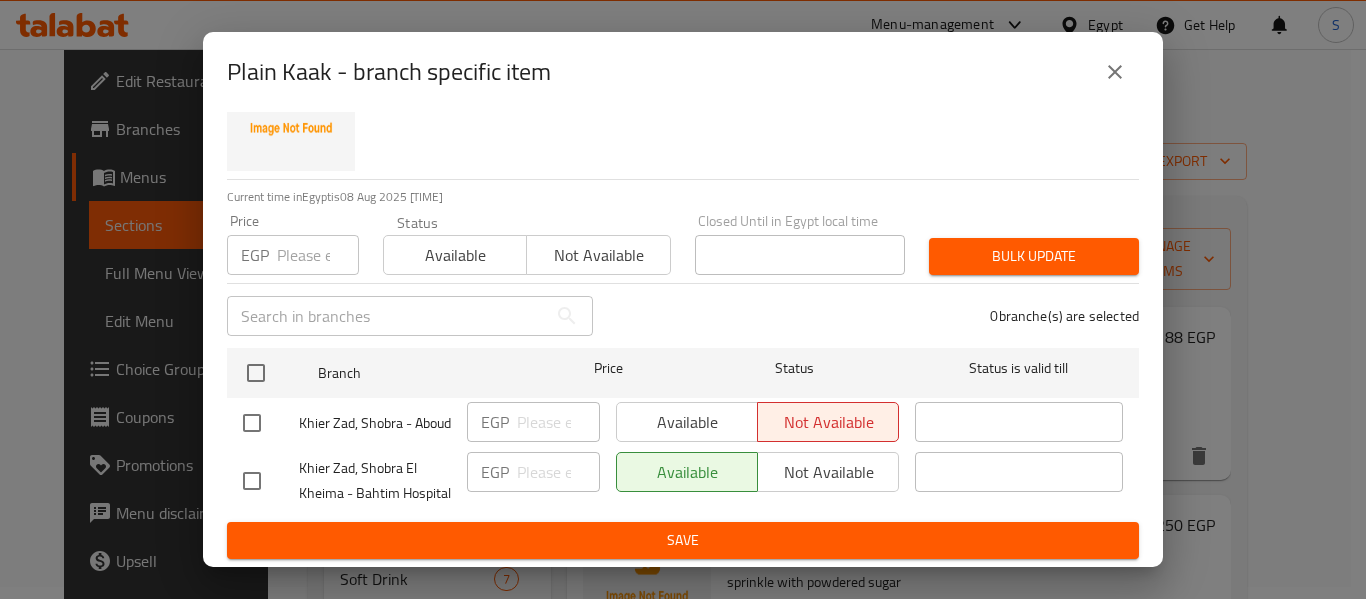 click 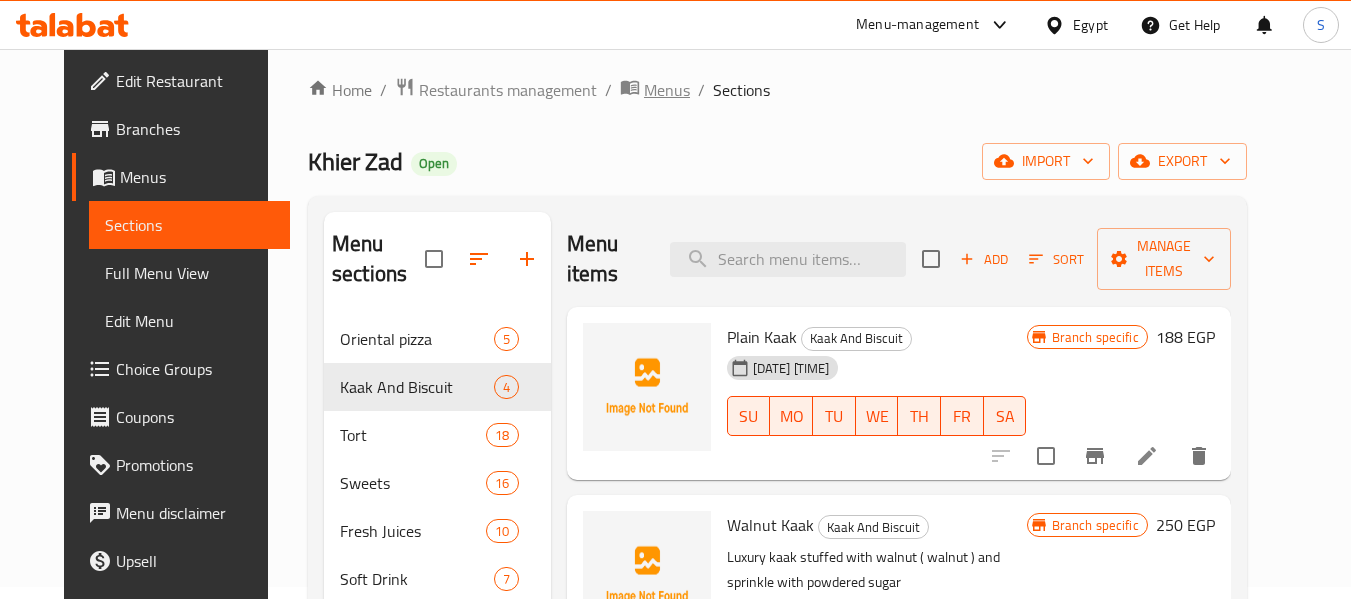 click on "Menus" at bounding box center [667, 90] 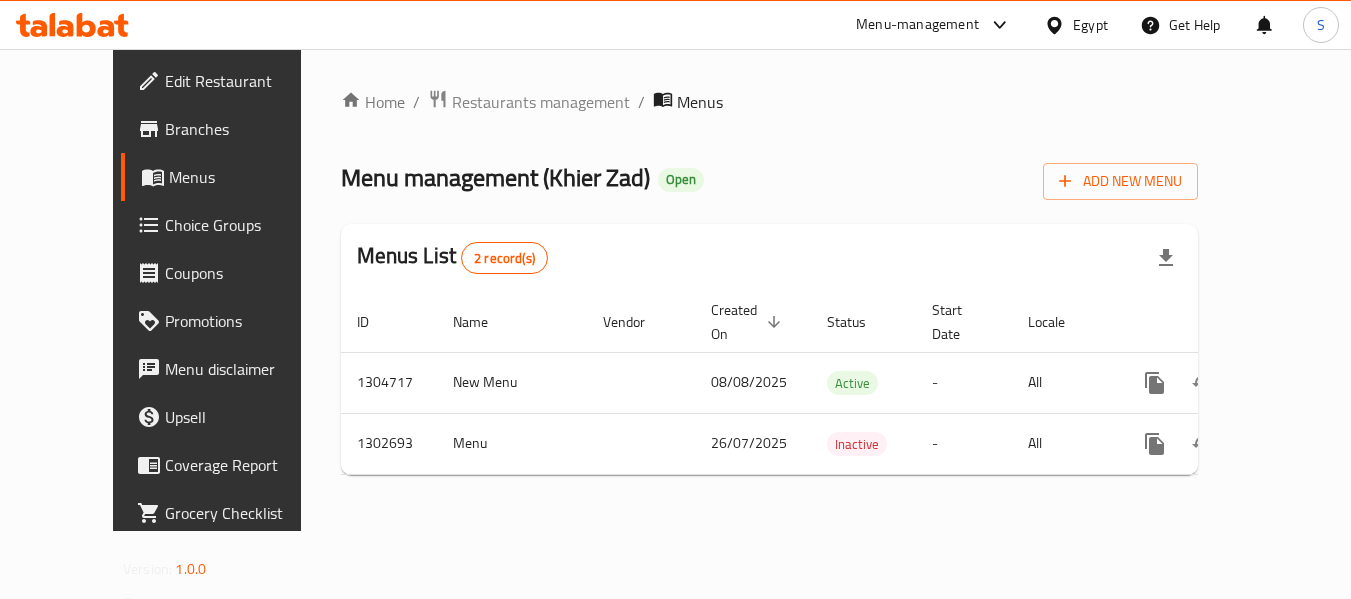 scroll, scrollTop: 0, scrollLeft: 0, axis: both 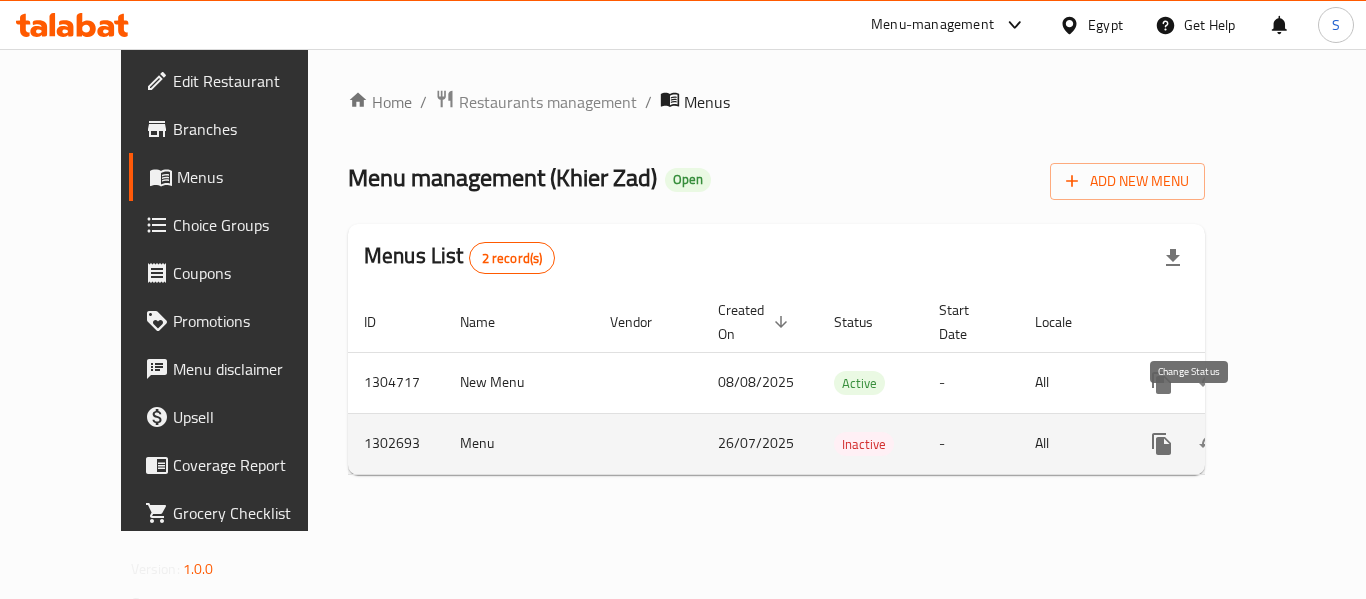 click 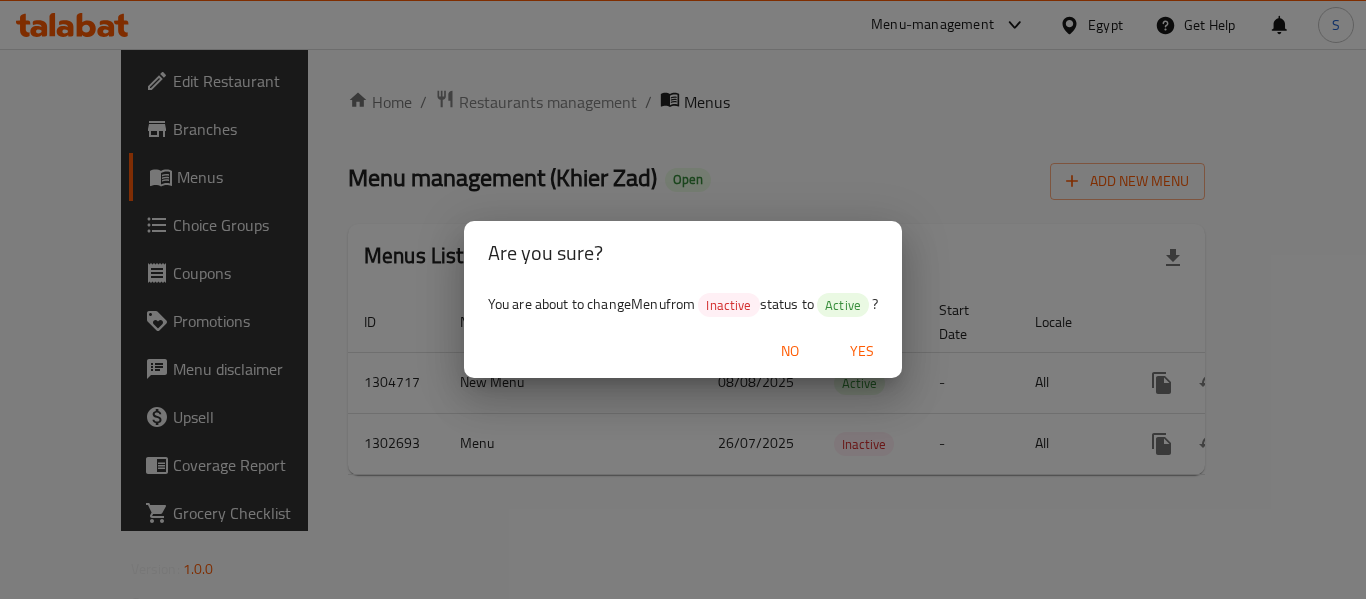 click on "Yes" at bounding box center [862, 351] 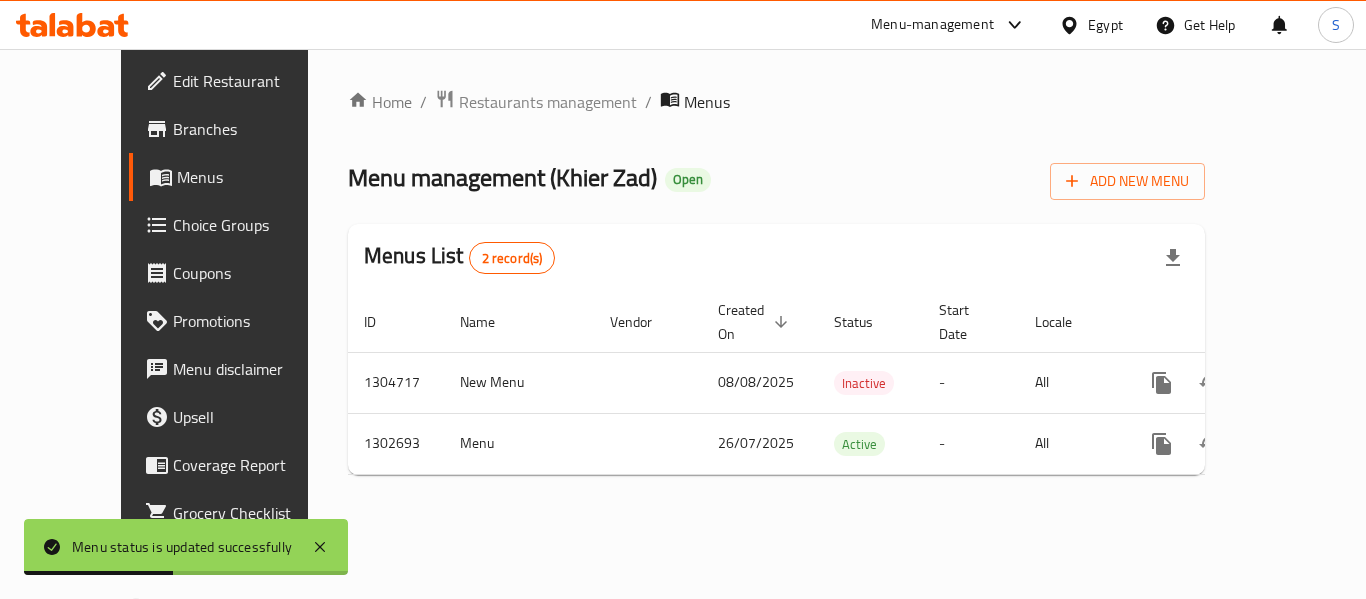 click on "Home / Restaurants management / Menus Menu management ( Khier Zad )  Open Add New Menu Menus List   2 record(s) ID Name Vendor Created On sorted descending Status Start Date Locale Actions 1304717 New Menu 08/08/2025 Inactive - All 1302693 Menu 26/07/2025 Active - All" at bounding box center [776, 290] 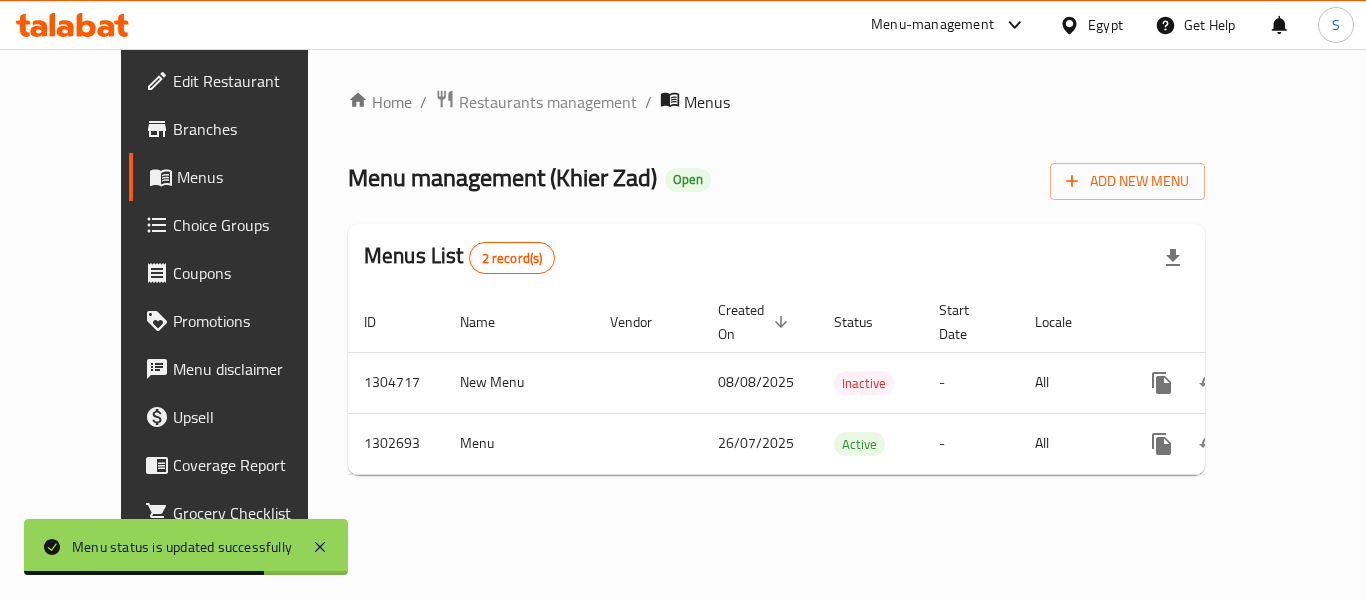 click on "Menu management ( Khier Zad )  Open Add New Menu" at bounding box center (776, 177) 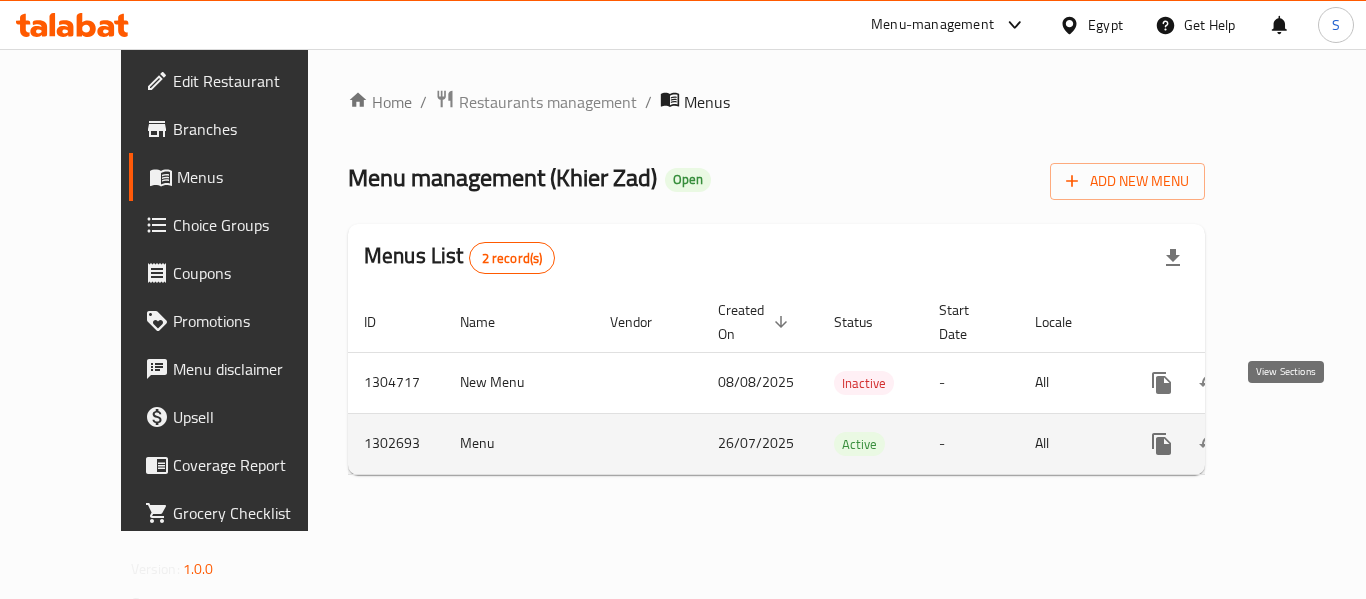 click at bounding box center [1306, 444] 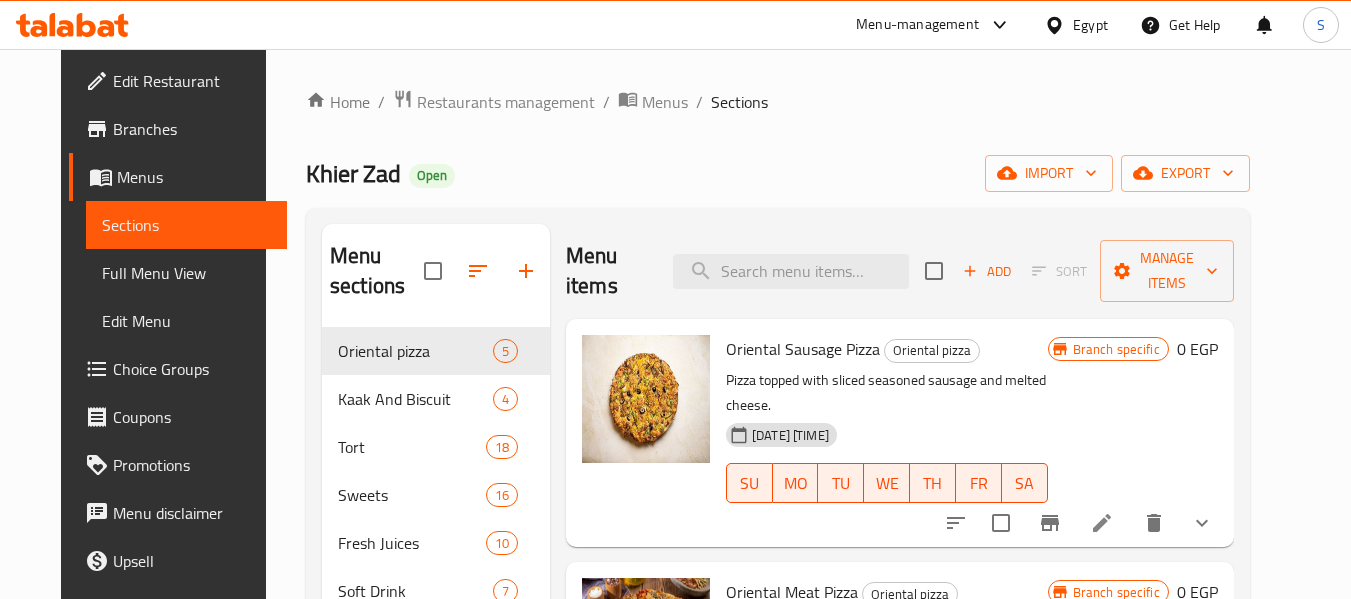click on "Khier Zad Open import export" at bounding box center (778, 173) 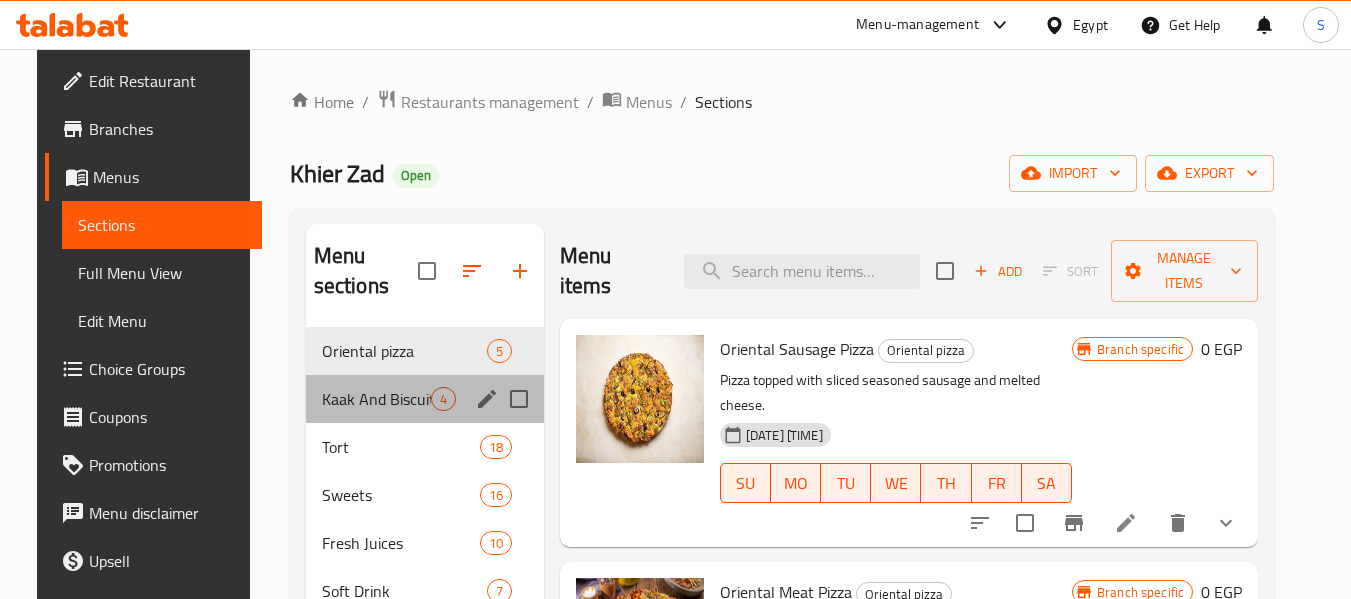click on "Kaak And Biscuit 4" at bounding box center (425, 399) 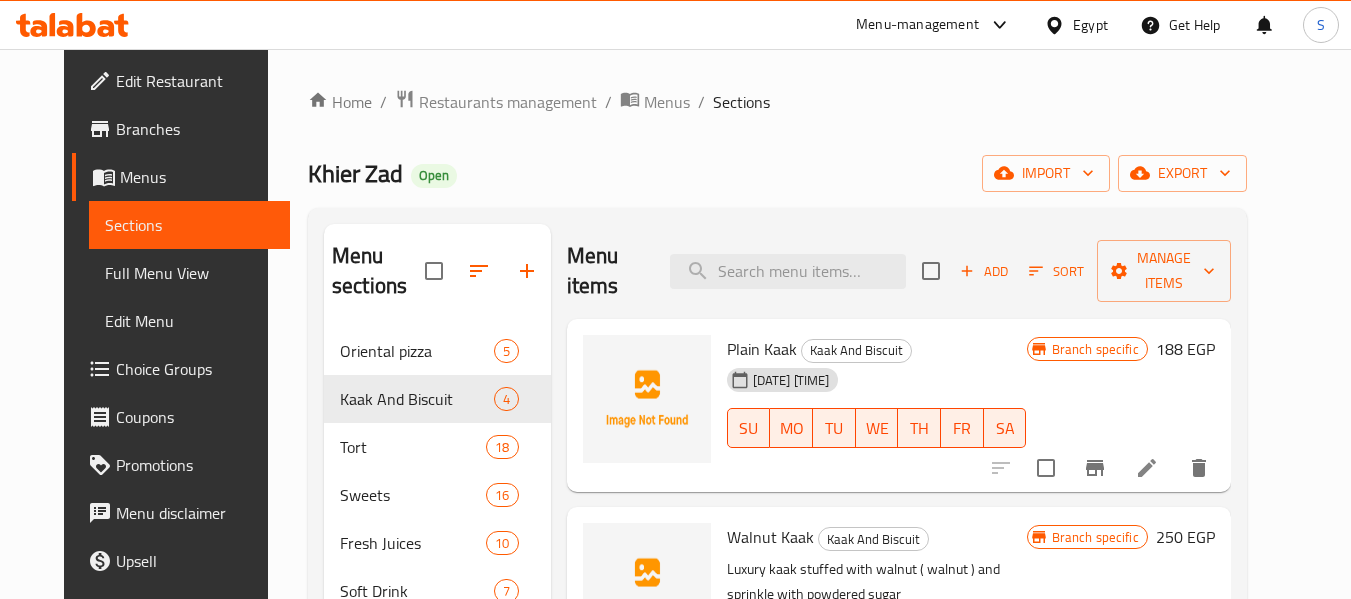 click on "Plain Kaak   Kaak And Biscuit" at bounding box center [877, 349] 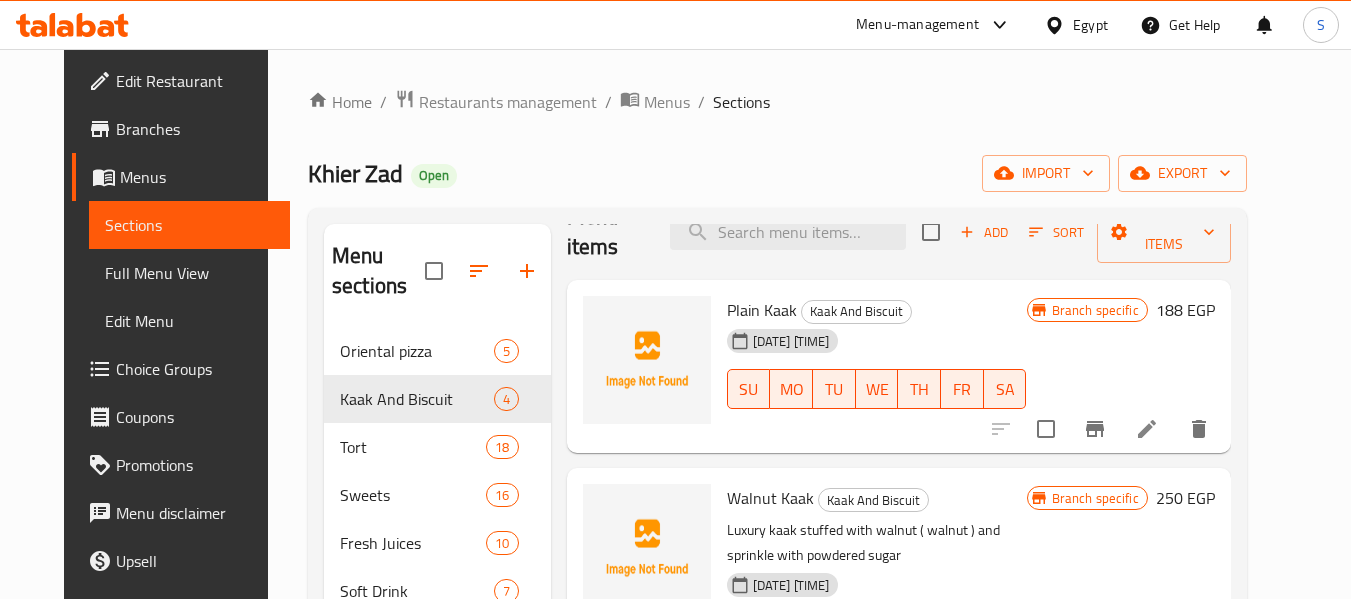 scroll, scrollTop: 58, scrollLeft: 0, axis: vertical 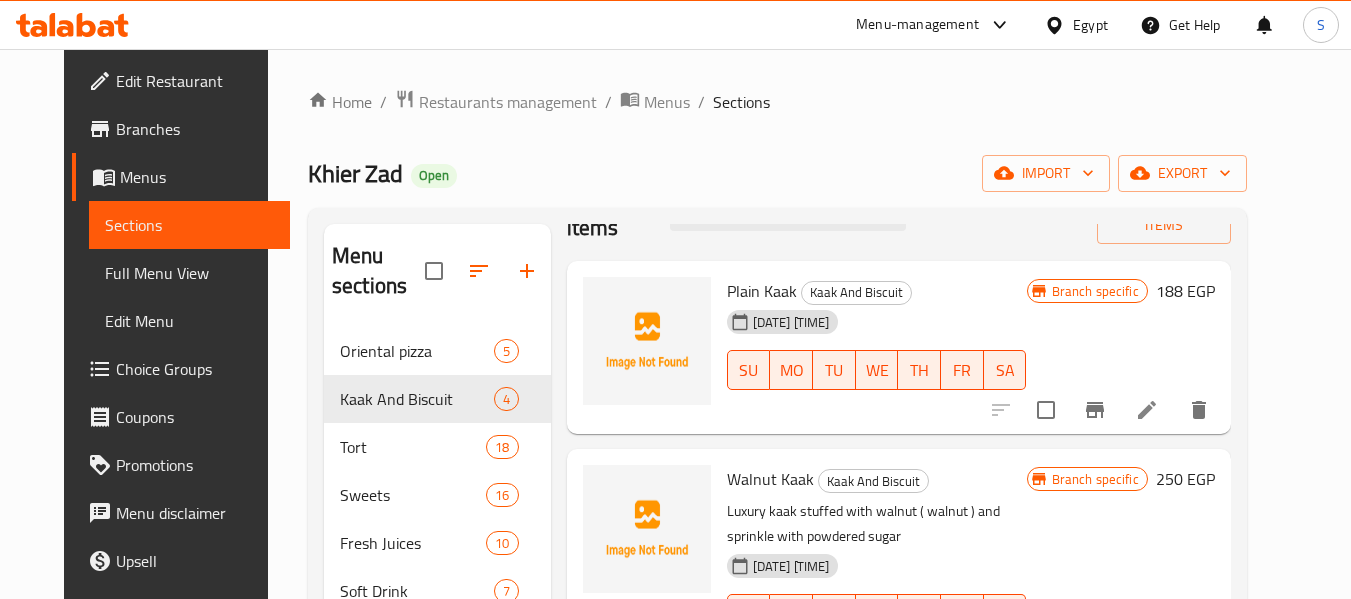 click on "Khier Zad Open import export" at bounding box center [777, 173] 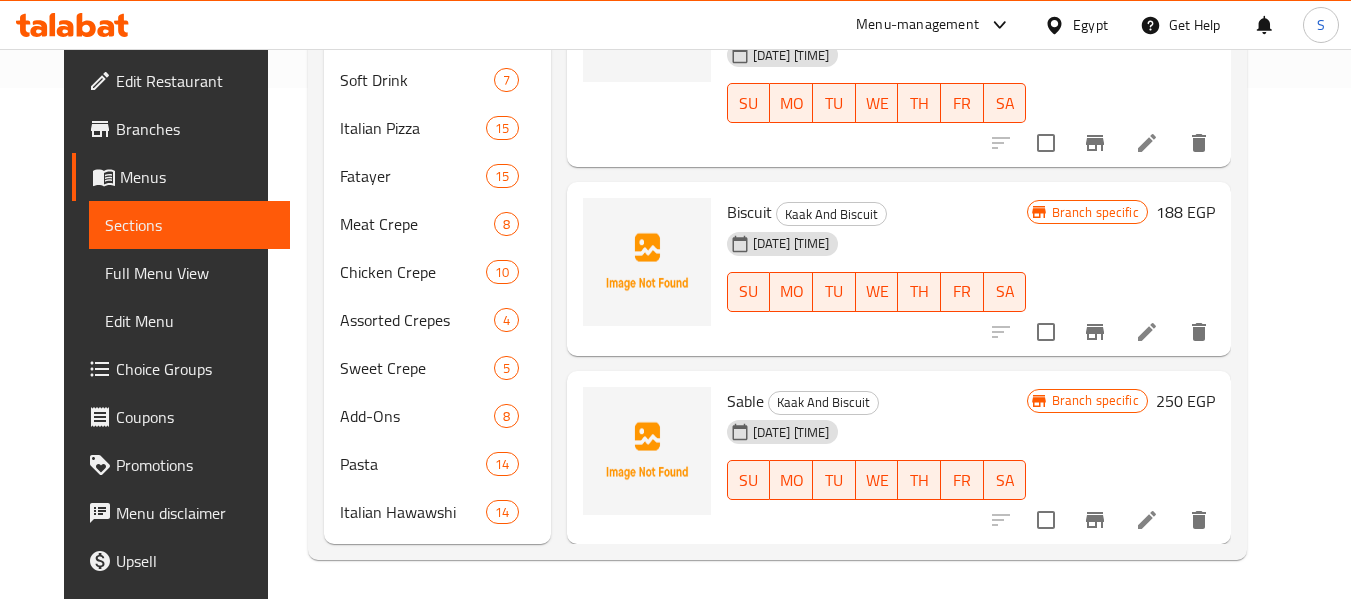 scroll, scrollTop: 512, scrollLeft: 0, axis: vertical 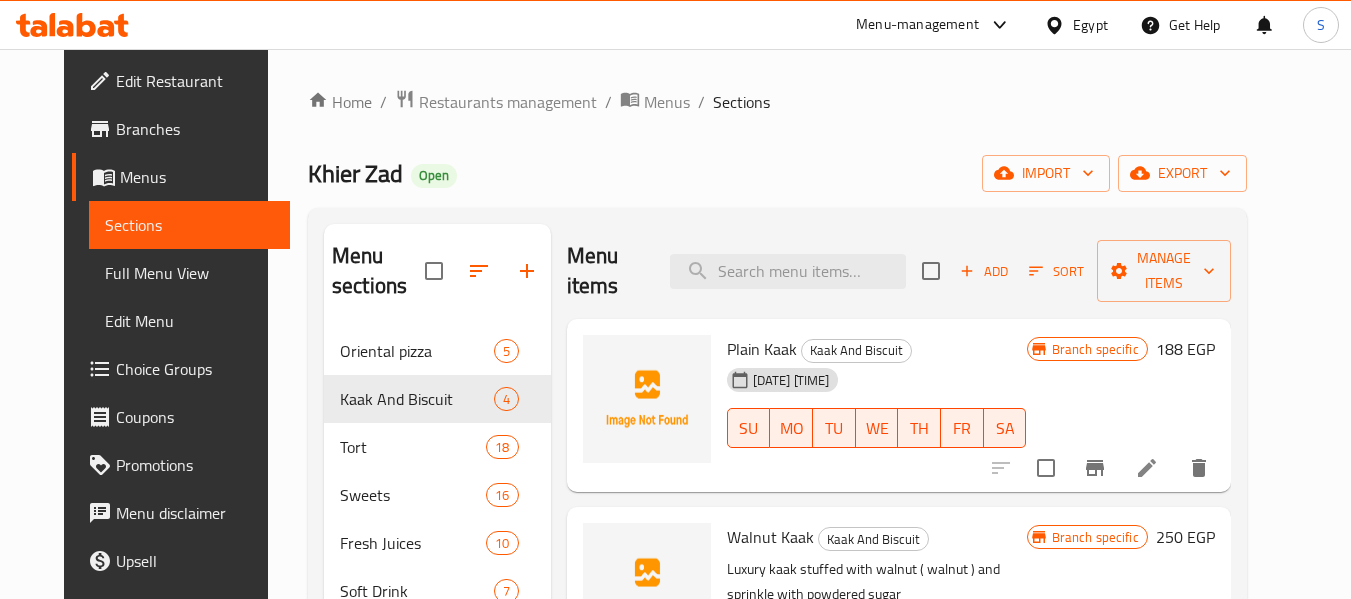 click on "Home / Restaurants management / Menus / Sections Khier Zad Open import export Menu sections Oriental pizza 5 Kaak And Biscuit 4 Tort 18 Sweets 16 Fresh Juices 10 Soft Drink 7 Italian Pizza 15 Fatayer 15 Meat Crepe 8 Chicken Crepe 10 Assorted Crepes 4 Sweet Crepe 5 Add-Ons 8 Pasta 14 Italian Hawawshi 14 Menu items Add Sort Manage items Plain Kaak   Kaak And Biscuit 07-08-2025 09:22 PM SU MO TU WE TH FR SA Branch specific 188   EGP Walnut Kaak   Kaak And Biscuit Luxury kaak stuffed with walnut ( walnut ) and sprinkle with powdered sugar 07-08-2025 09:25 PM SU MO TU WE TH FR SA Branch specific 250   EGP Biscuit   Kaak And Biscuit 07-08-2025 09:28 PM SU MO TU WE TH FR SA Branch specific 188   EGP Sable   Kaak And Biscuit 07-08-2025 09:52 PM SU MO TU WE TH FR SA Branch specific 250   EGP" at bounding box center (777, 580) 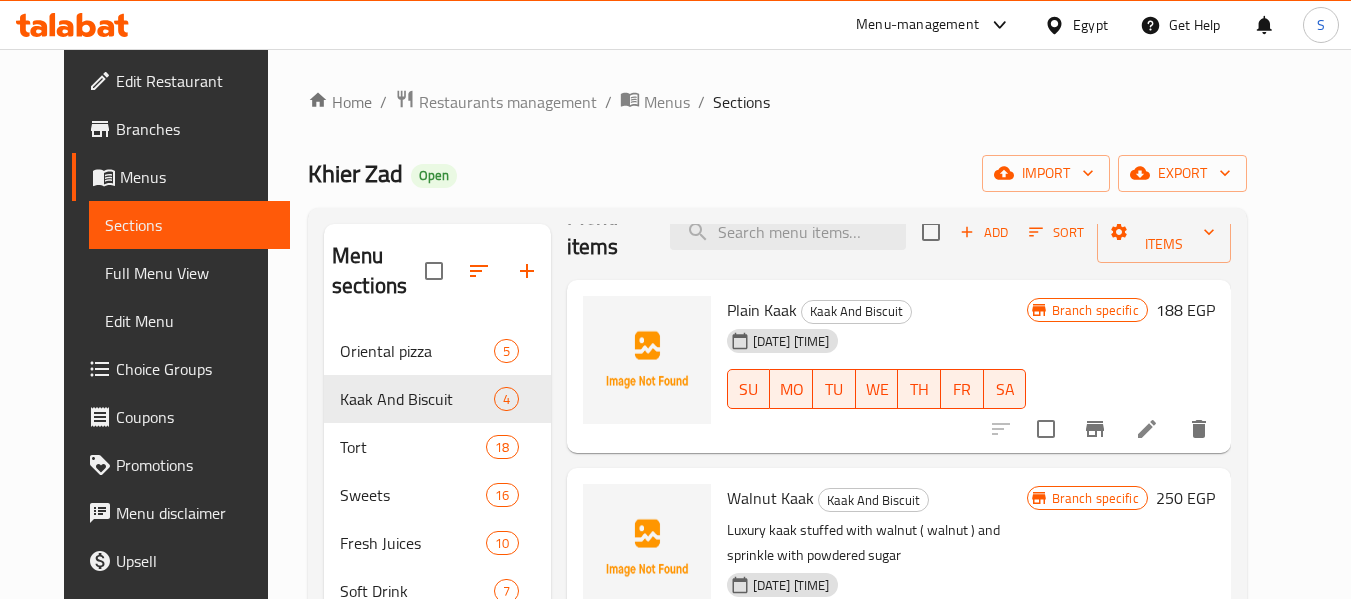 scroll, scrollTop: 58, scrollLeft: 0, axis: vertical 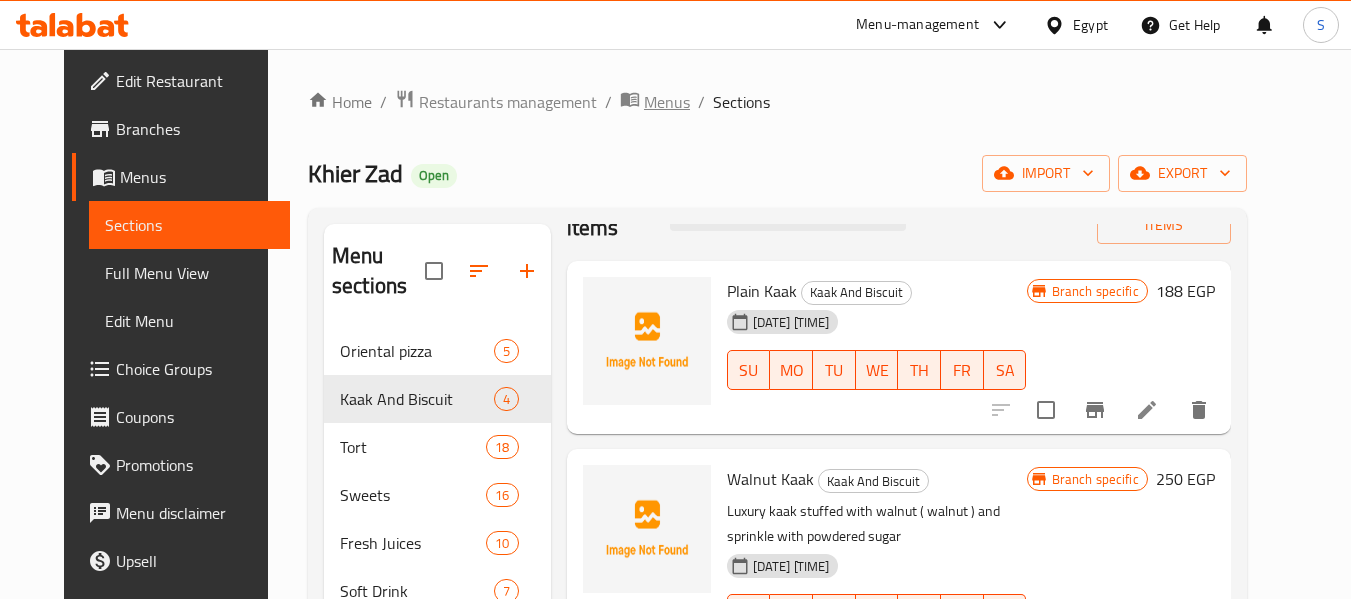 click on "Menus" at bounding box center [667, 102] 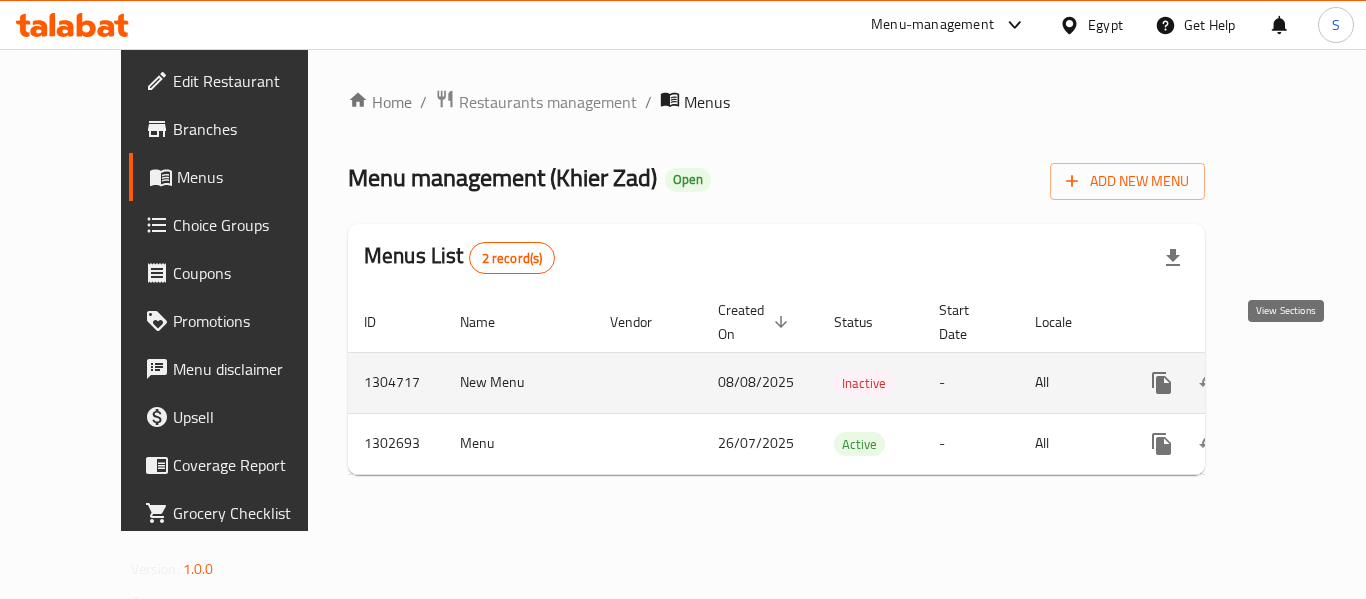 click 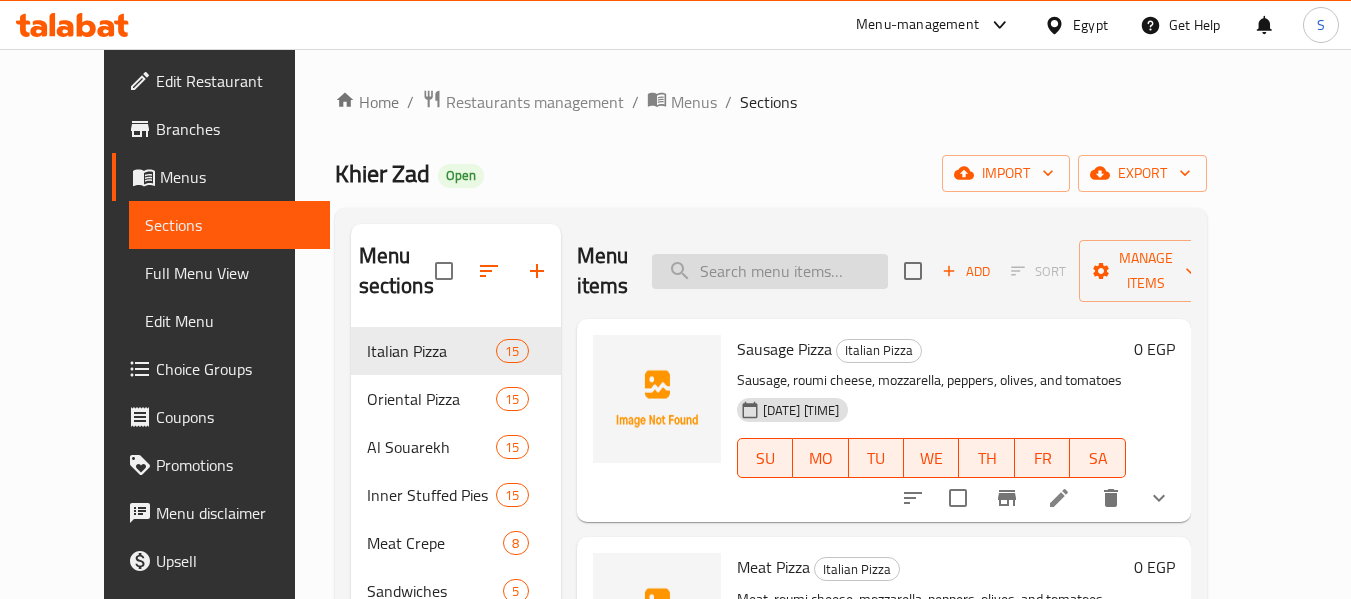 click at bounding box center (770, 271) 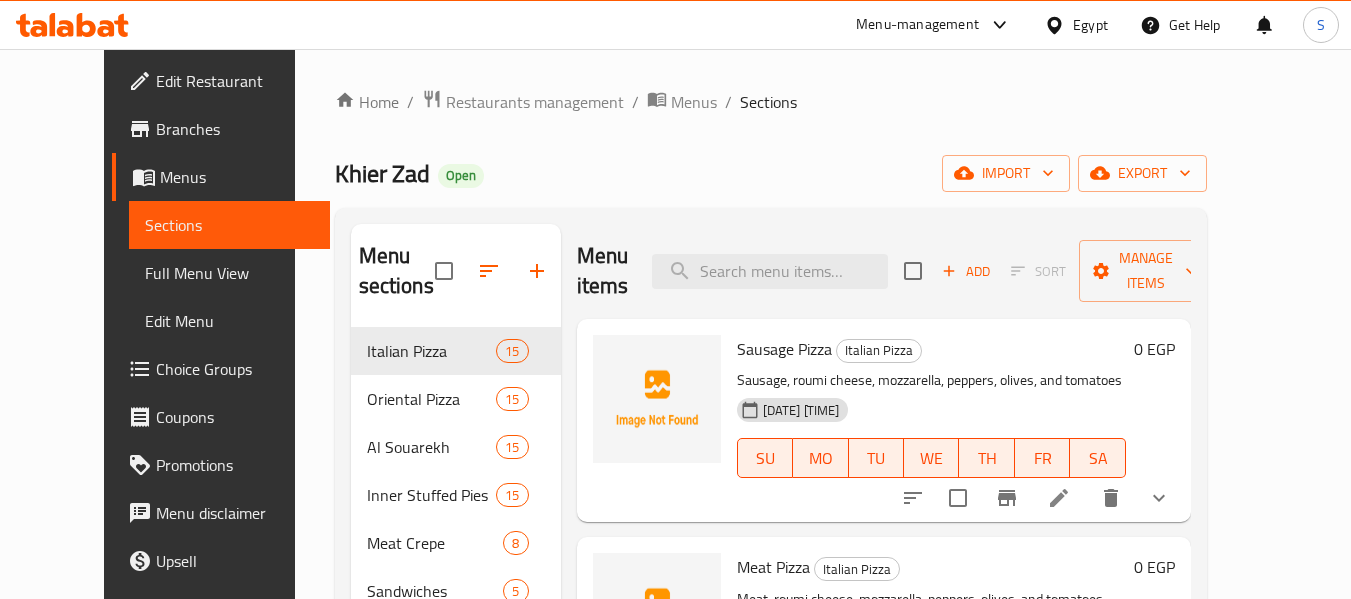 click on "Khier Zad Open import export" at bounding box center (771, 173) 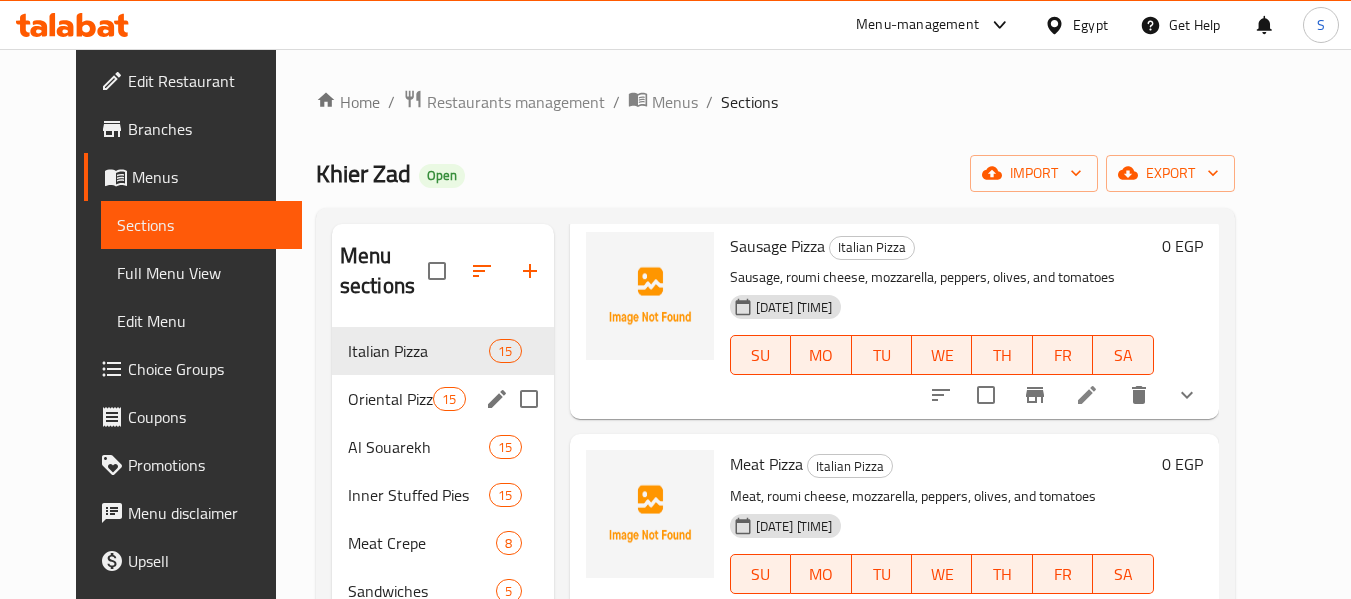 scroll, scrollTop: 200, scrollLeft: 0, axis: vertical 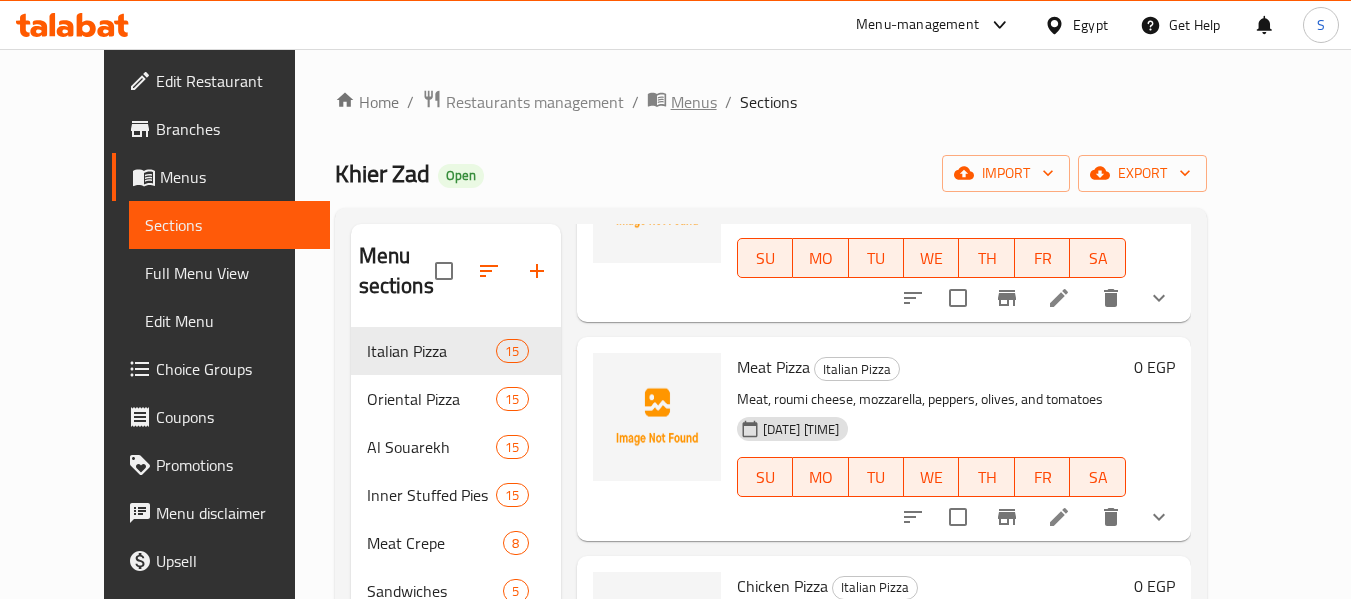 click on "Menus" at bounding box center [694, 102] 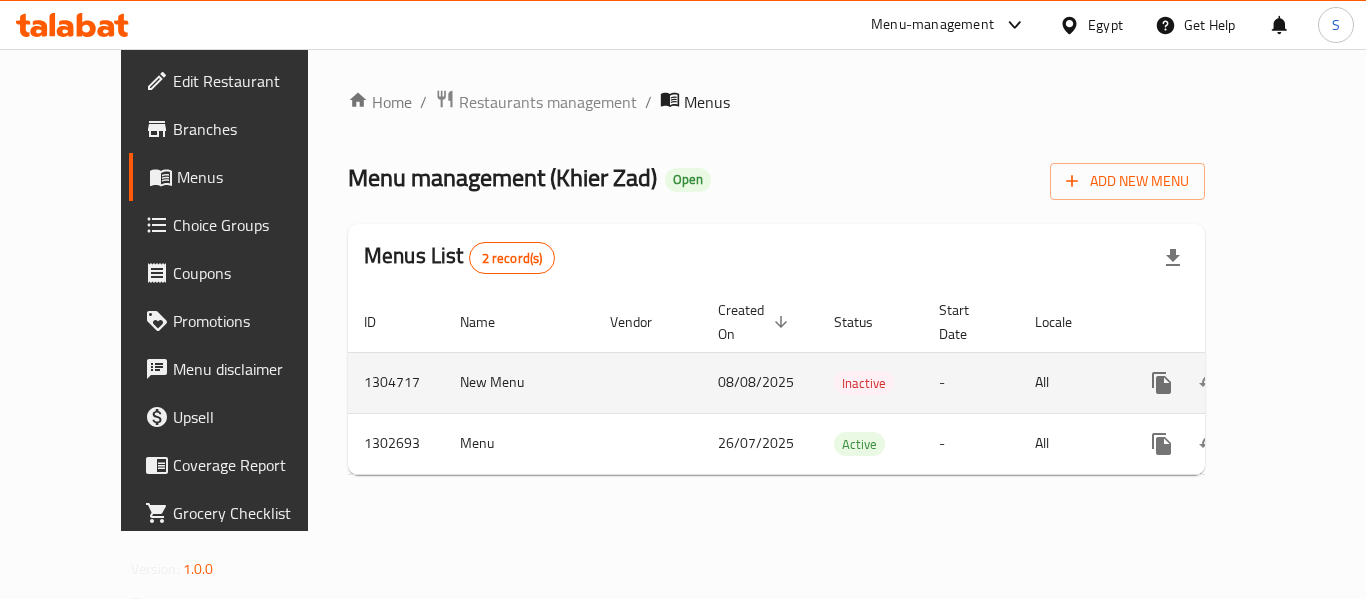 click 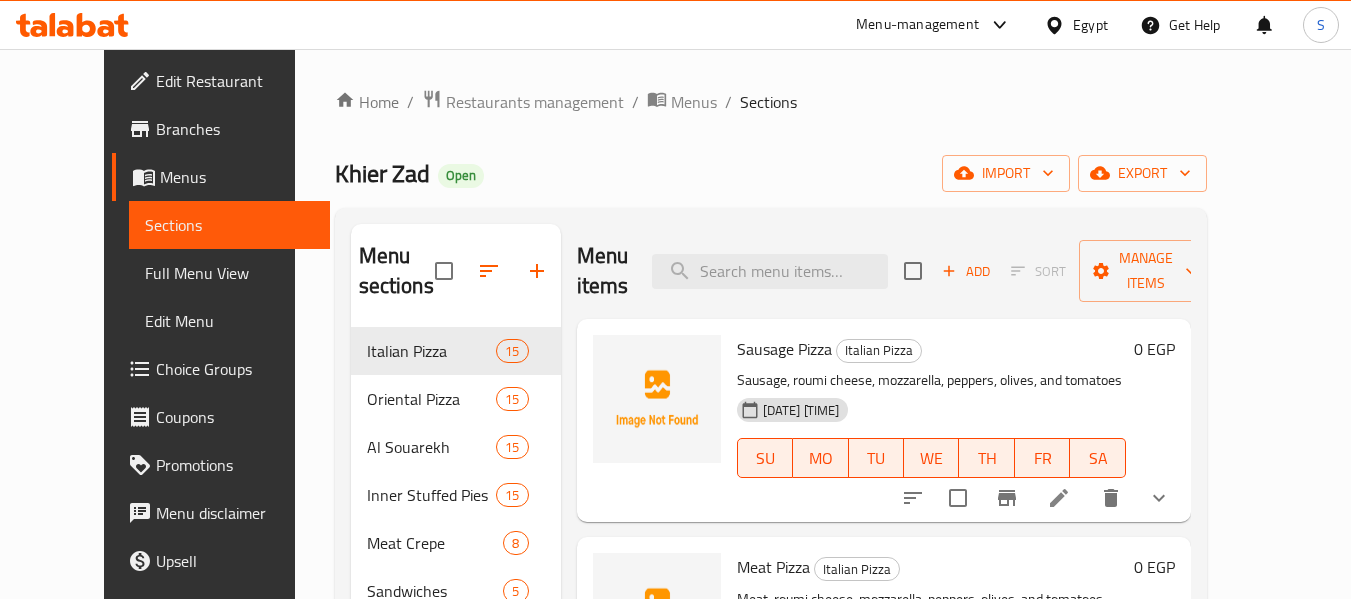 click on "Home / Restaurants management / Menus / Sections Khier Zad Open import export Menu sections Italian Pizza 15 Oriental Pizza 15 Al Souarekh 15 Inner Stuffed Pies 15 Meat Crepe 8 Sandwiches 5 Chicken Crepe 12 Kaak And Biscuit 4 Tort 18 Sweets 8 Menu items Add Sort Manage items Sausage Pizza   Italian Pizza Sausage, roumi cheese, mozzarella, peppers, olives, and tomatoes [DATE] [TIME] SU MO TU WE TH FR SA 0   EGP Meat Pizza   Italian Pizza Meat, roumi cheese, mozzarella, peppers, olives, and tomatoes [DATE] [TIME] SU MO TU WE TH FR SA 0   EGP Chicken Pizza   Italian Pizza Chicken, roumi cheese, mozzarella, peppers, olives, and tomatoes [DATE] [TIME] SU MO TU WE TH FR SA 0   EGP Pastrami Pizza   Italian Pizza Pastrami, roumi cheese, mozzarella, peppers, olives, and tomatoes [DATE] [TIME] SU MO TU WE TH FR SA 0   EGP Corned Beef Pizza   Italian Pizza Corned beef, roumi cheese, mozzarella, peppers, olives, and tomatoes [DATE] [TIME] SU MO TU WE TH FR SA 0   EGP Hot Dog Pizza   SU MO TU" at bounding box center (771, 464) 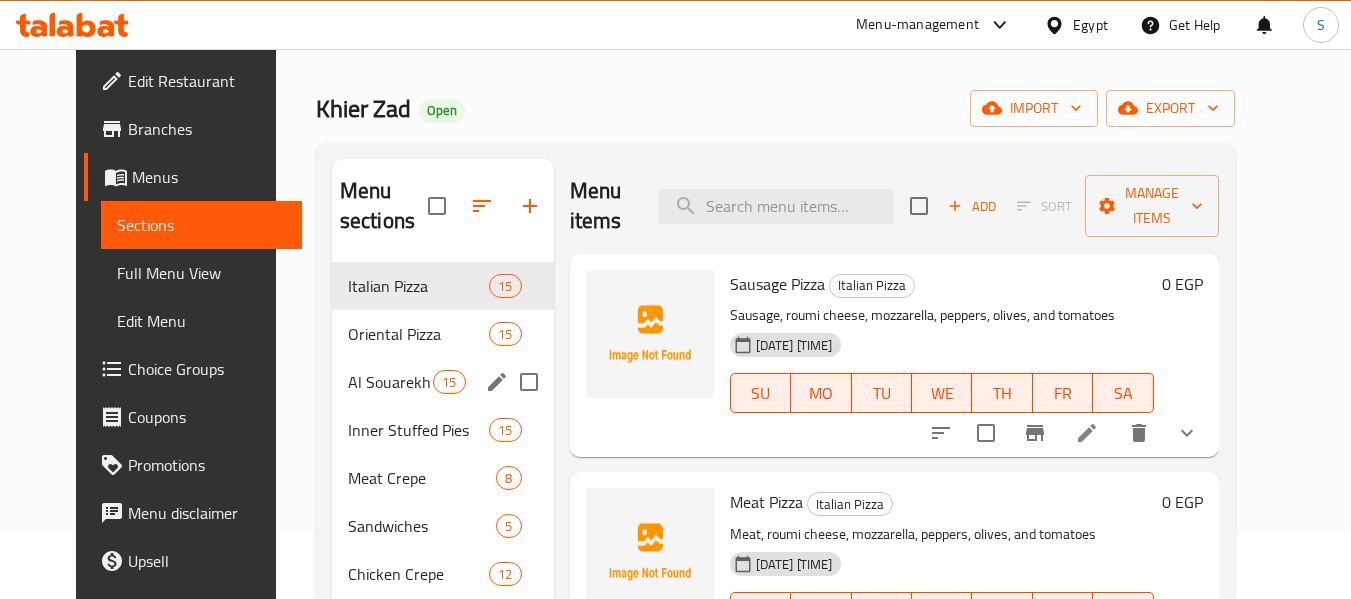 scroll, scrollTop: 100, scrollLeft: 0, axis: vertical 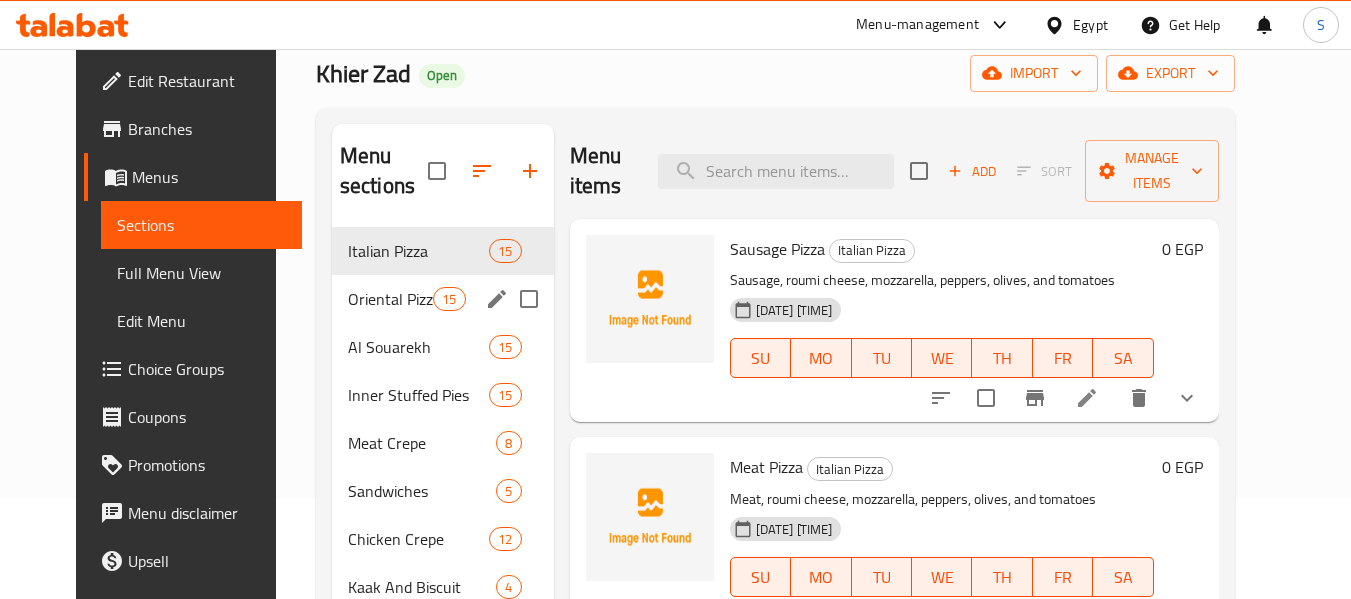 click on "Oriental Pizza" at bounding box center [390, 299] 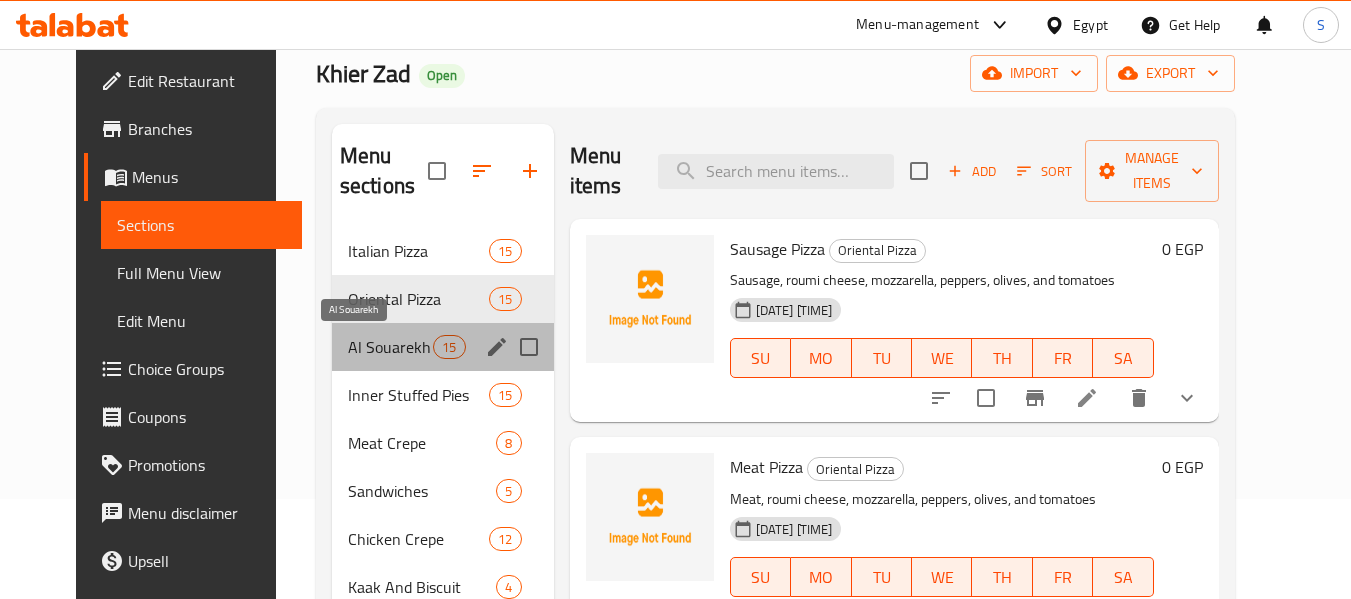 click on "Al Souarekh" at bounding box center [390, 347] 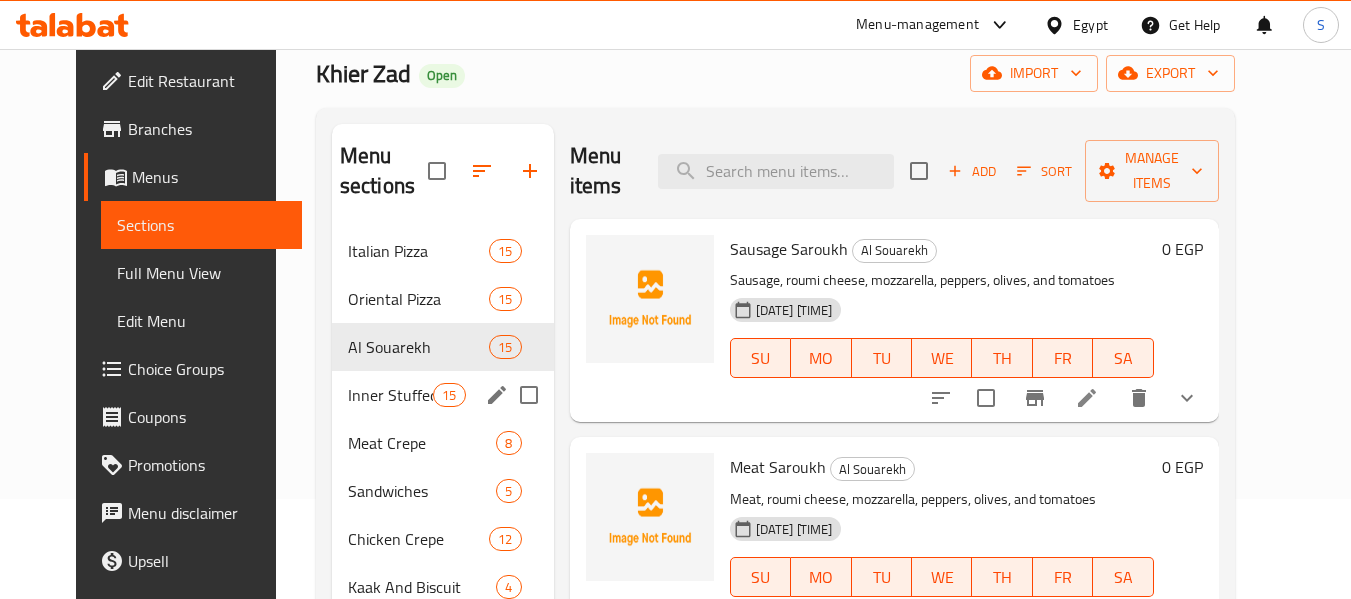 click on "Inner Stuffed Pies 15" at bounding box center (443, 395) 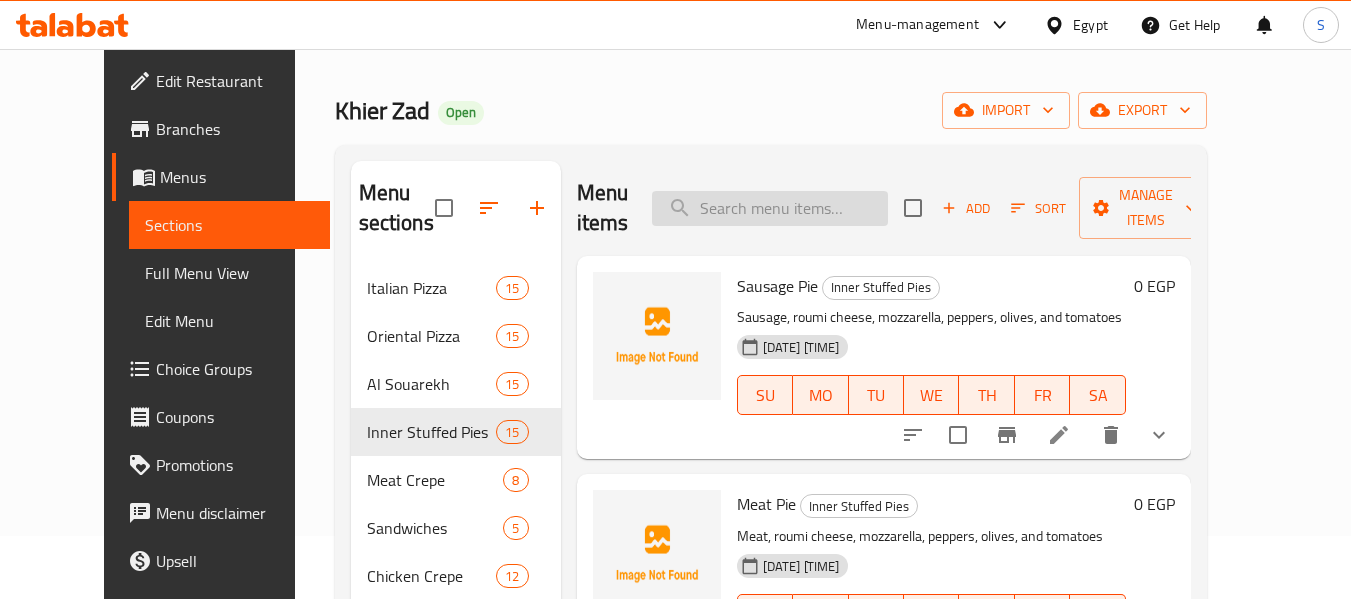 scroll, scrollTop: 0, scrollLeft: 0, axis: both 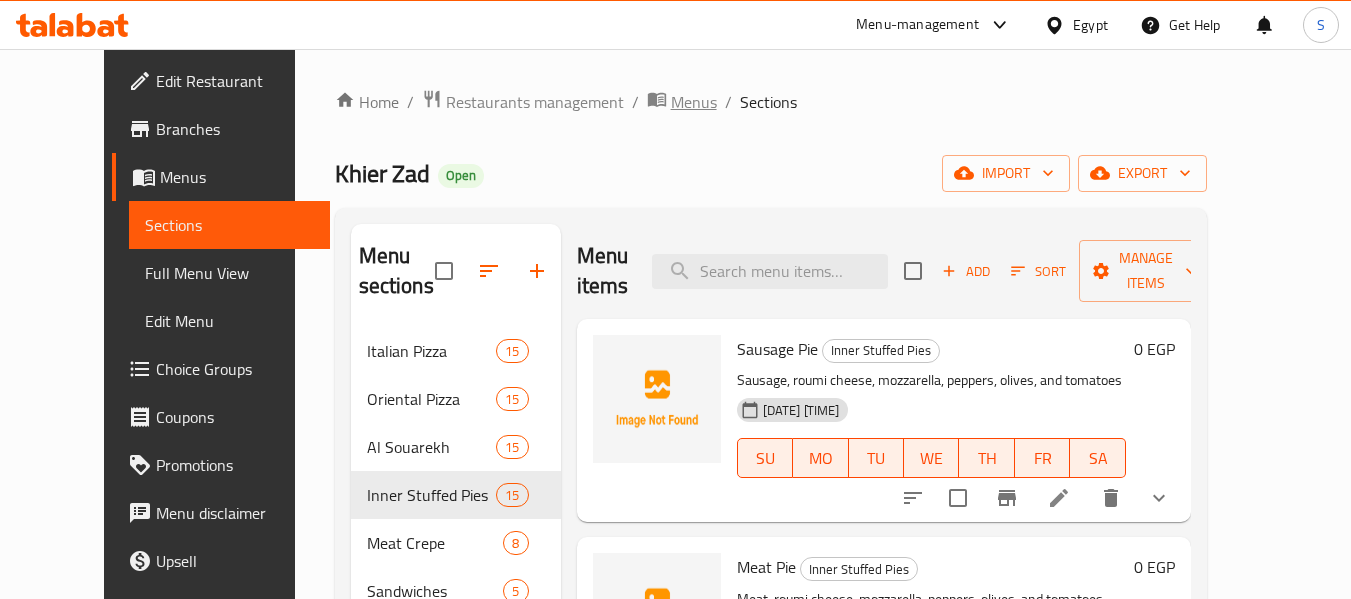 click on "Menus" at bounding box center [694, 102] 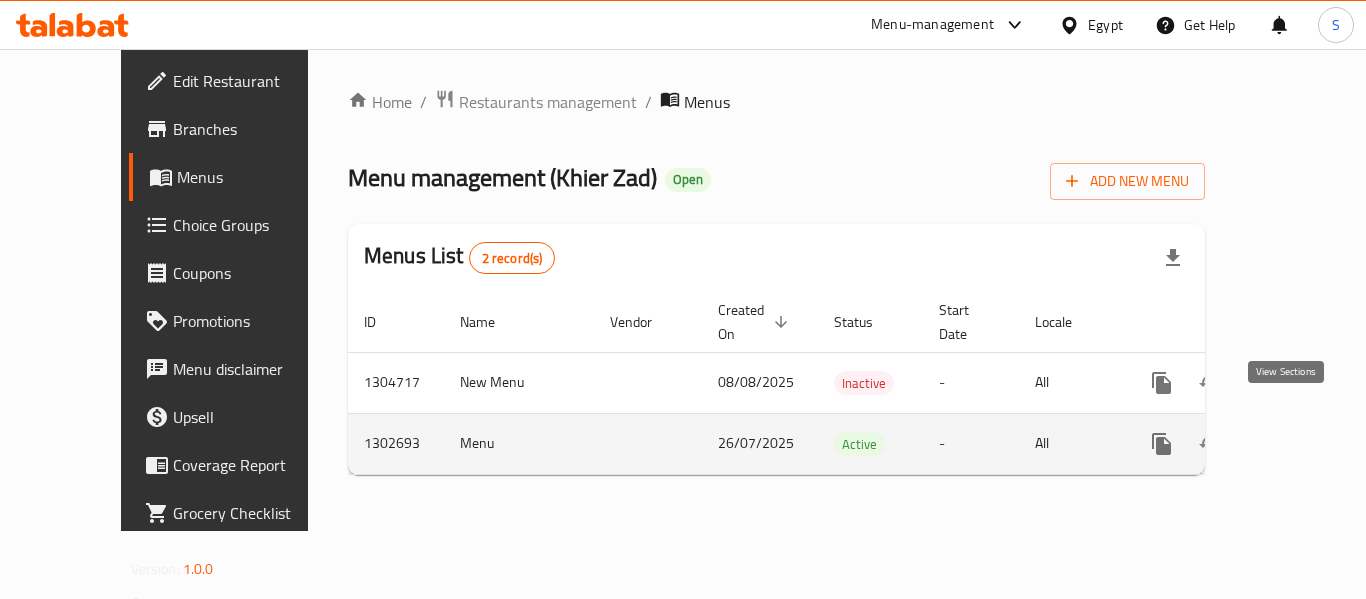 click 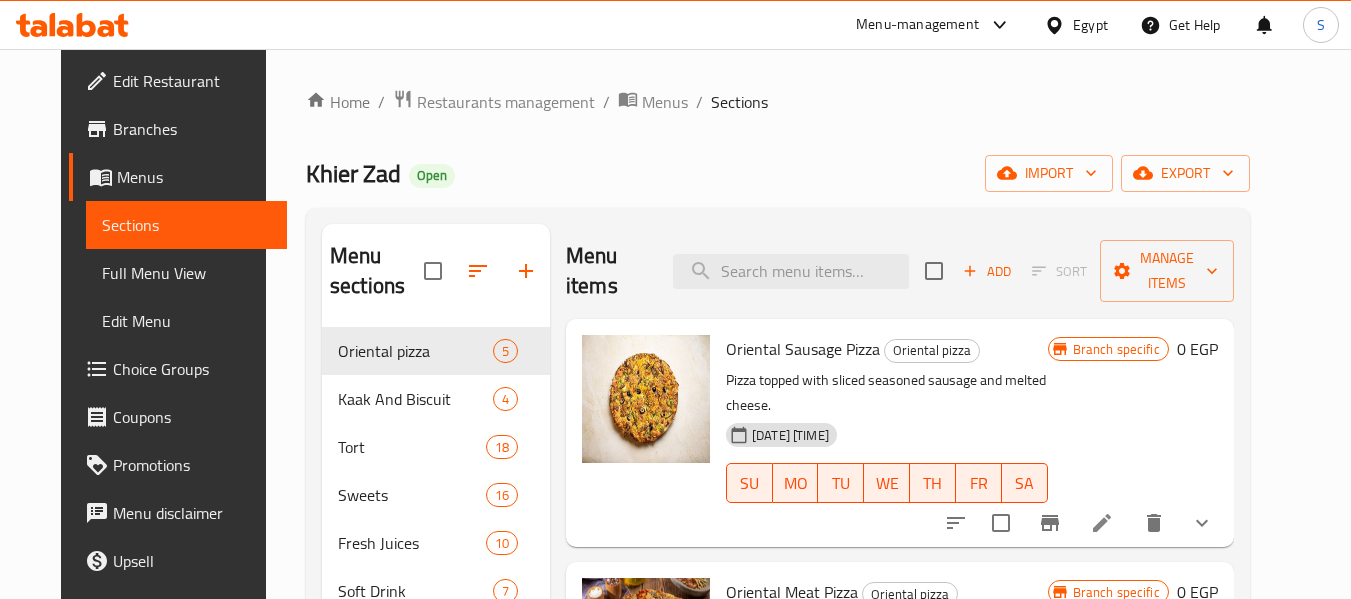 click on "Home / Restaurants management / Menus / Sections Khier Zad Open import export Menu sections Oriental pizza 5 Kaak And Biscuit 4 Tort 18 Sweets 16 Fresh Juices 10 Soft Drink 7 Italian Pizza 15 Fatayer 15 Meat Crepe 8 Chicken Crepe 10 Assorted Crepes 4 Sweet Crepe 5 Add-Ons 8 Pasta 14 Italian Hawawshi 14 Menu items Add Sort Manage items Oriental Sausage Pizza   Oriental pizza Pizza topped with sliced seasoned sausage and melted cheese. 05-08-2025 11:53 AM SU MO TU WE TH FR SA Branch specific 0   EGP Oriental Meat Pizza   Oriental pizza Pizza with well-cooked minced meat, tomato sauce, cheese, eggs and vegetables  06-08-2025 09:12 AM SU MO TU WE TH FR SA Branch specific 0   EGP Oriental Chicken Pizza   Oriental pizza Grilled marinated chicken pieces pizza with cheese, egg and sauce 07-08-2025 01:33 PM SU MO TU WE TH FR SA Branch specific 0   EGP Oriental Pastrami Pizza   Oriental pizza Pizza stuffed with slices of pastrami rich in spices and cheese and egg 07-08-2025 01:41 PM SU MO TU WE TH FR SA Branch specific" at bounding box center [778, 580] 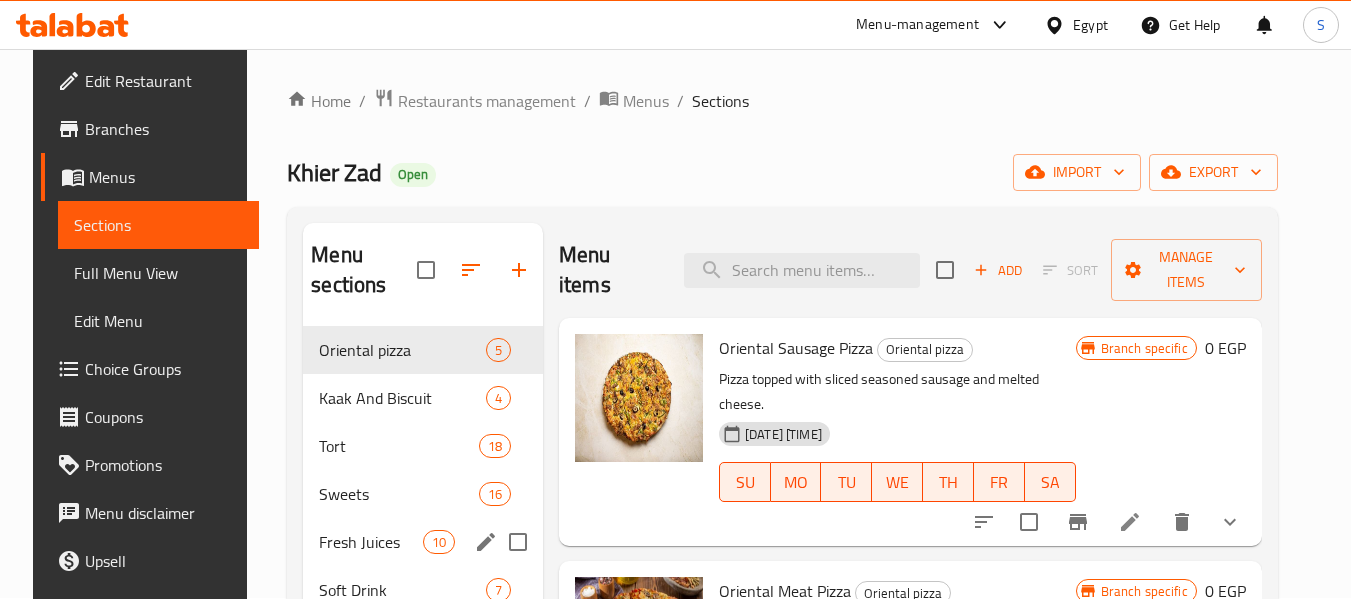 scroll, scrollTop: 0, scrollLeft: 0, axis: both 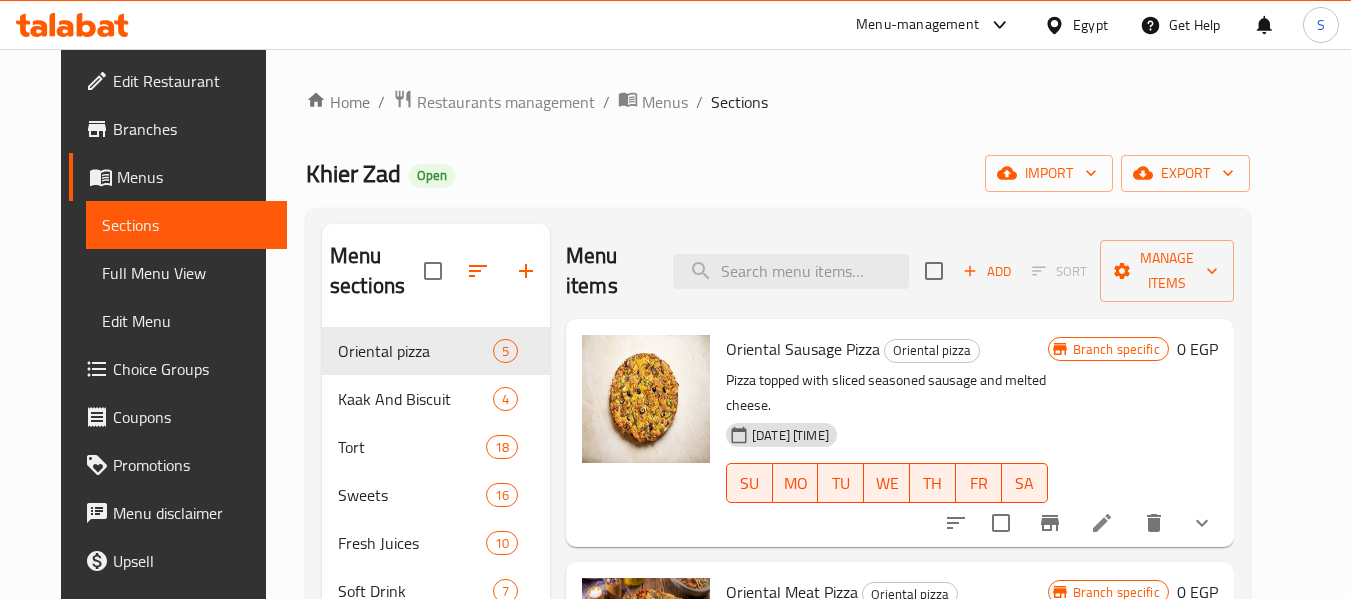 click on "Home / Restaurants management / Menus / Sections Khier Zad Open import export Menu sections Oriental pizza 5 Kaak And Biscuit 4 Tort 18 Sweets 16 Fresh Juices 10 Soft Drink 7 Italian Pizza 15 Fatayer 15 Meat Crepe 8 Chicken Crepe 10 Assorted Crepes 4 Sweet Crepe 5 Add-Ons 8 Pasta 14 Italian Hawawshi 14 Menu items Add Sort Manage items Oriental Sausage Pizza   Oriental pizza Pizza topped with sliced seasoned sausage and melted cheese. 05-08-2025 11:53 AM SU MO TU WE TH FR SA Branch specific 0   EGP Oriental Meat Pizza   Oriental pizza Pizza with well-cooked minced meat, tomato sauce, cheese, eggs and vegetables  06-08-2025 09:12 AM SU MO TU WE TH FR SA Branch specific 0   EGP Oriental Chicken Pizza   Oriental pizza Grilled marinated chicken pieces pizza with cheese, egg and sauce 07-08-2025 01:33 PM SU MO TU WE TH FR SA Branch specific 0   EGP Oriental Pastrami Pizza   Oriental pizza Pizza stuffed with slices of pastrami rich in spices and cheese and egg 07-08-2025 01:41 PM SU MO TU WE TH FR SA Branch specific" at bounding box center (778, 580) 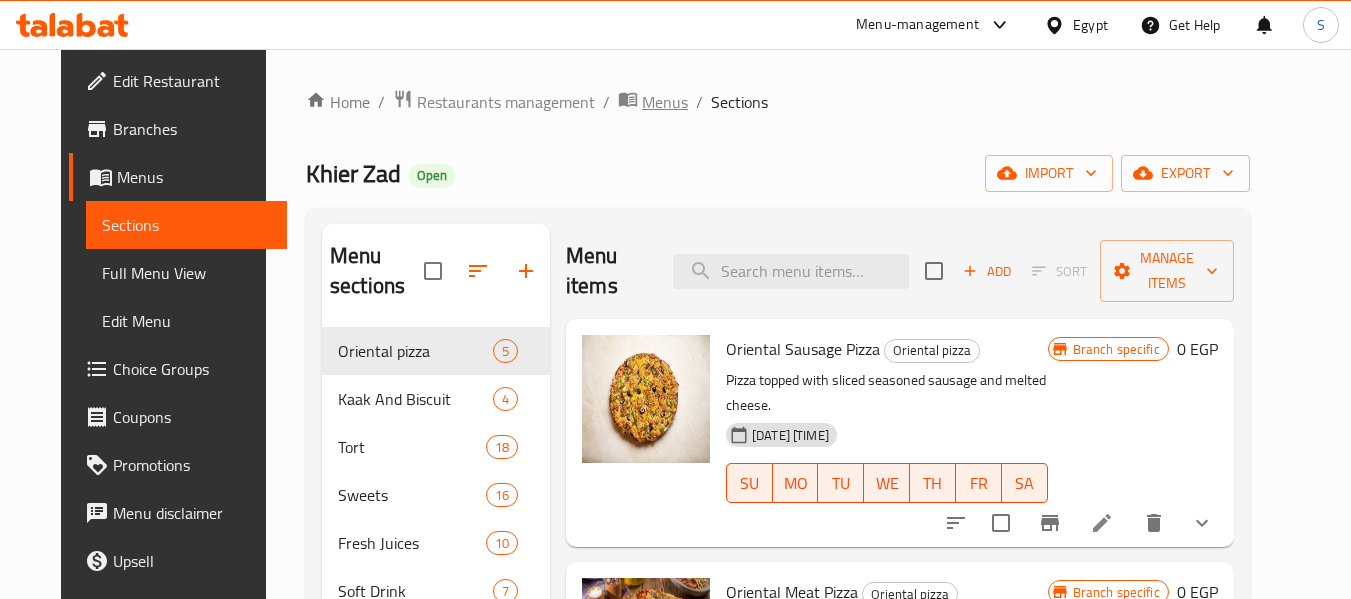 click 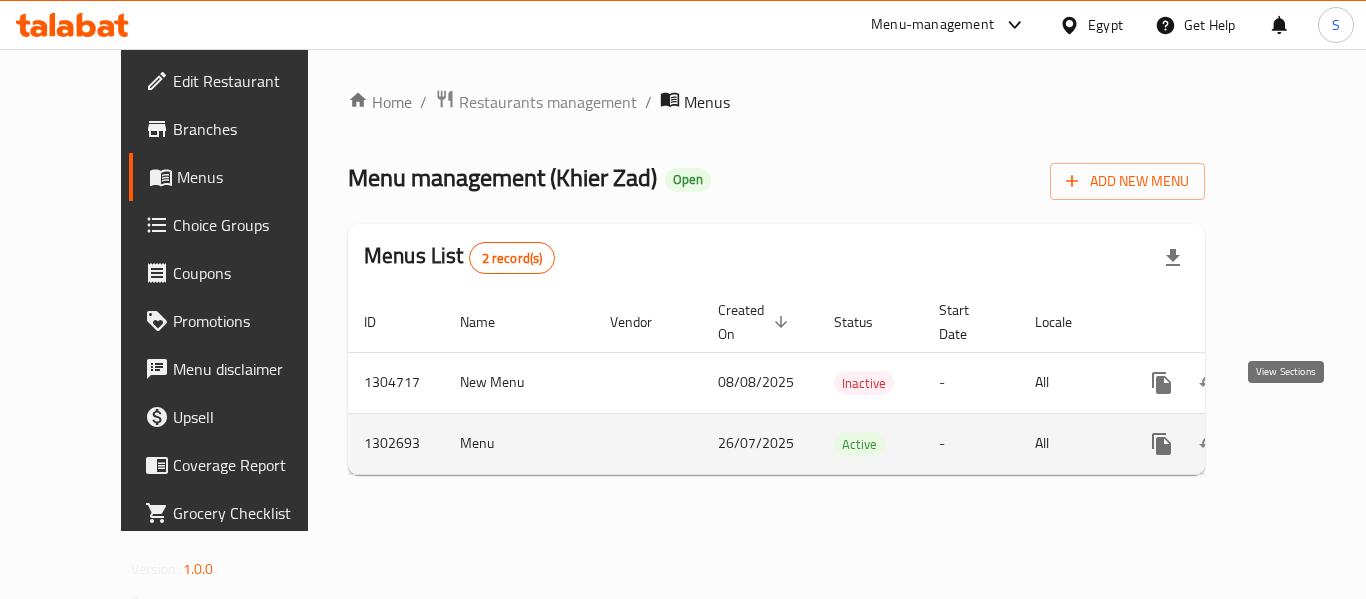 click 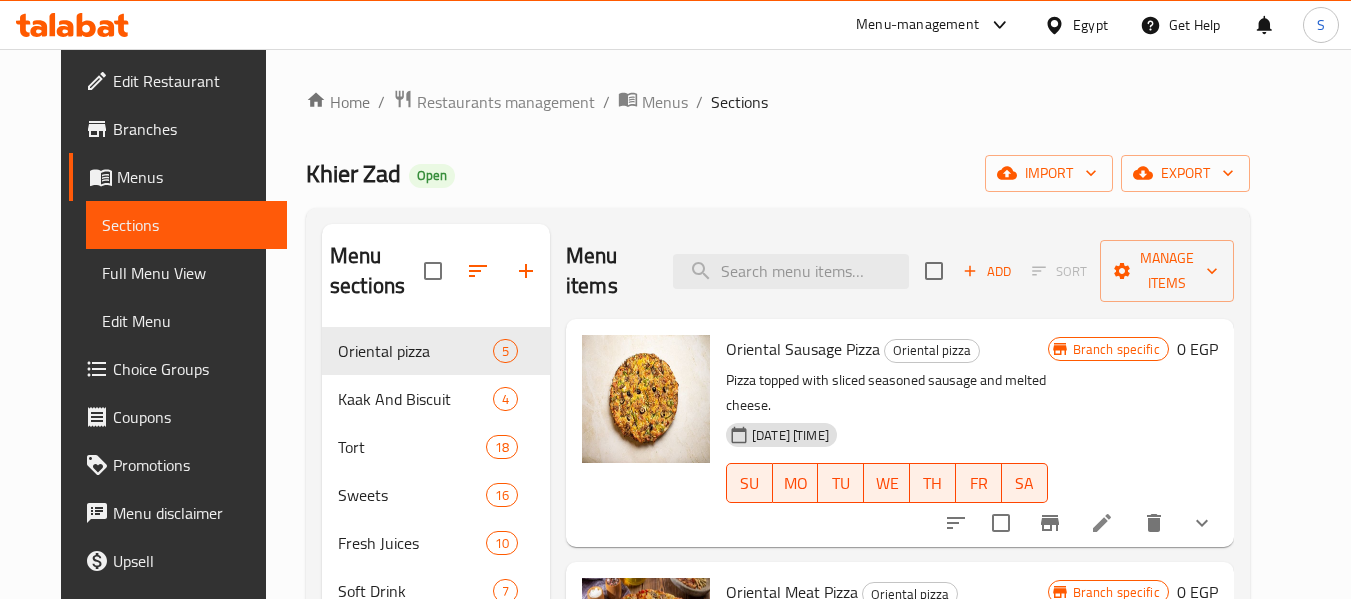 click on "Khier Zad Open import export" at bounding box center [778, 173] 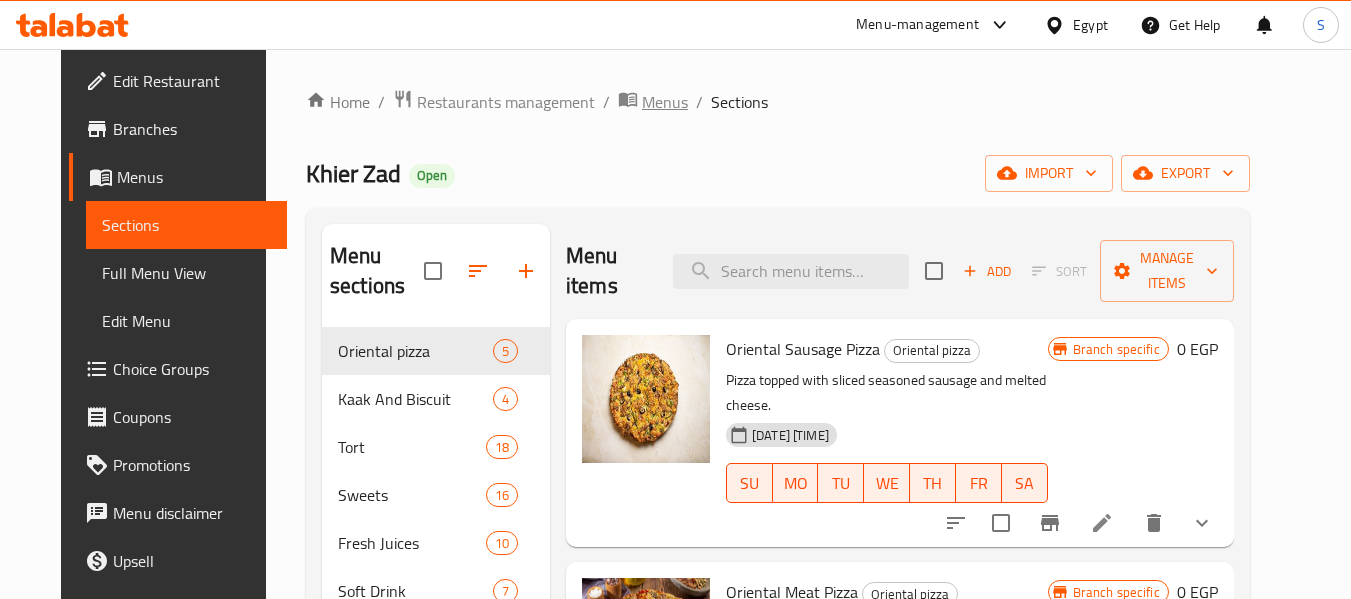 click on "Menus" at bounding box center [665, 102] 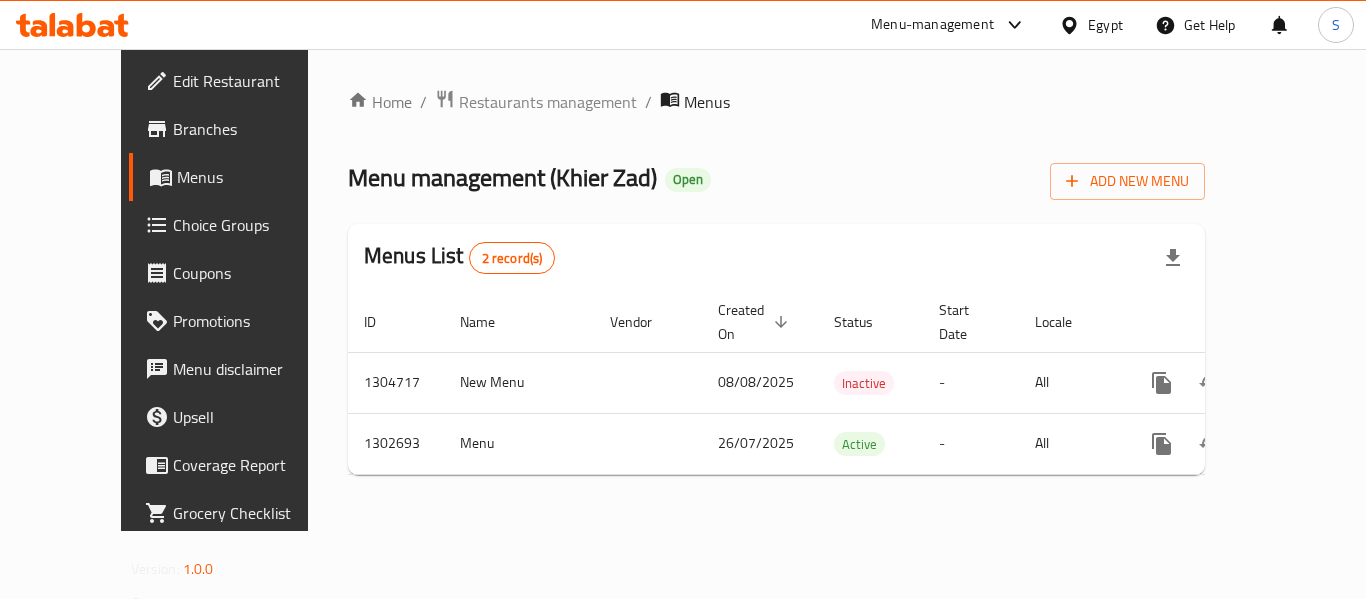 click on "Menus List   2 record(s)" at bounding box center [776, 258] 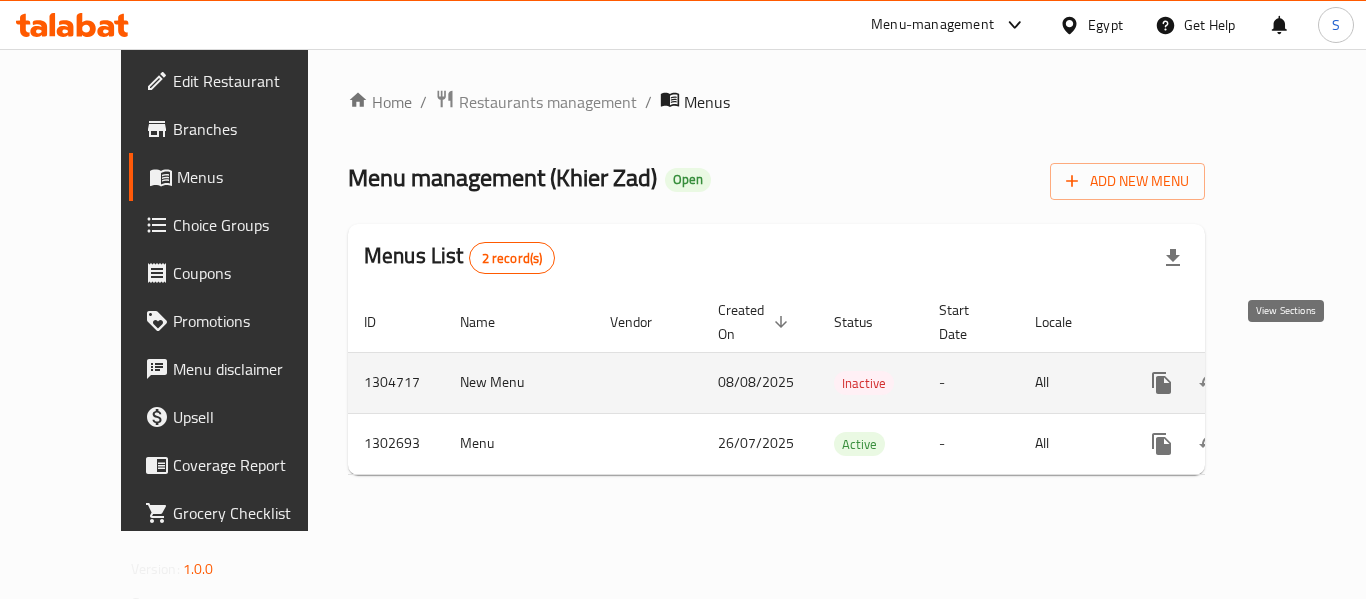 click 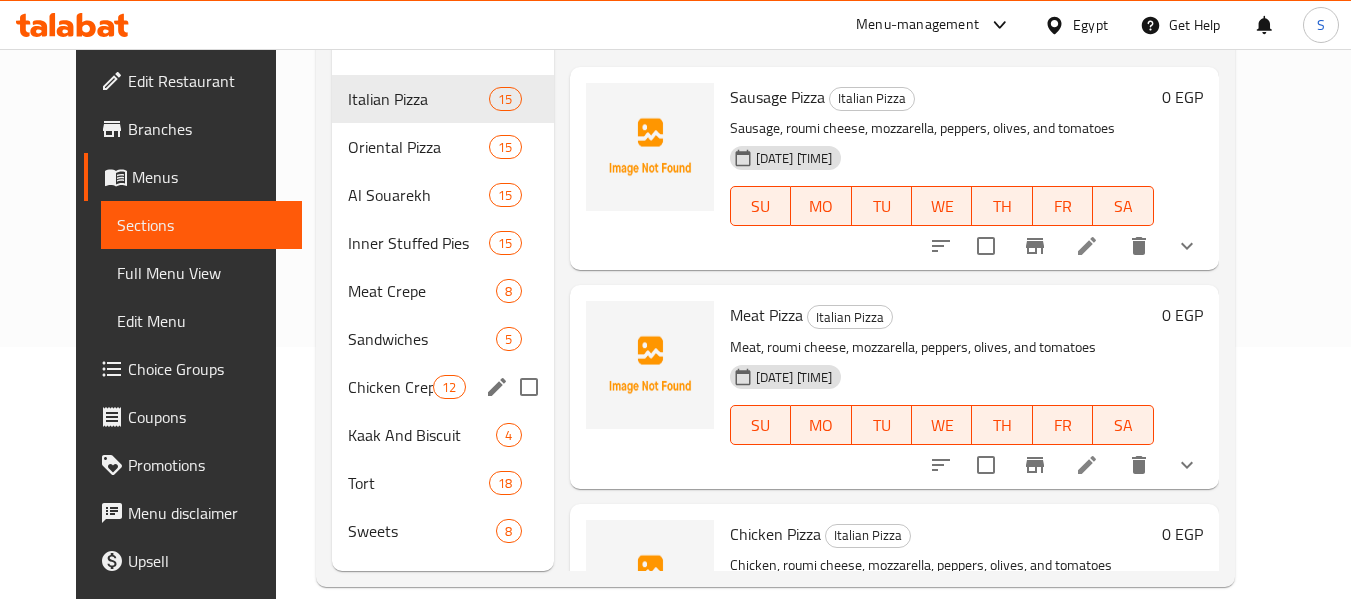 scroll, scrollTop: 280, scrollLeft: 0, axis: vertical 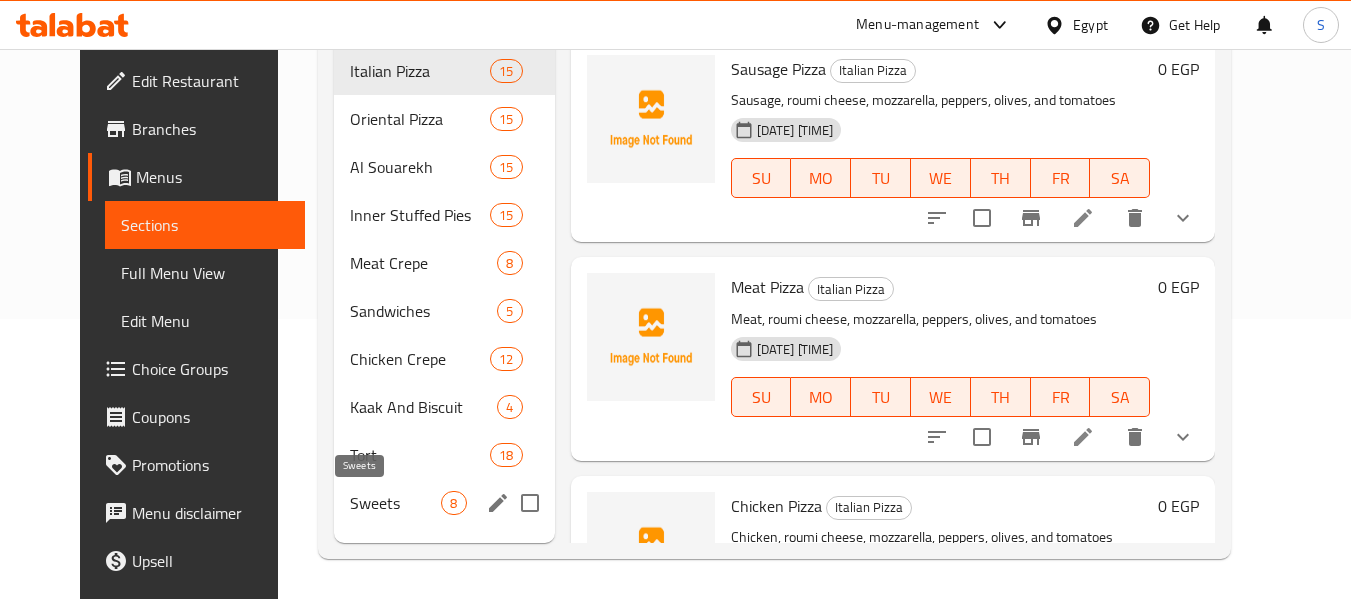 click on "Sweets" at bounding box center [395, 503] 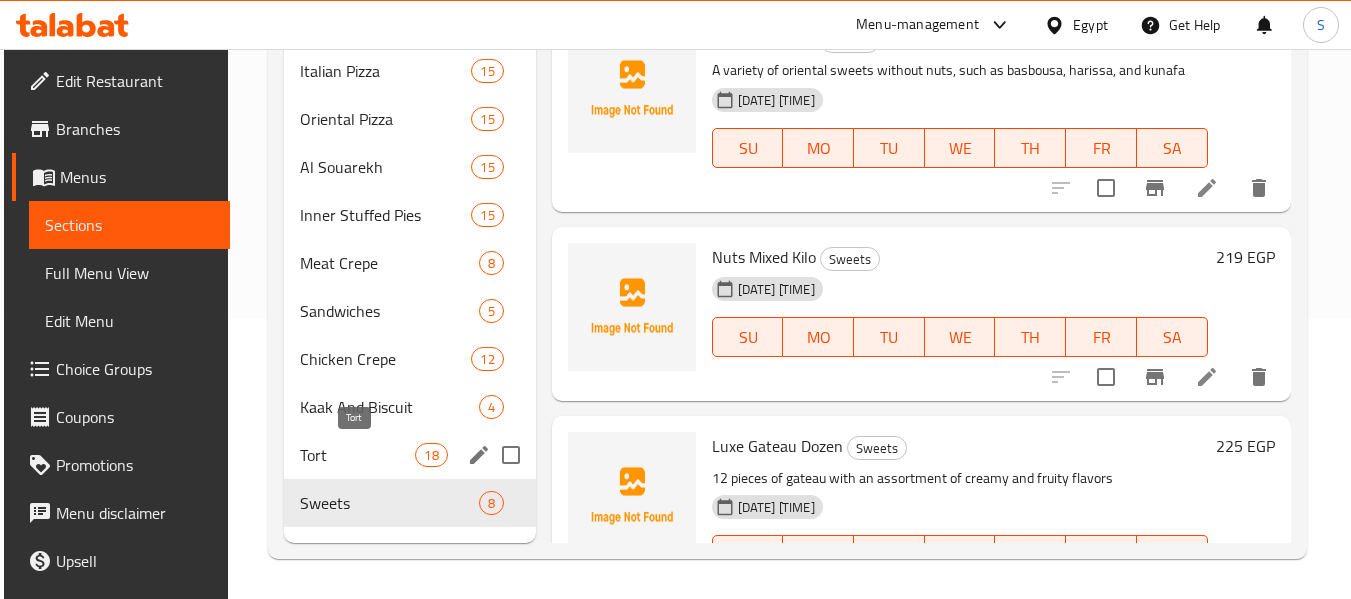 click on "Tort" at bounding box center [357, 455] 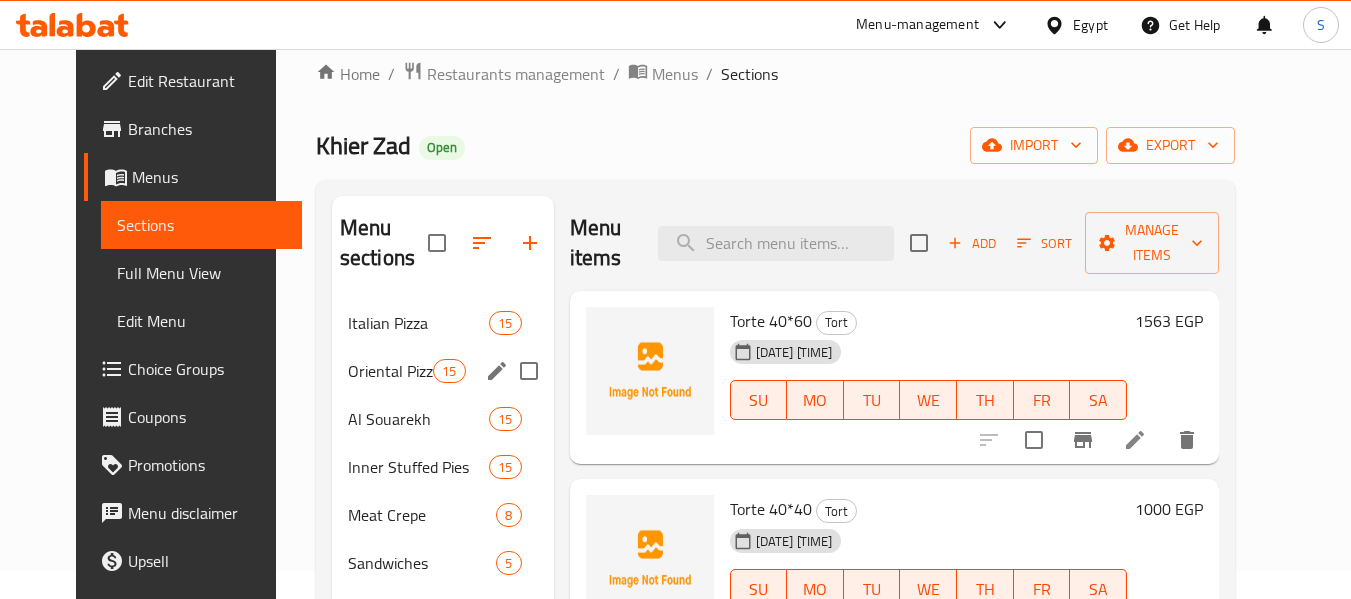 scroll, scrollTop: 0, scrollLeft: 0, axis: both 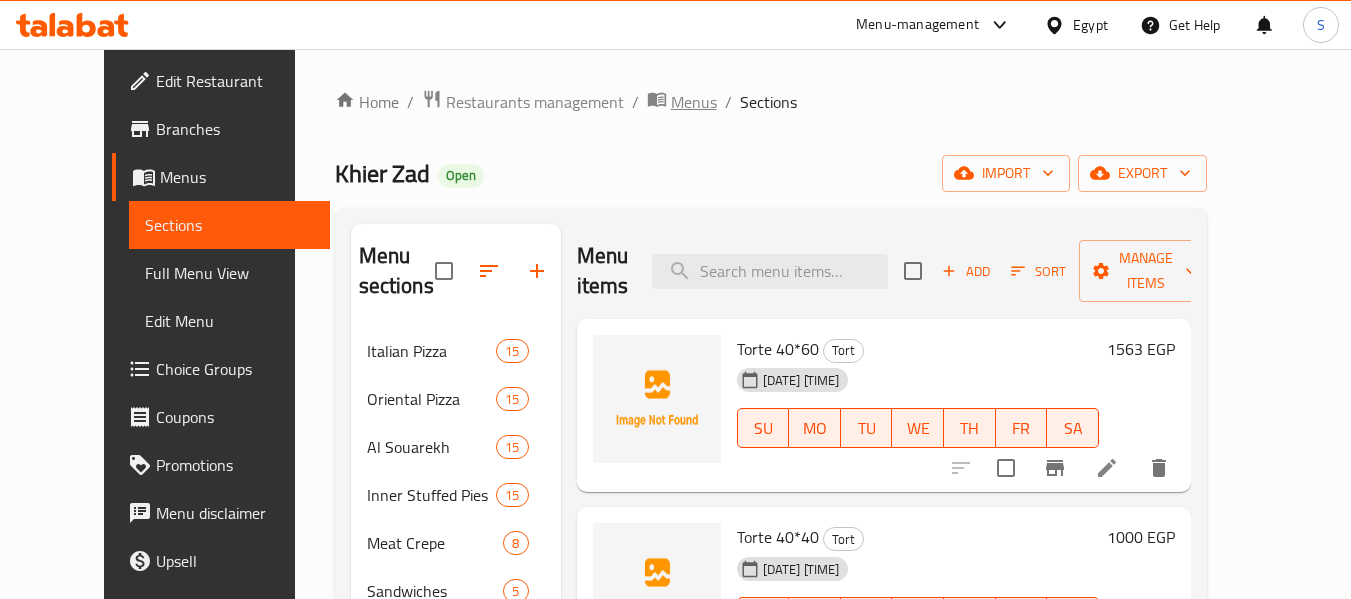 click on "Menus" at bounding box center [694, 102] 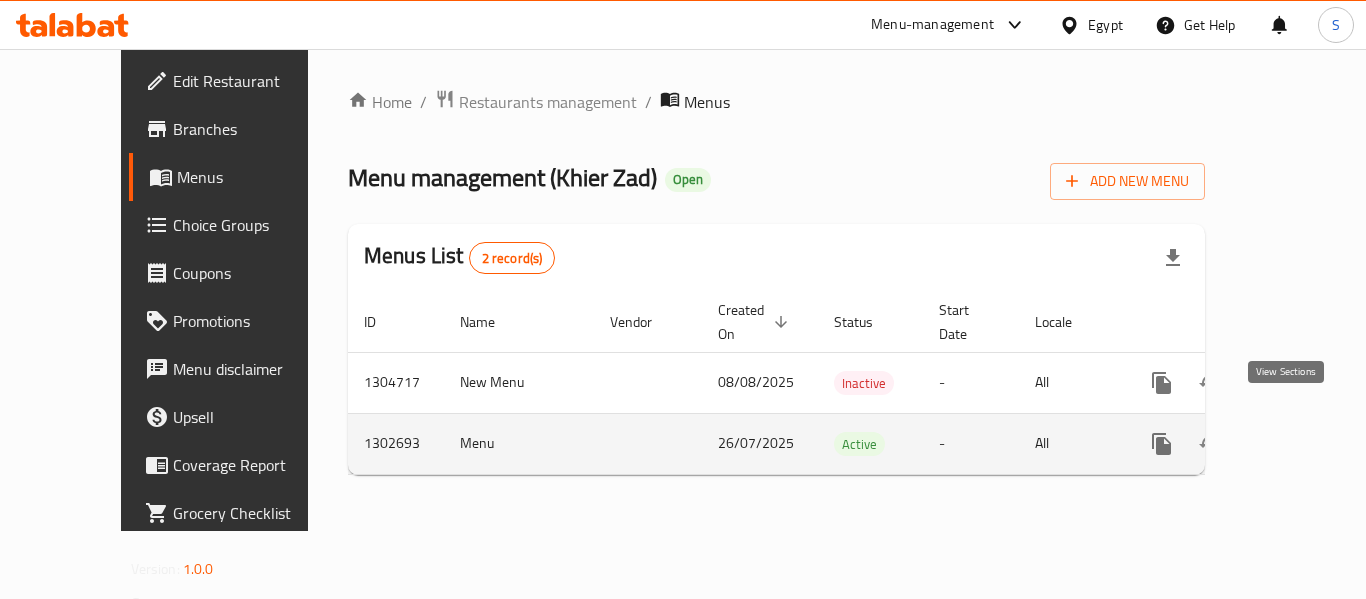 click 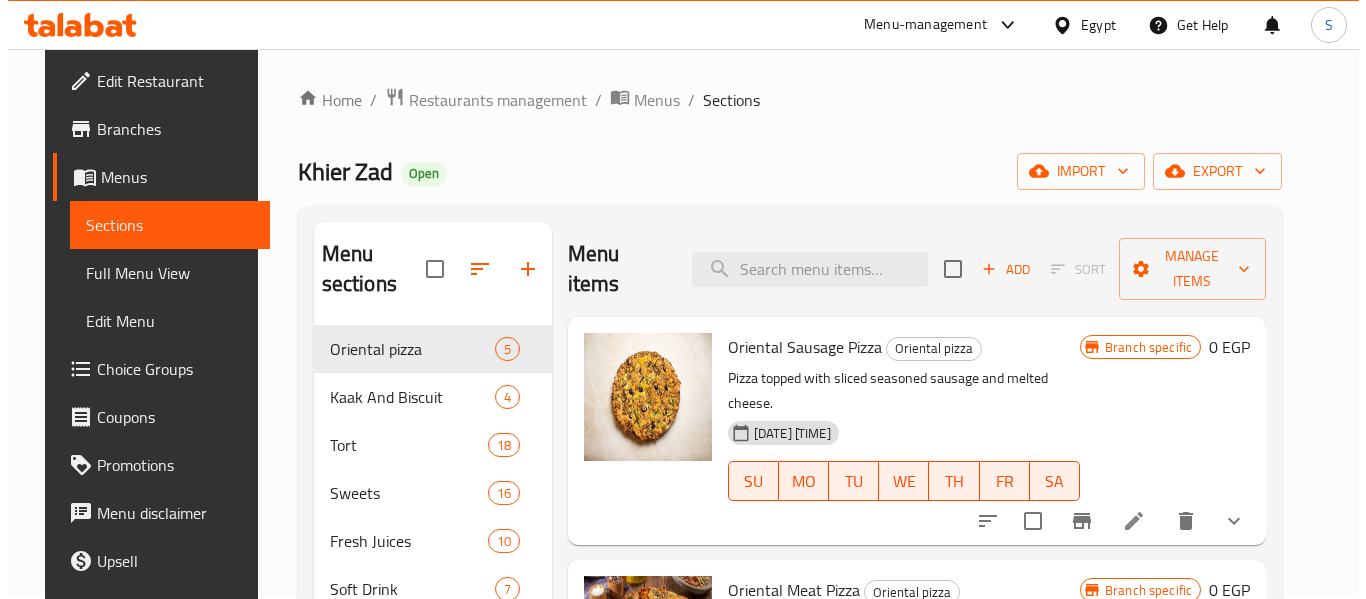 scroll, scrollTop: 0, scrollLeft: 0, axis: both 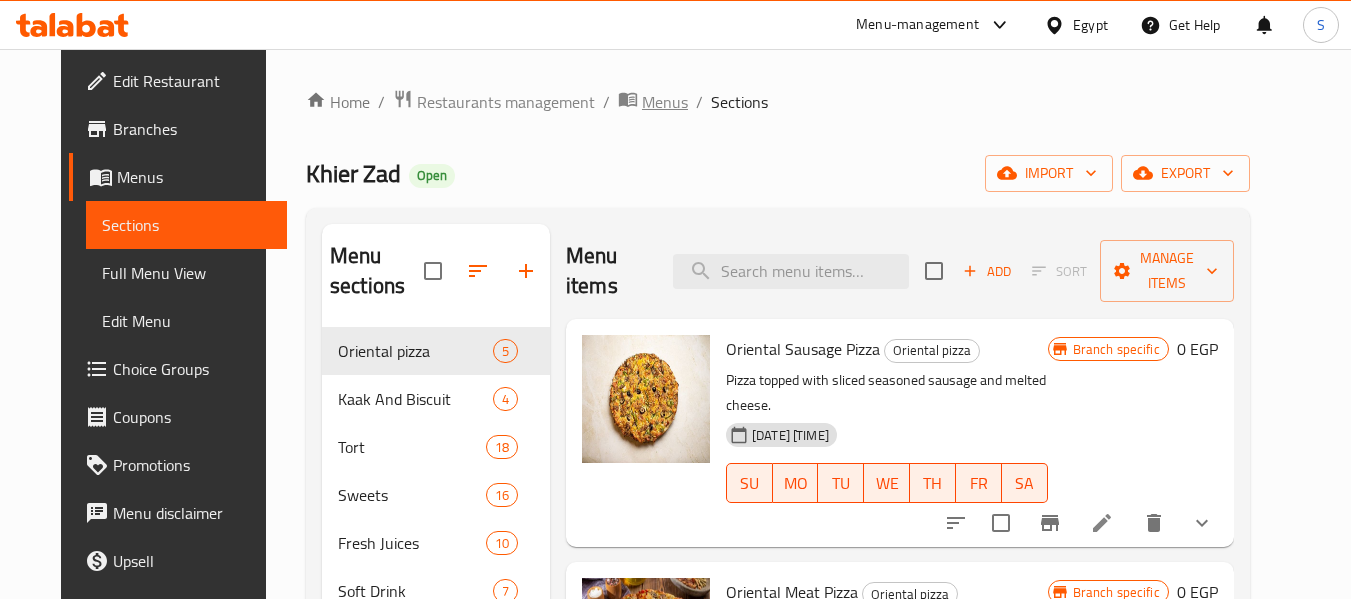 click on "Menus" at bounding box center [665, 102] 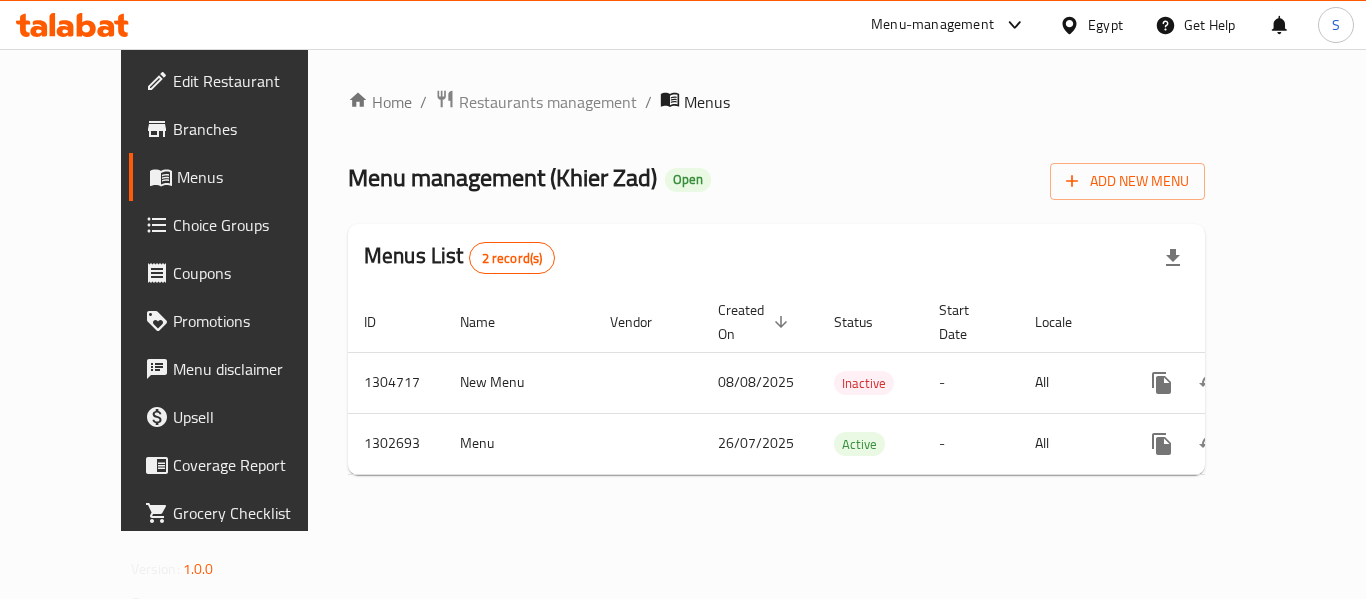 click on "Branches" at bounding box center (253, 129) 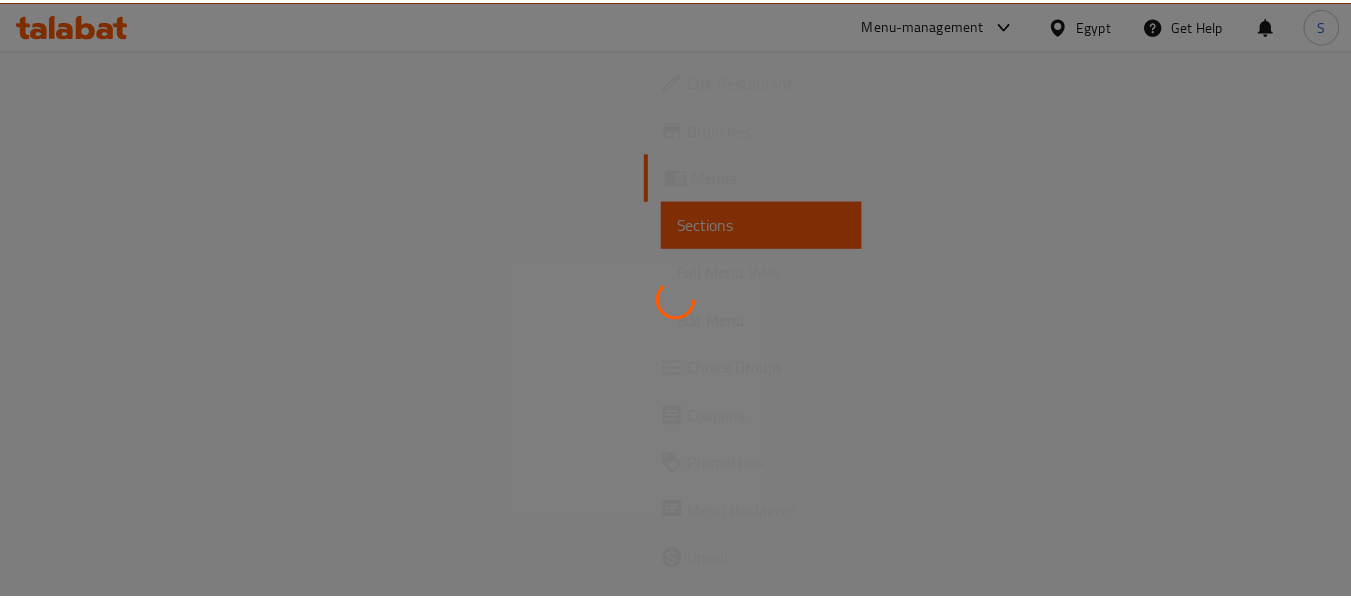 scroll, scrollTop: 0, scrollLeft: 0, axis: both 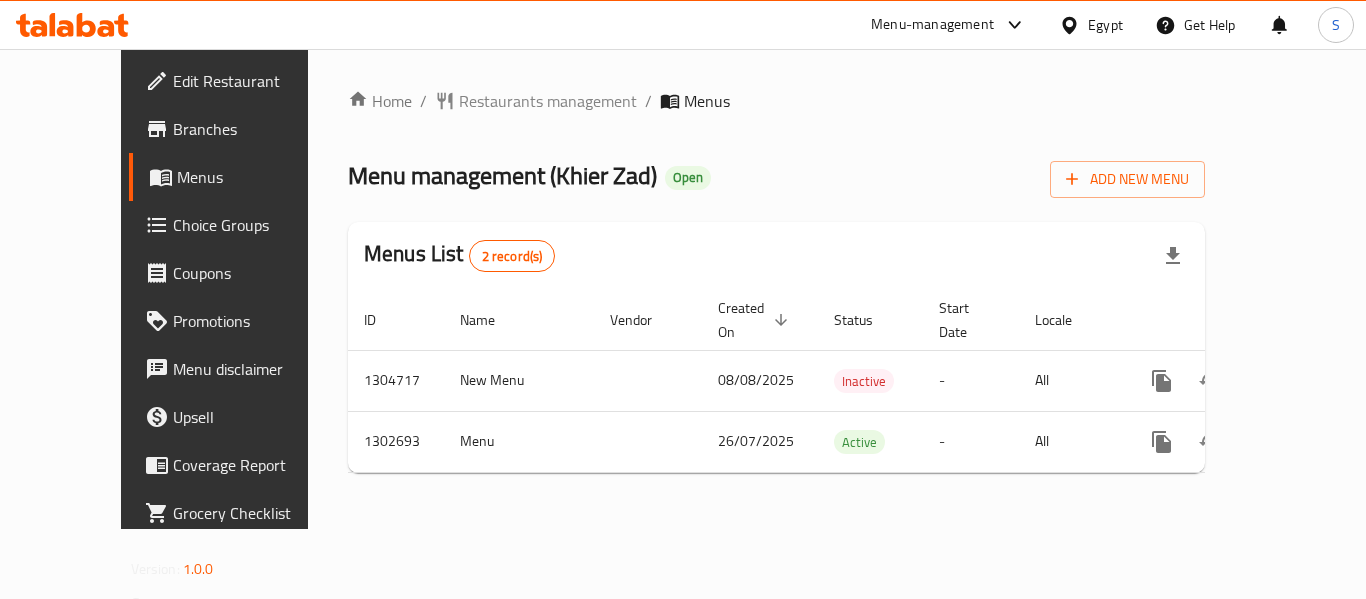 click on "Menu management ( Khier Zad )  Open Add New Menu" at bounding box center [776, 175] 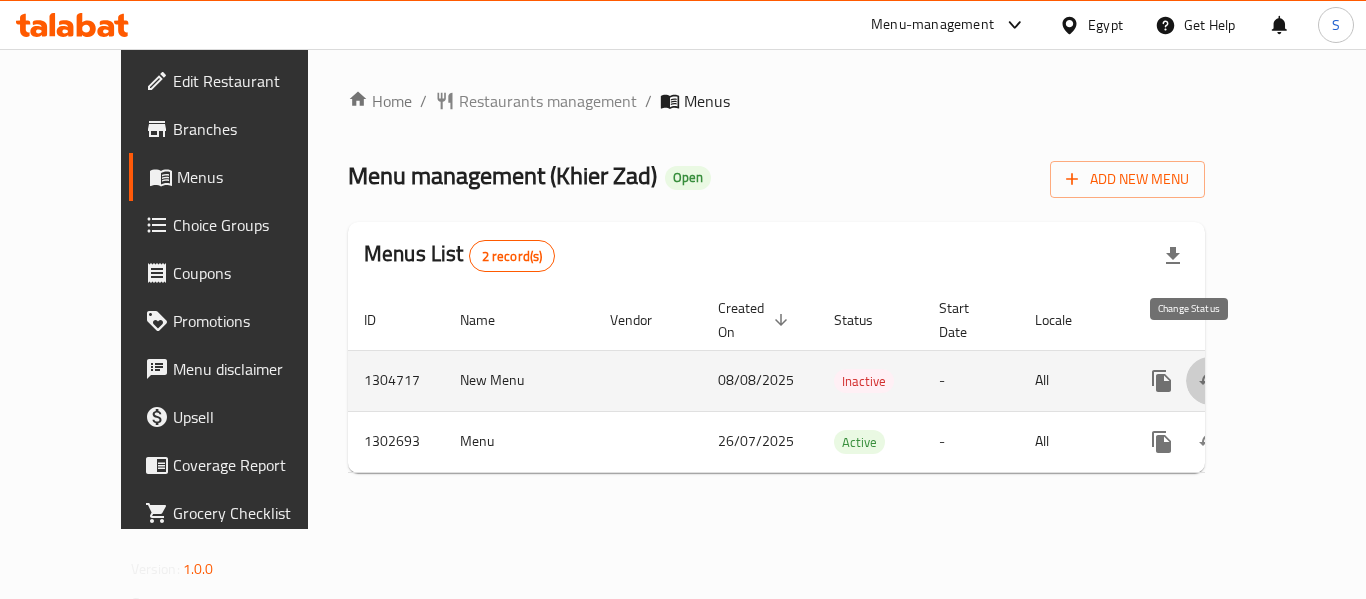 click 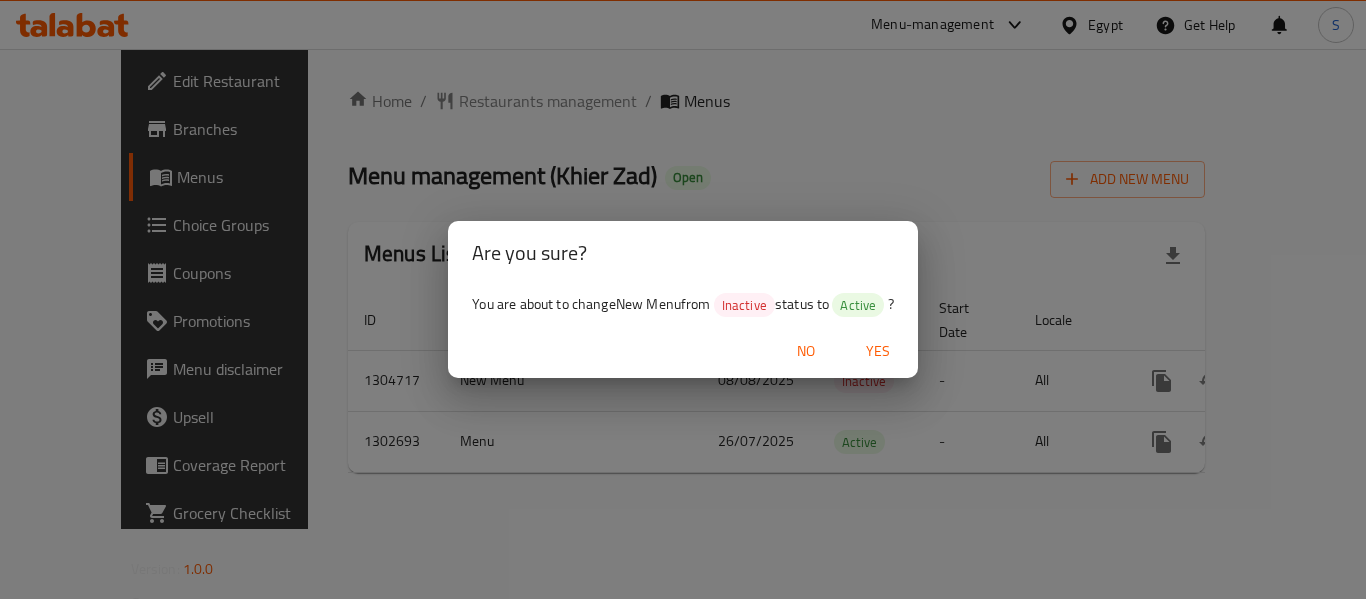 click on "Are you sure? You are about to change  New Menu  from   Inactive  status to   Active   ? No Yes" at bounding box center (683, 299) 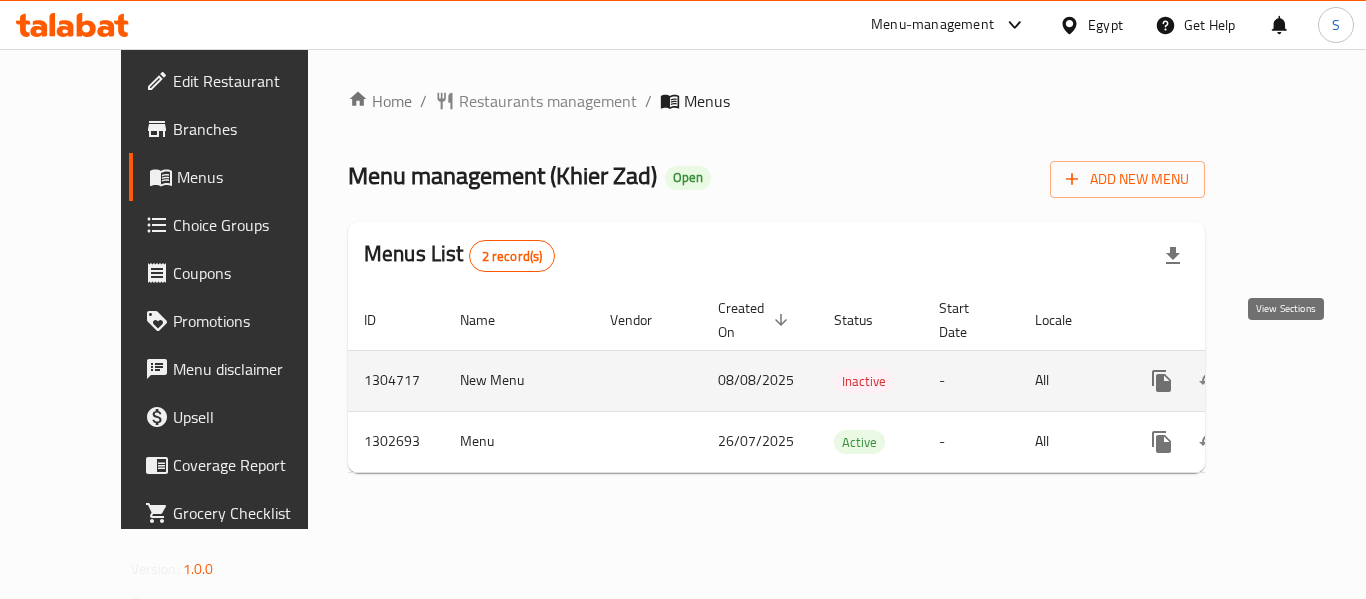 click 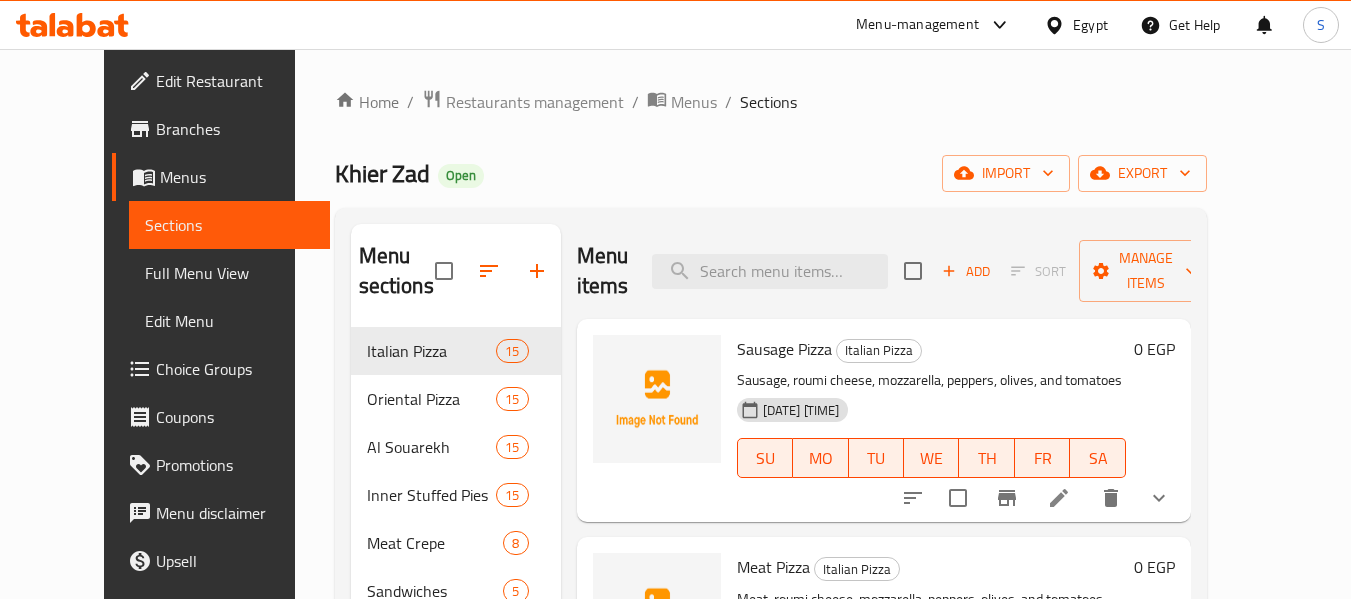 click on "Home / Restaurants management / Menus / Sections" at bounding box center (771, 102) 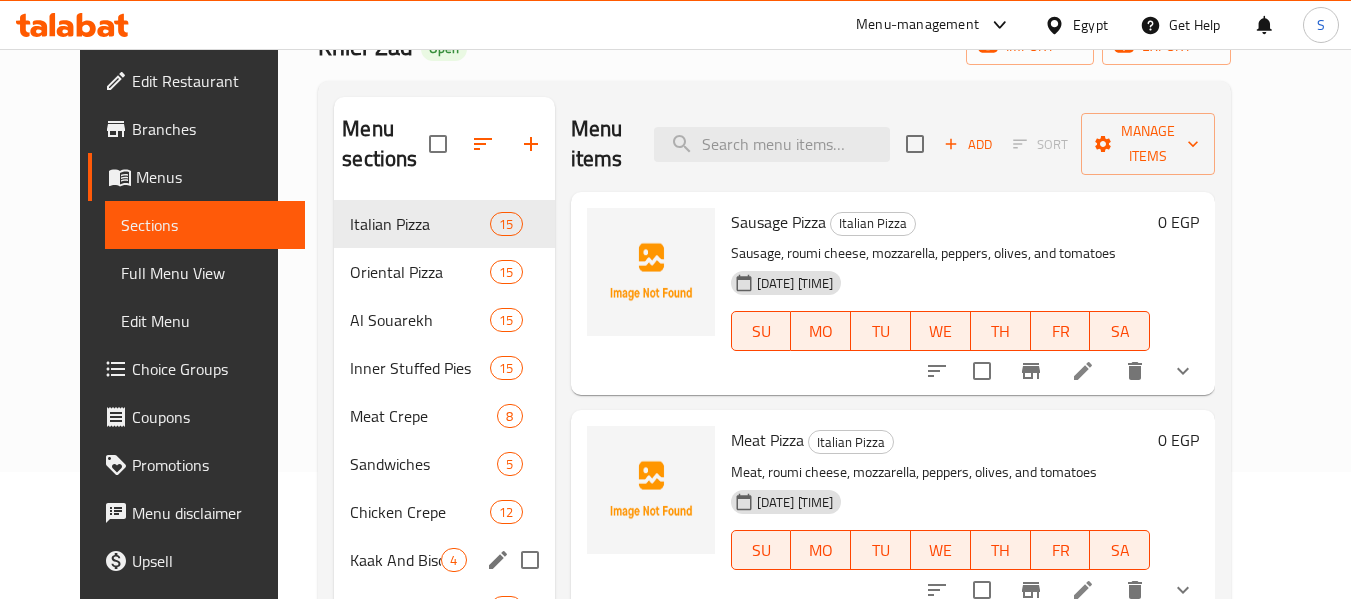 scroll, scrollTop: 200, scrollLeft: 0, axis: vertical 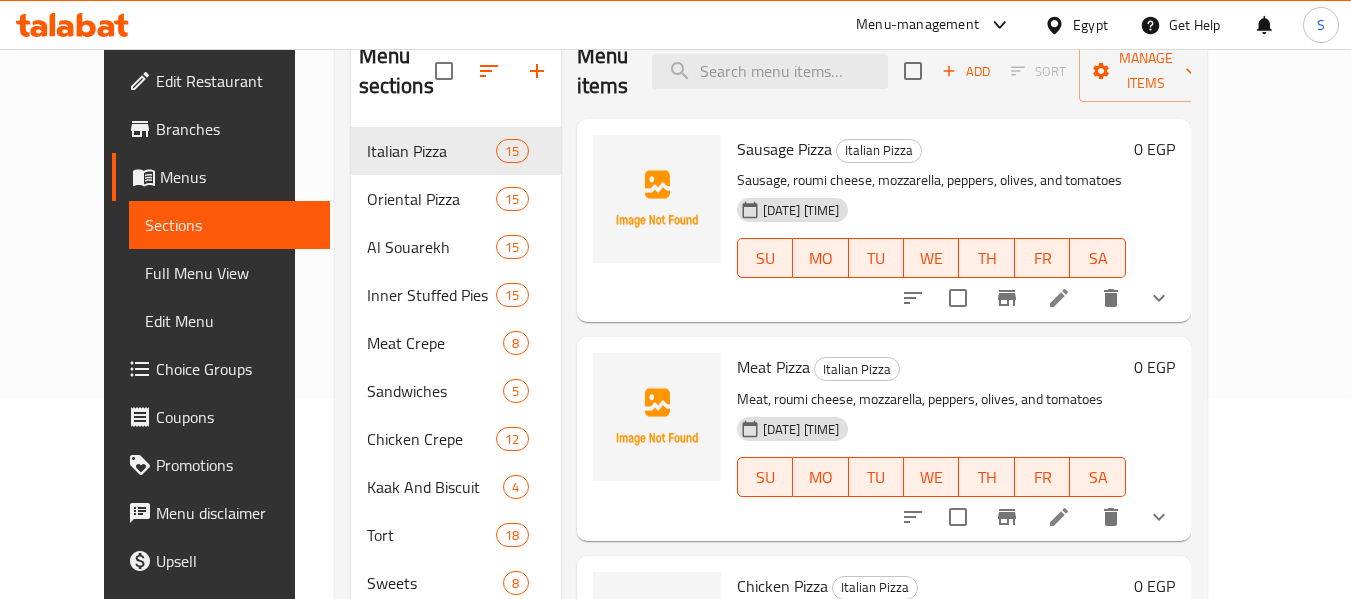 click on "Sausage Pizza   Italian Pizza" at bounding box center [931, 149] 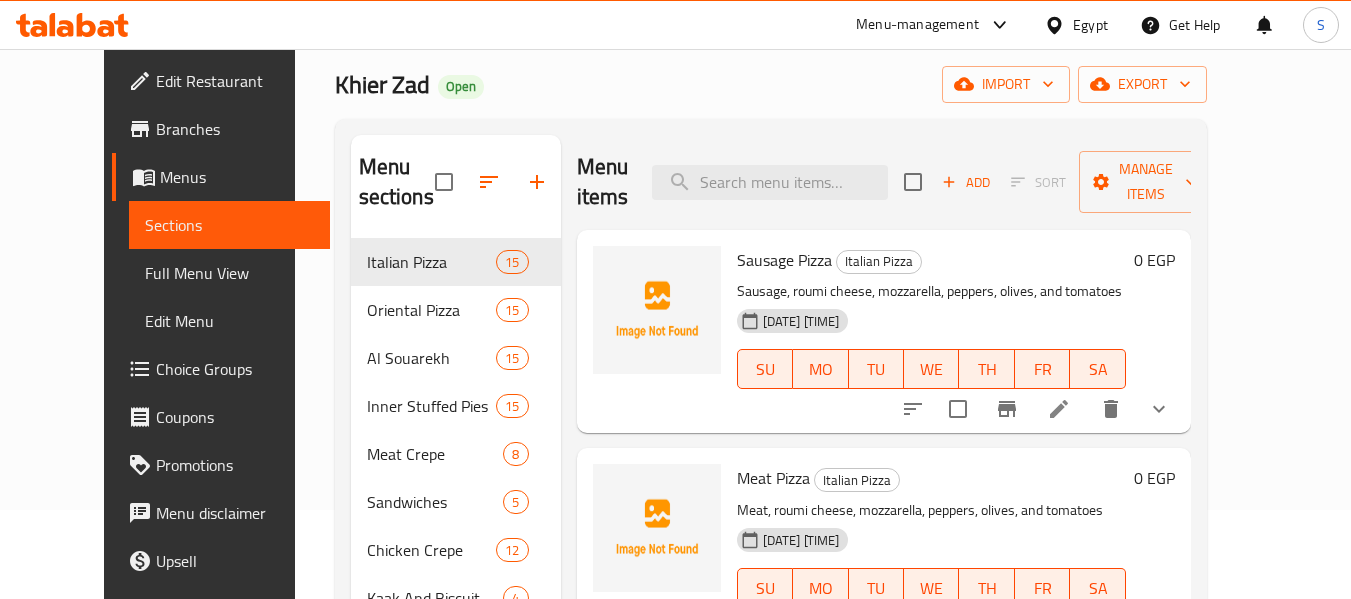scroll, scrollTop: 0, scrollLeft: 0, axis: both 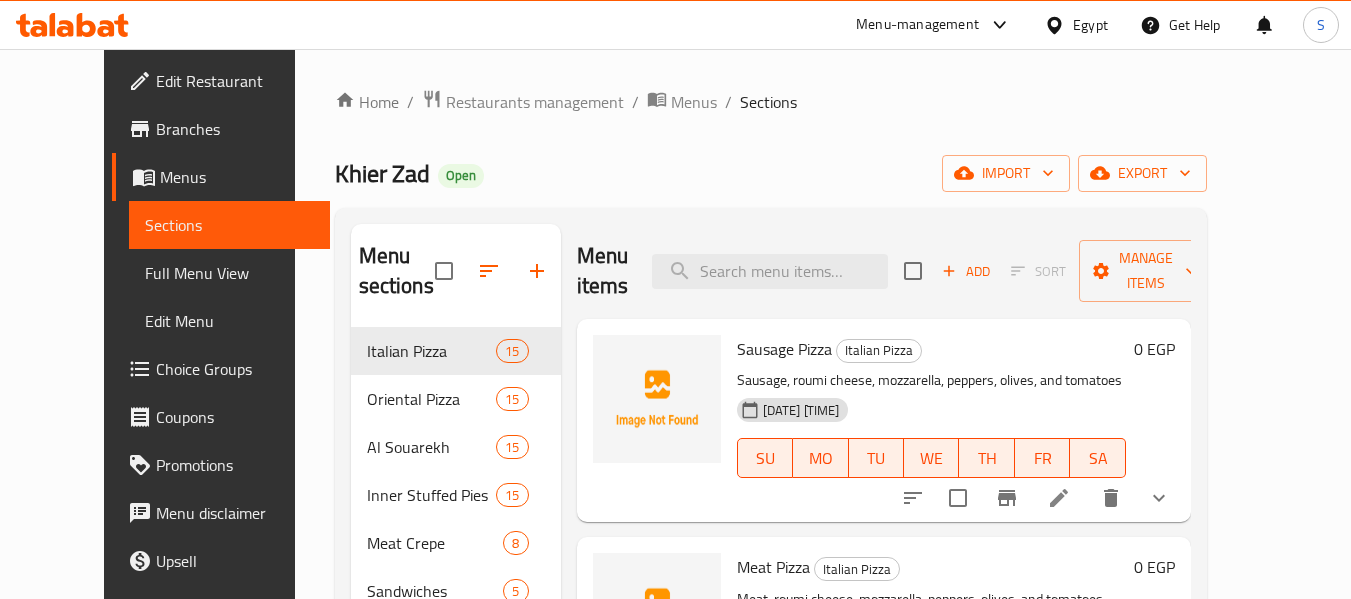 drag, startPoint x: 837, startPoint y: 132, endPoint x: 544, endPoint y: 124, distance: 293.1092 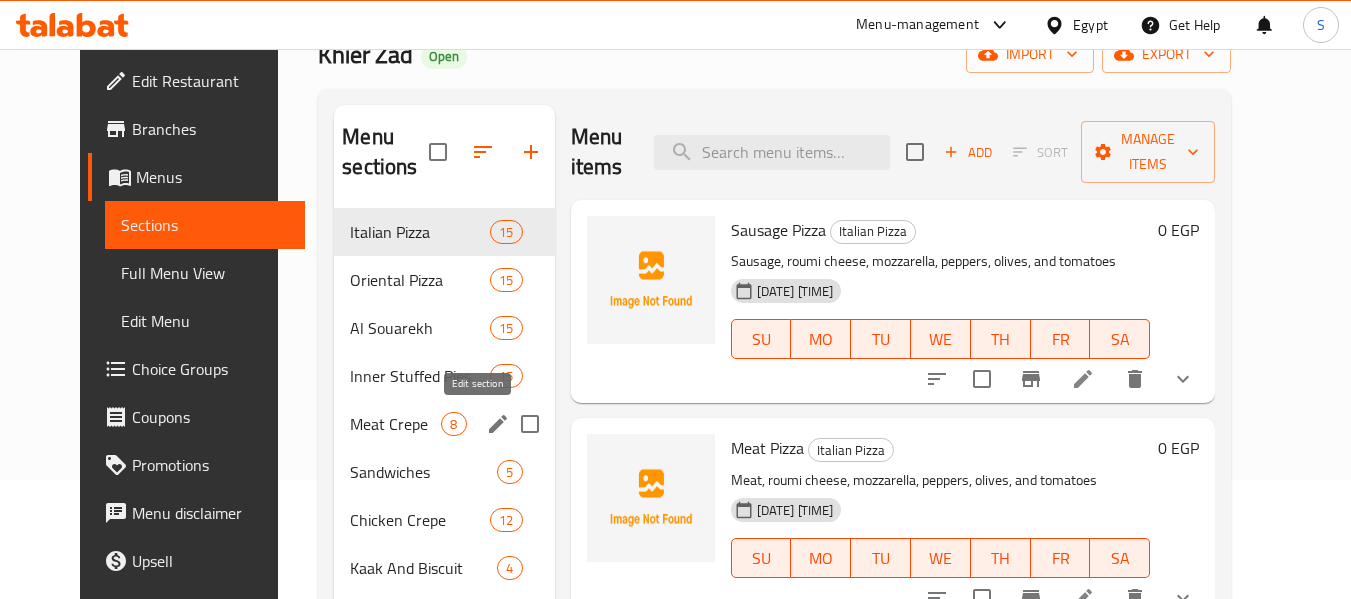 scroll, scrollTop: 200, scrollLeft: 0, axis: vertical 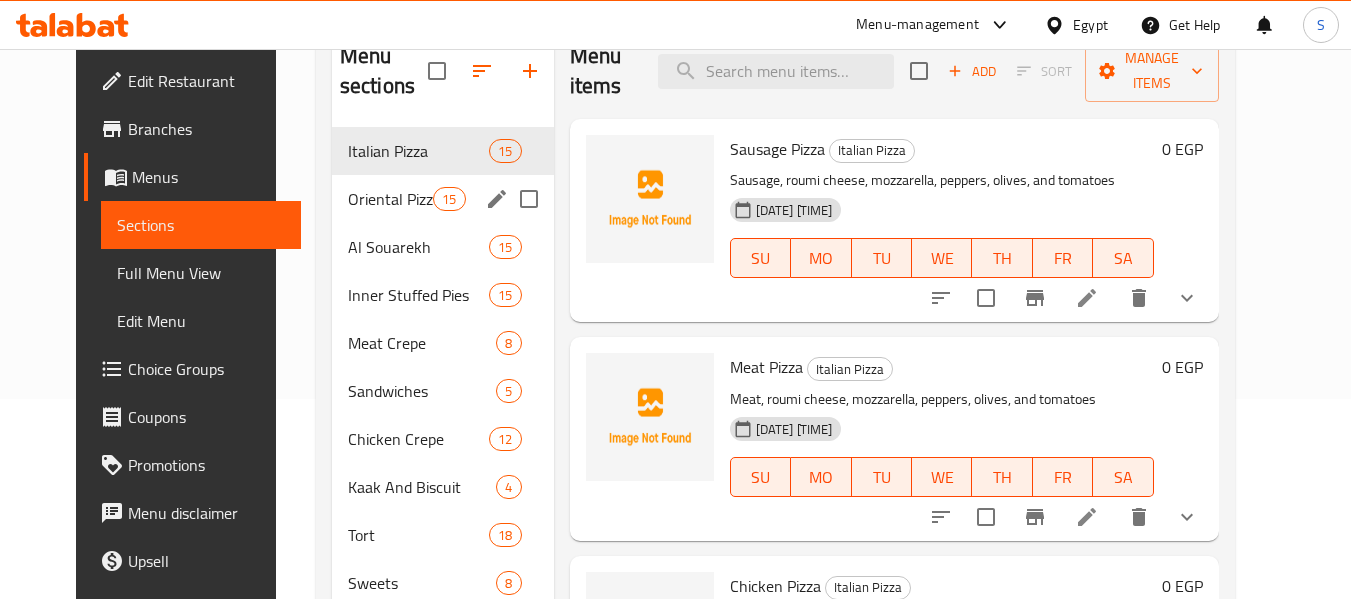click on "Italian Pizza 15" at bounding box center (443, 151) 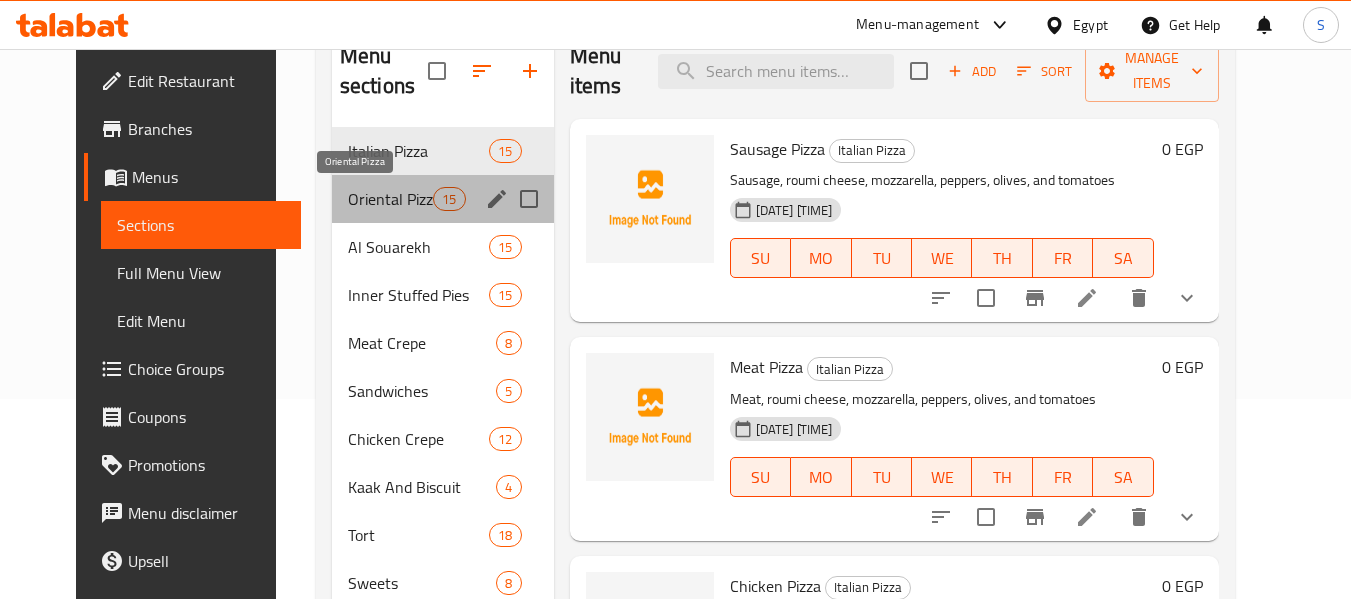 click on "Oriental Pizza" at bounding box center [390, 199] 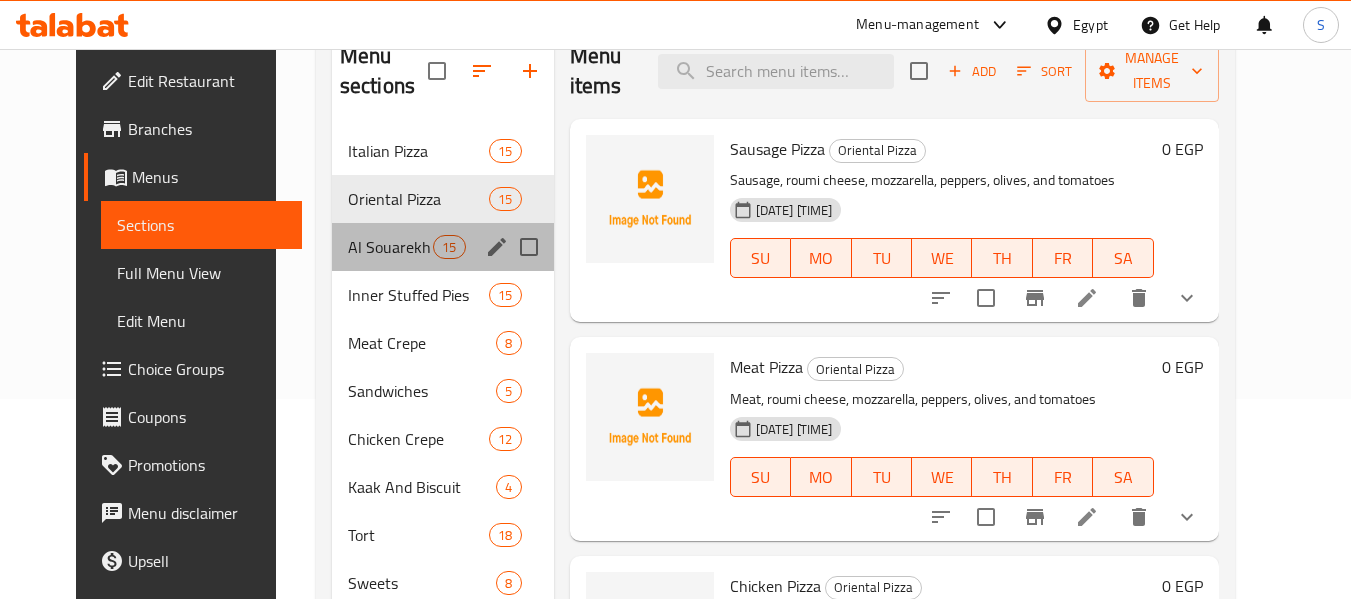 click on "Al Souarekh 15" at bounding box center (443, 247) 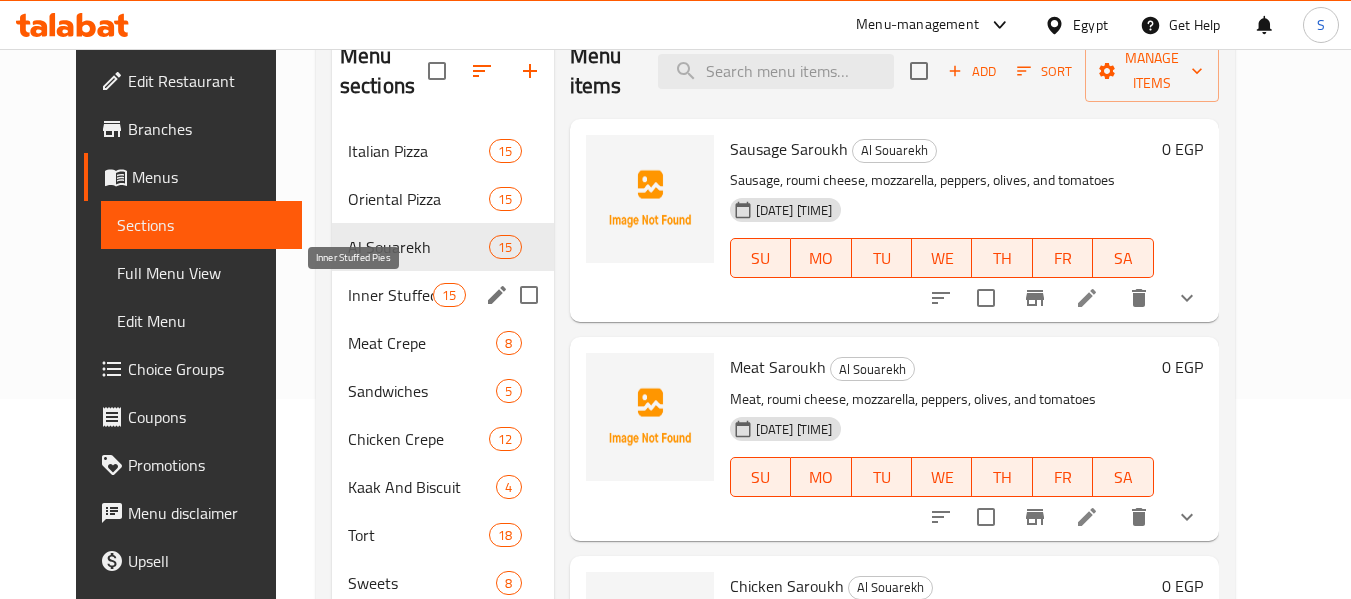 click on "Inner Stuffed Pies" at bounding box center [390, 295] 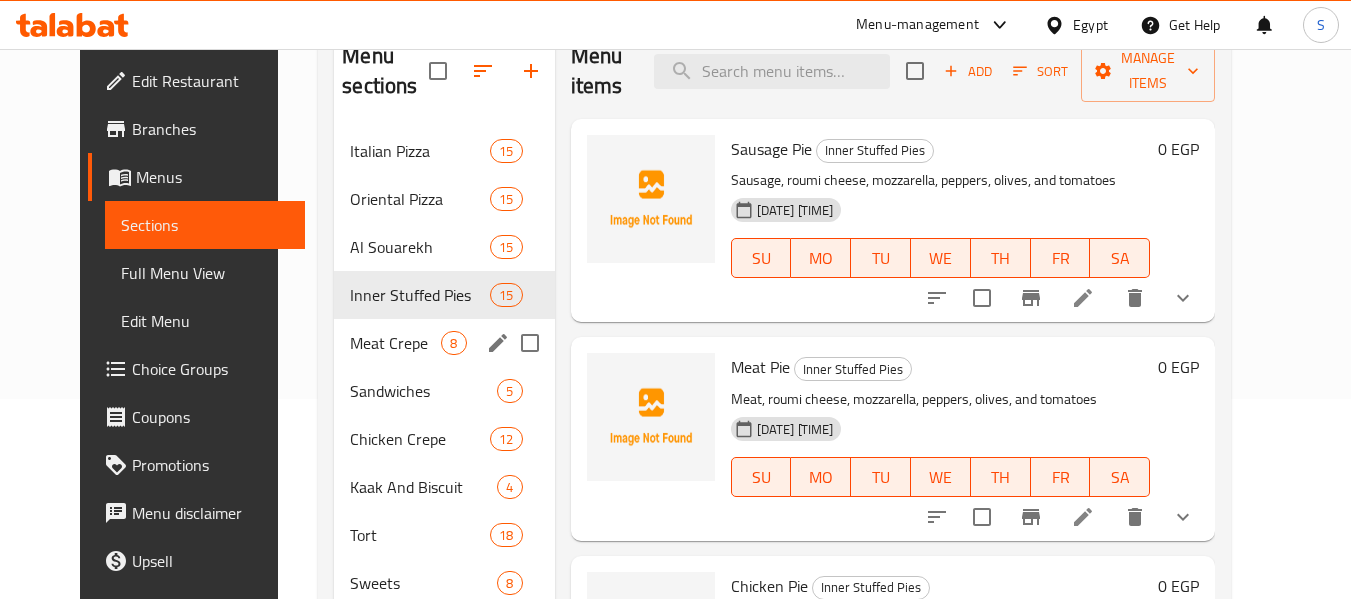 click on "Meat Crepe 8" at bounding box center [444, 343] 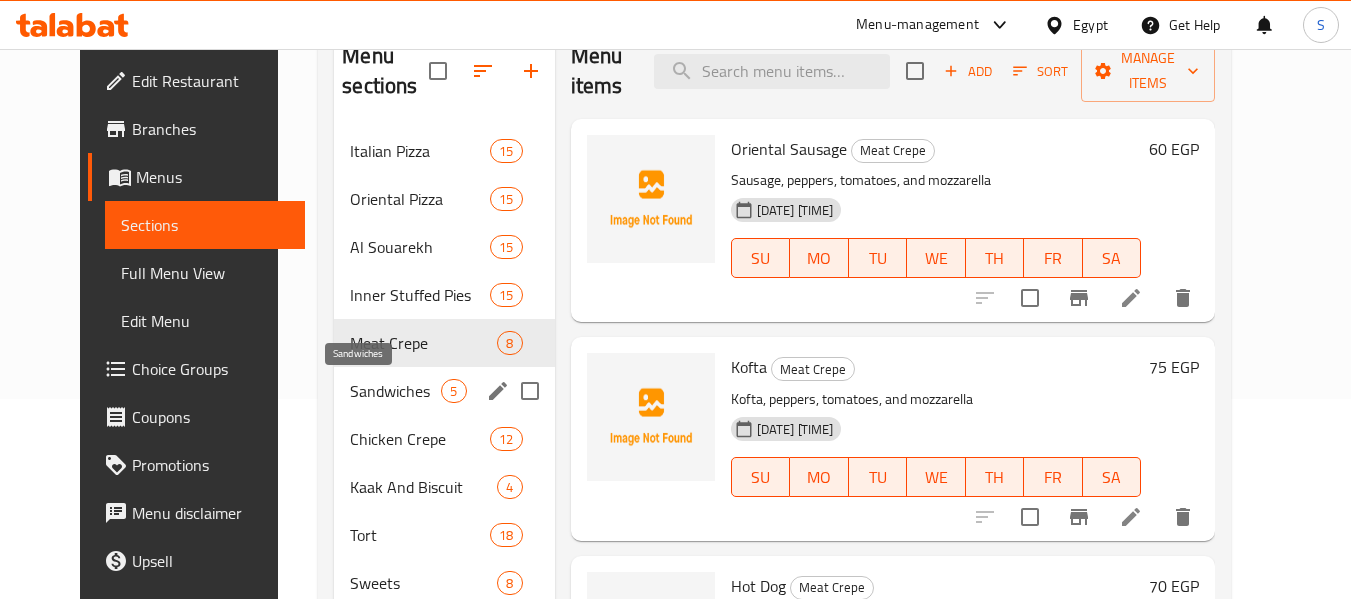 click on "Sandwiches" at bounding box center (395, 391) 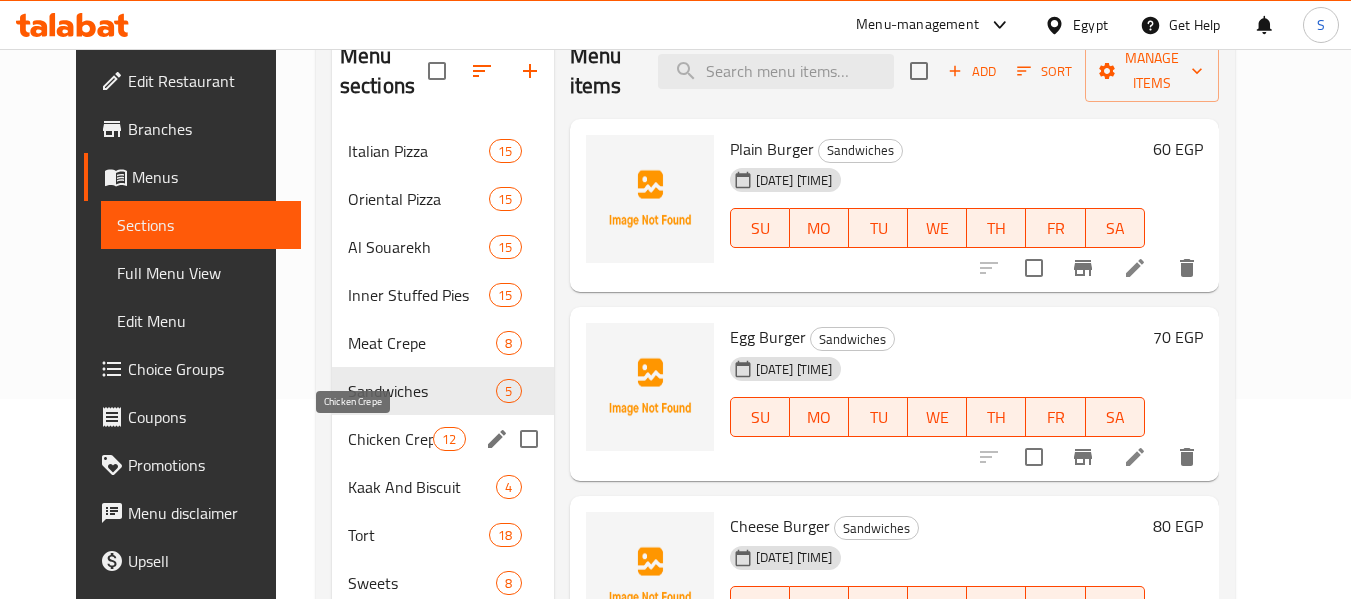 click on "Chicken Crepe" at bounding box center [390, 439] 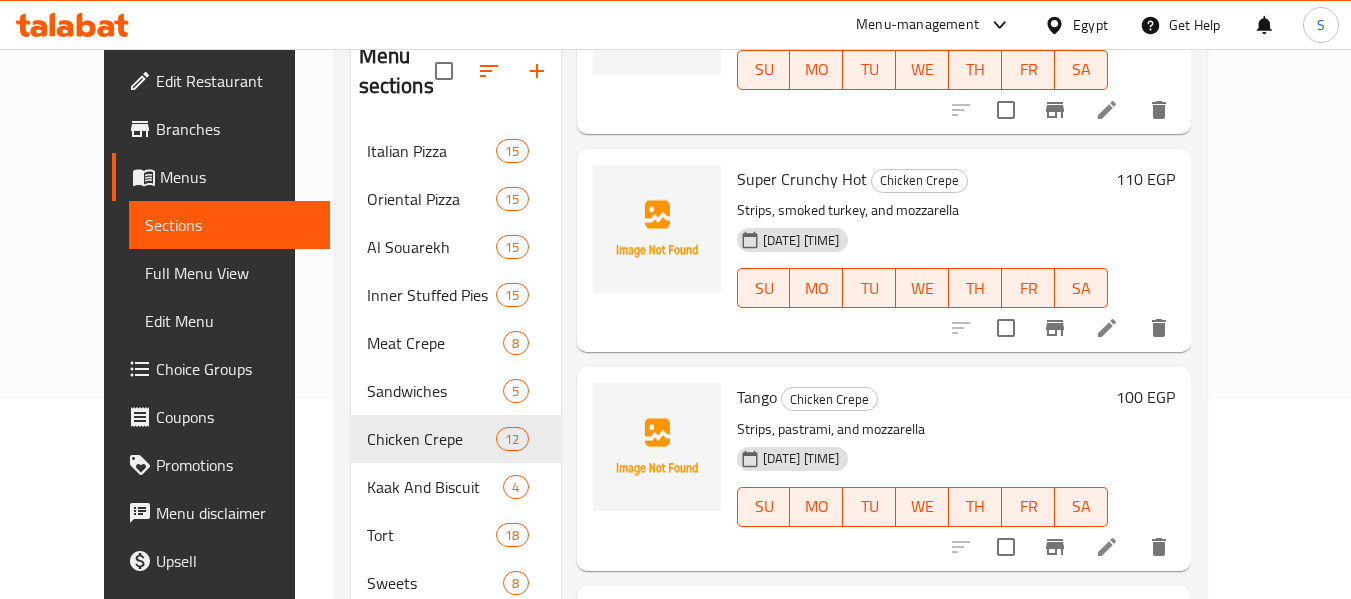 scroll, scrollTop: 1400, scrollLeft: 0, axis: vertical 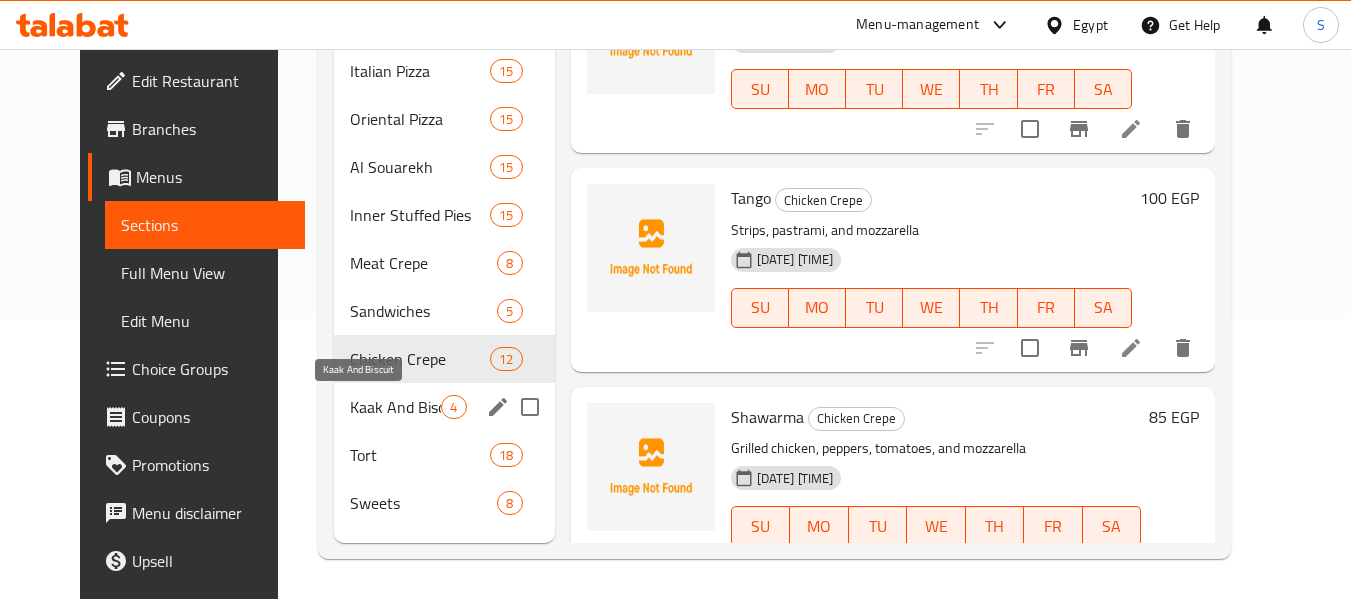 click on "Kaak And Biscuit" at bounding box center [395, 407] 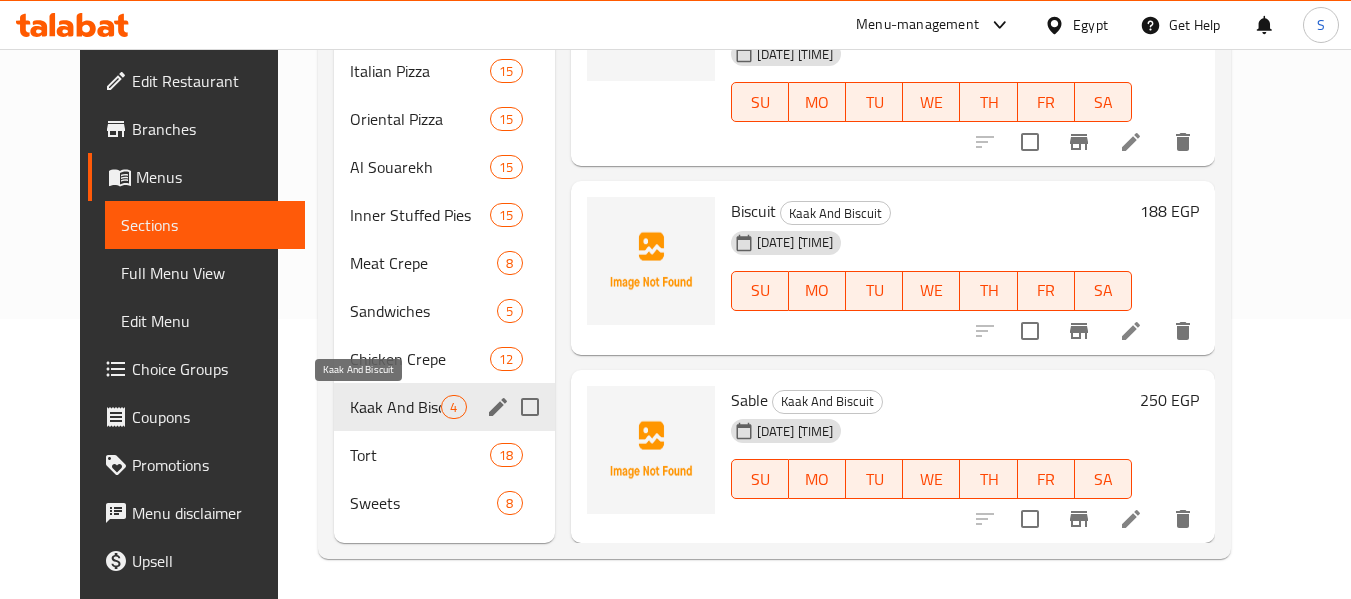 scroll, scrollTop: 265, scrollLeft: 0, axis: vertical 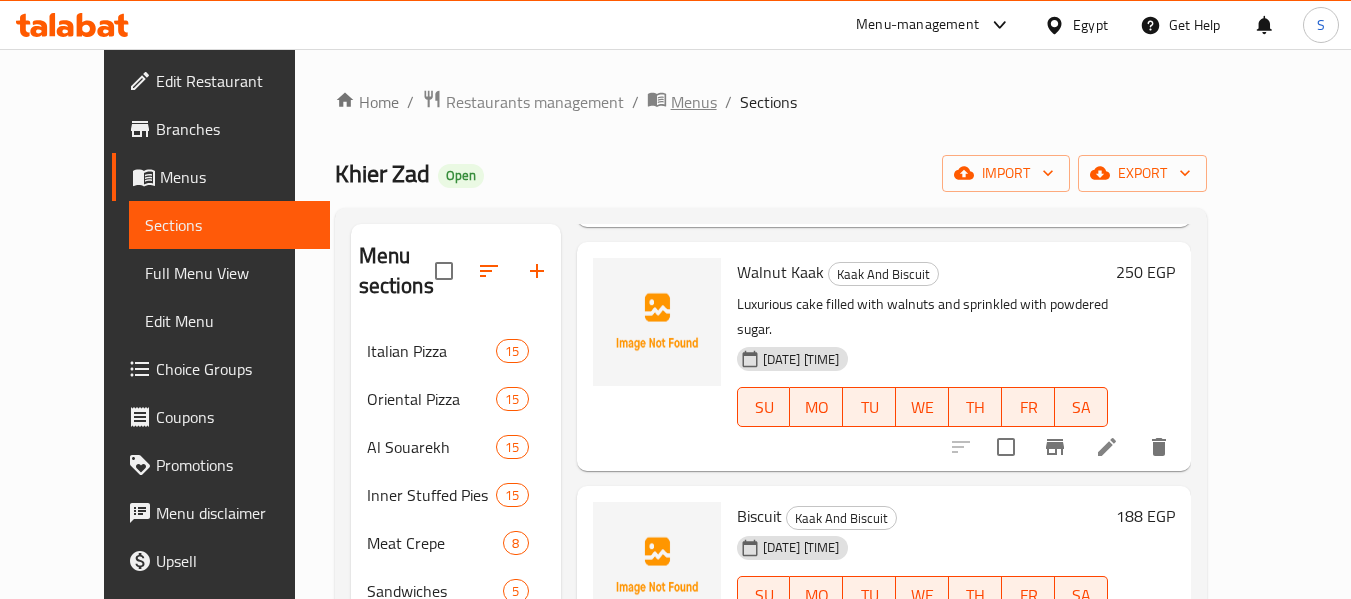 click on "Menus" at bounding box center [694, 102] 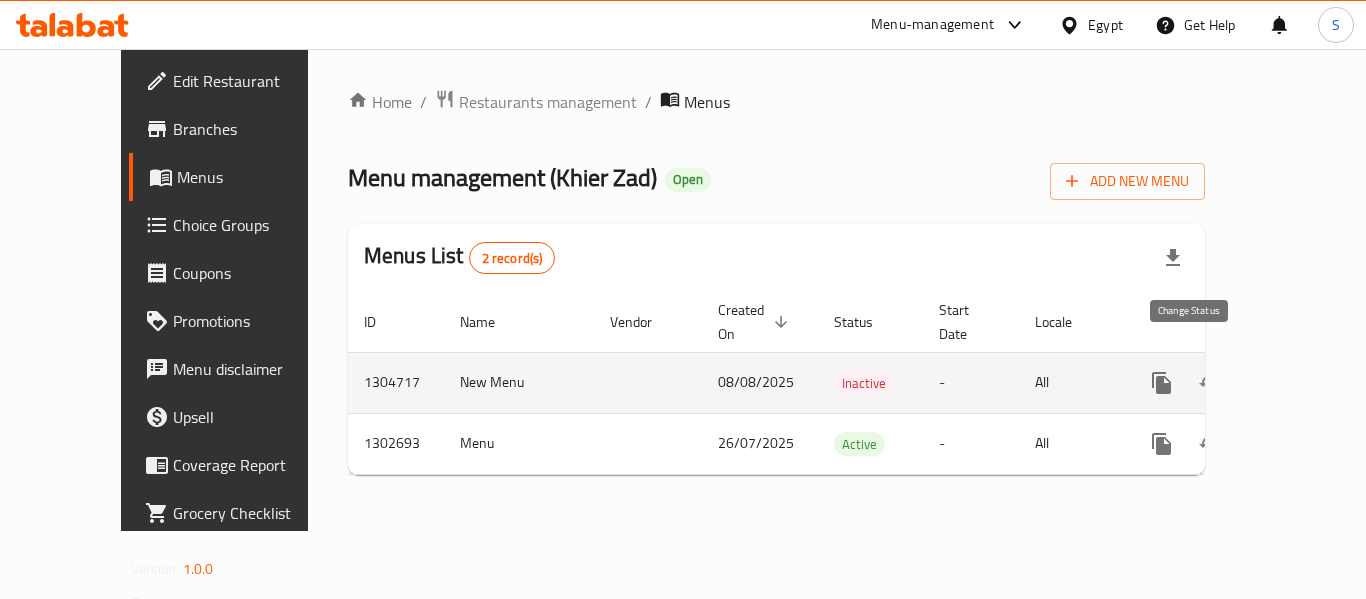 click 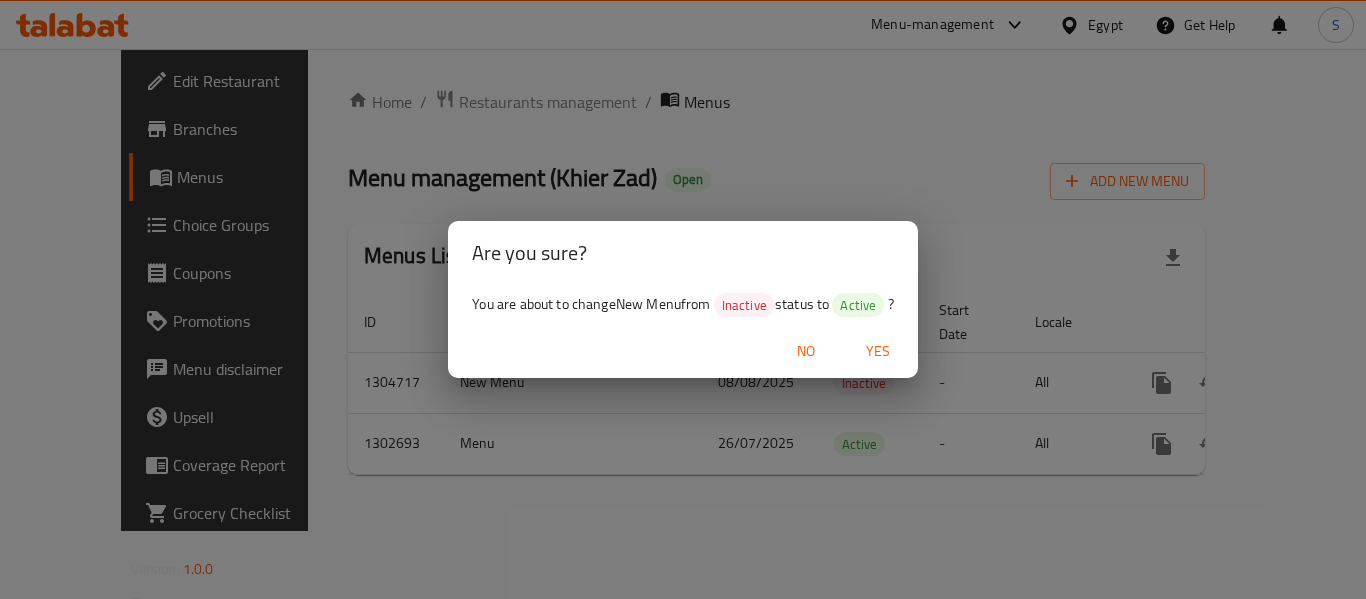 click on "Yes" at bounding box center (878, 351) 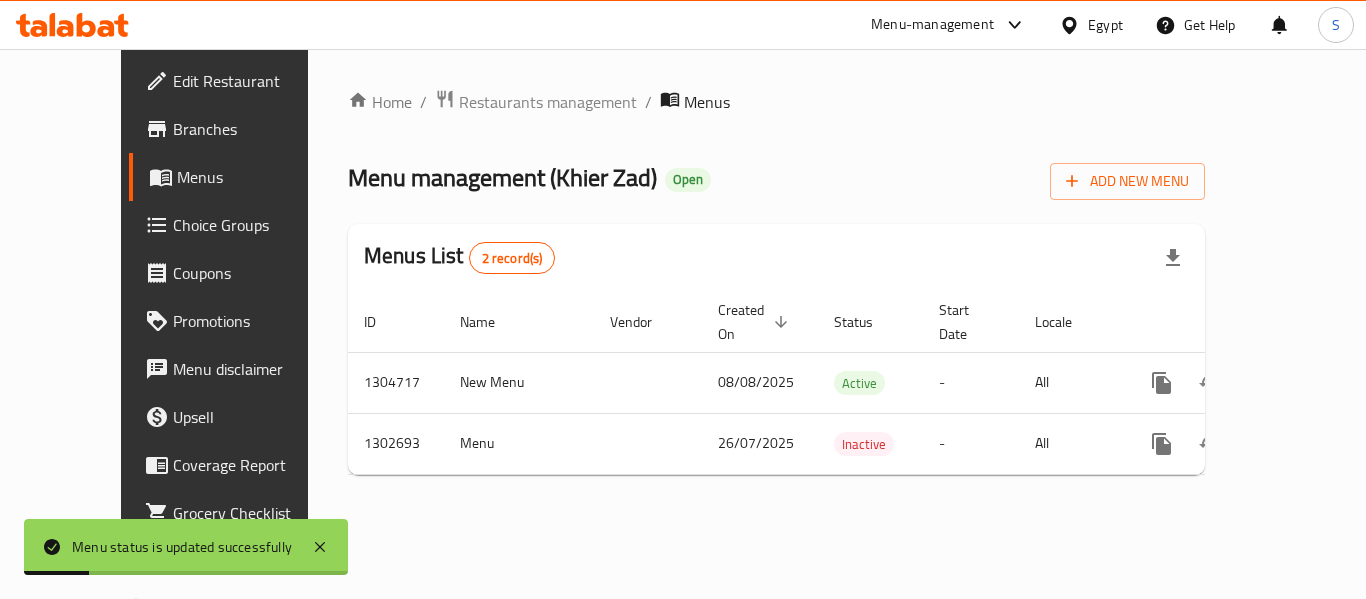 click on "Home / Restaurants management / Menus Menu management ( Khier Zad )  Open Add New Menu Menus List   2 record(s) ID Name Vendor Created On sorted descending Status Start Date Locale Actions 1304717 New Menu 08/08/[YEAR] Active - All 1302693 Menu 26/07/[YEAR] Inactive - All" at bounding box center (776, 290) 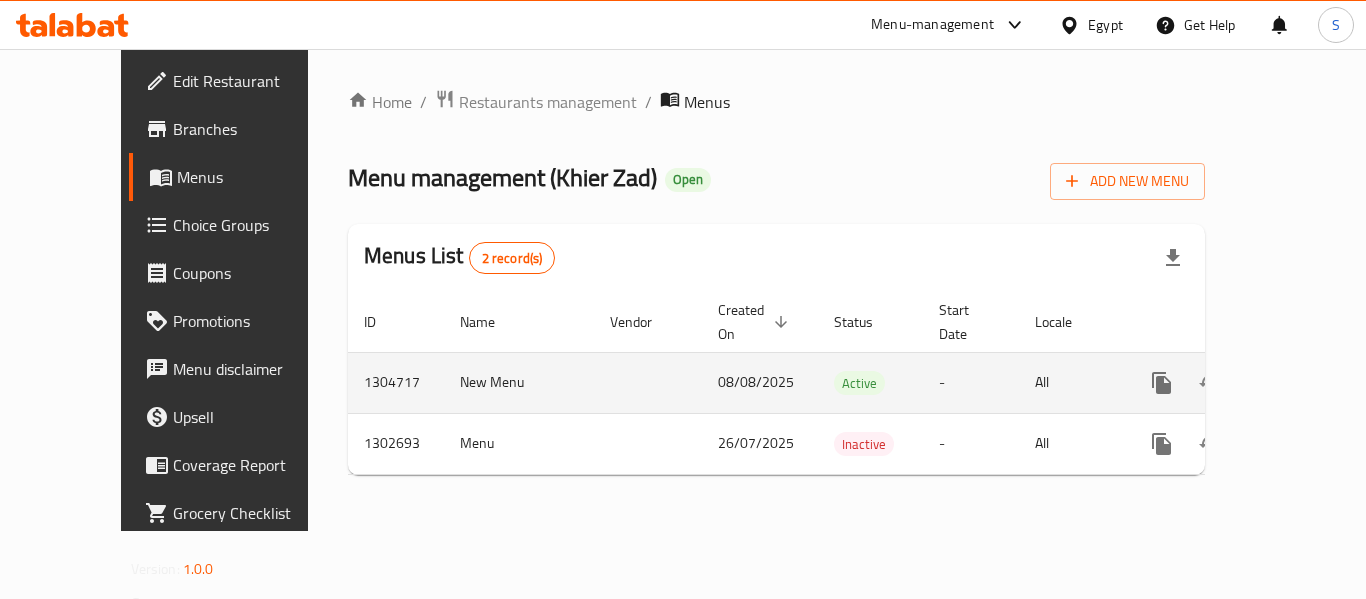 click 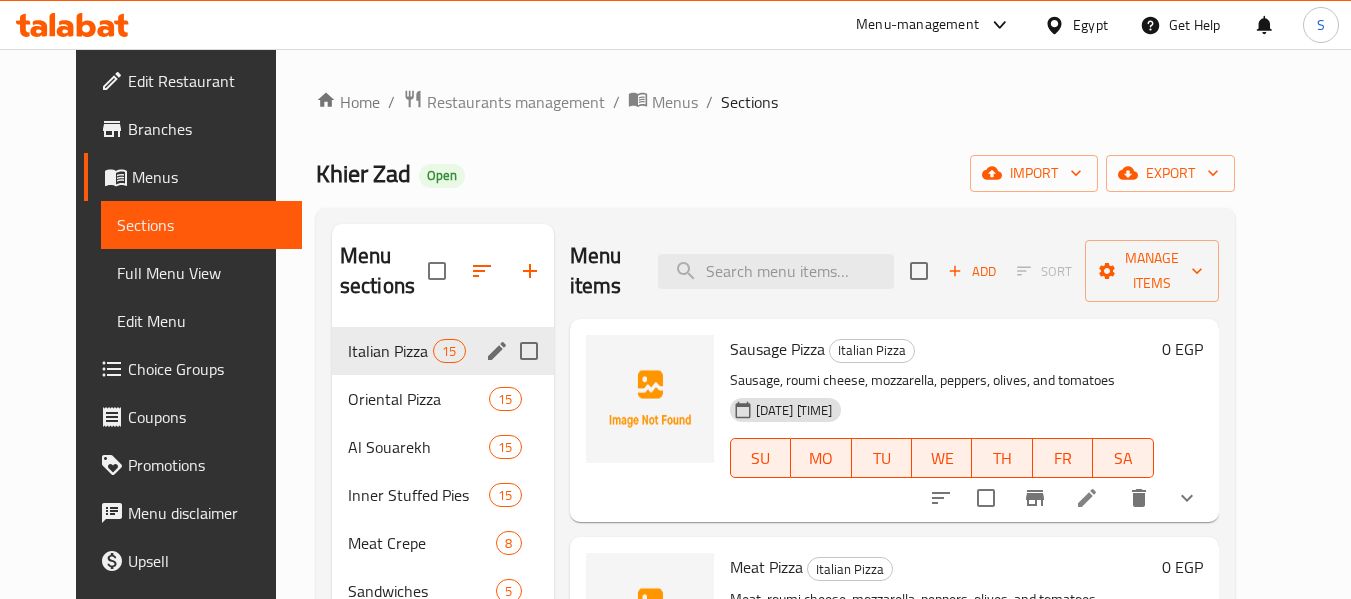 click at bounding box center [529, 351] 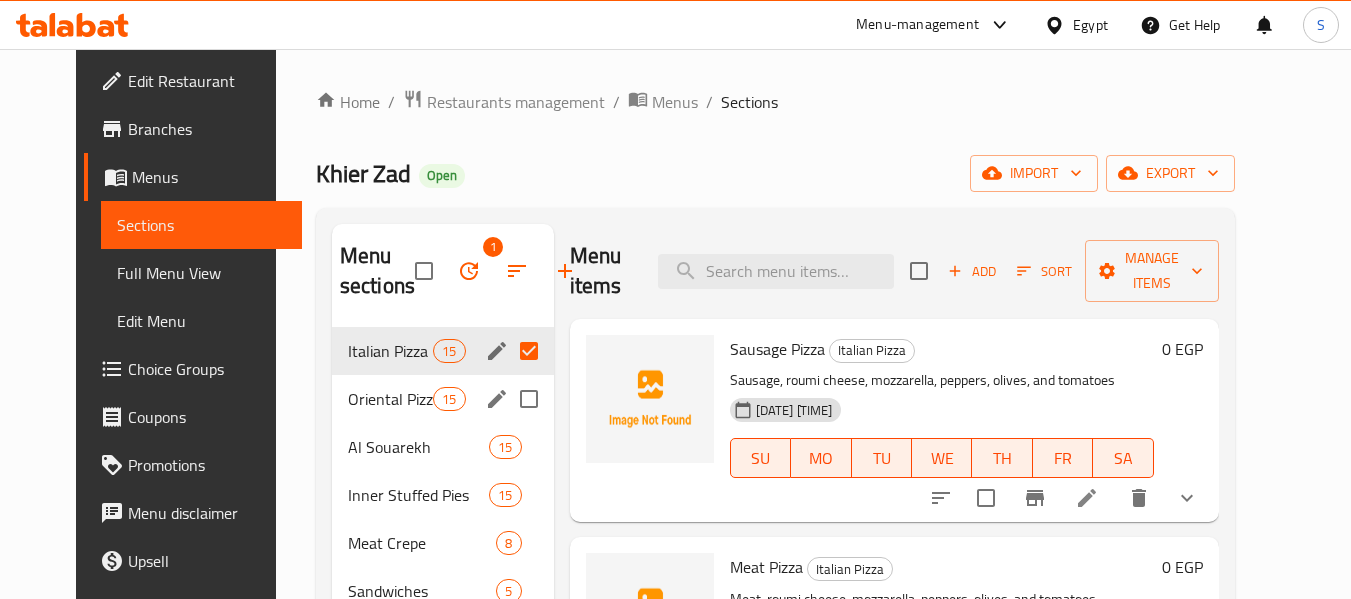 click at bounding box center [529, 399] 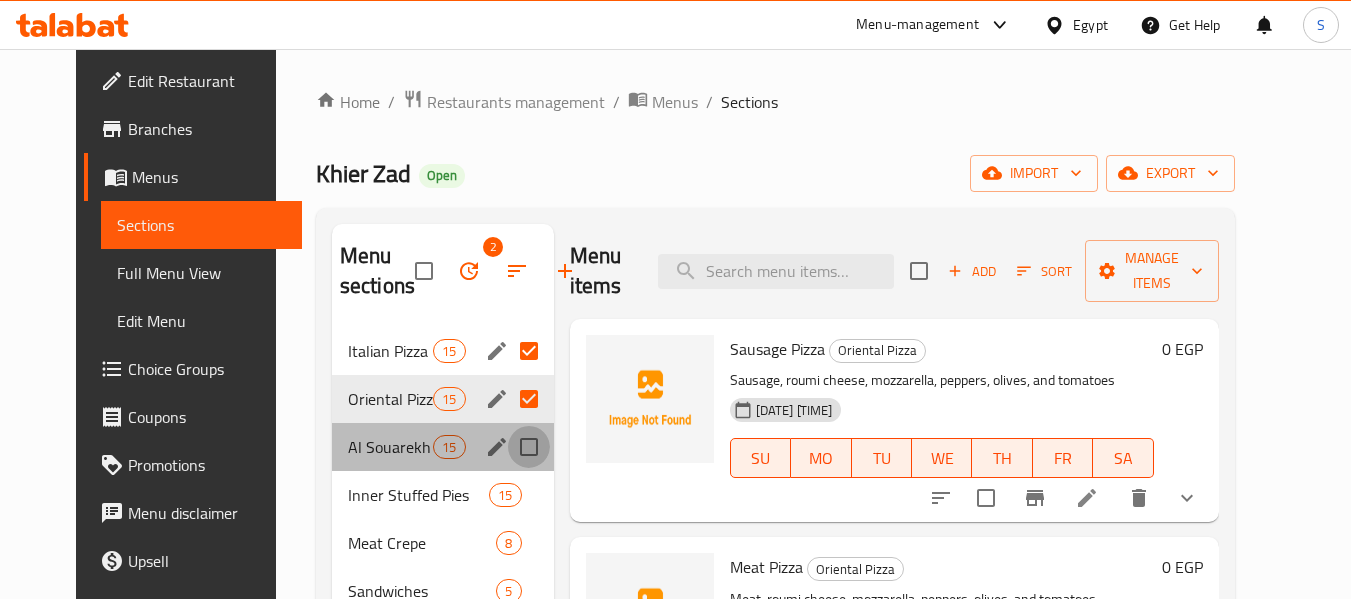 click at bounding box center (529, 447) 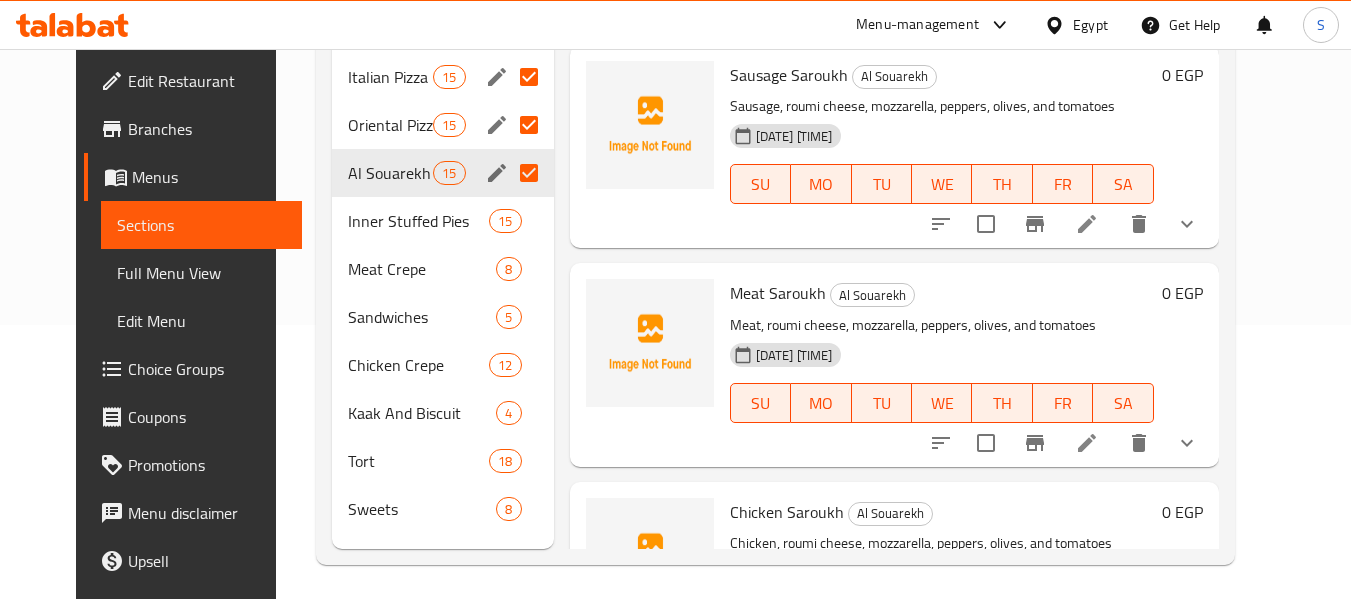 scroll, scrollTop: 280, scrollLeft: 0, axis: vertical 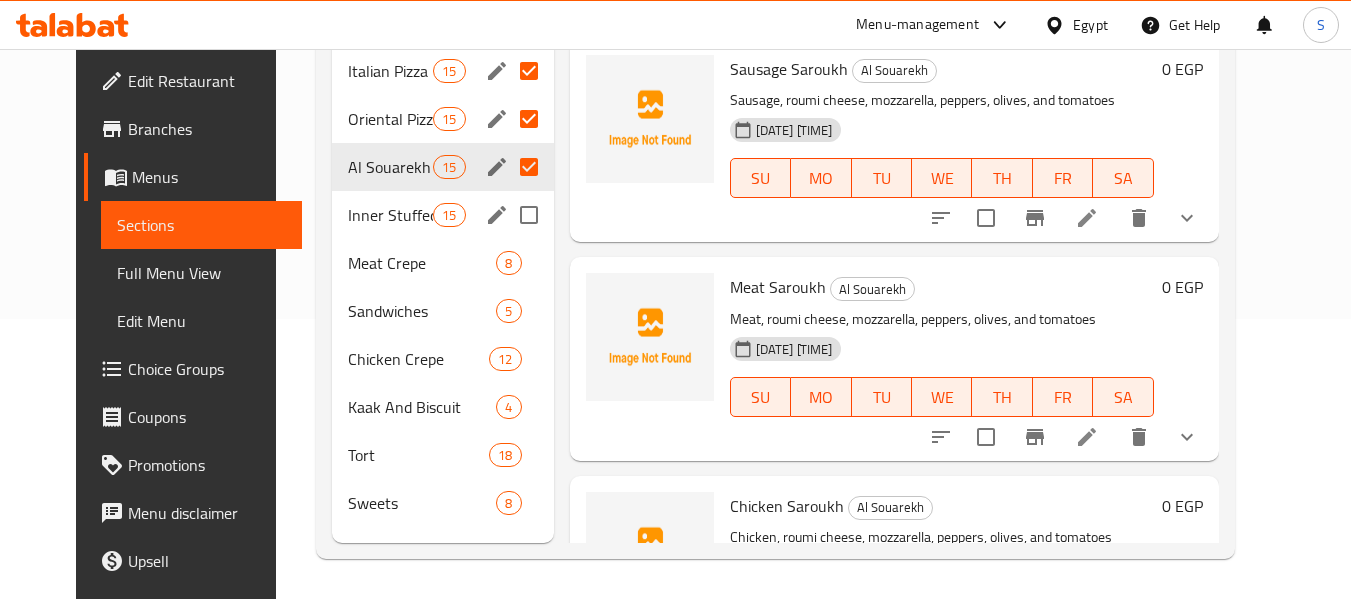 click at bounding box center (529, 215) 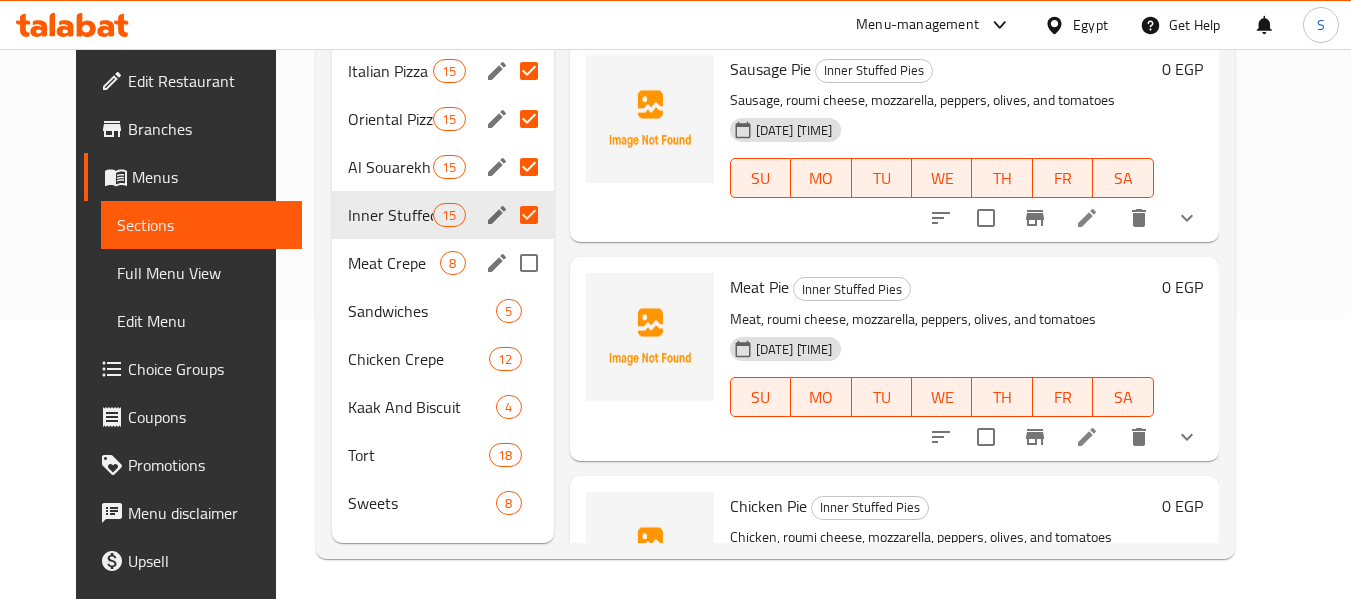 click at bounding box center [529, 263] 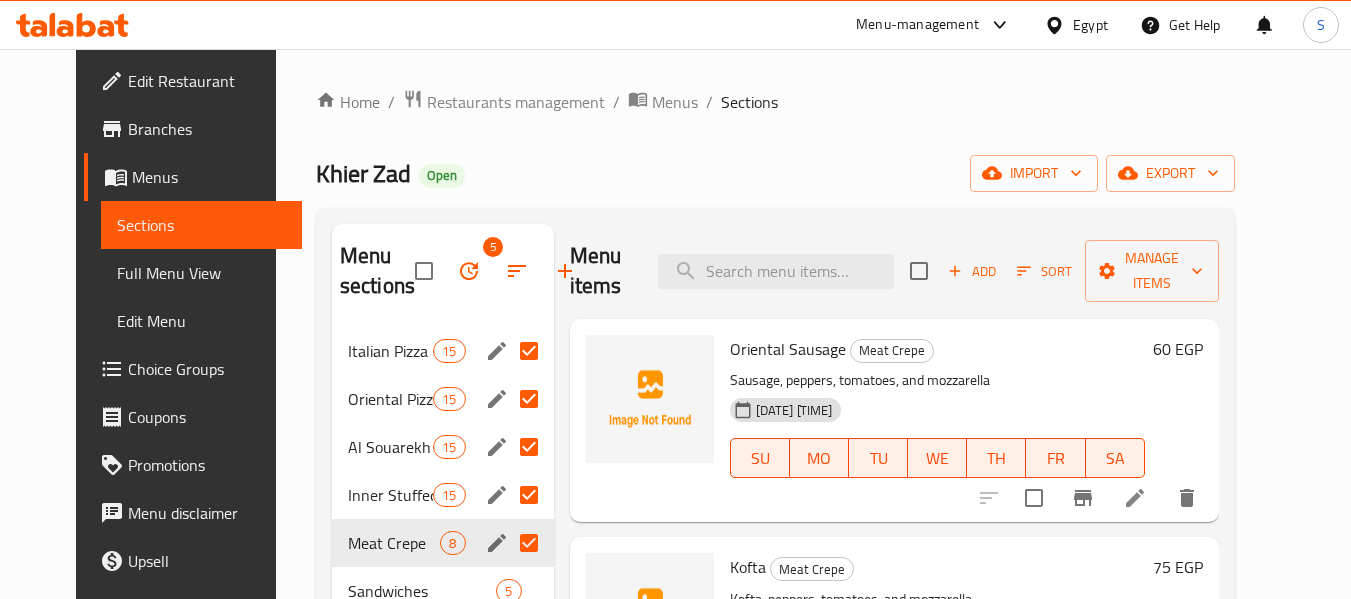 scroll, scrollTop: 280, scrollLeft: 0, axis: vertical 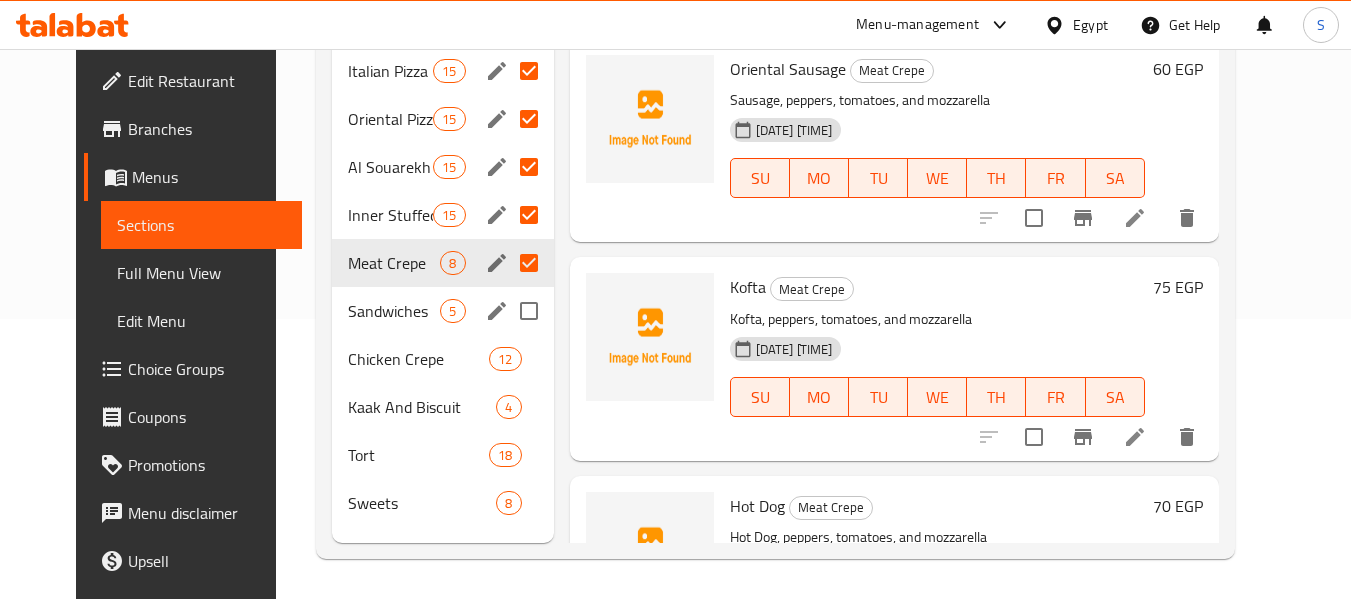 click at bounding box center [529, 311] 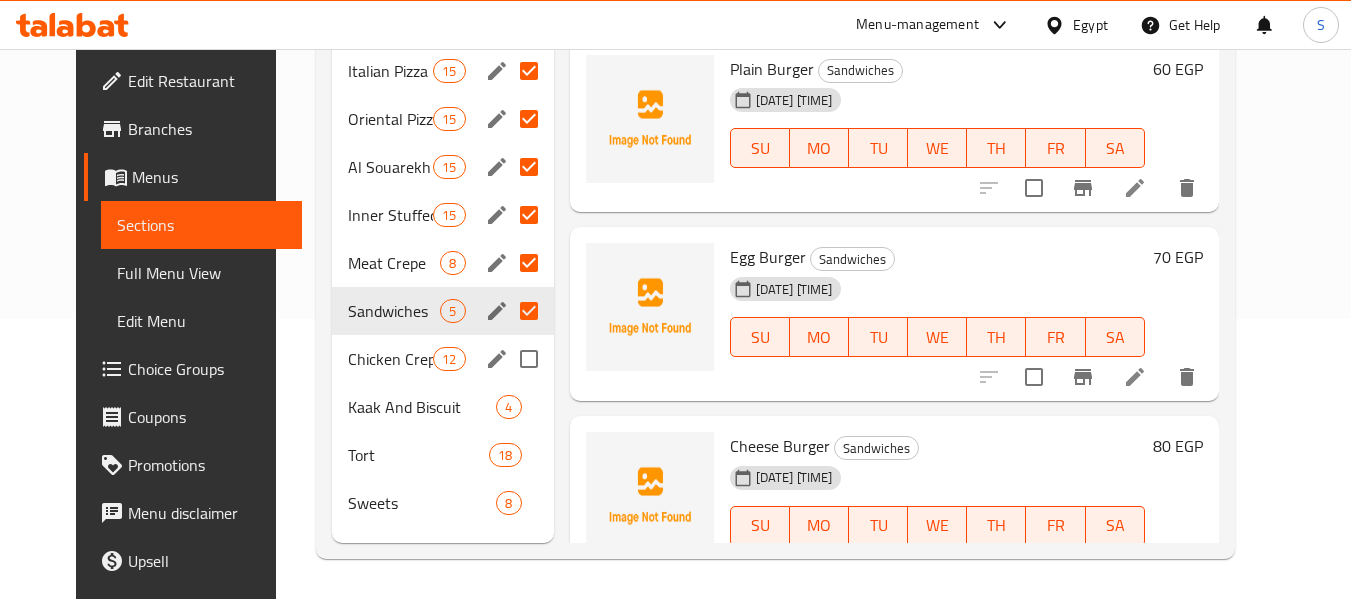 click at bounding box center [529, 359] 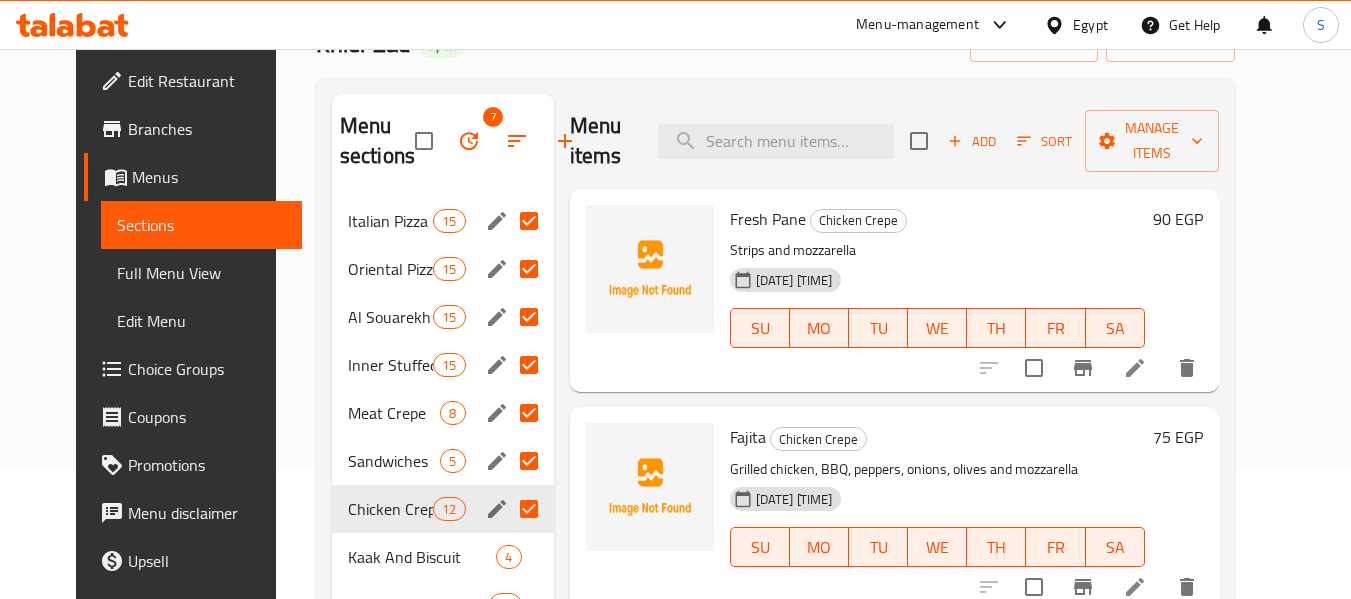 scroll, scrollTop: 0, scrollLeft: 0, axis: both 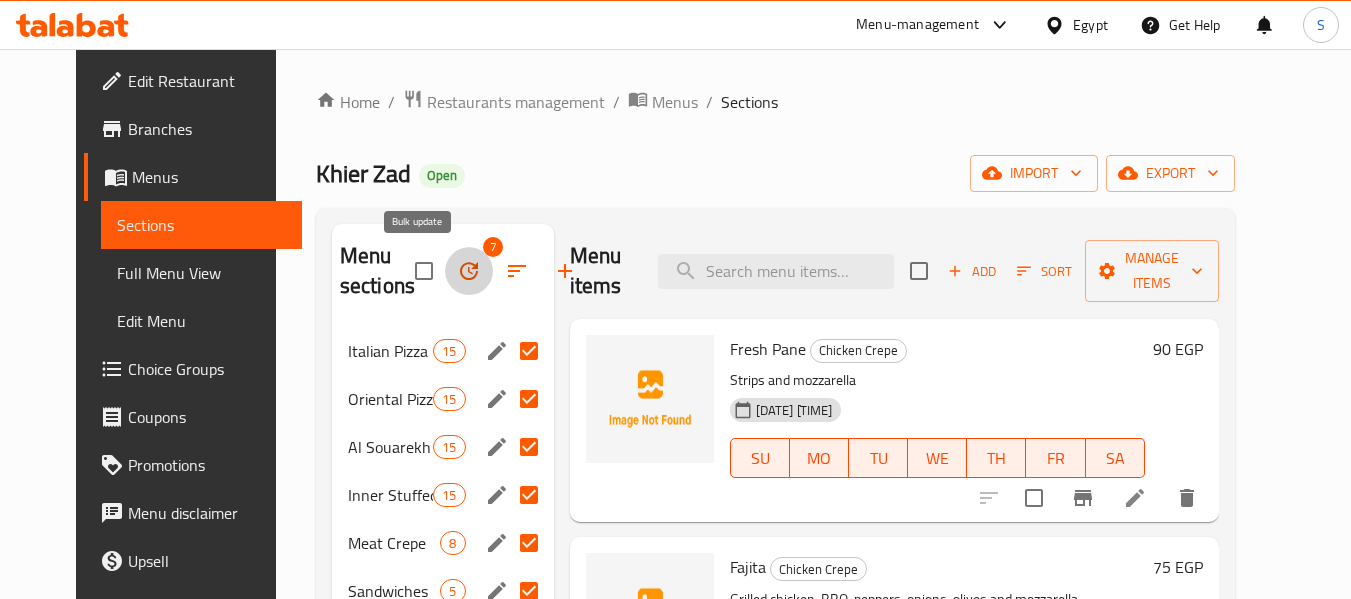 click 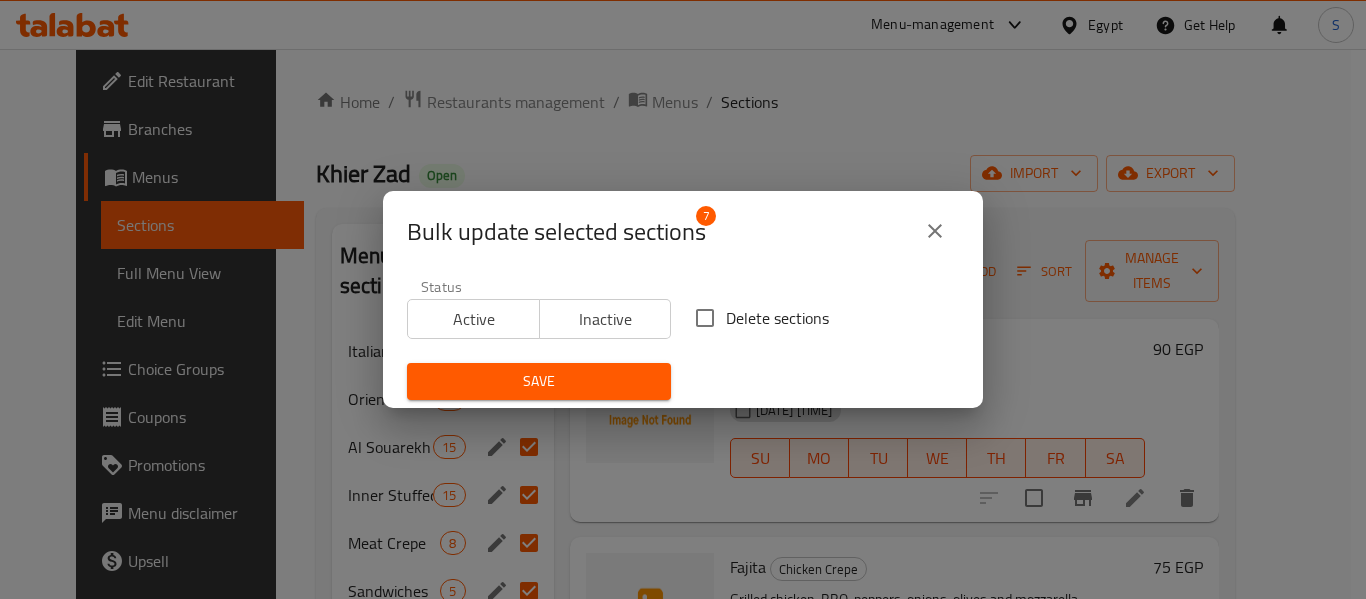 click on "Delete sections" at bounding box center (777, 318) 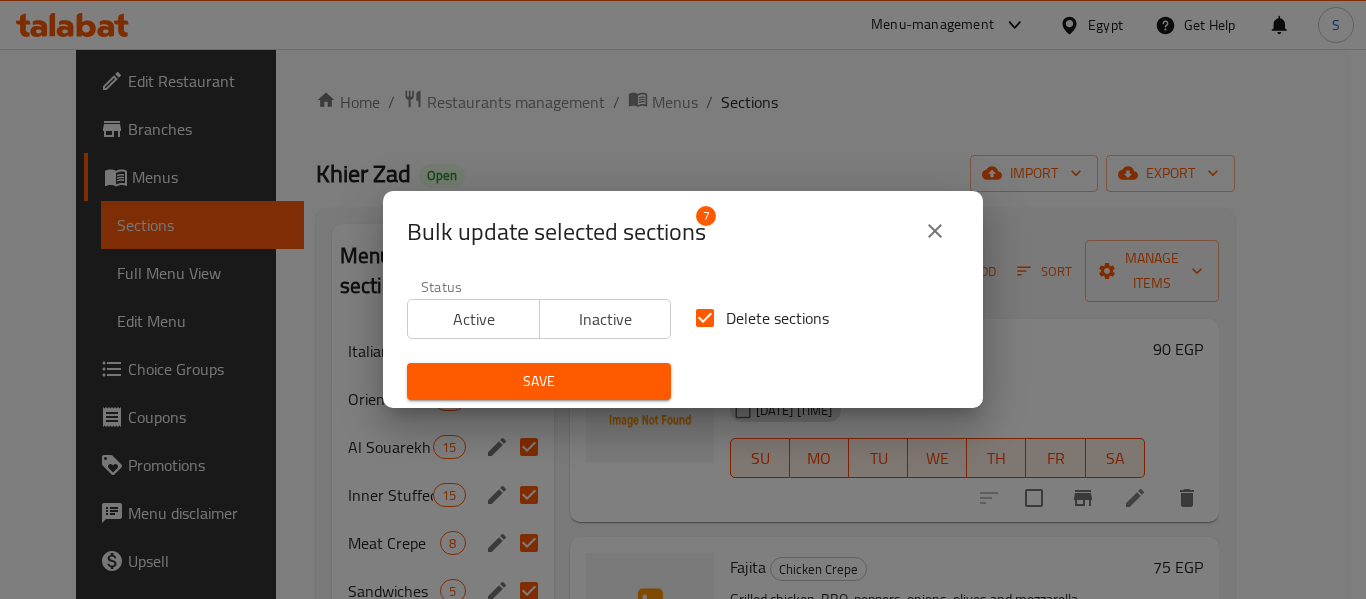 click on "Save" at bounding box center (539, 381) 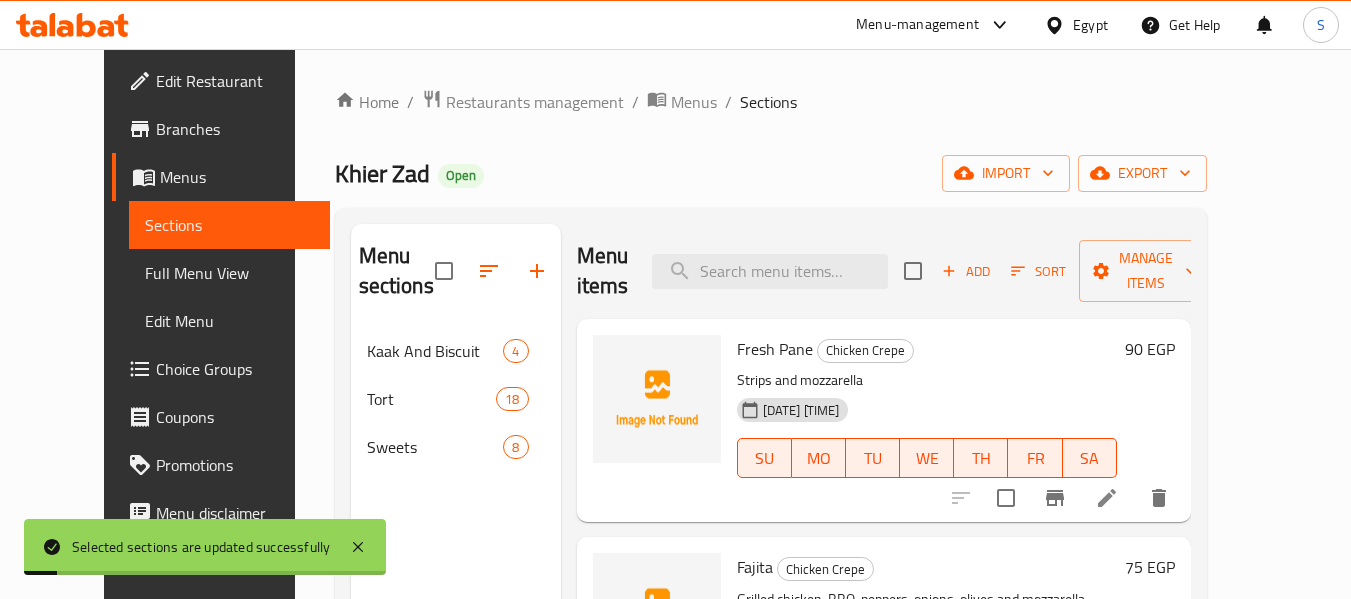 click on "Home / Restaurants management / Menus / Sections Khier Zad Open import export Menu sections Kaak And Biscuit 4 Tort 18 Sweets 8 Menu items Add Sort Manage items Fresh Pane   Chicken Crepe Strips and mozzarella [DATE] [TIME] SU MO TU WE TH FR SA 90   EGP Fajita   Chicken Crepe Grilled chicken, BBQ, peppers, onions, olives and mozzarella [DATE] [TIME] SU MO TU WE TH FR SA 75   EGP Shish Tawook   Chicken Crepe Grilled thigh, pepper, onion and mozzarella [DATE] [TIME] SU MO TU WE TH FR SA 90   EGP Cordon Bleu   Chicken Crepe Nuggets, smoked meat and mozzarella [DATE] [TIME] SU MO TU WE TH FR SA 100   EGP Super Cordon Bleu Hot   Chicken Crepe Strips, smoked meat, and mozzarella [DATE] [TIME] SU MO TU WE TH FR SA 105   EGP Zinger Supreme   Chicken Crepe Salami, zinger, peppers, tomatoes, and mozzarella [DATE] [TIME] SU MO TU WE TH FR SA 115   EGP Super Crunchy Hot   Chicken Crepe Strips, smoked turkey, and mozzarella [DATE] [TIME] SU MO TU WE TH FR SA 110   EGP Tango   SU" at bounding box center [771, 464] 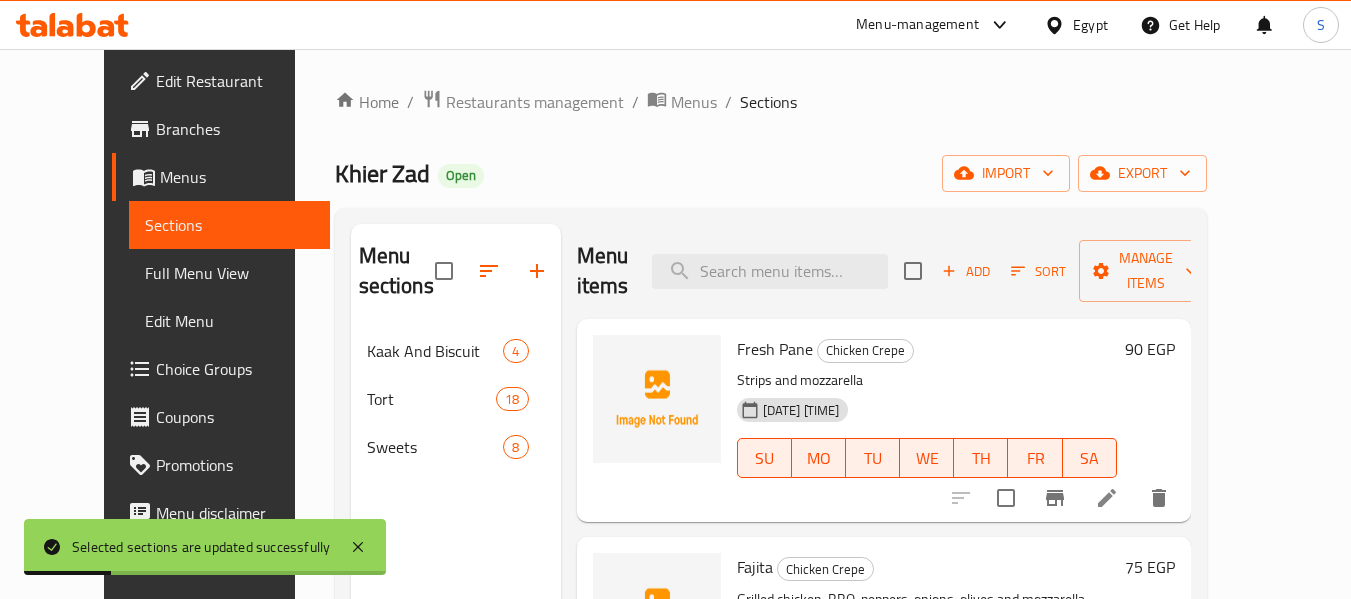 click on "Home / Restaurants management / Menus / Sections Khier Zad Open import export Menu sections Kaak And Biscuit 4 Tort 18 Sweets 8 Menu items Add Sort Manage items Fresh Pane   Chicken Crepe Strips and mozzarella [DATE] [TIME] SU MO TU WE TH FR SA 90   EGP Fajita   Chicken Crepe Grilled chicken, BBQ, peppers, onions, olives and mozzarella [DATE] [TIME] SU MO TU WE TH FR SA 75   EGP Shish Tawook   Chicken Crepe Grilled thigh, pepper, onion and mozzarella [DATE] [TIME] SU MO TU WE TH FR SA 90   EGP Cordon Bleu   Chicken Crepe Nuggets, smoked meat and mozzarella [DATE] [TIME] SU MO TU WE TH FR SA 100   EGP Super Cordon Bleu Hot   Chicken Crepe Strips, smoked meat, and mozzarella [DATE] [TIME] SU MO TU WE TH FR SA 105   EGP Zinger Supreme   Chicken Crepe Salami, zinger, peppers, tomatoes, and mozzarella [DATE] [TIME] SU MO TU WE TH FR SA 115   EGP Super Crunchy Hot   Chicken Crepe Strips, smoked turkey, and mozzarella [DATE] [TIME] SU MO TU WE TH FR SA 110   EGP Tango   SU" at bounding box center (771, 464) 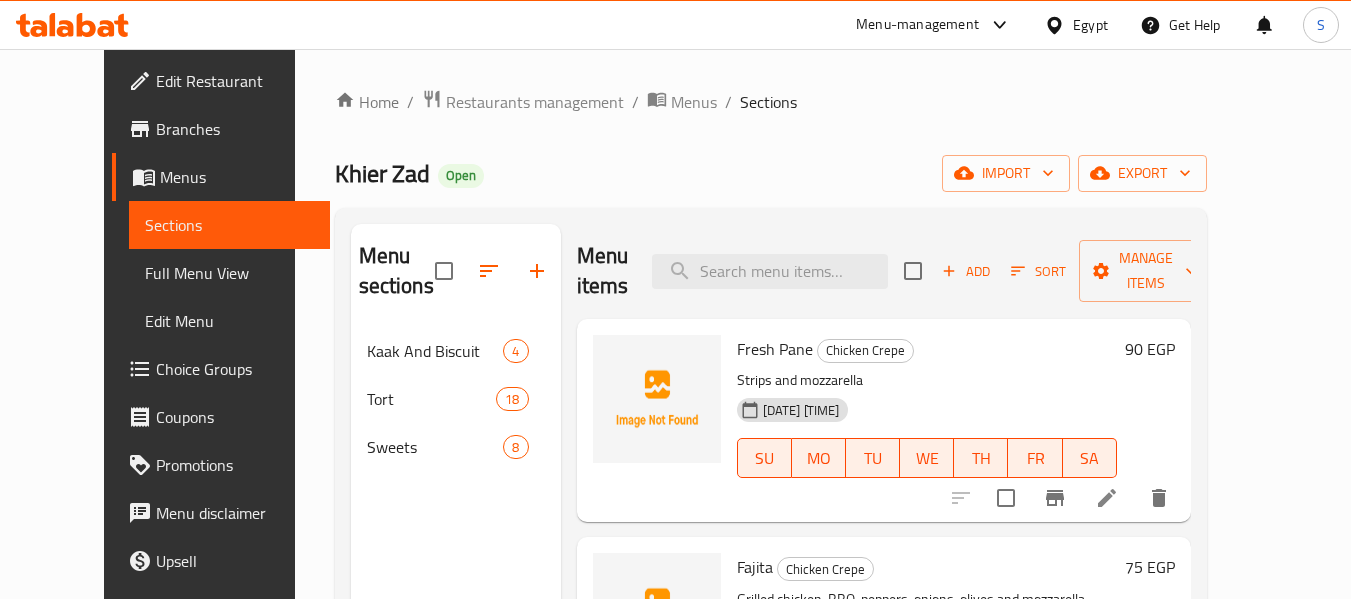 click on "Khier Zad Open import export" at bounding box center (771, 173) 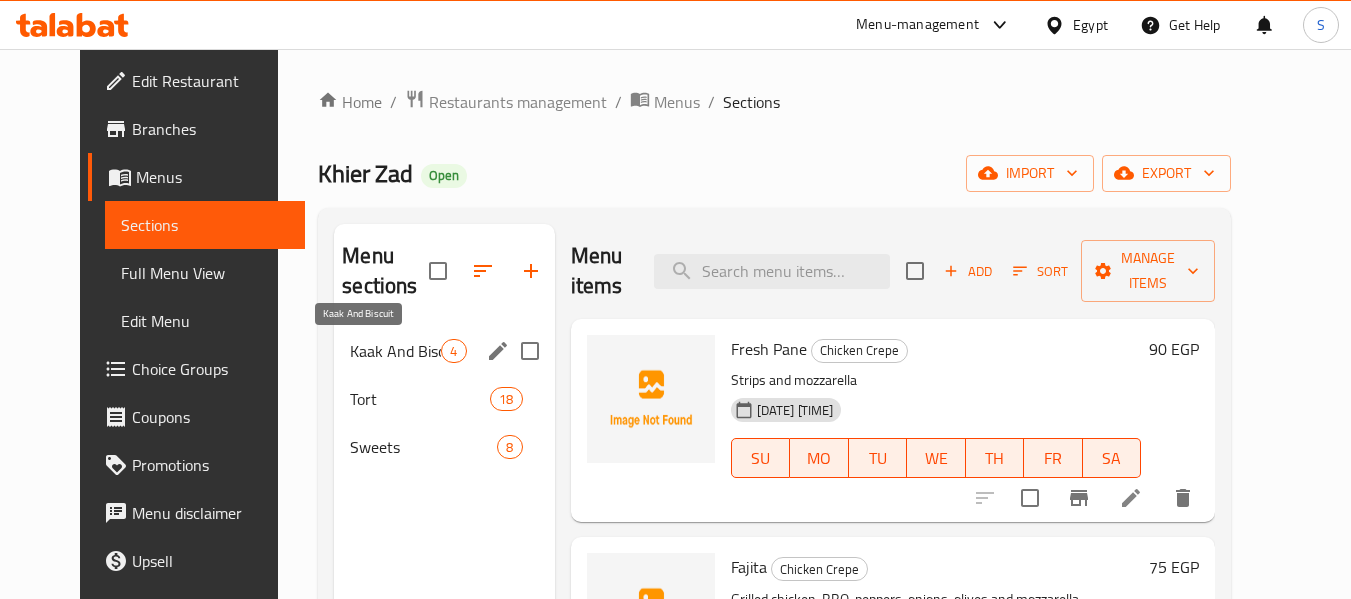 click on "Kaak And Biscuit" at bounding box center [395, 351] 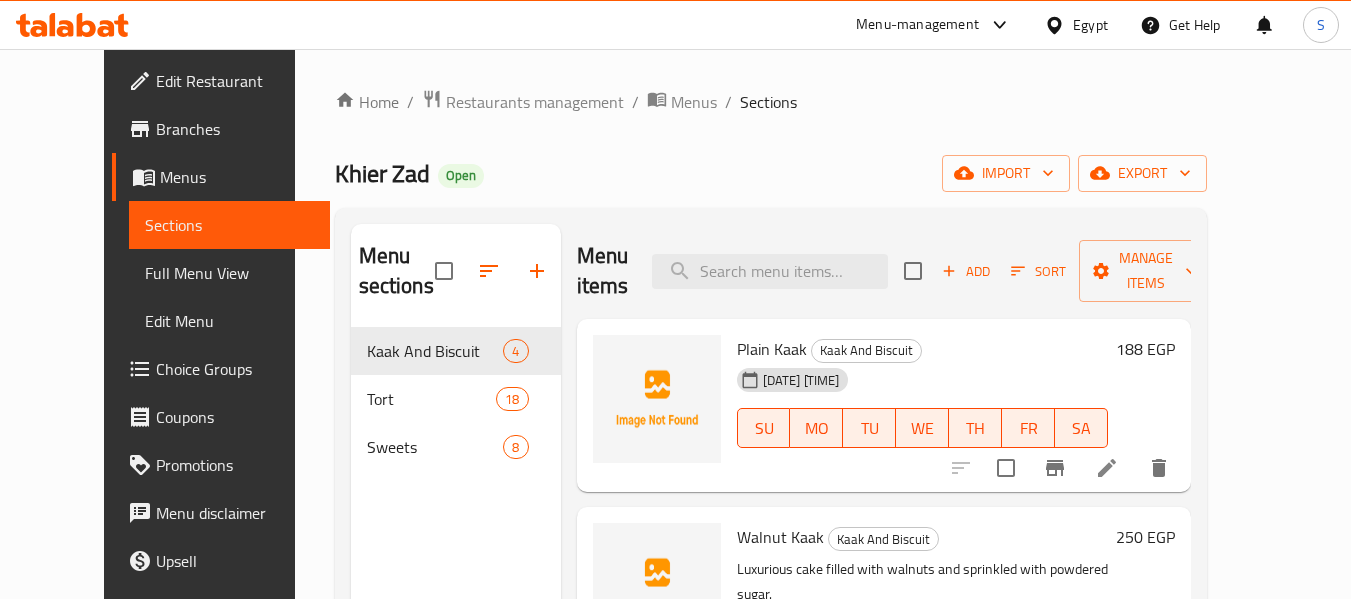 click on "Home / Restaurants management / Menus / Sections Khier Zad Open import export Menu sections Kaak And Biscuit 4 Tort 18 Sweets 8 Menu items Add Sort Manage items Plain Kaak   Kaak And Biscuit 08-08-2025 07:40 AM SU MO TU WE TH FR SA 188   EGP Walnut Kaak   Kaak And Biscuit Luxurious cake filled with walnuts and sprinkled with powdered sugar. 08-08-2025 07:40 AM SU MO TU WE TH FR SA 250   EGP Biscuit   Kaak And Biscuit 08-08-2025 07:40 AM SU MO TU WE TH FR SA 188   EGP Sable   Kaak And Biscuit 08-08-2025 07:40 AM SU MO TU WE TH FR SA 250   EGP" at bounding box center [771, 464] 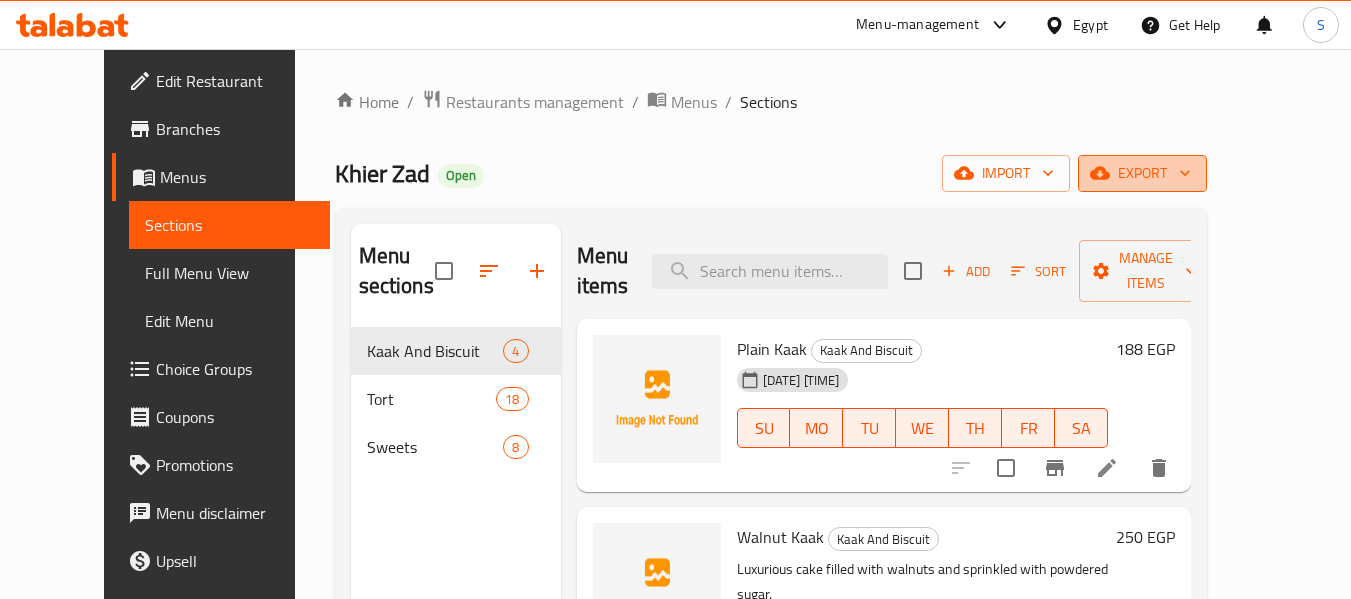 click on "export" at bounding box center [1142, 173] 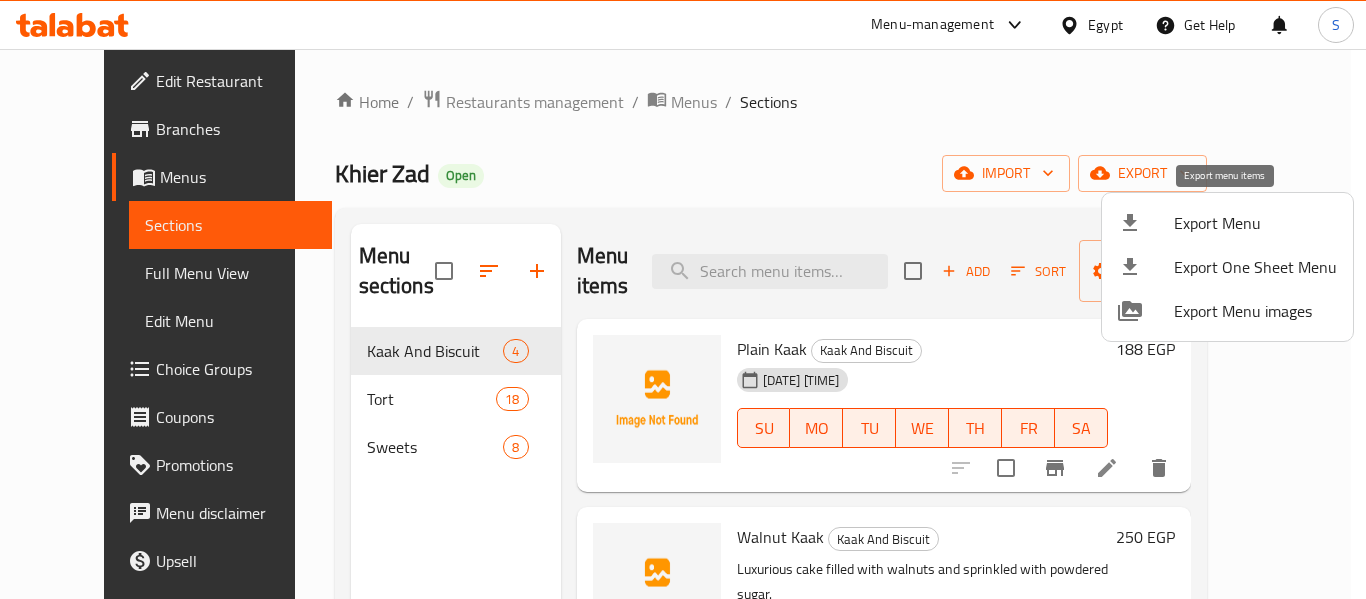 click on "Export Menu" at bounding box center [1255, 223] 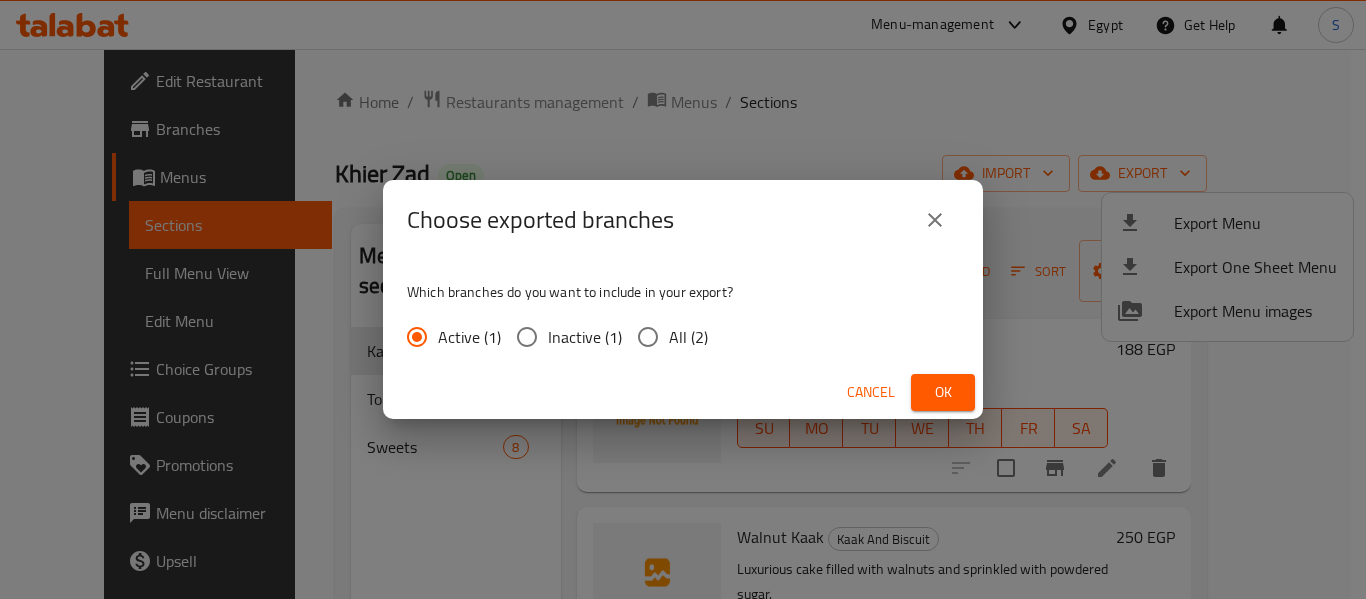 click on "All (2)" at bounding box center (648, 337) 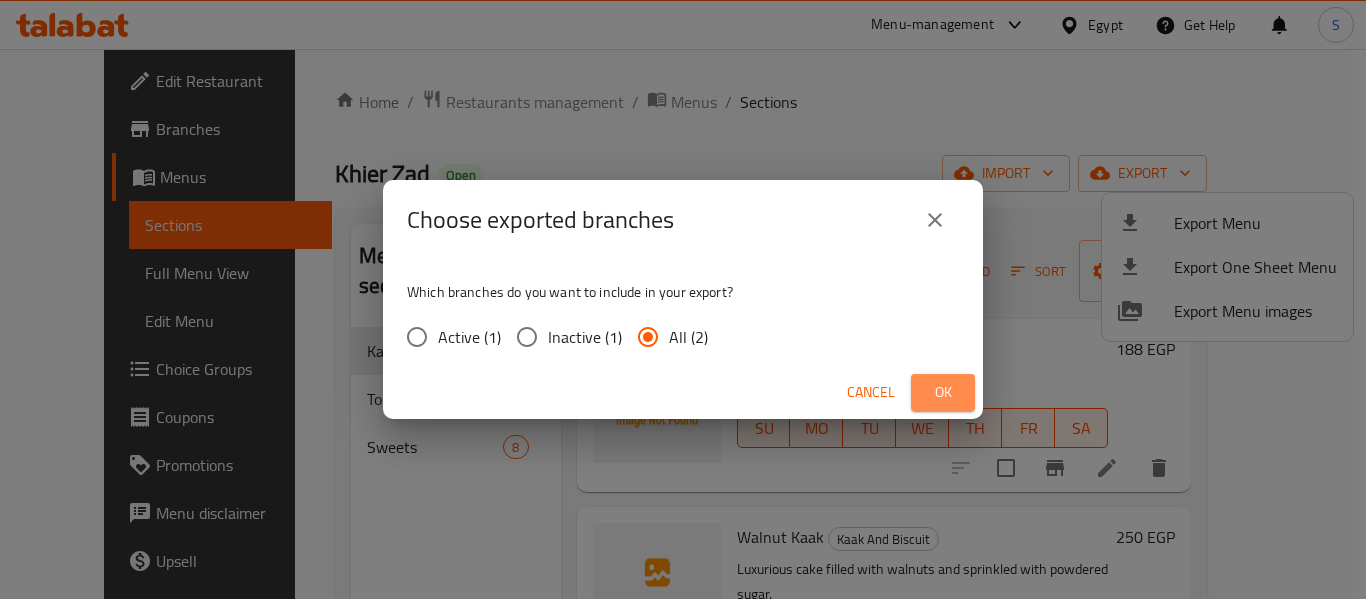 click on "Ok" at bounding box center [943, 392] 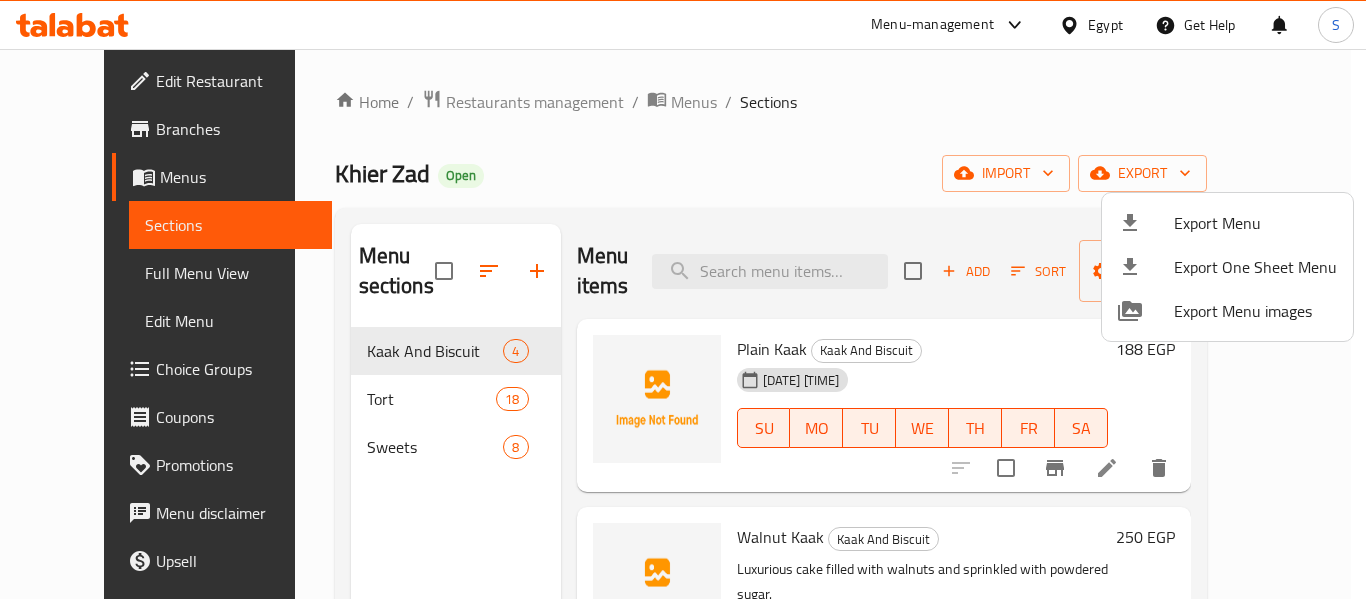 click at bounding box center (683, 299) 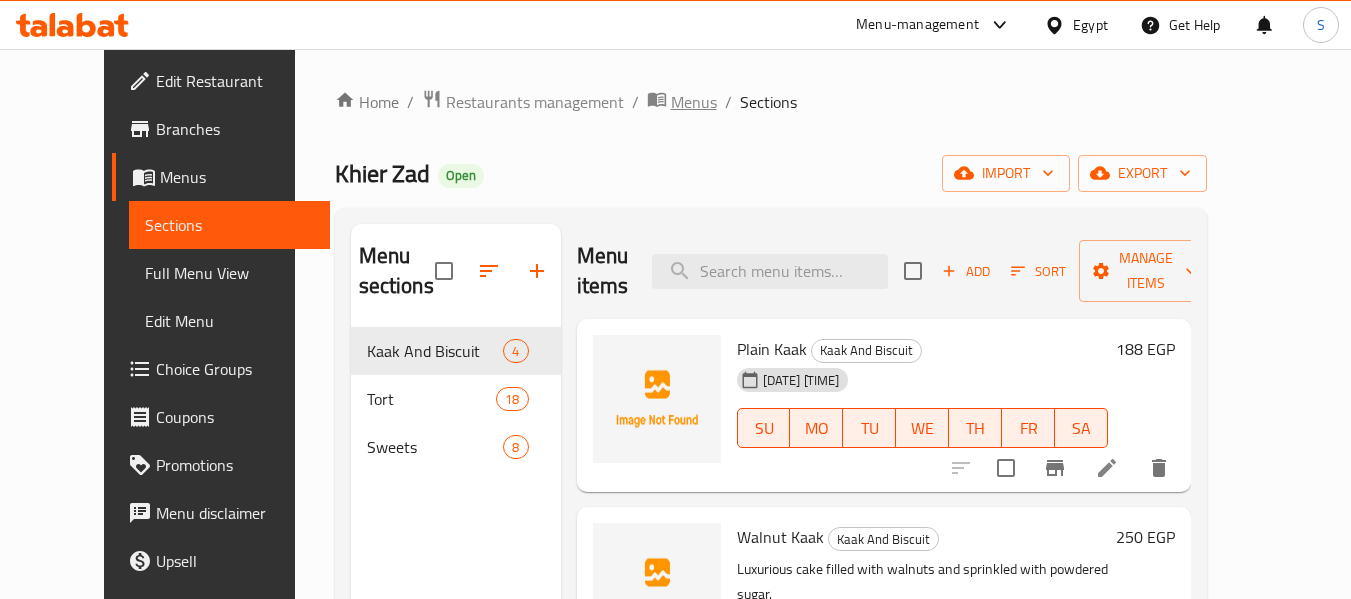 click on "Menus" at bounding box center [694, 102] 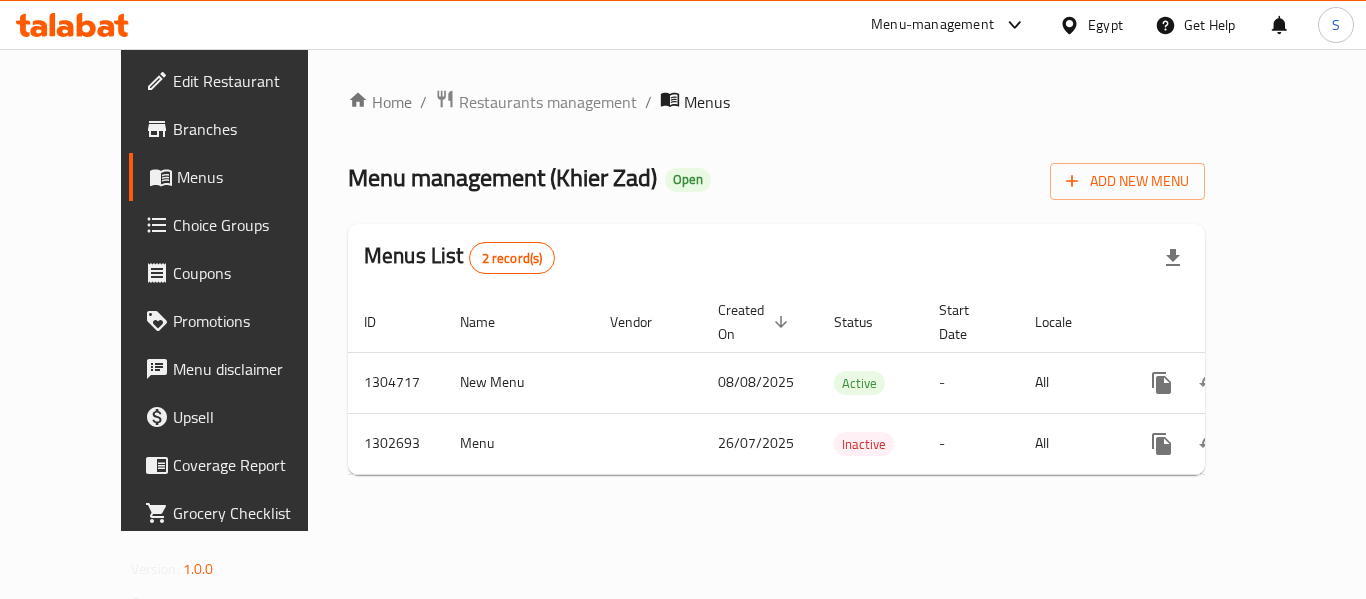 click on "Home / Restaurants management / Menus Menu management ( Khier Zad )  Open Add New Menu Menus List   2 record(s) ID Name Vendor Created On sorted descending Status Start Date Locale Actions 1304717 New Menu 08/08/[YEAR] Active - All 1302693 Menu 26/07/[YEAR] Inactive - All" at bounding box center [776, 290] 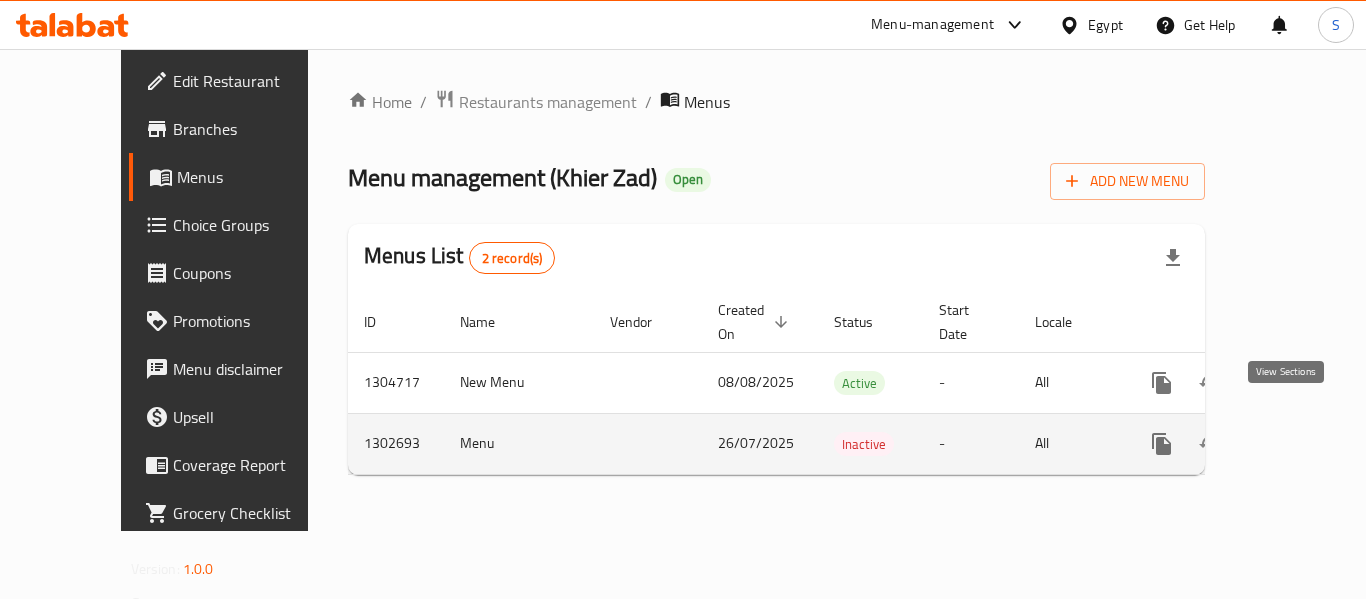 click 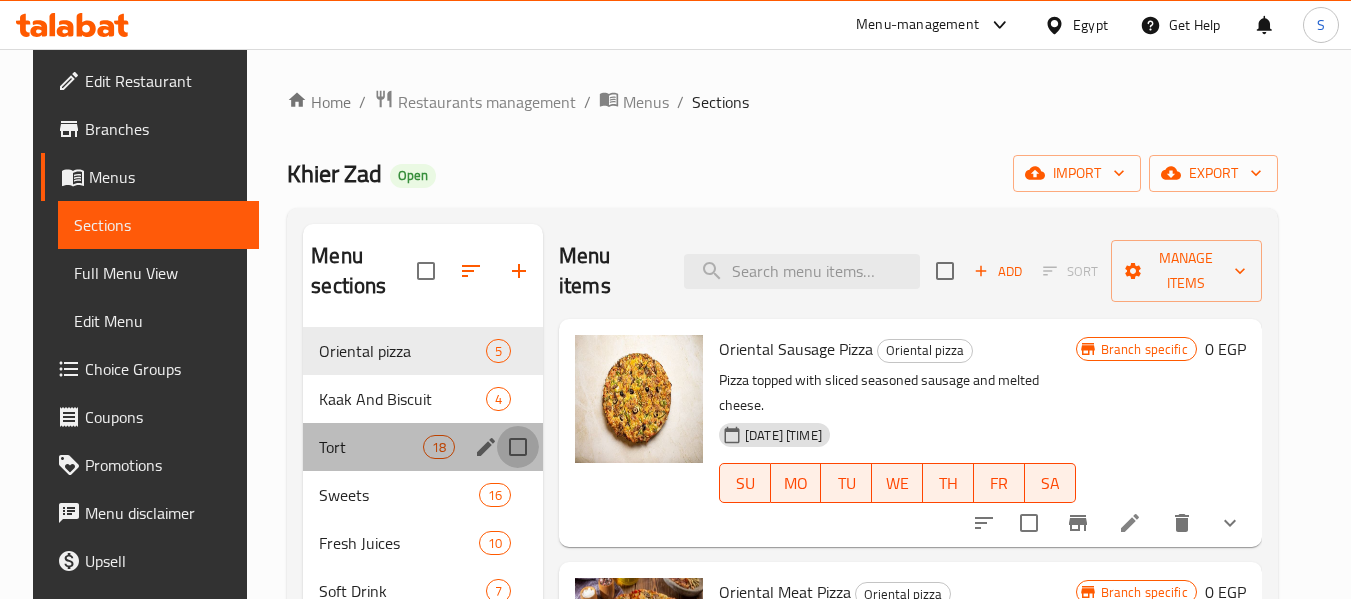 click at bounding box center (518, 447) 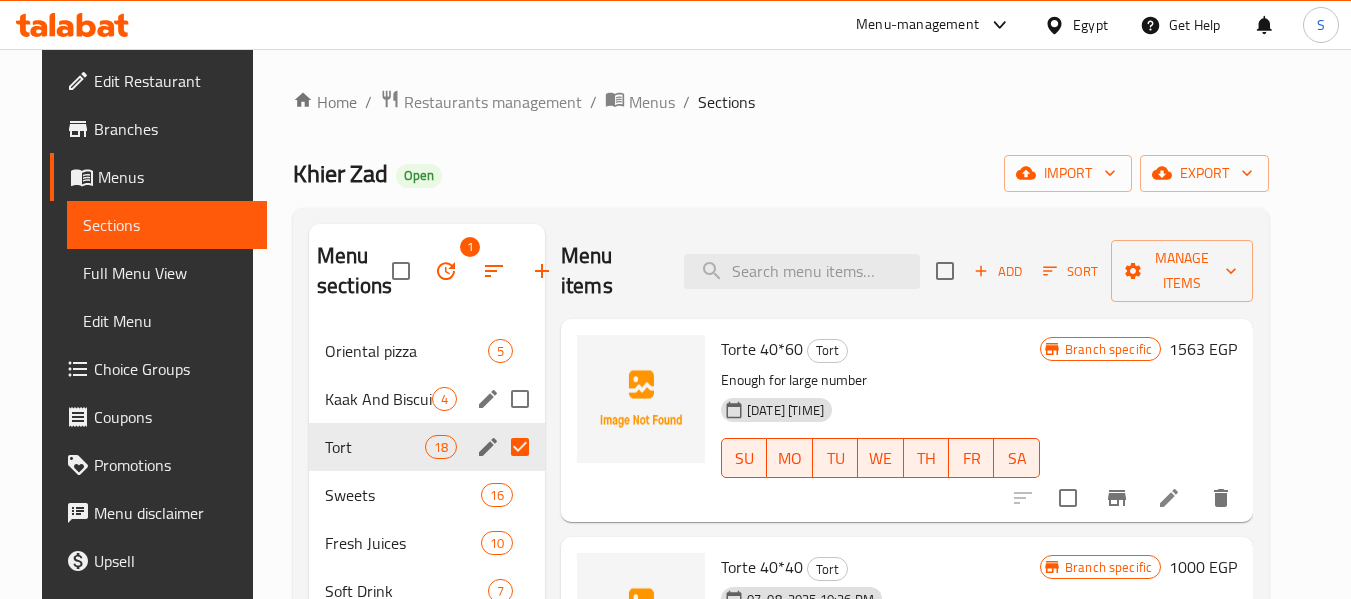 click at bounding box center [520, 399] 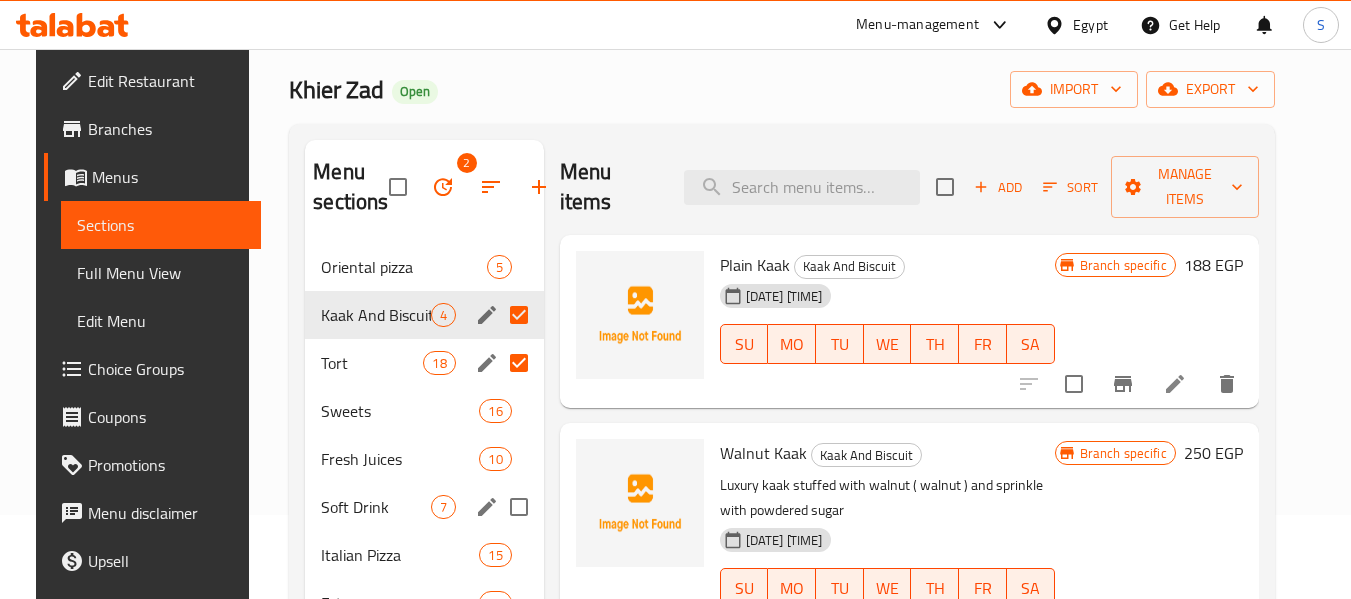 scroll, scrollTop: 200, scrollLeft: 0, axis: vertical 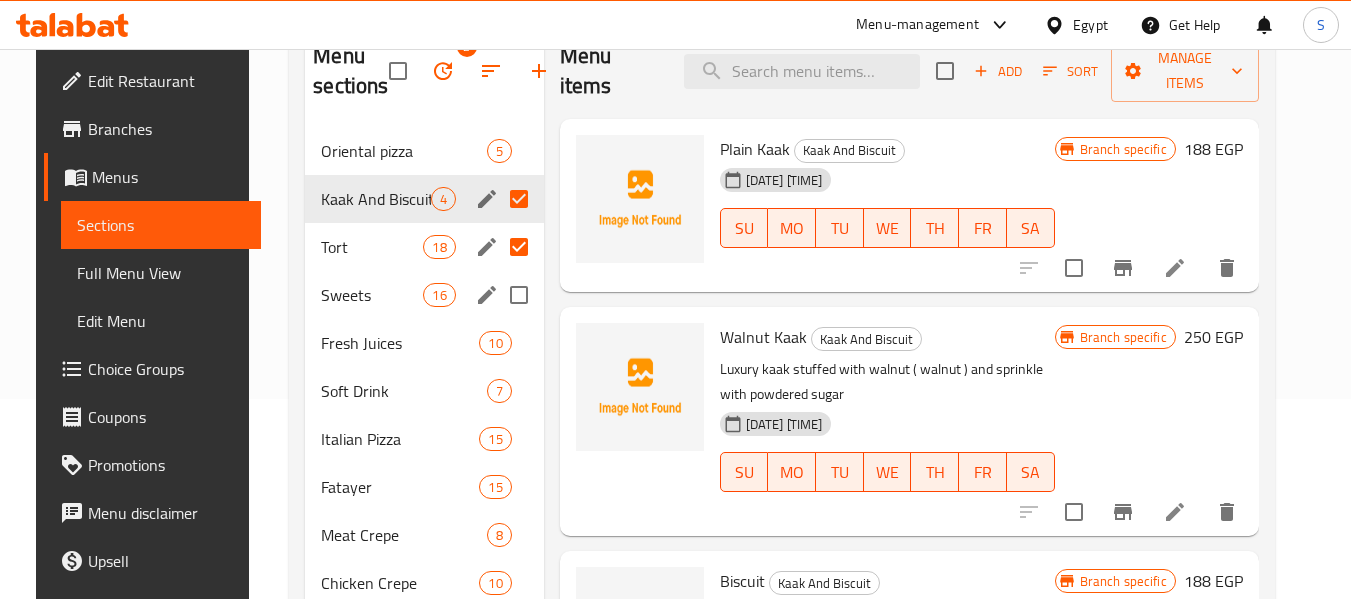 click at bounding box center [519, 295] 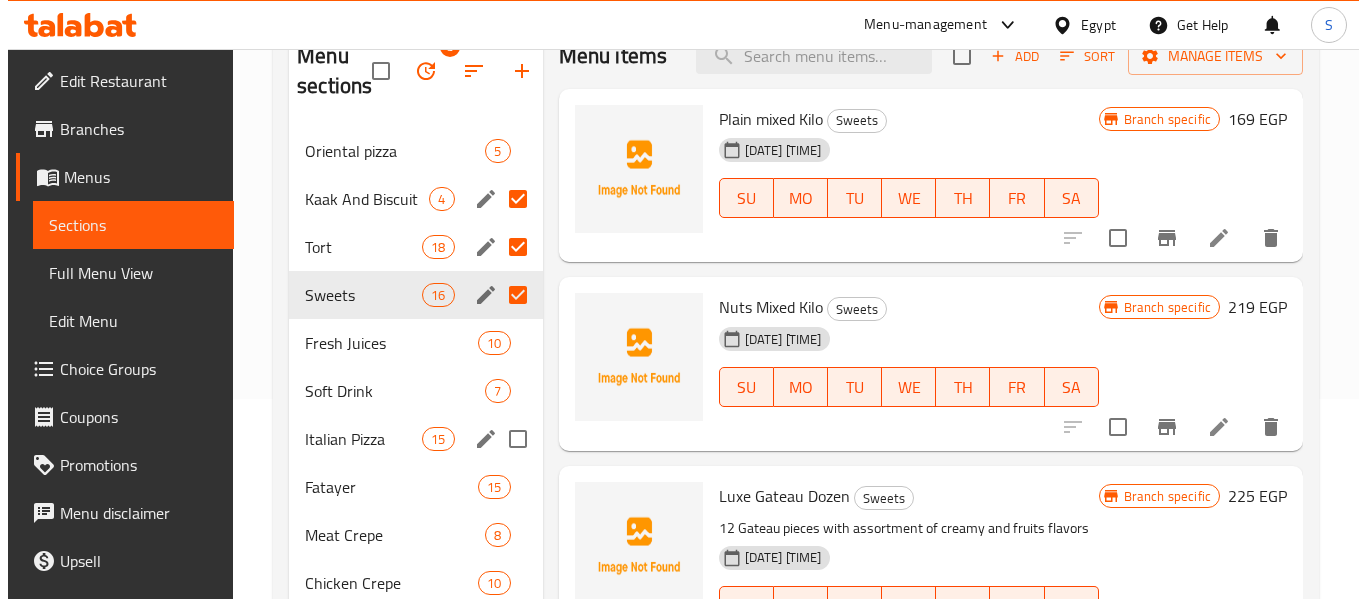 scroll, scrollTop: 0, scrollLeft: 0, axis: both 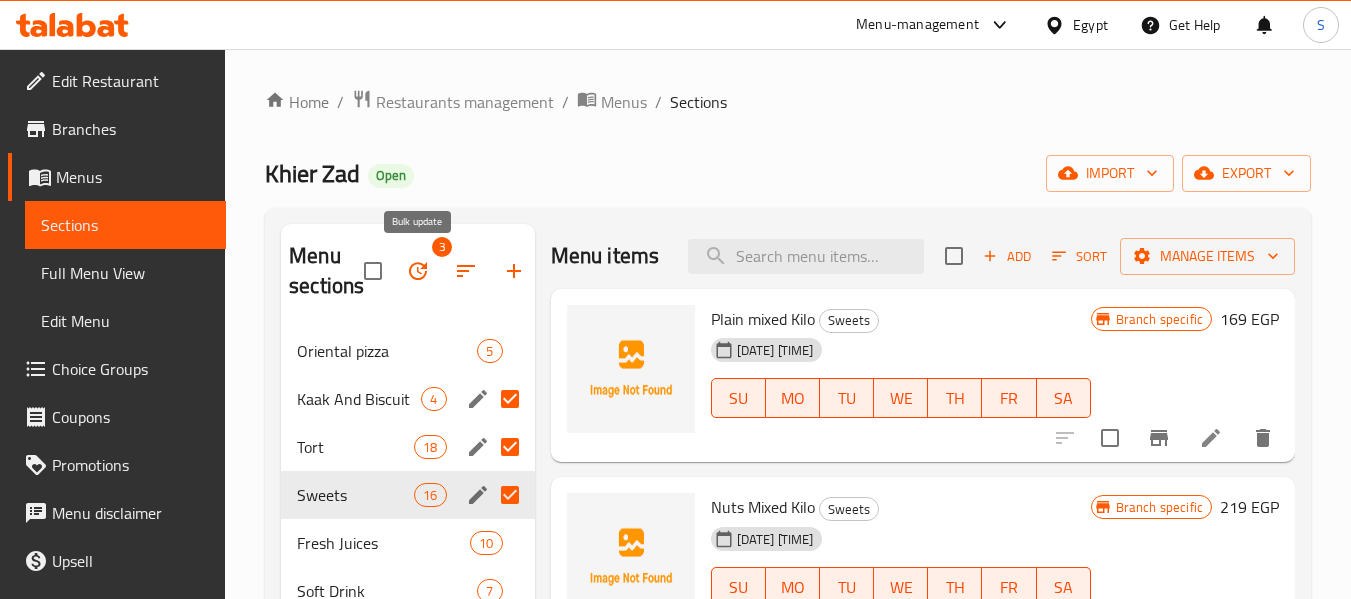 click 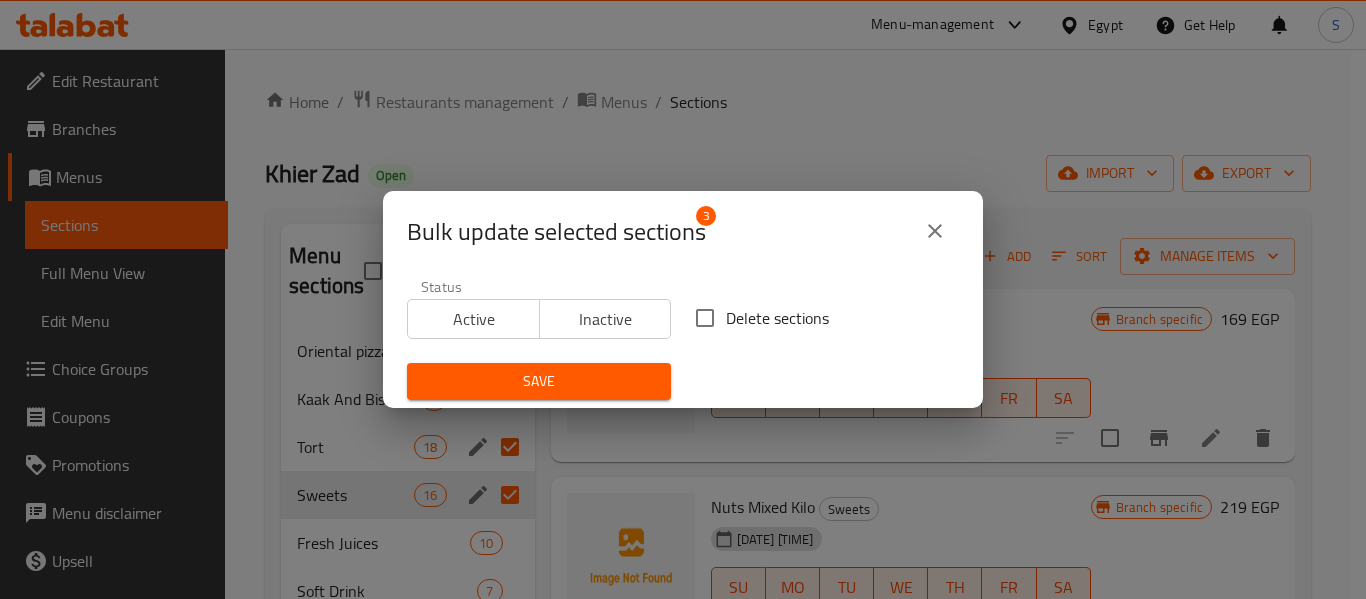 click on "Delete sections" at bounding box center [777, 318] 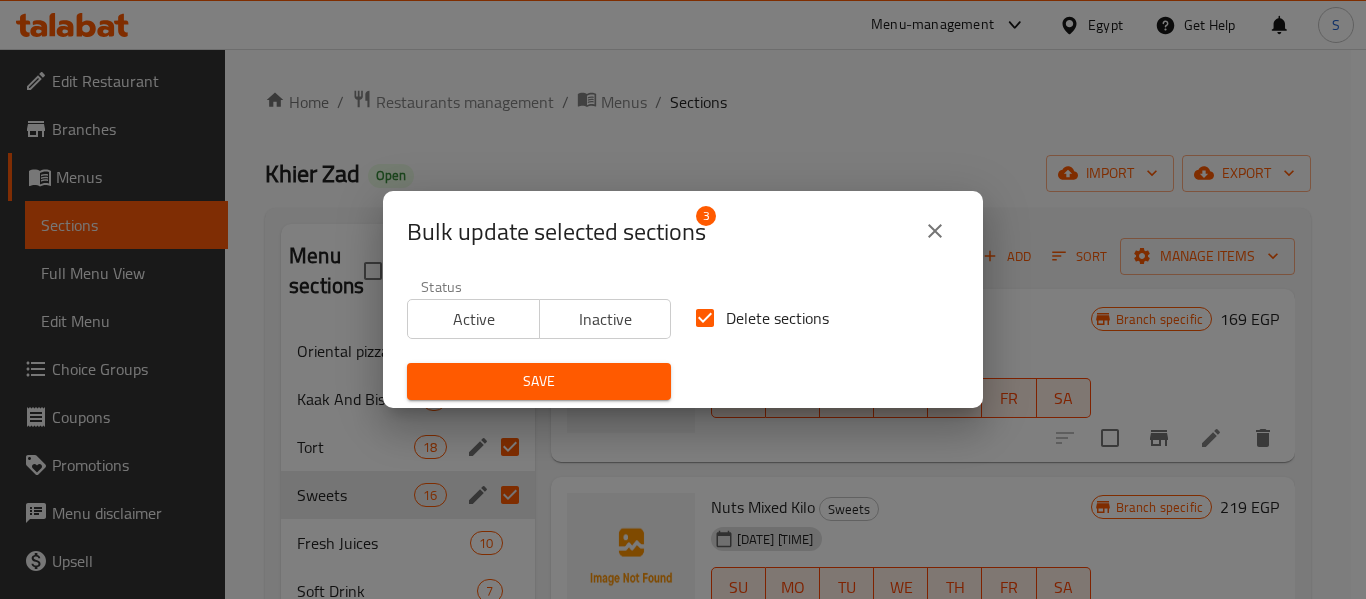 click on "Save" at bounding box center [539, 381] 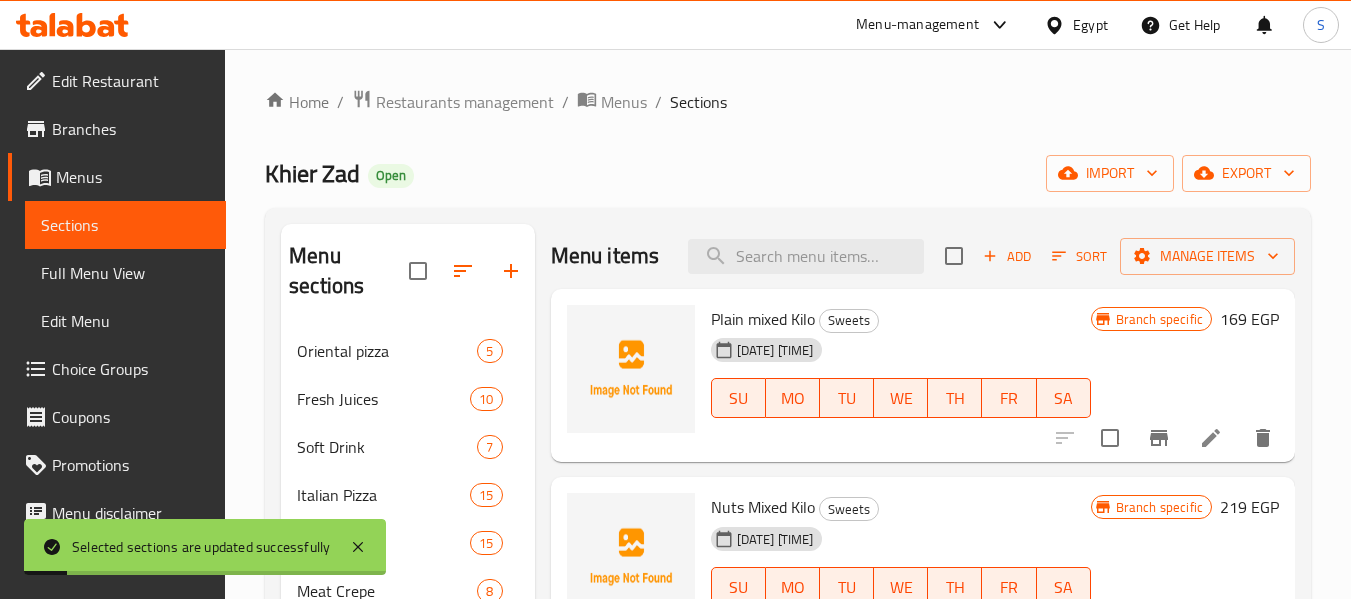 click on "Khier Zad Open import export" at bounding box center [788, 173] 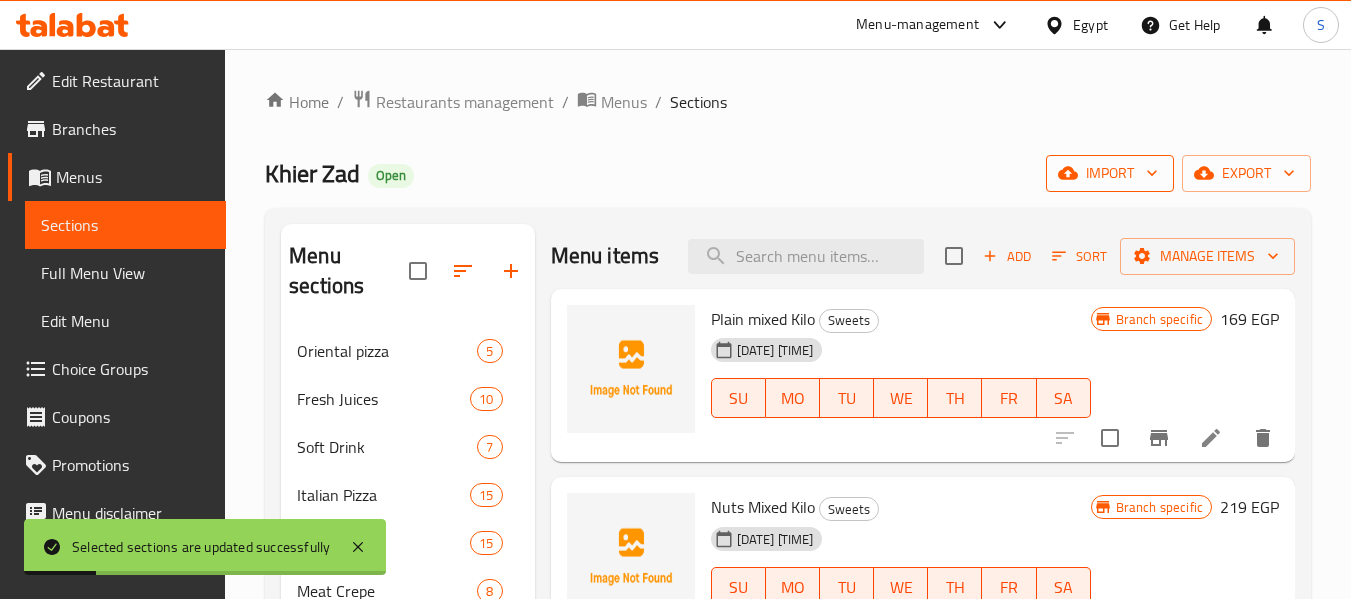 click on "import" at bounding box center (1110, 173) 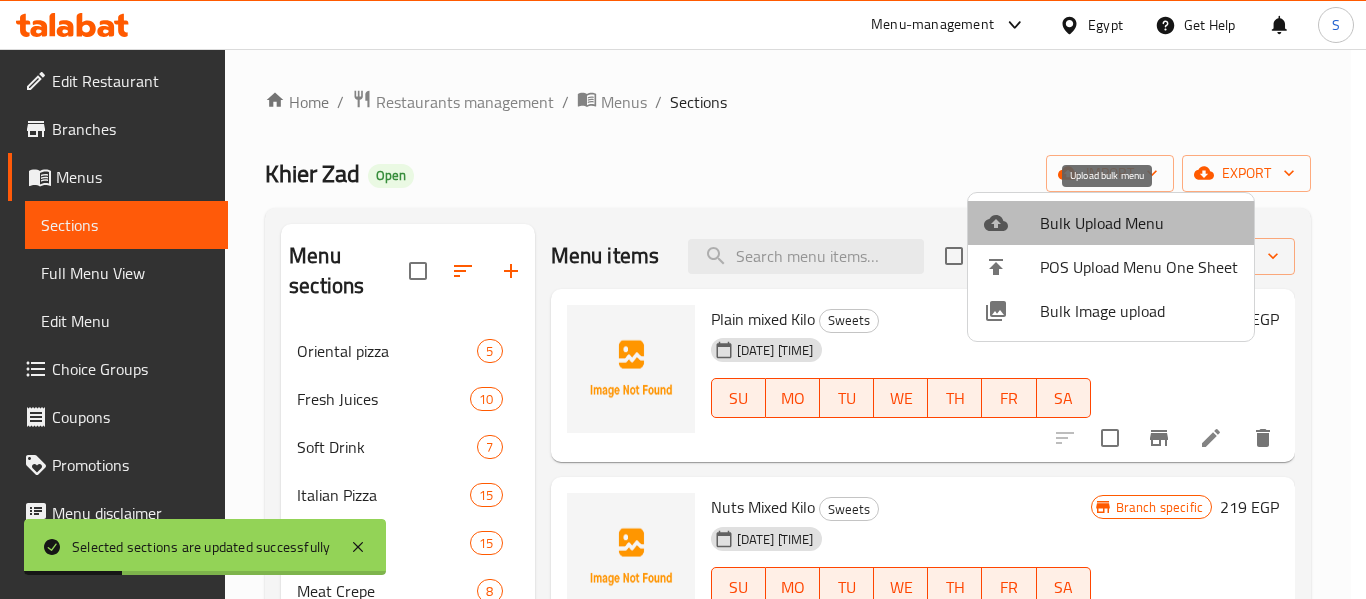 click on "Bulk Upload Menu" at bounding box center (1139, 223) 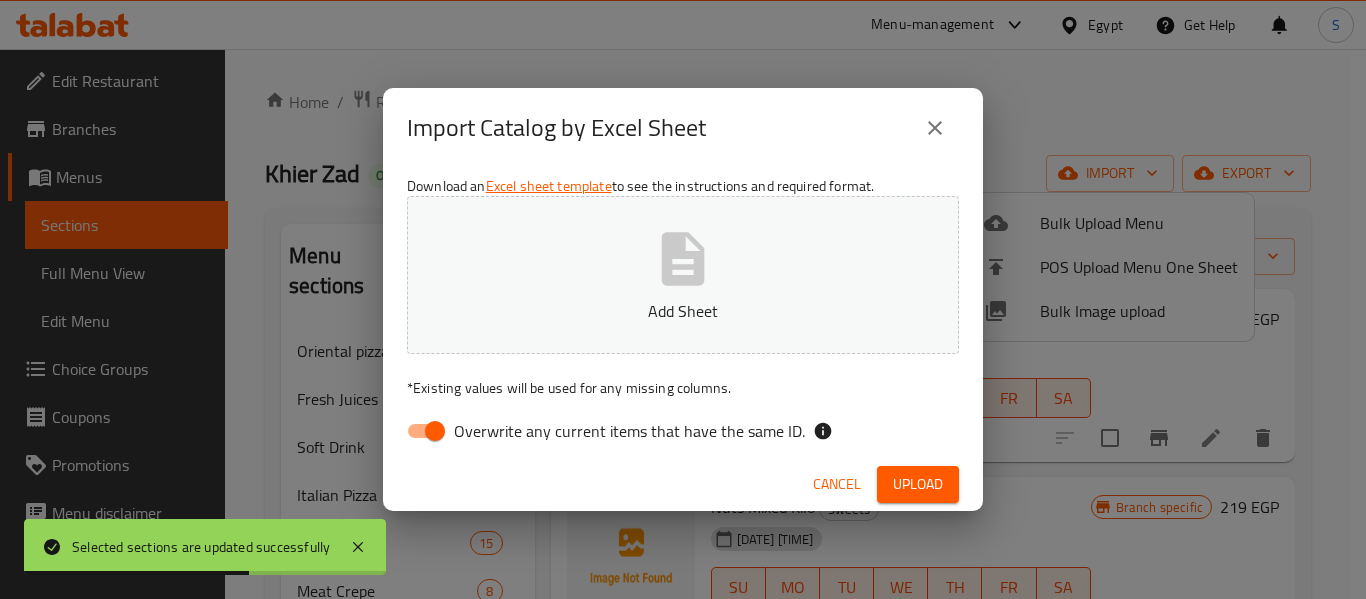 click on "Import Catalog by Excel Sheet Download an  Excel sheet template  to see the instructions and required format. Add Sheet * Existing values will be used for any missing columns. Overwrite any current items that have the same ID. Cancel Upload" at bounding box center (683, 299) 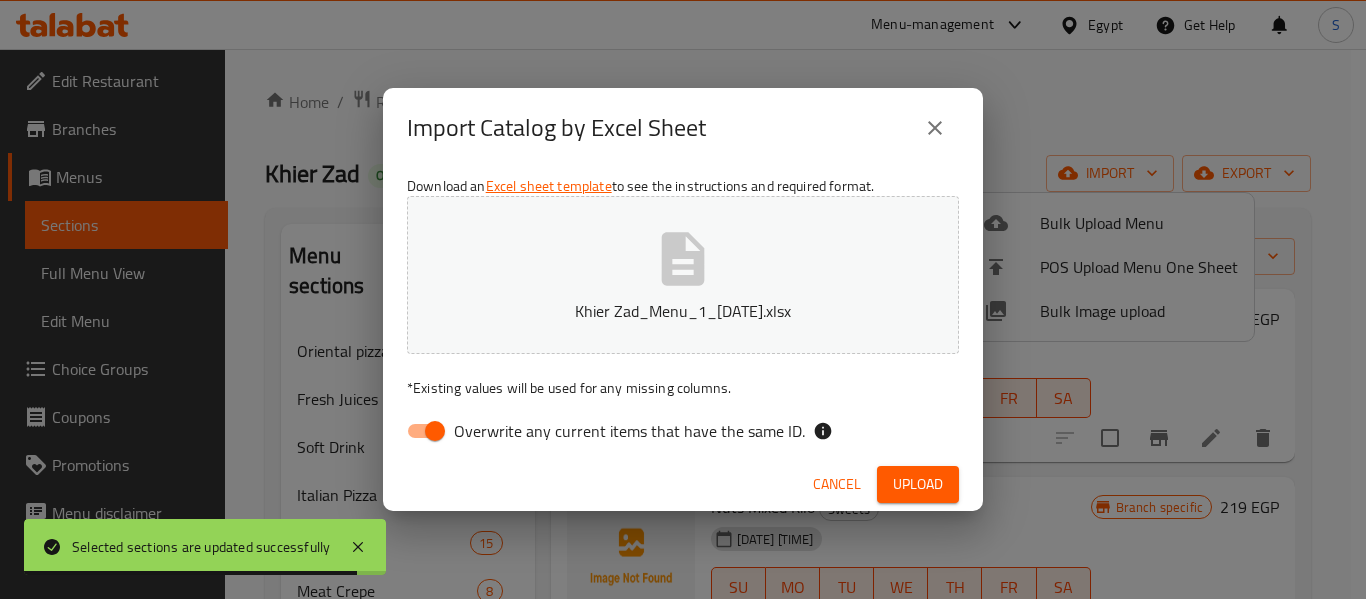 drag, startPoint x: 441, startPoint y: 428, endPoint x: 476, endPoint y: 443, distance: 38.078865 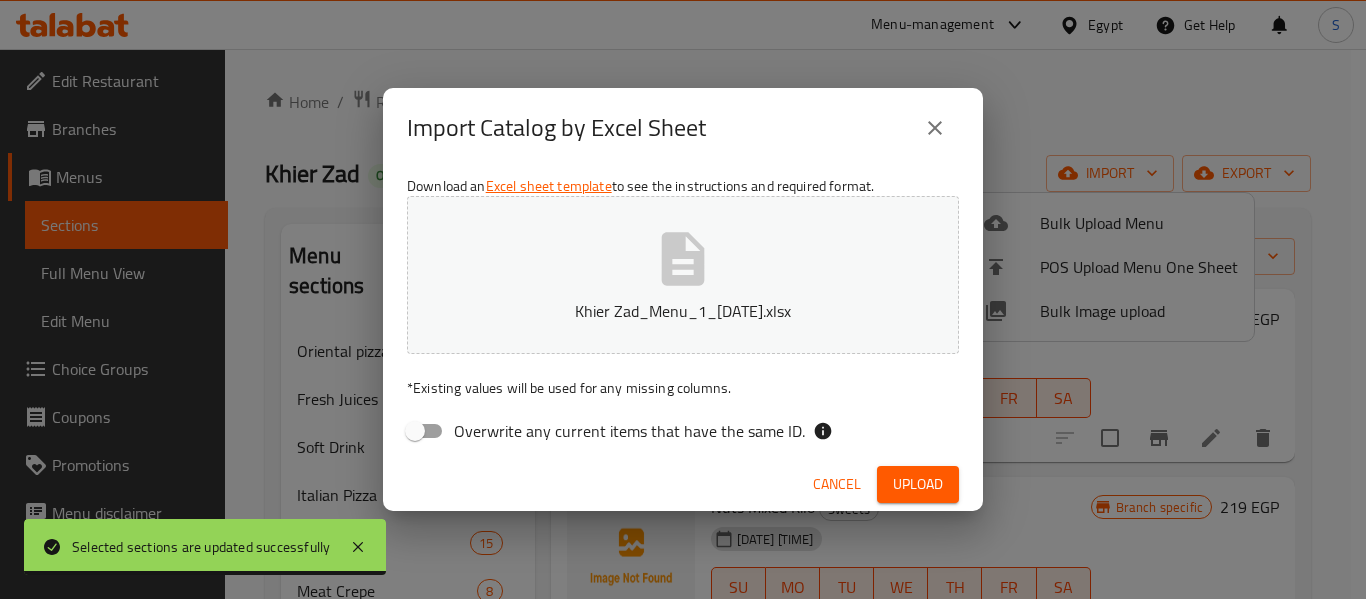 click on "Upload" at bounding box center (918, 484) 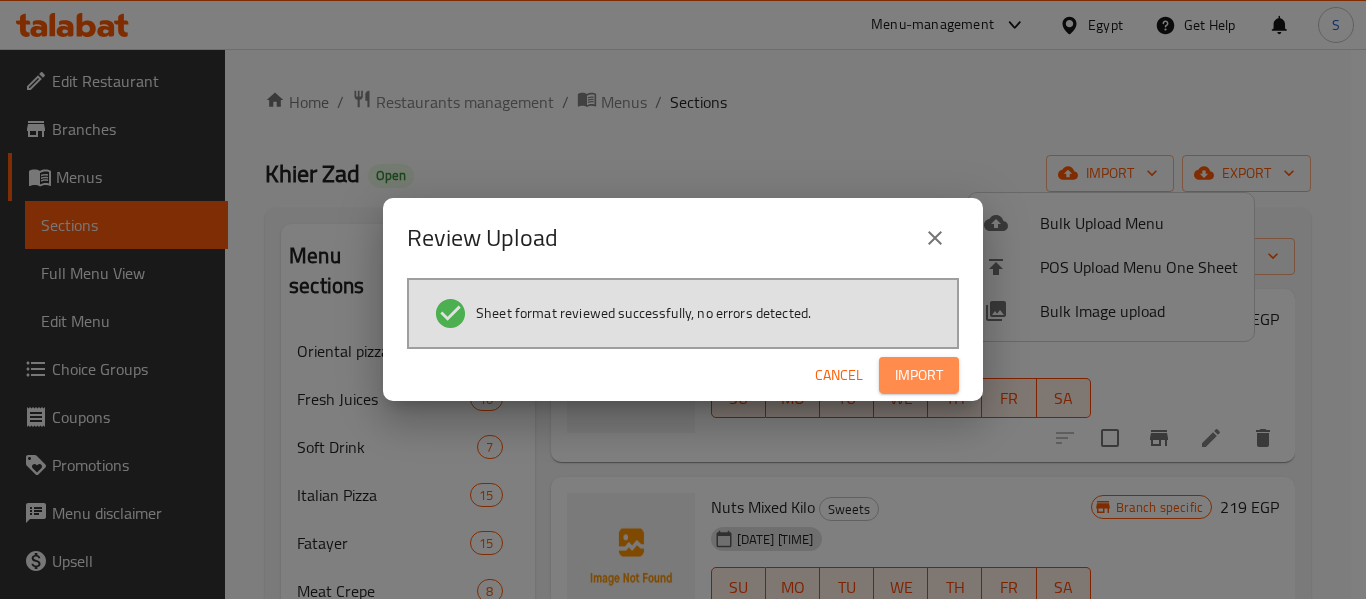 click on "Import" at bounding box center (919, 375) 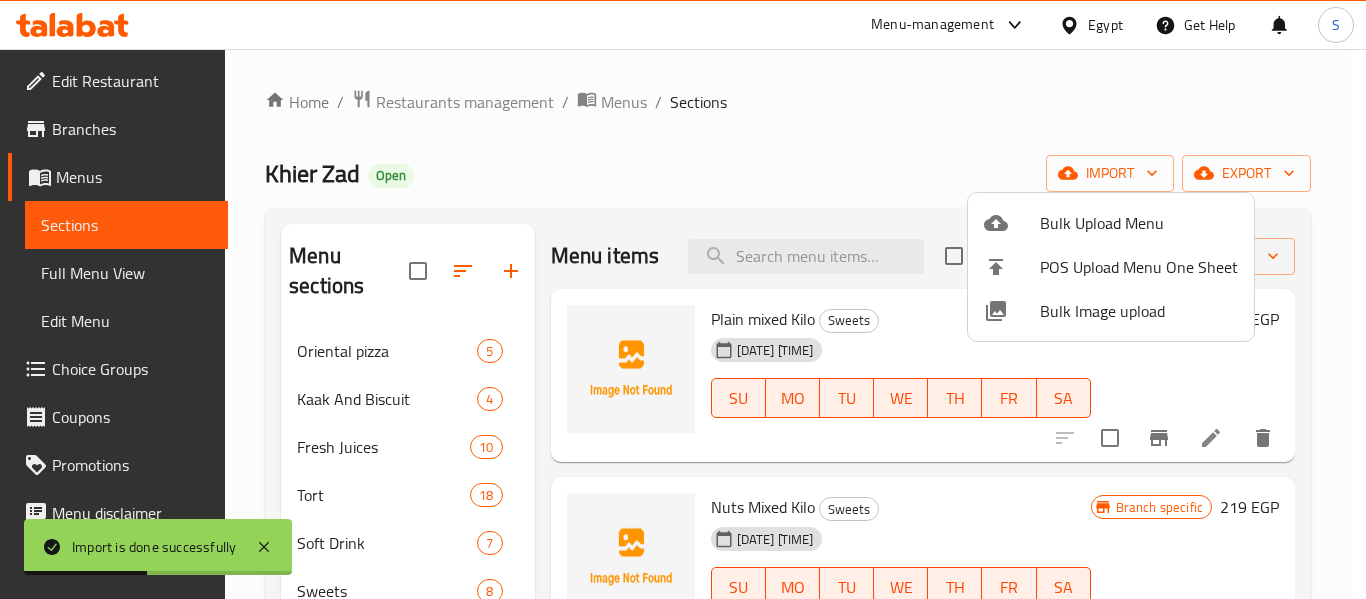 click at bounding box center [683, 299] 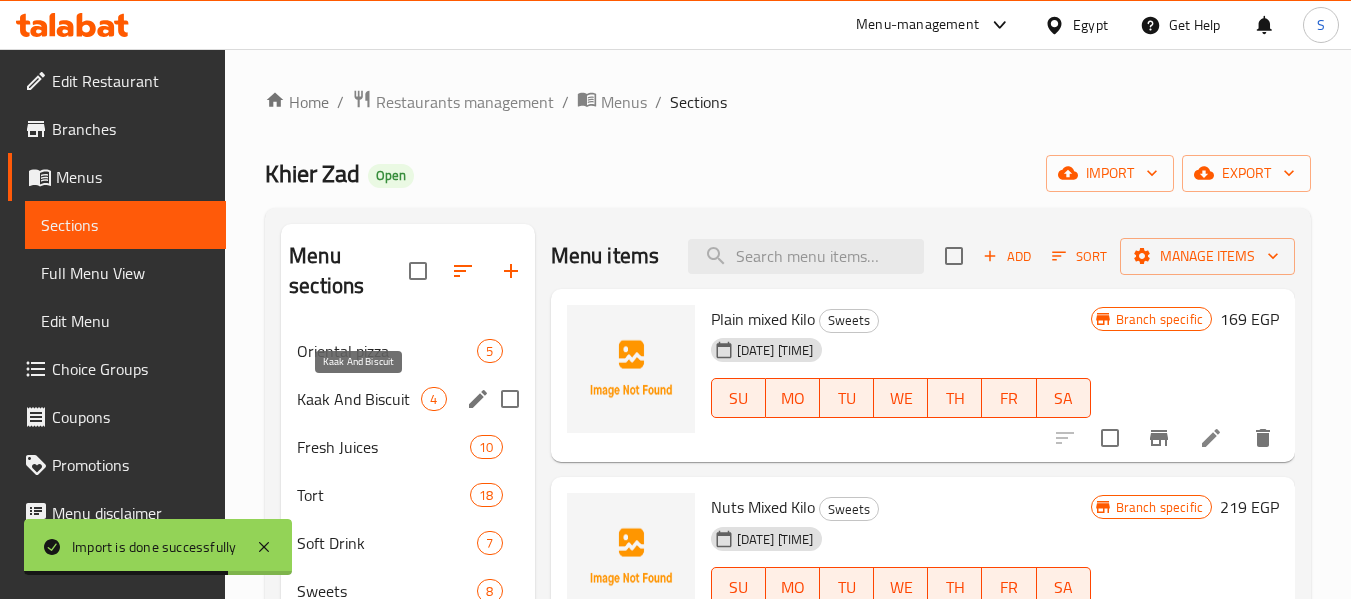 click on "Kaak And Biscuit" at bounding box center [359, 399] 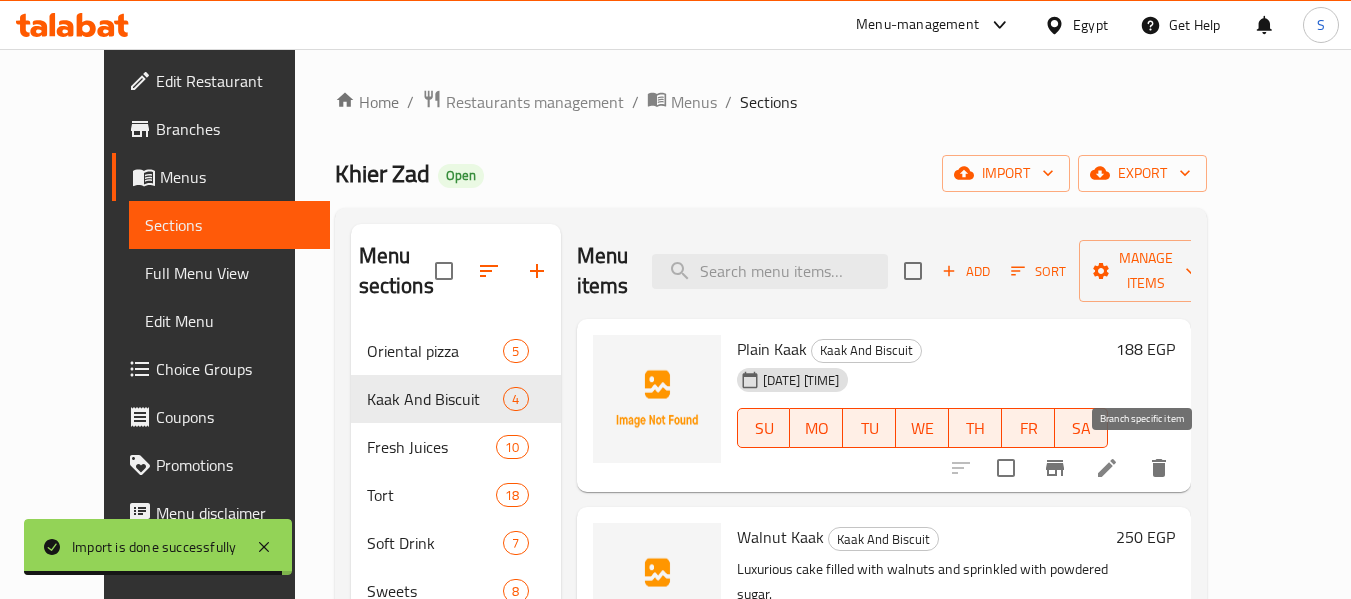 click 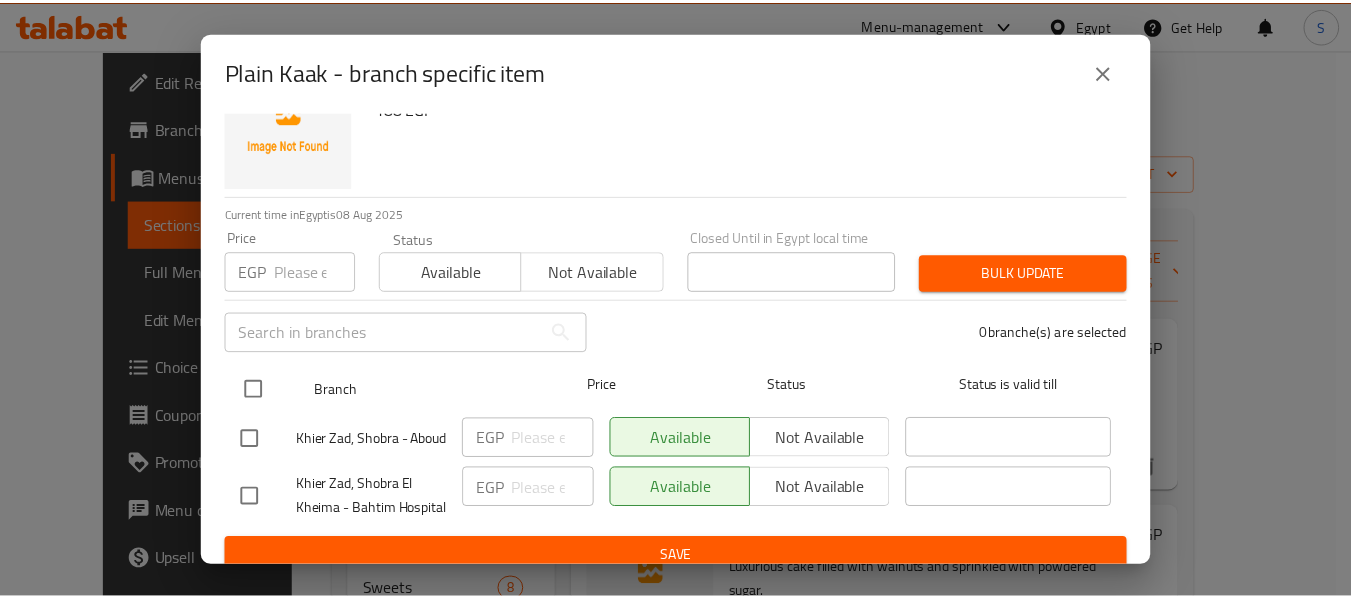 scroll, scrollTop: 118, scrollLeft: 0, axis: vertical 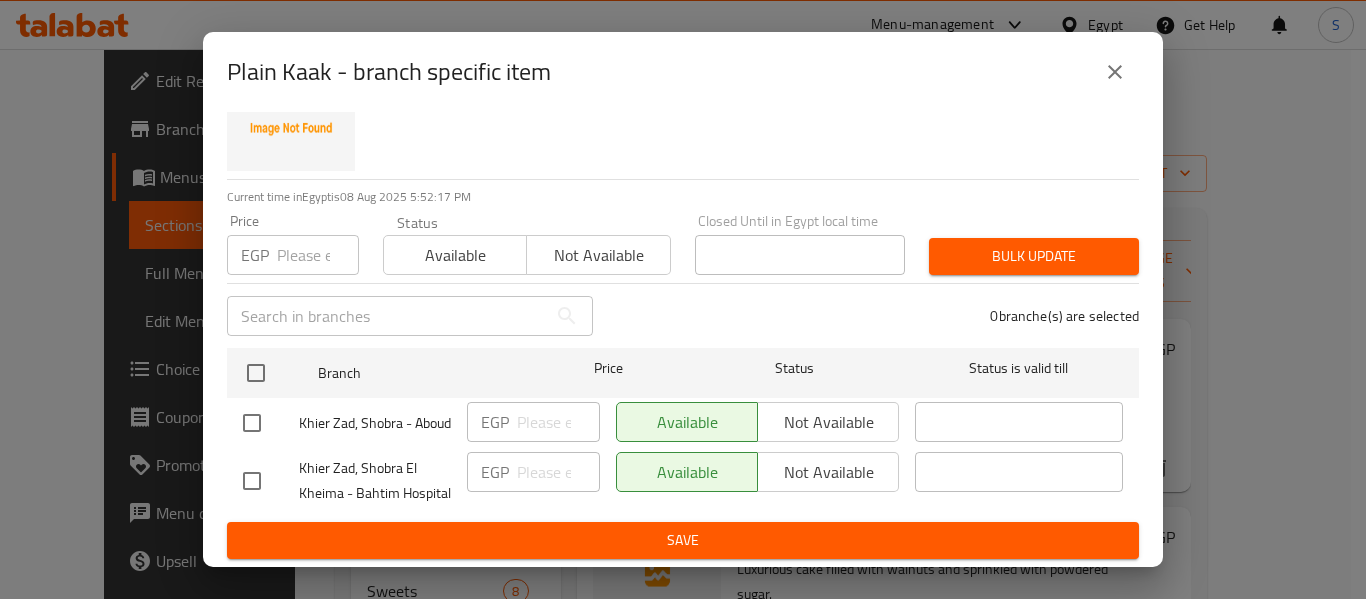 click at bounding box center (252, 423) 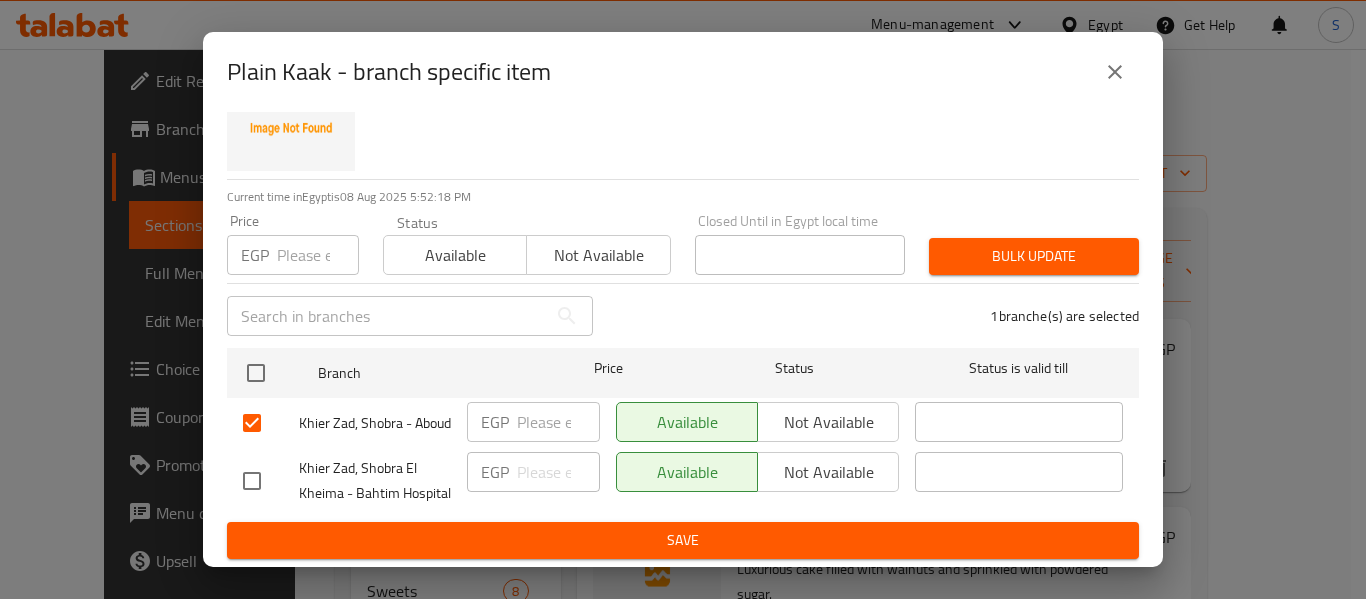 click on "Not available" at bounding box center [828, 422] 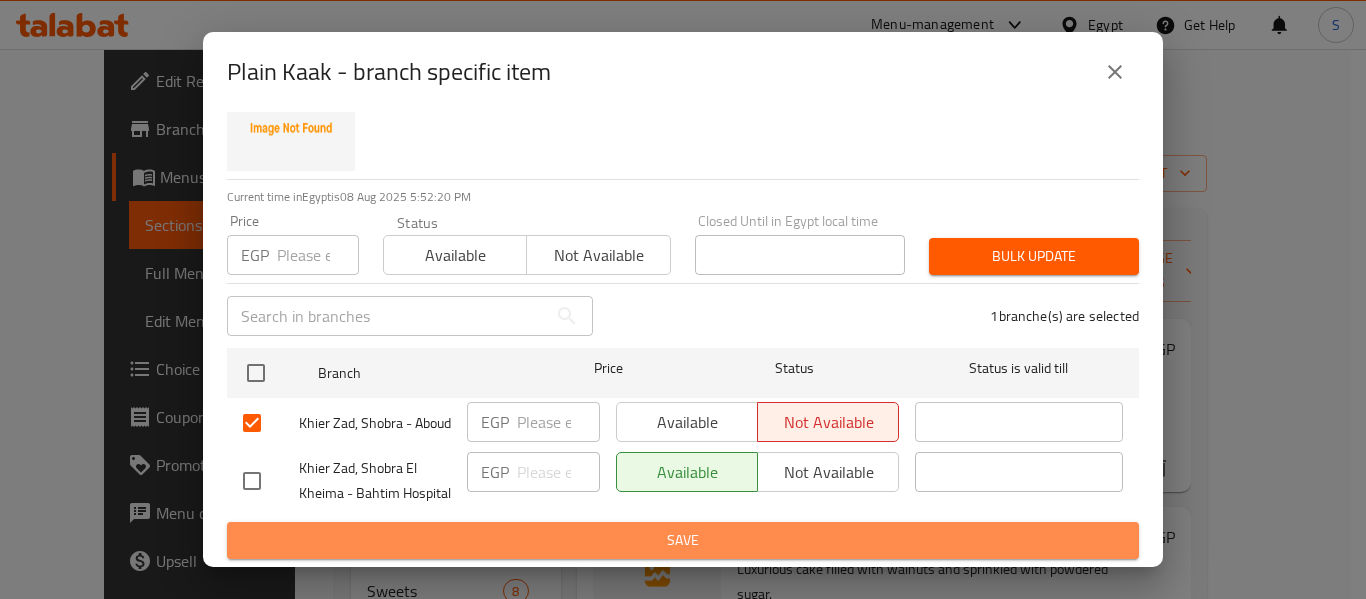 click on "Save" at bounding box center (683, 540) 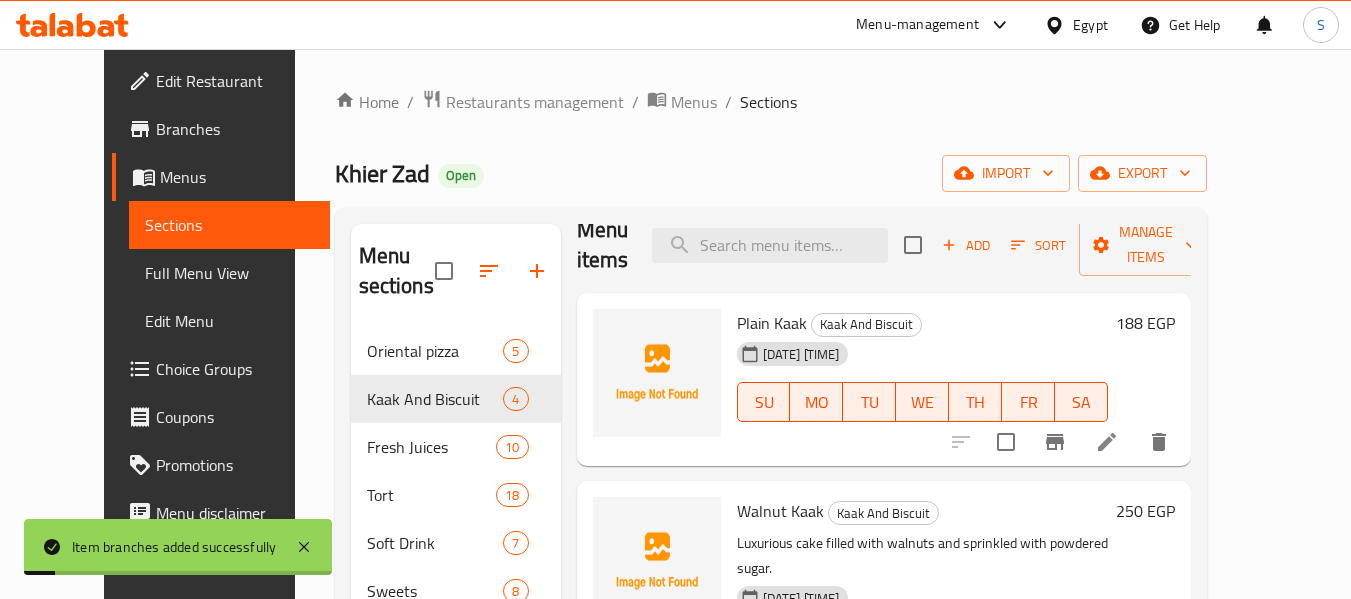 scroll, scrollTop: 33, scrollLeft: 0, axis: vertical 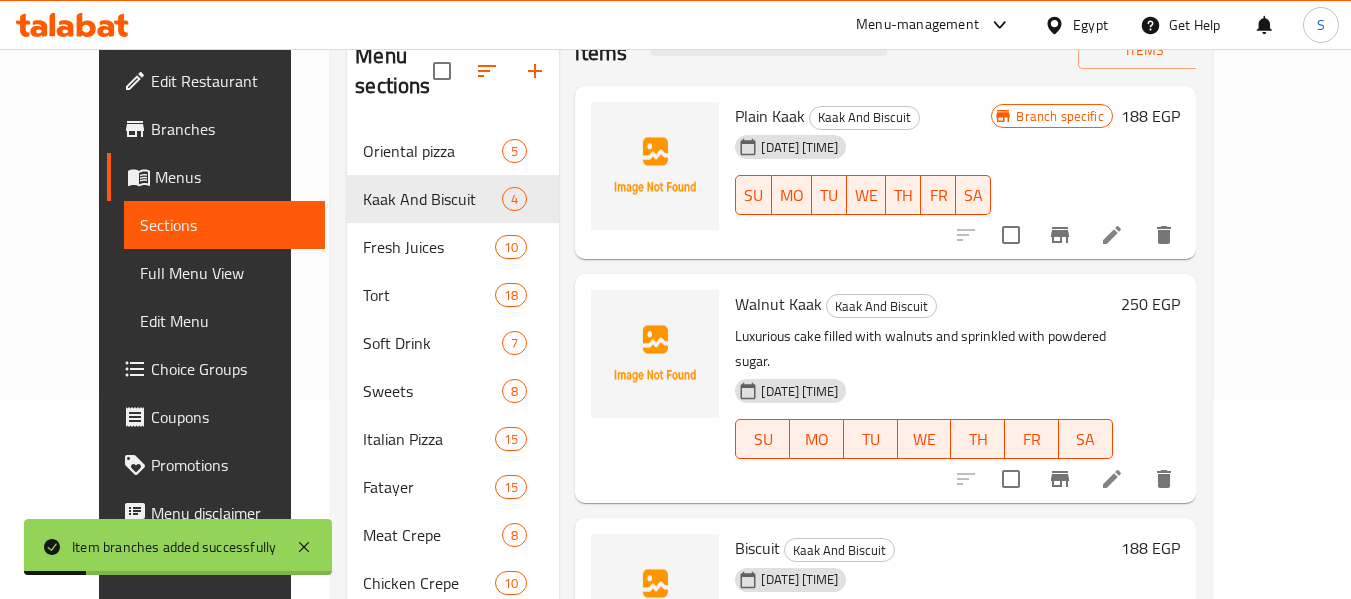 click 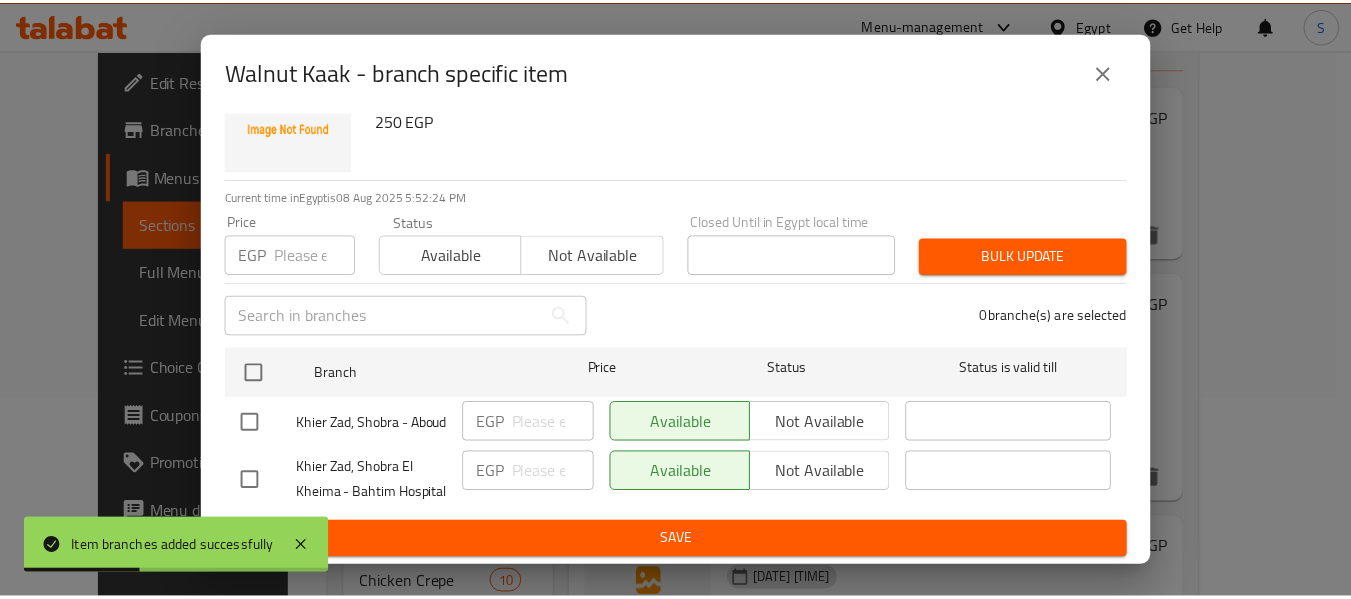 scroll, scrollTop: 118, scrollLeft: 0, axis: vertical 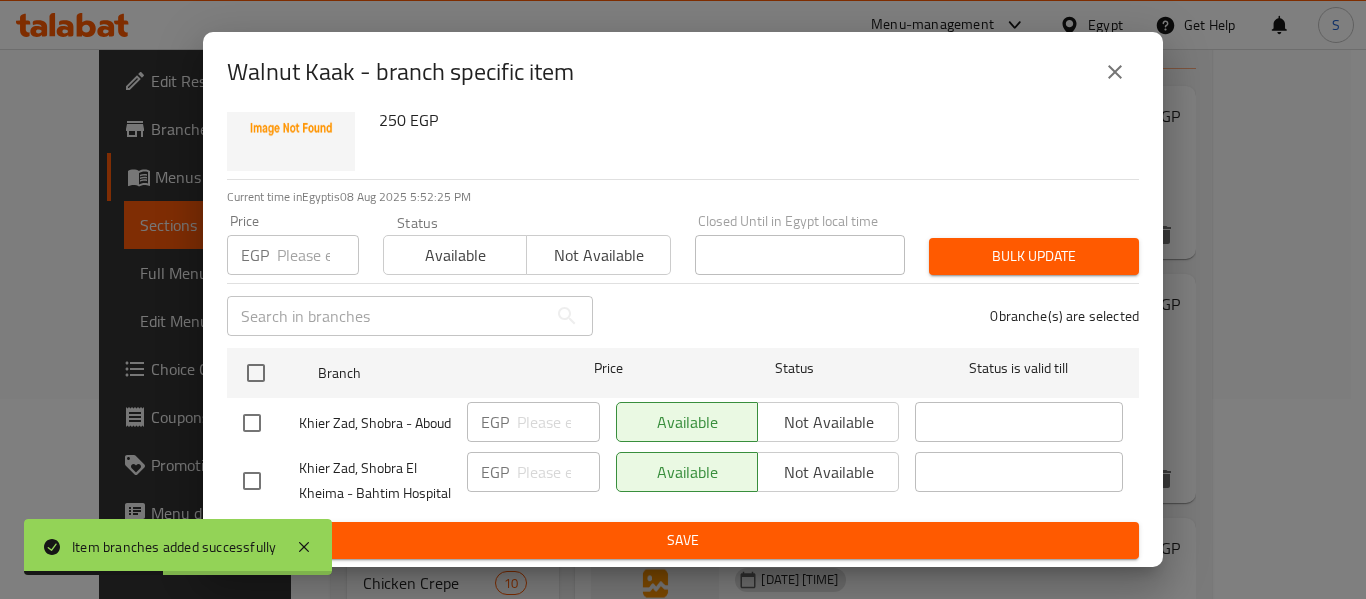 click at bounding box center (252, 423) 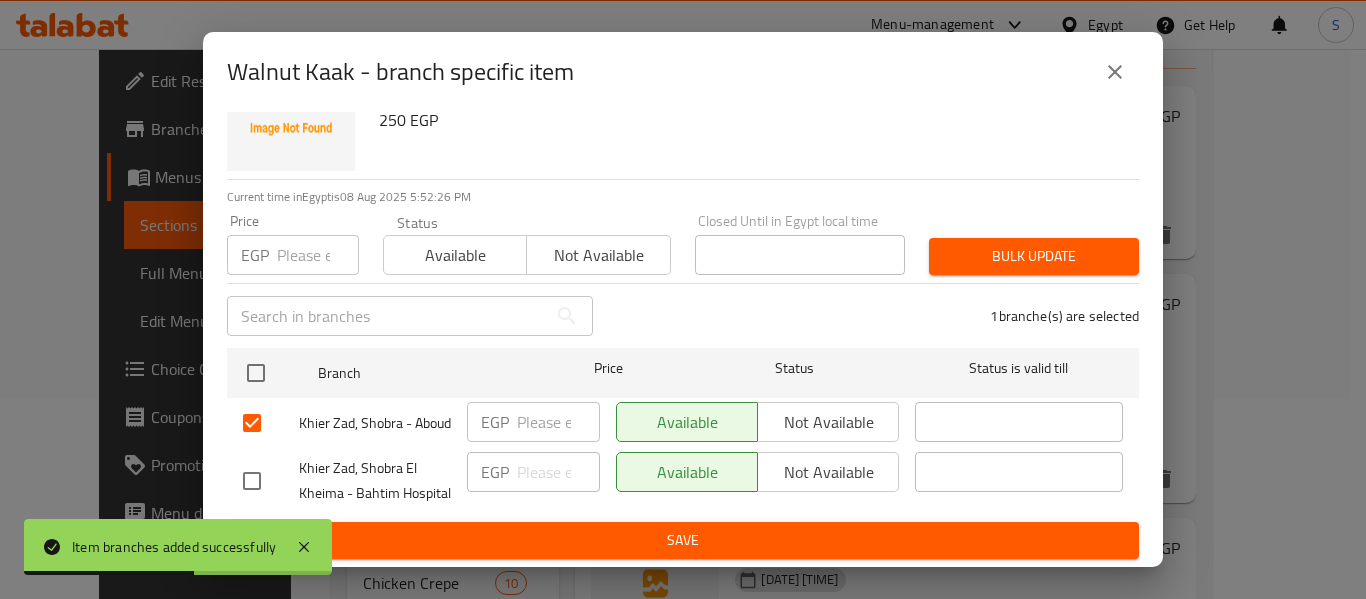 click on "Not available" at bounding box center (828, 422) 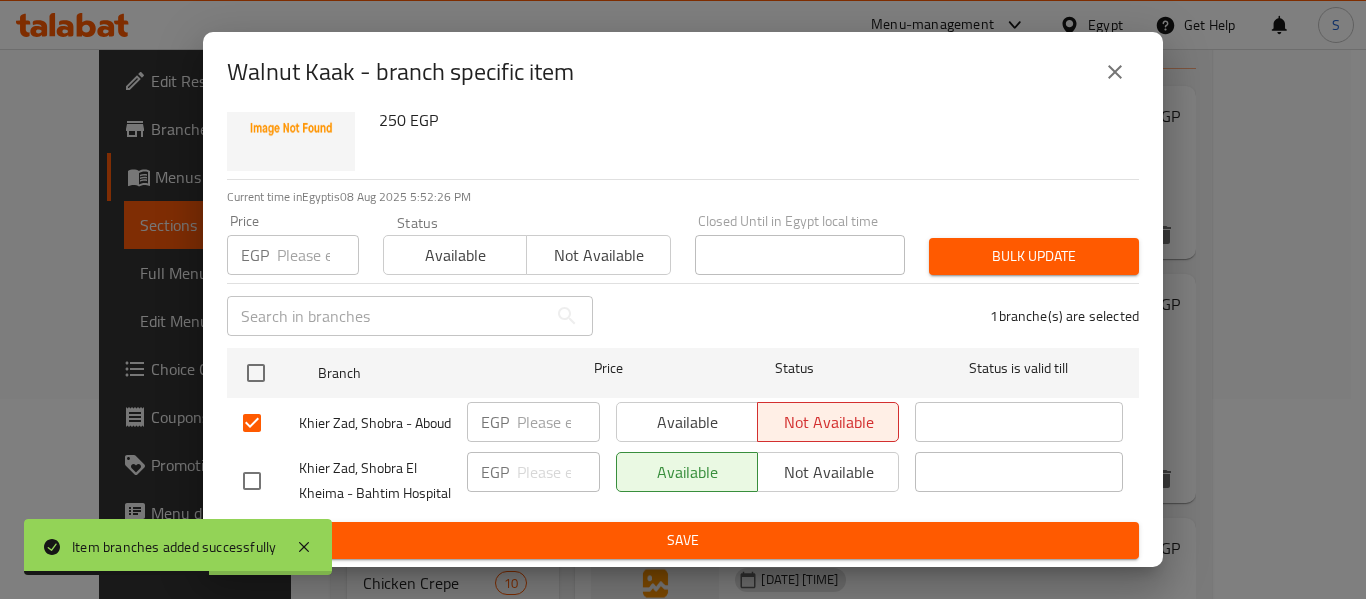 click on "Save" at bounding box center (683, 540) 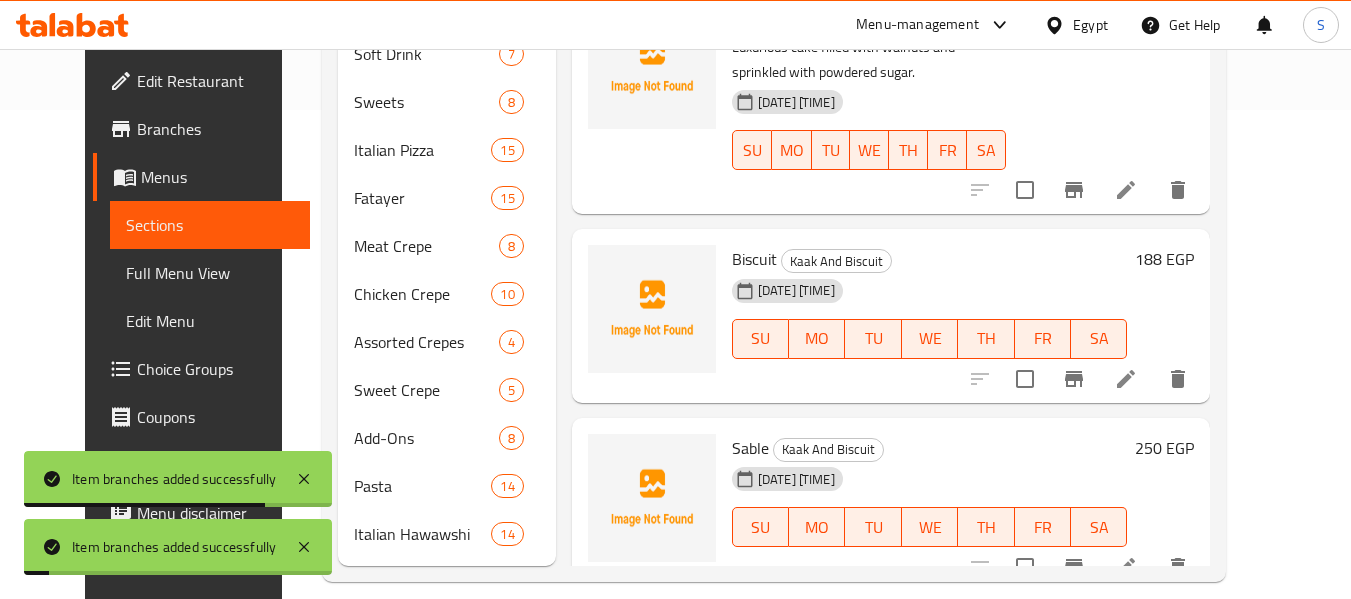 scroll, scrollTop: 500, scrollLeft: 0, axis: vertical 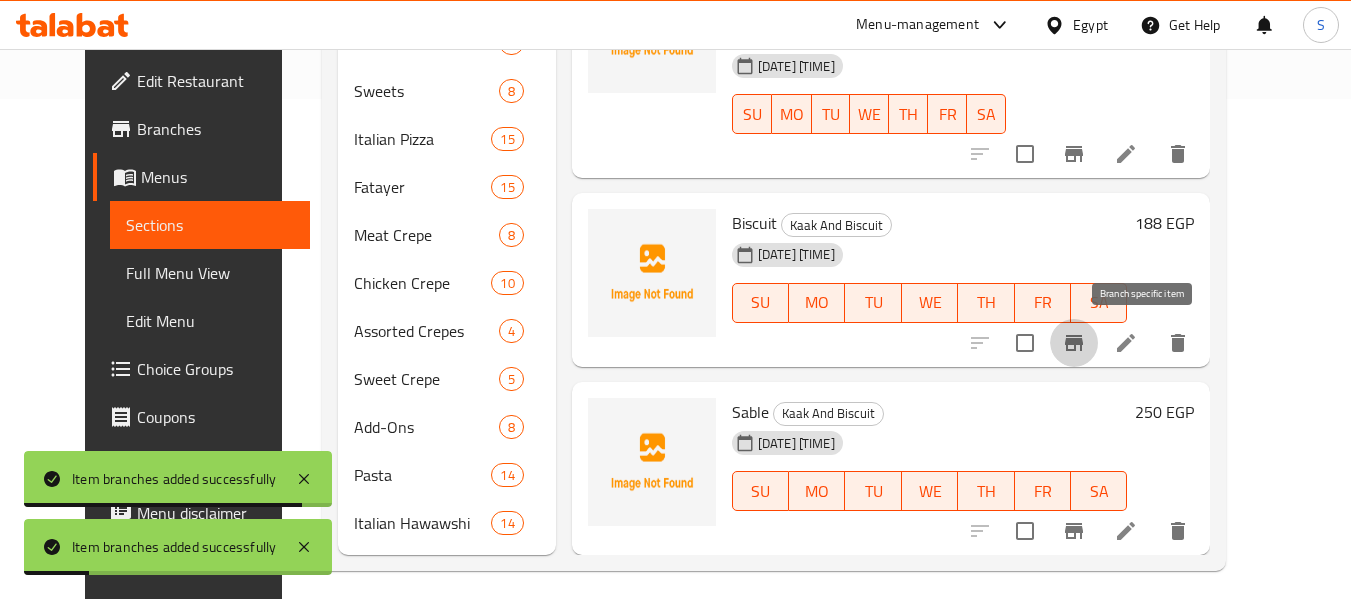 click 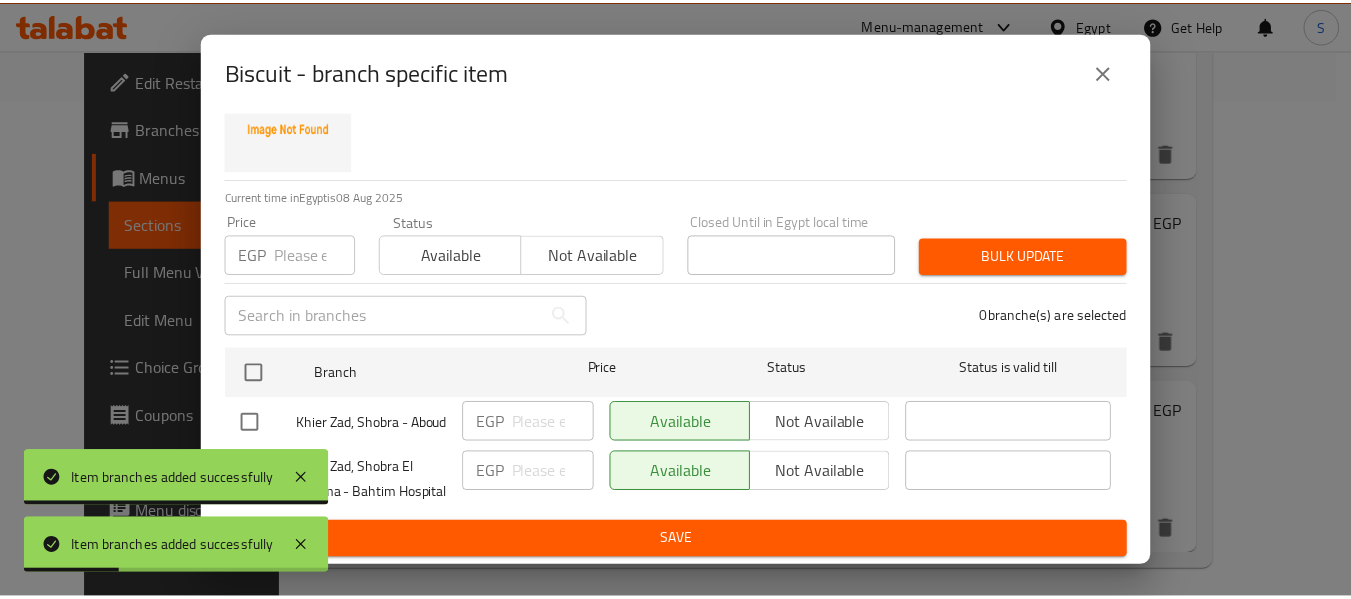 scroll, scrollTop: 118, scrollLeft: 0, axis: vertical 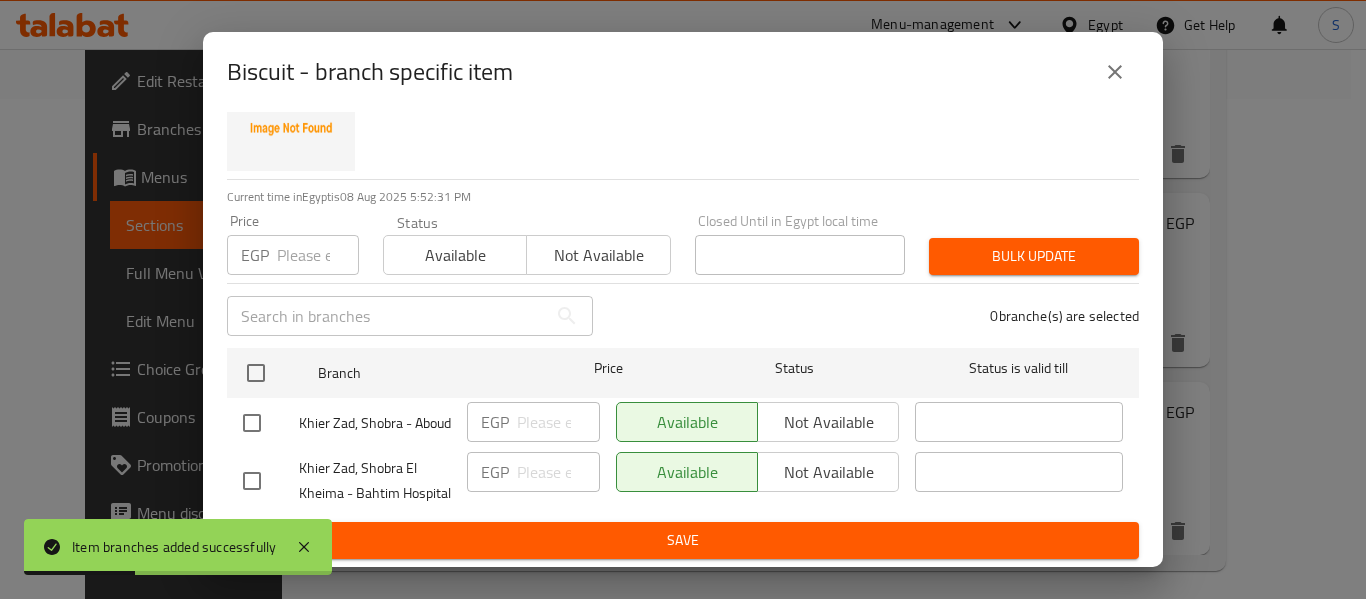 click at bounding box center (252, 423) 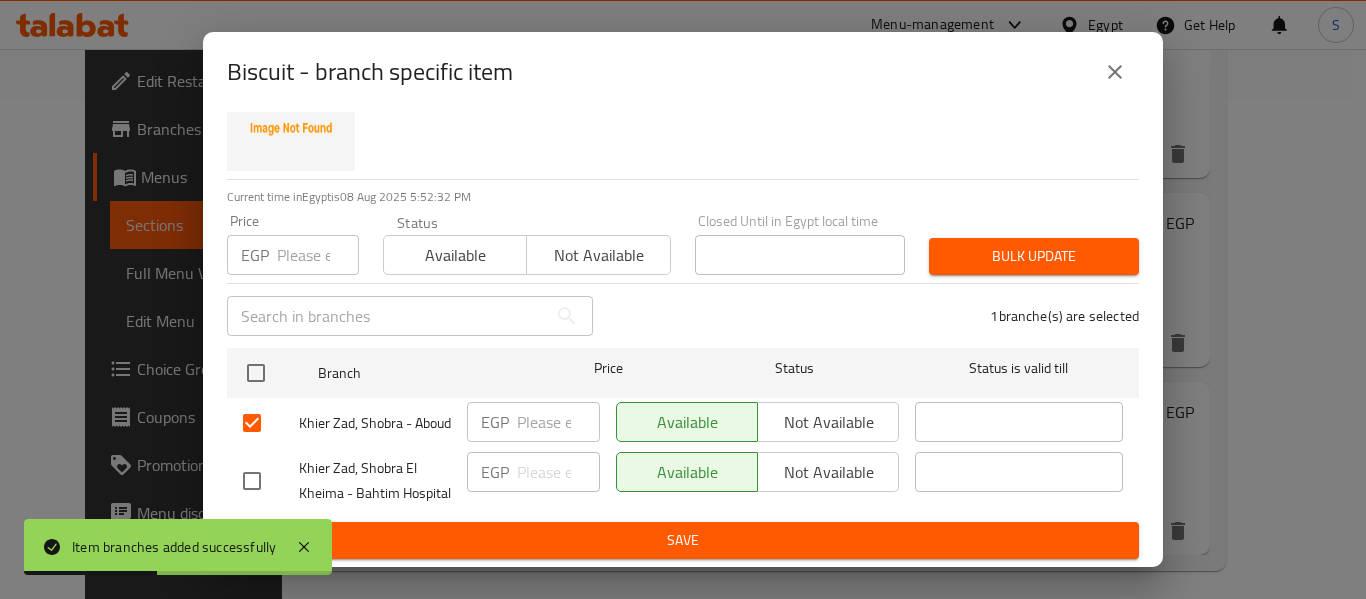 click on "Not available" at bounding box center [828, 422] 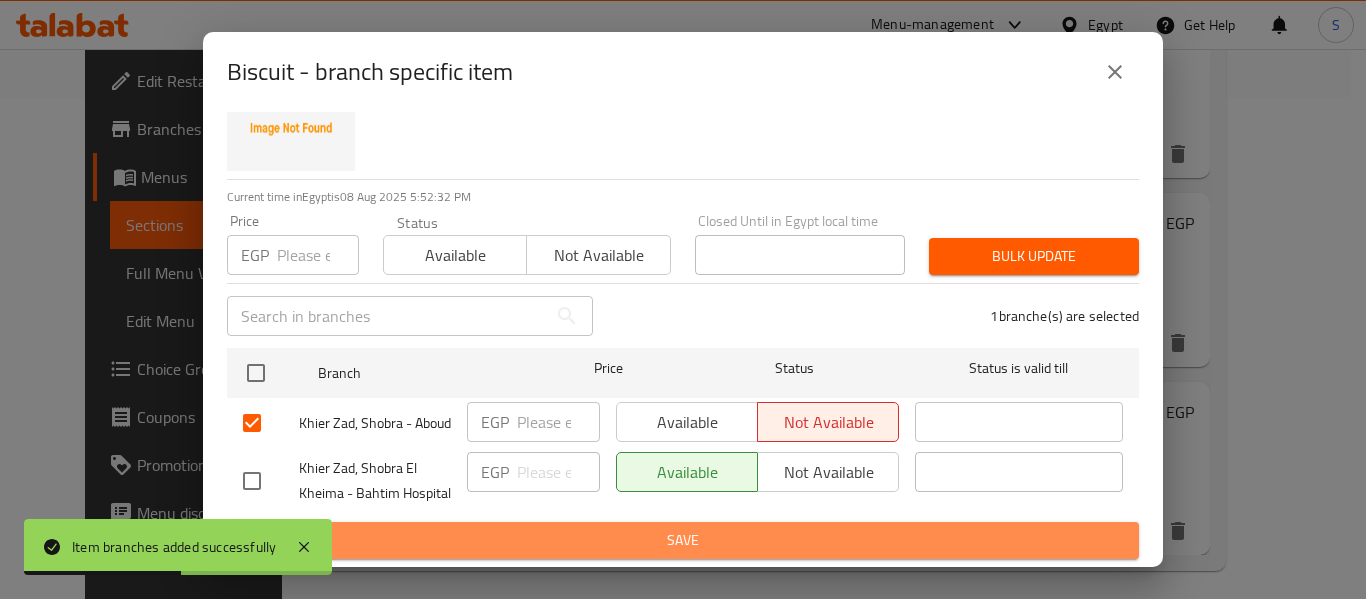 click on "Save" at bounding box center [683, 540] 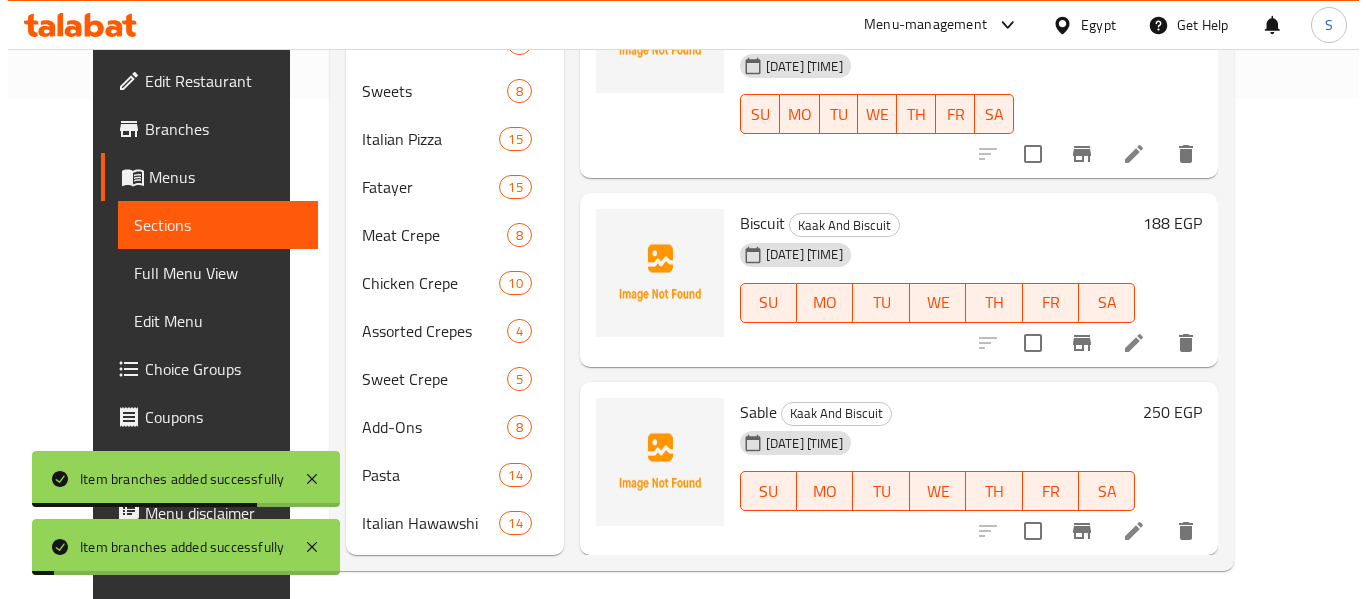 scroll, scrollTop: 512, scrollLeft: 0, axis: vertical 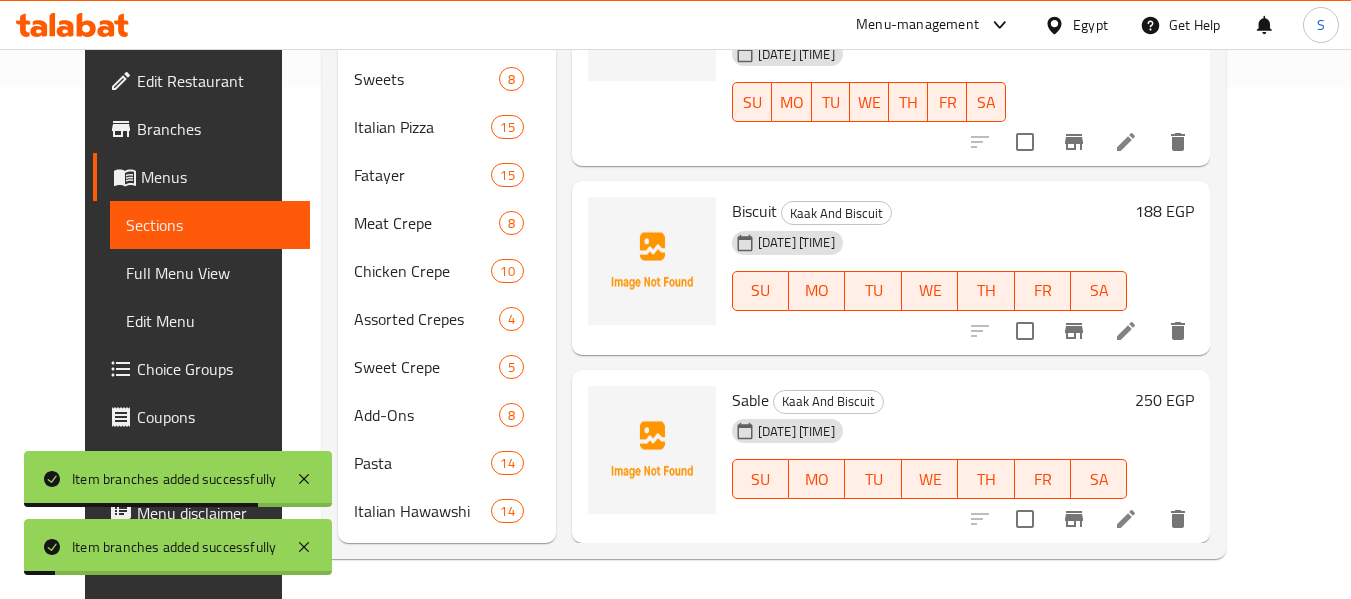click 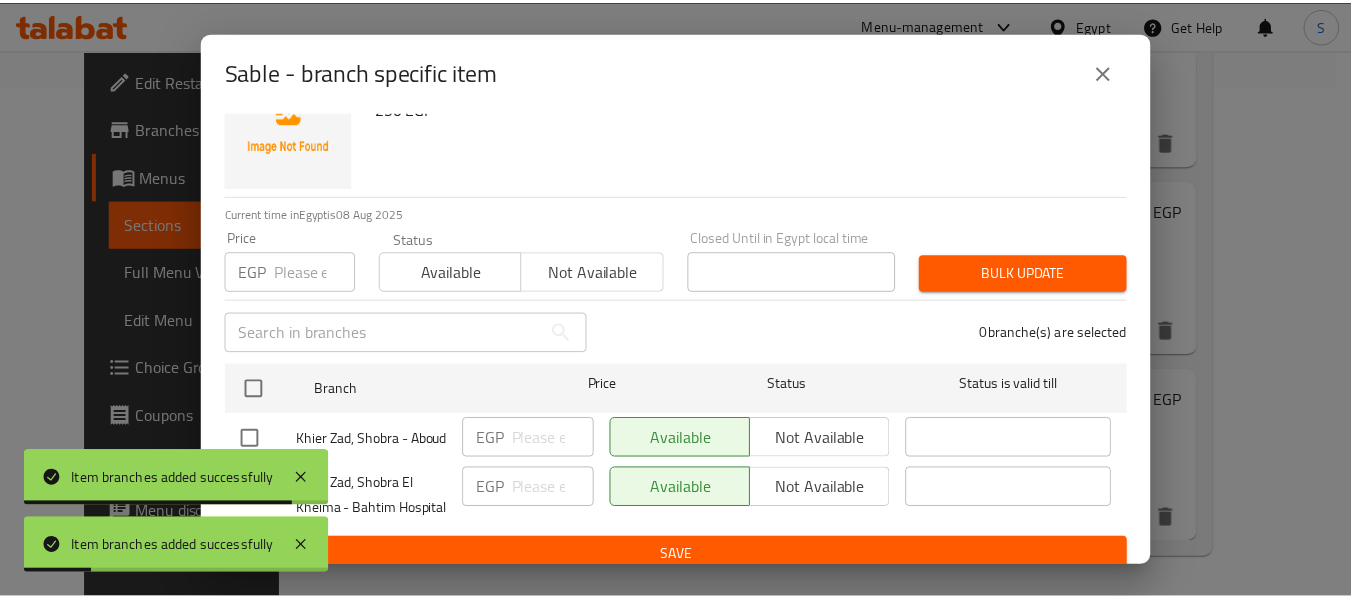 scroll, scrollTop: 118, scrollLeft: 0, axis: vertical 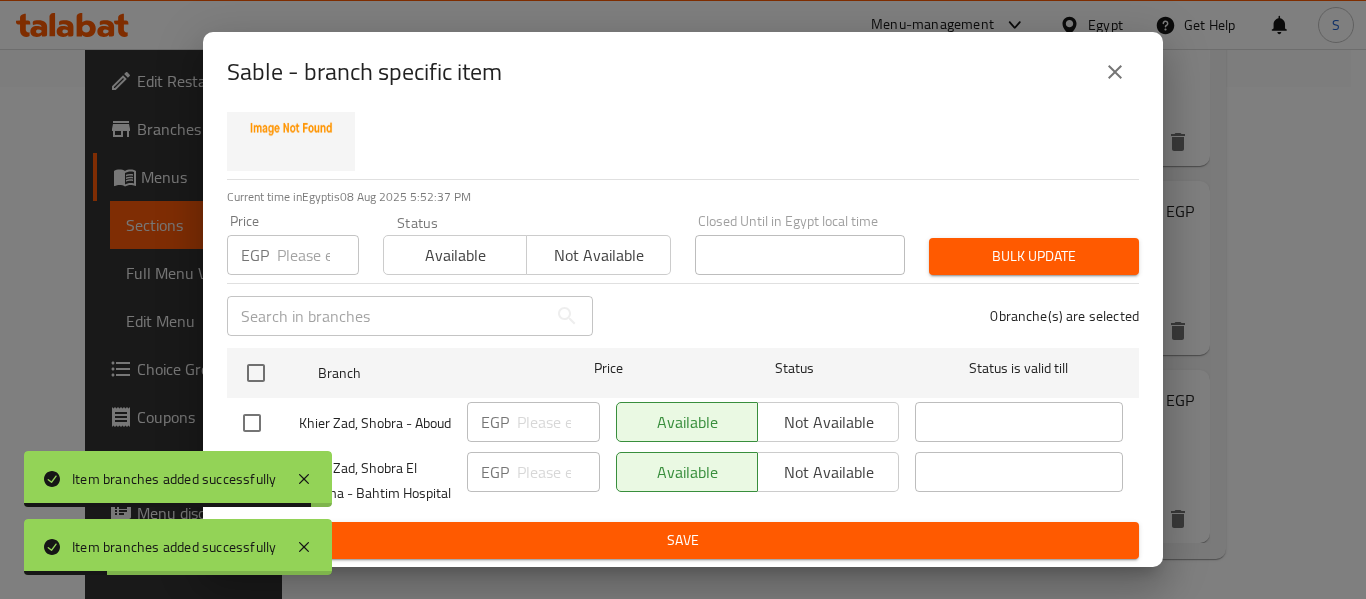 click at bounding box center (252, 423) 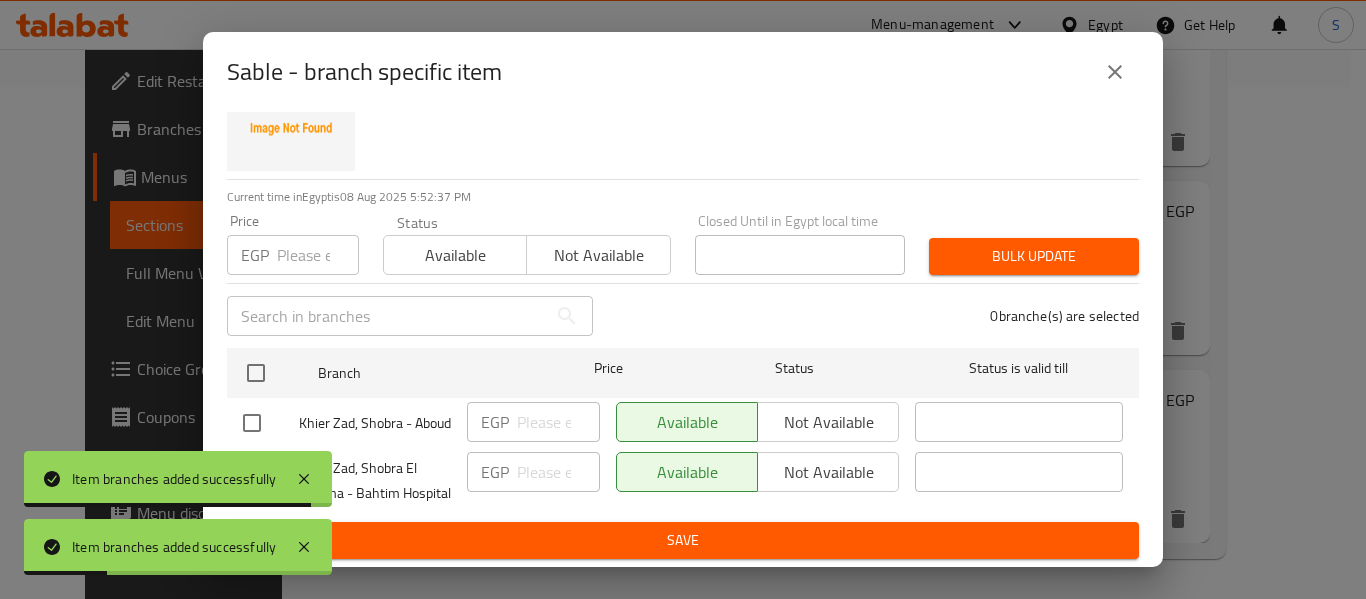 checkbox on "true" 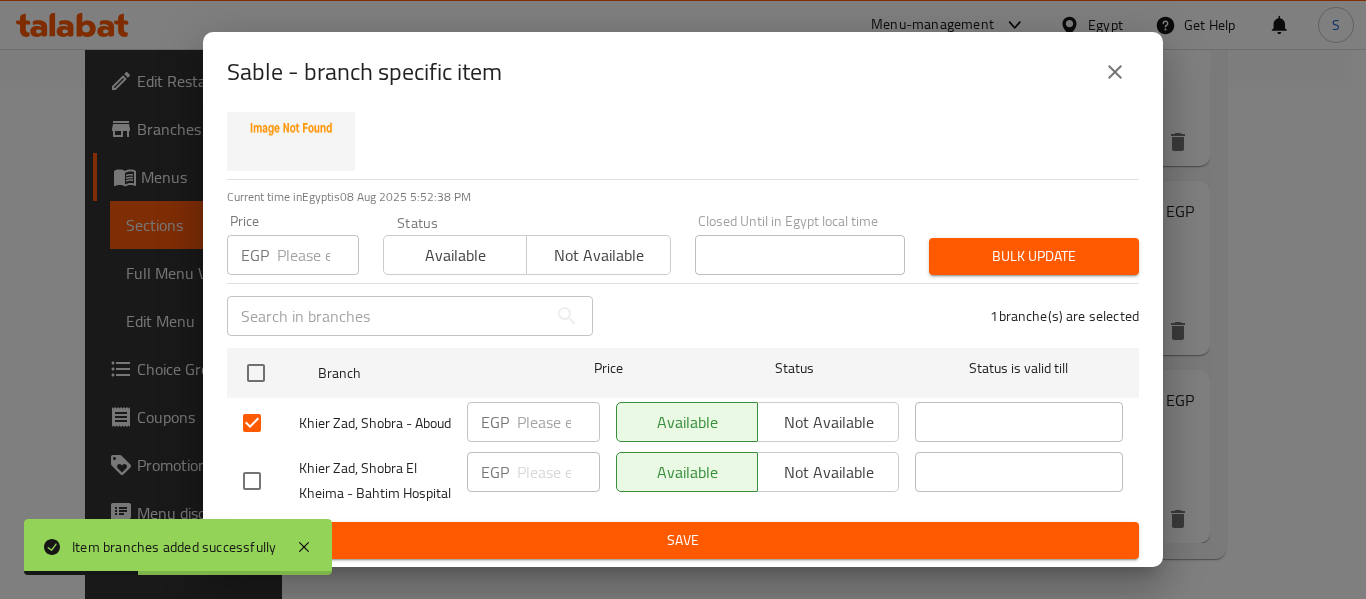 click on "Not available" at bounding box center (828, 422) 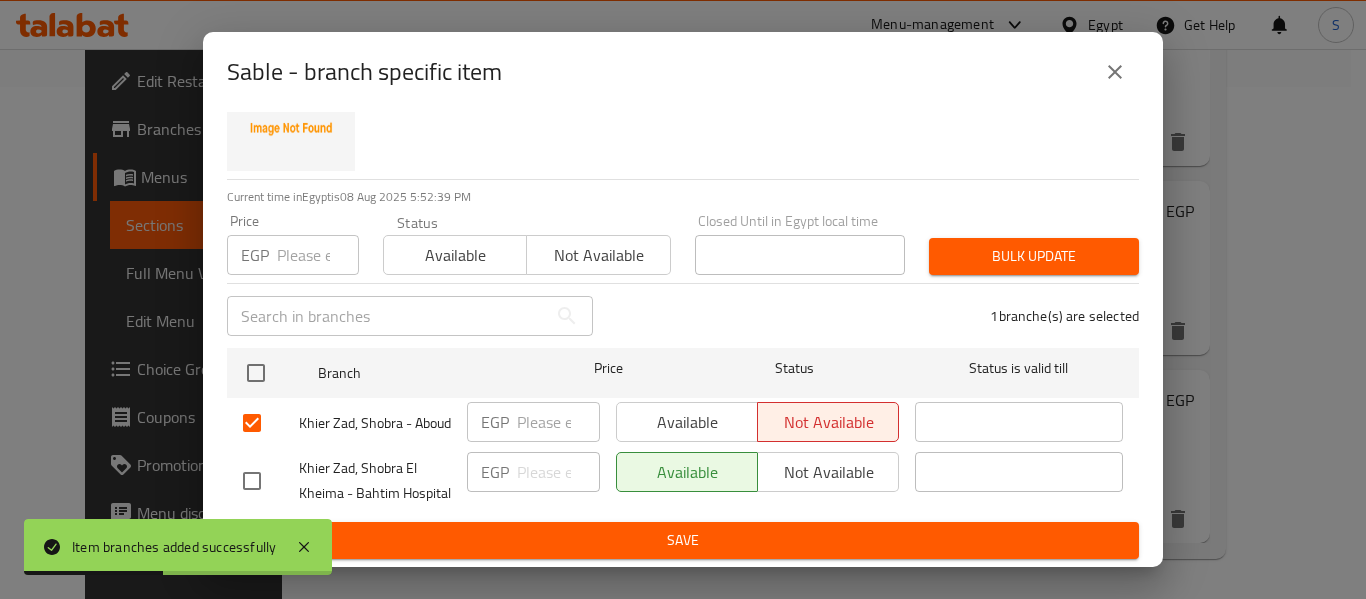 click on "Save" at bounding box center (683, 540) 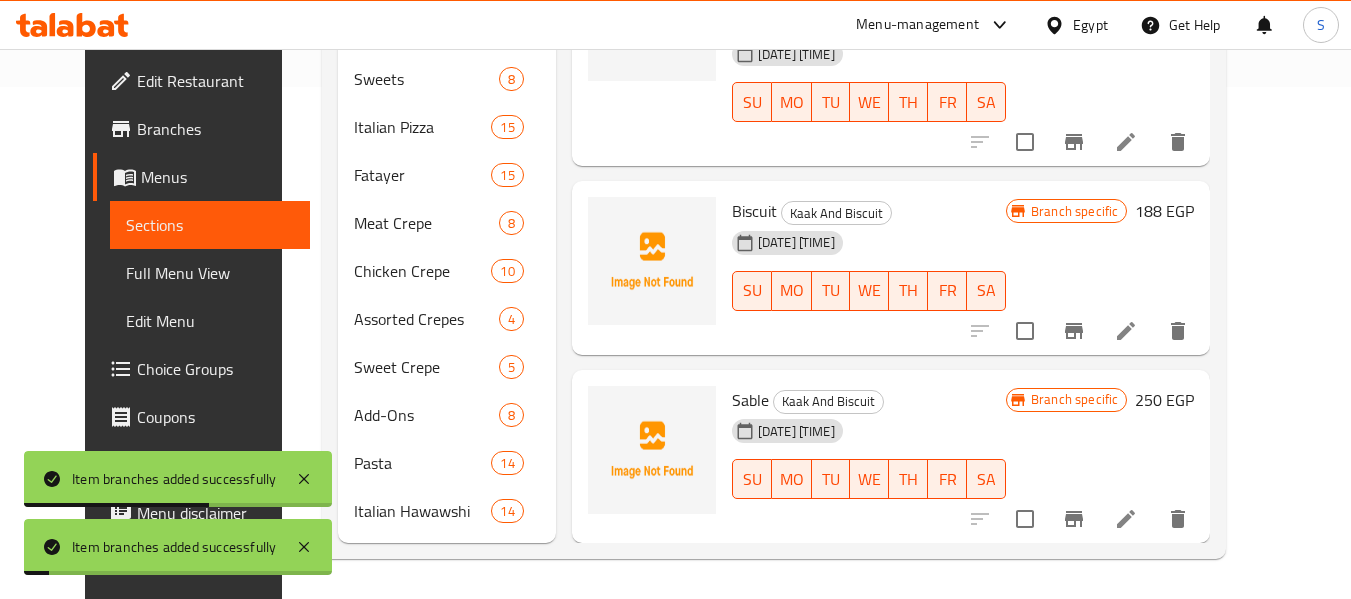 click on "[DATE] [TIME] SU MO TU WE TH FR SA" at bounding box center (869, 277) 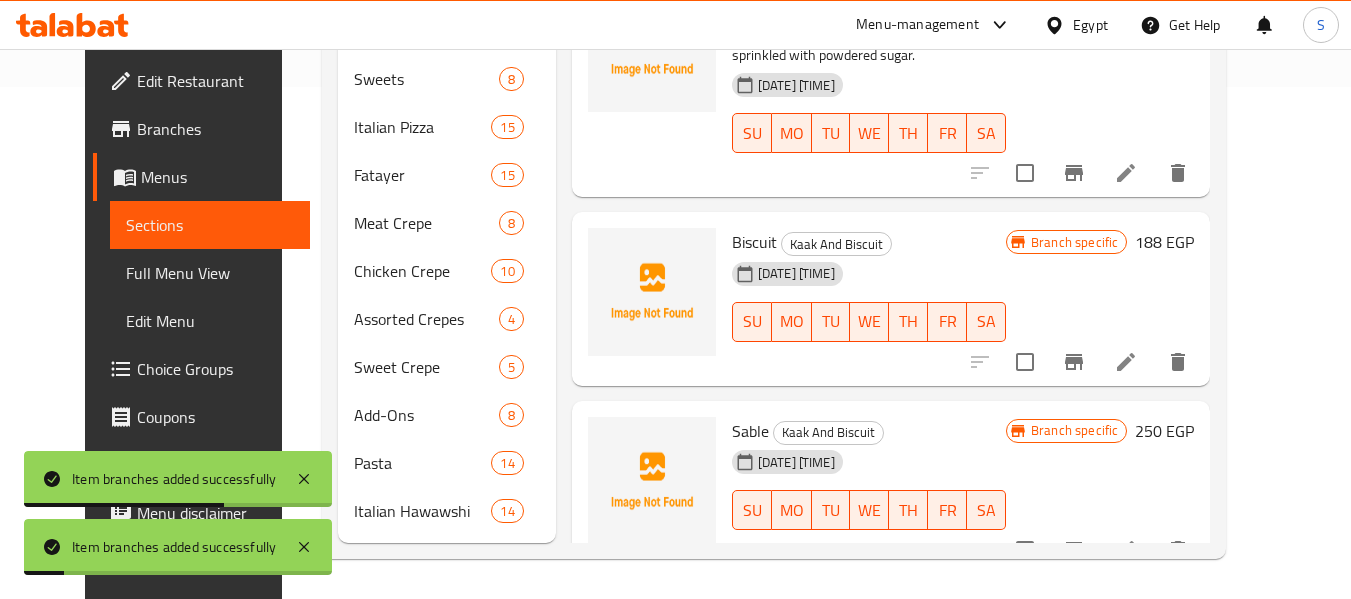scroll, scrollTop: 0, scrollLeft: 0, axis: both 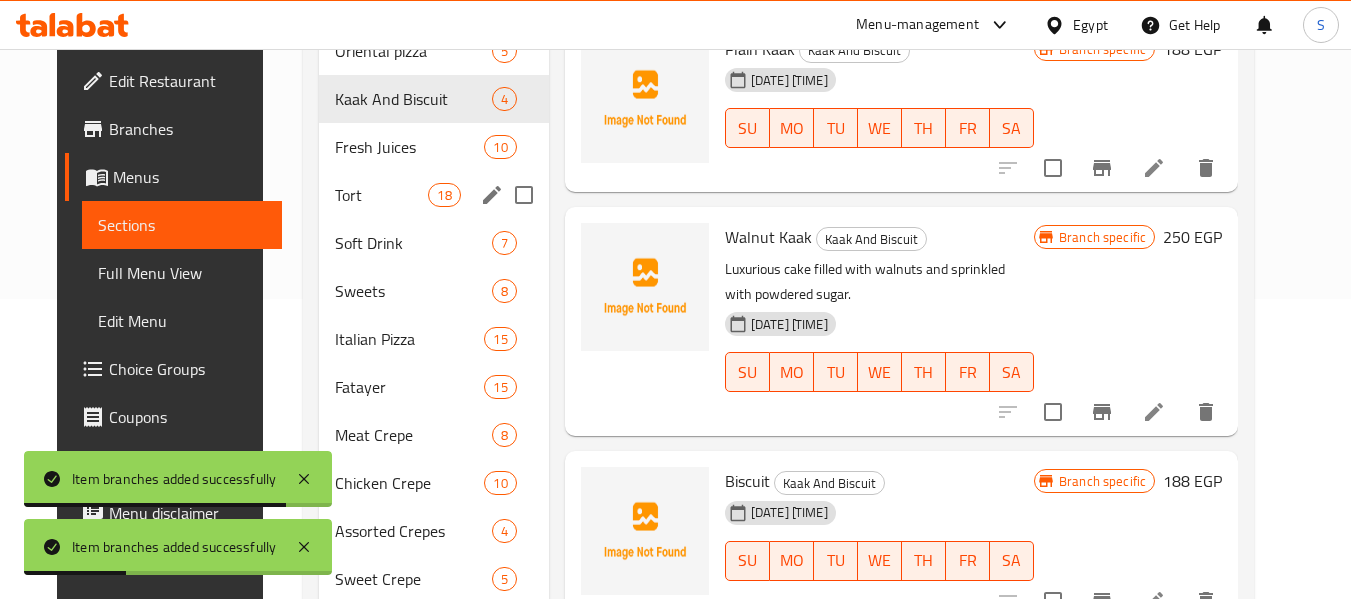click on "Tort" at bounding box center (382, 195) 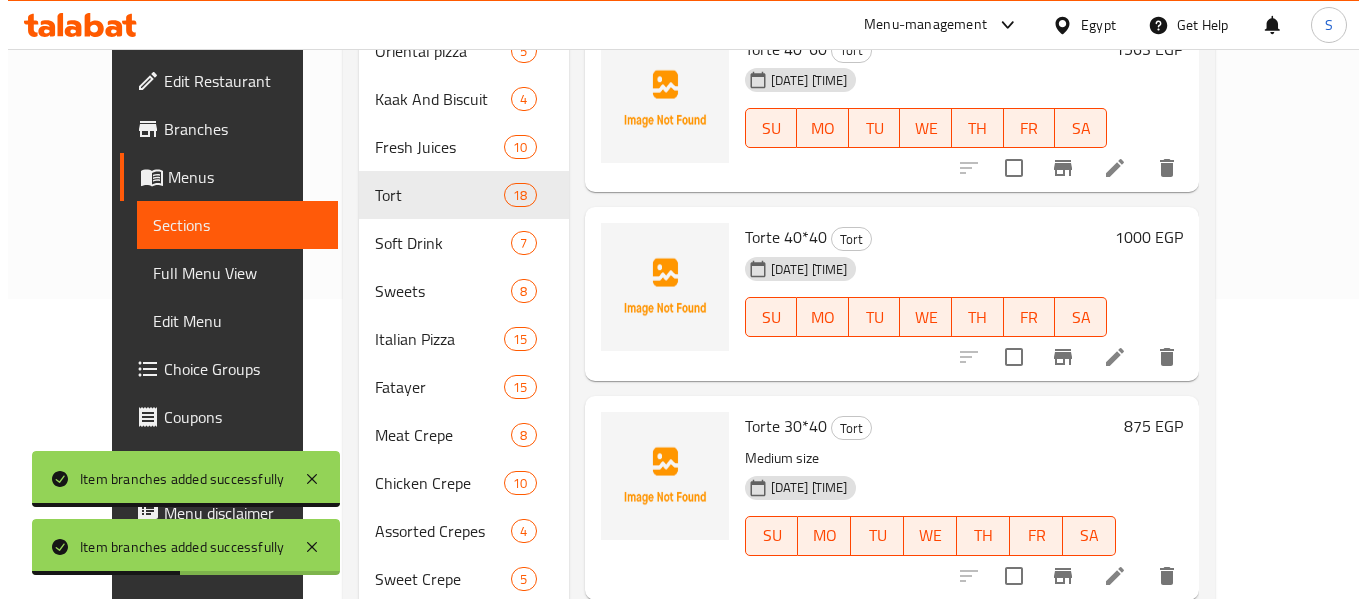 scroll, scrollTop: 0, scrollLeft: 0, axis: both 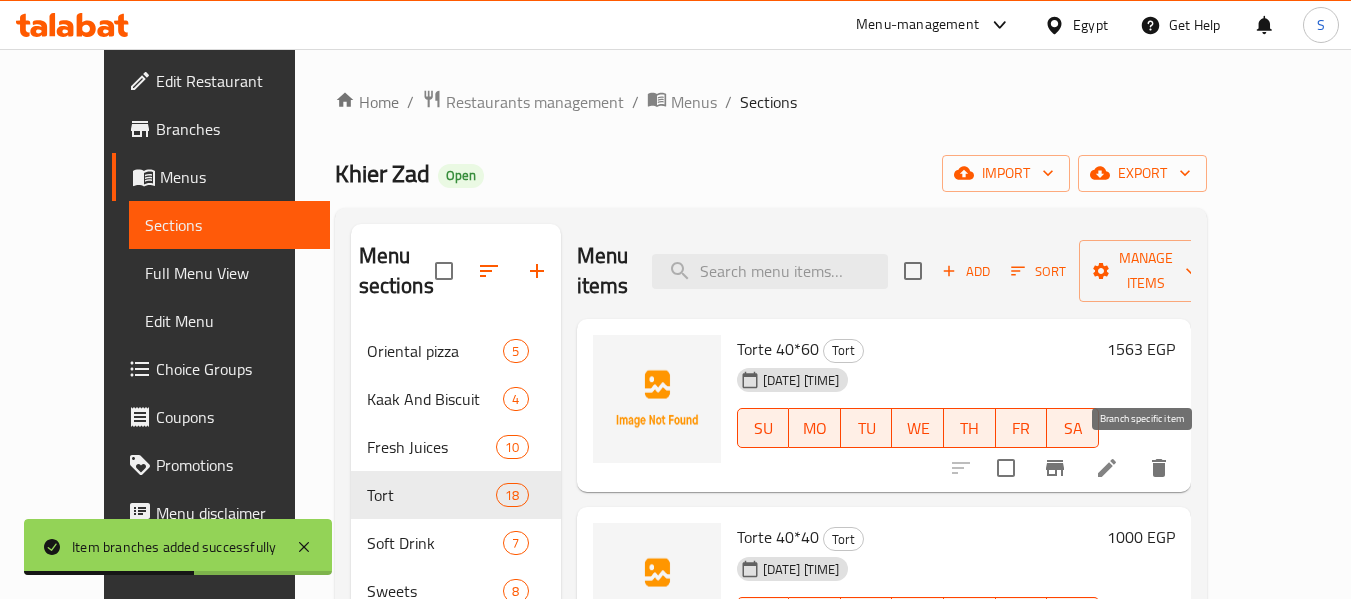 click 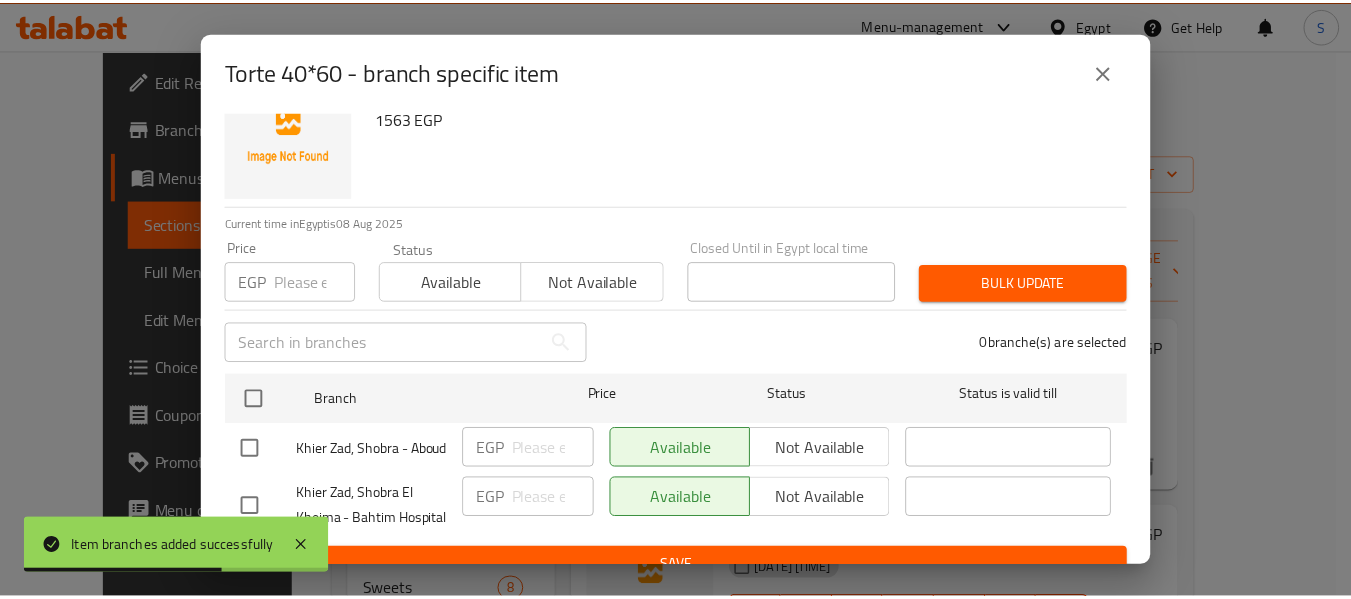 scroll, scrollTop: 118, scrollLeft: 0, axis: vertical 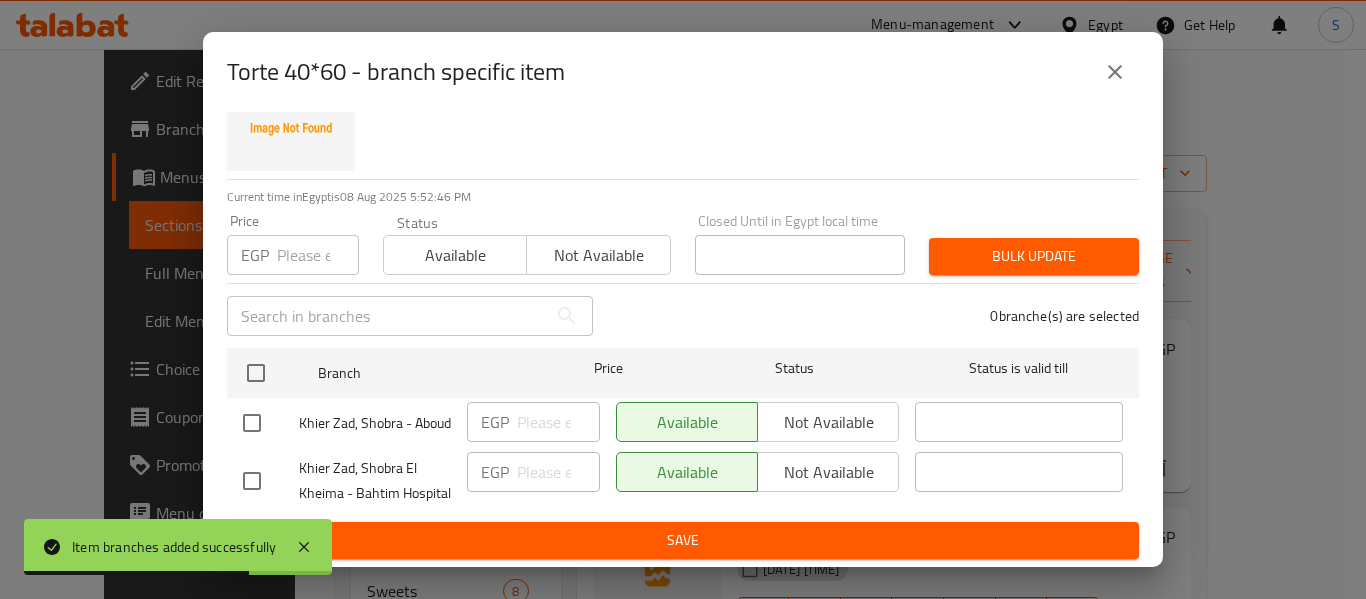 click at bounding box center [252, 423] 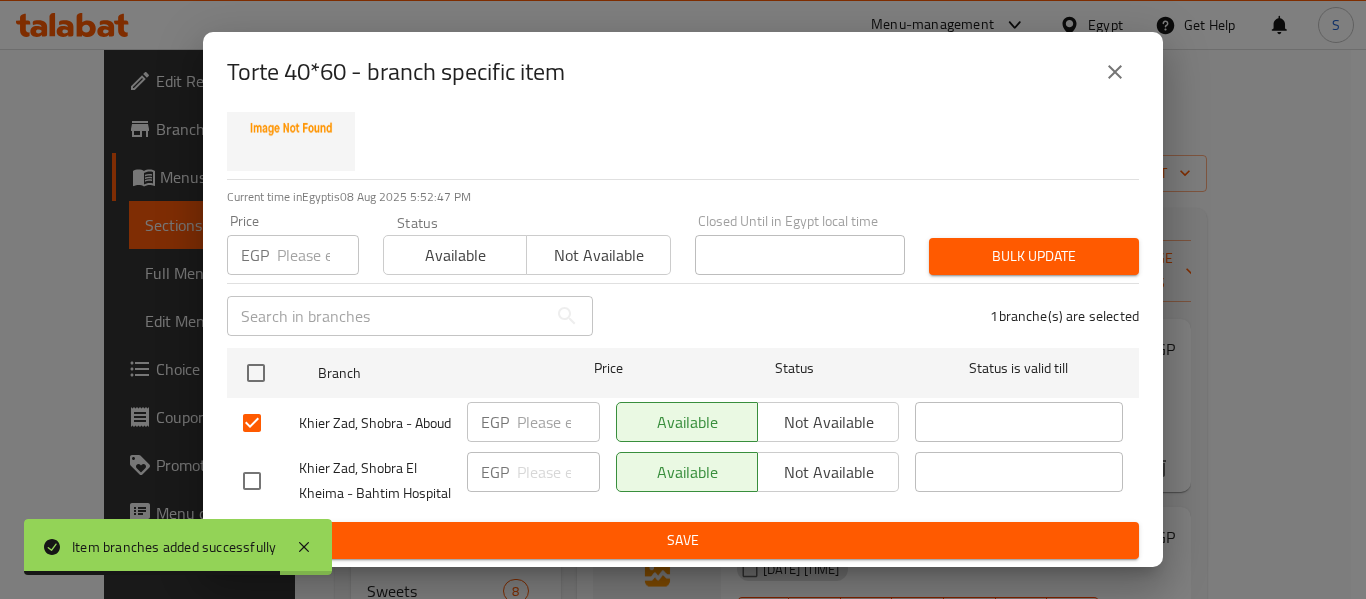 click on "Not available" at bounding box center [828, 422] 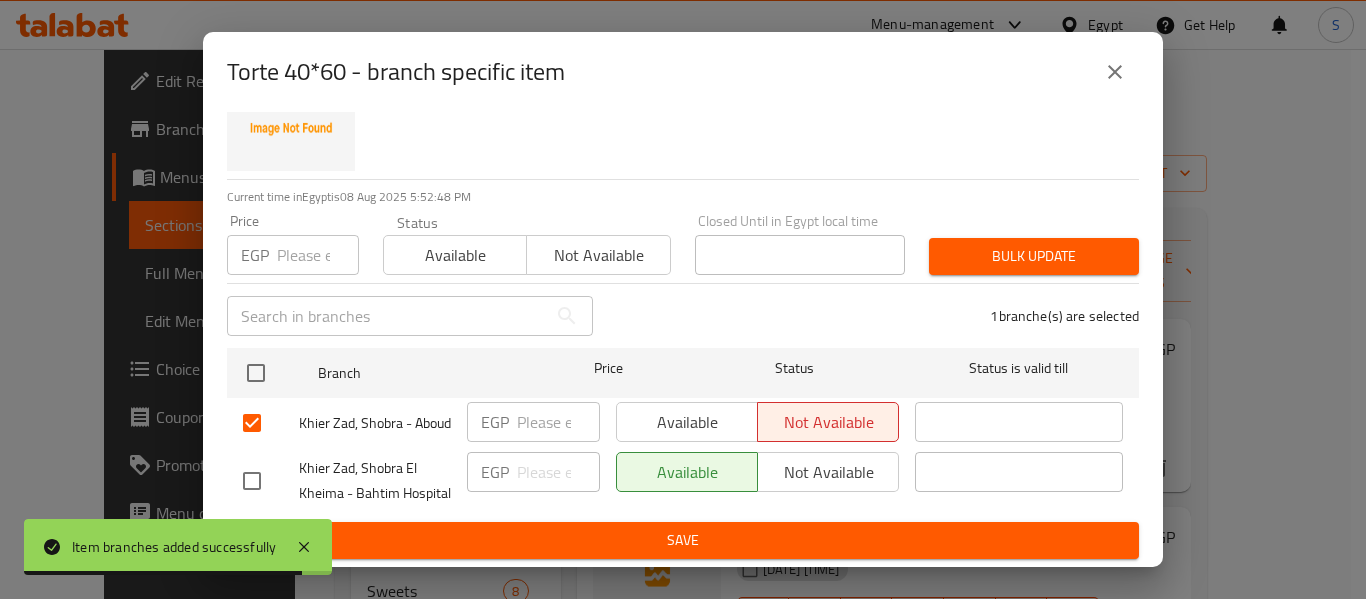 click on "Save" at bounding box center [683, 540] 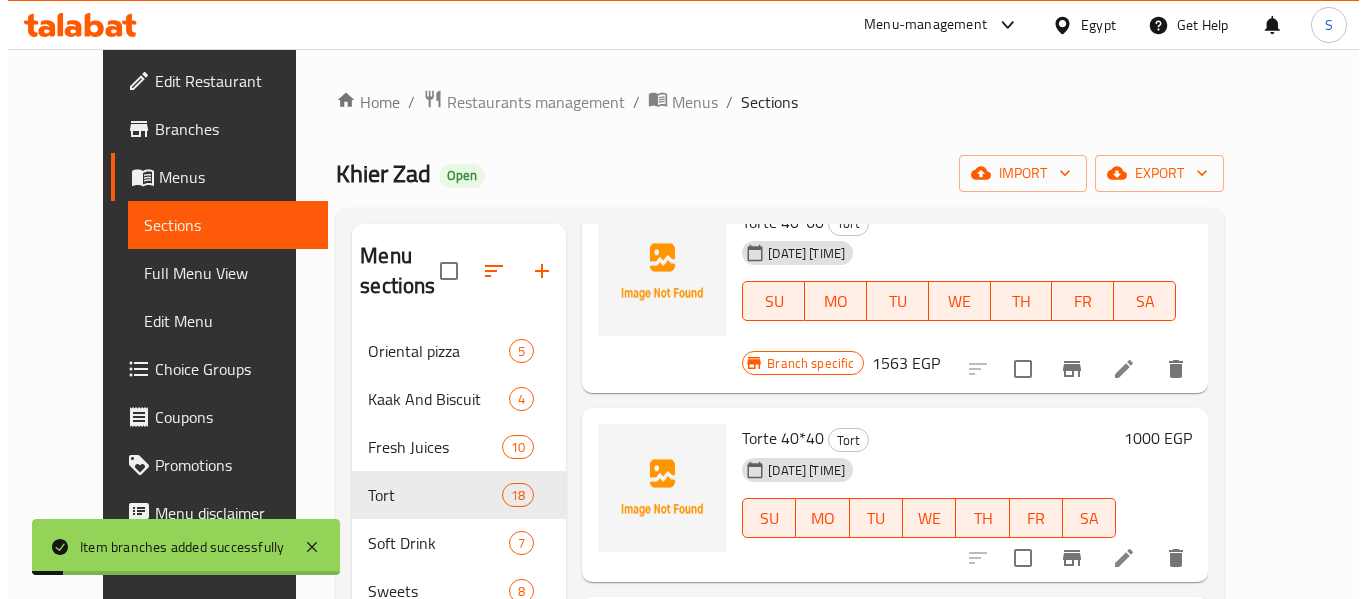 scroll, scrollTop: 300, scrollLeft: 0, axis: vertical 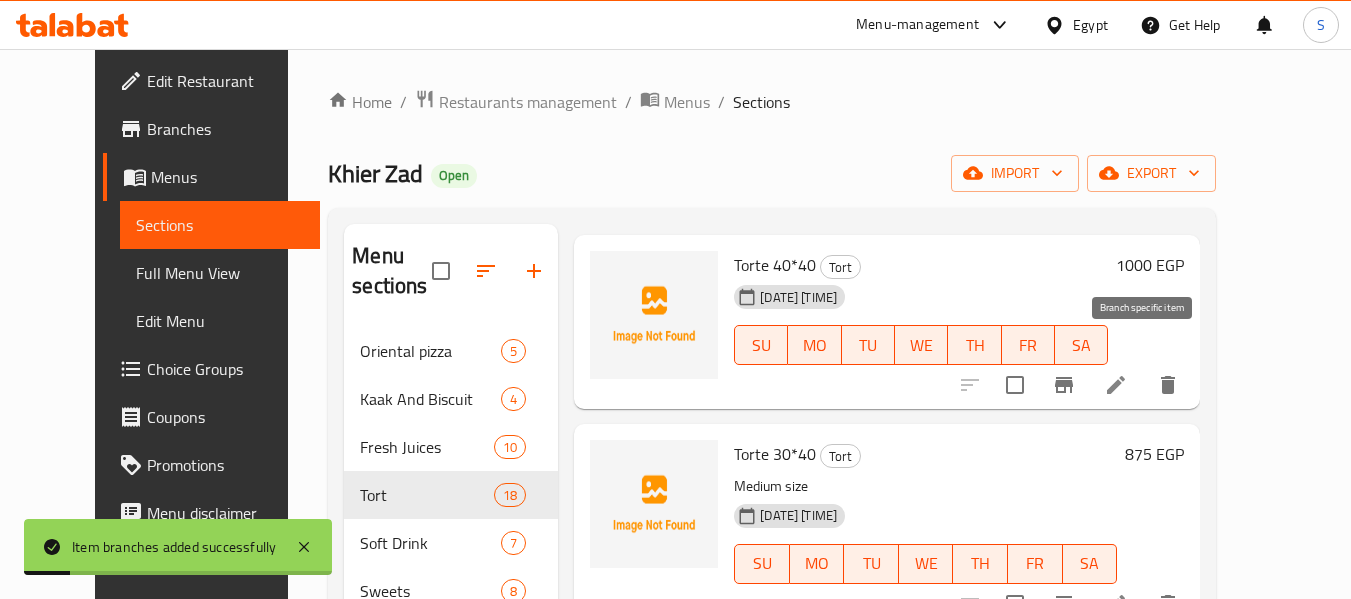 click 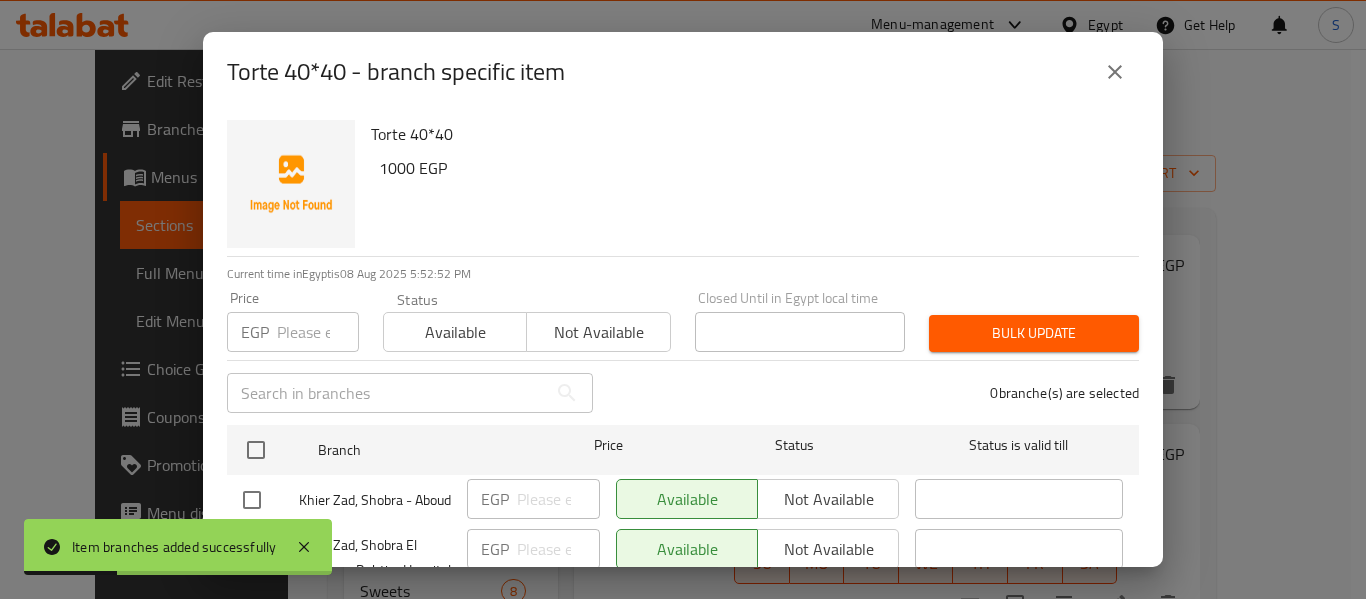 click at bounding box center (252, 500) 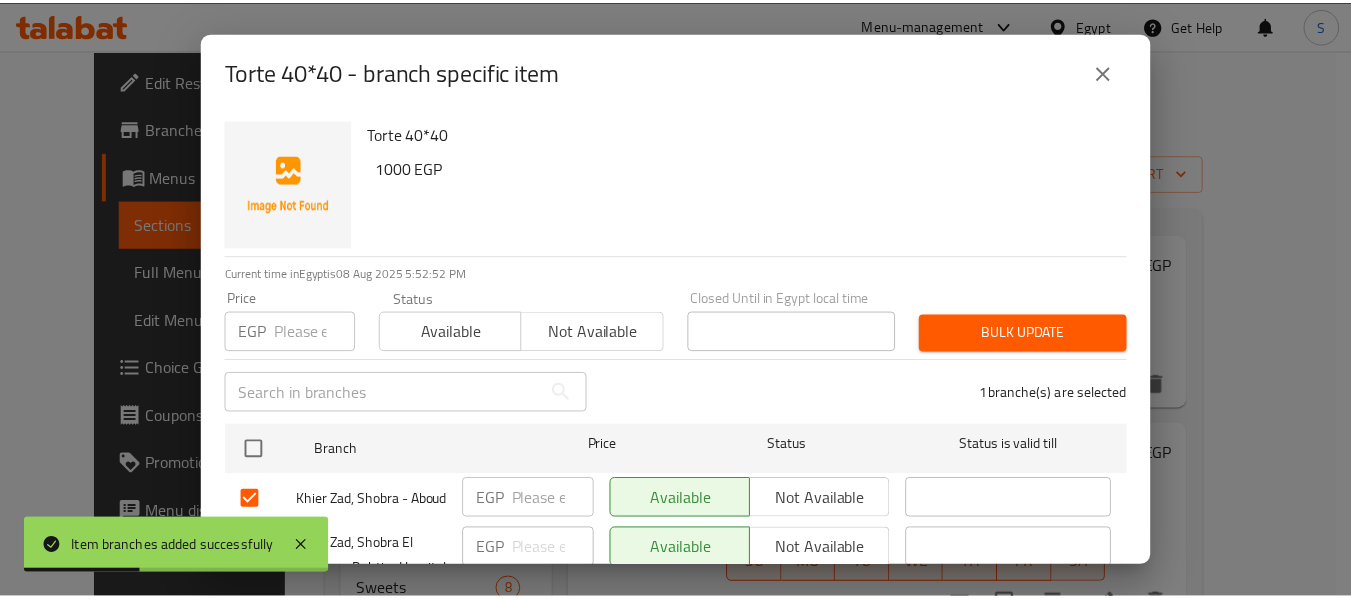 scroll, scrollTop: 118, scrollLeft: 0, axis: vertical 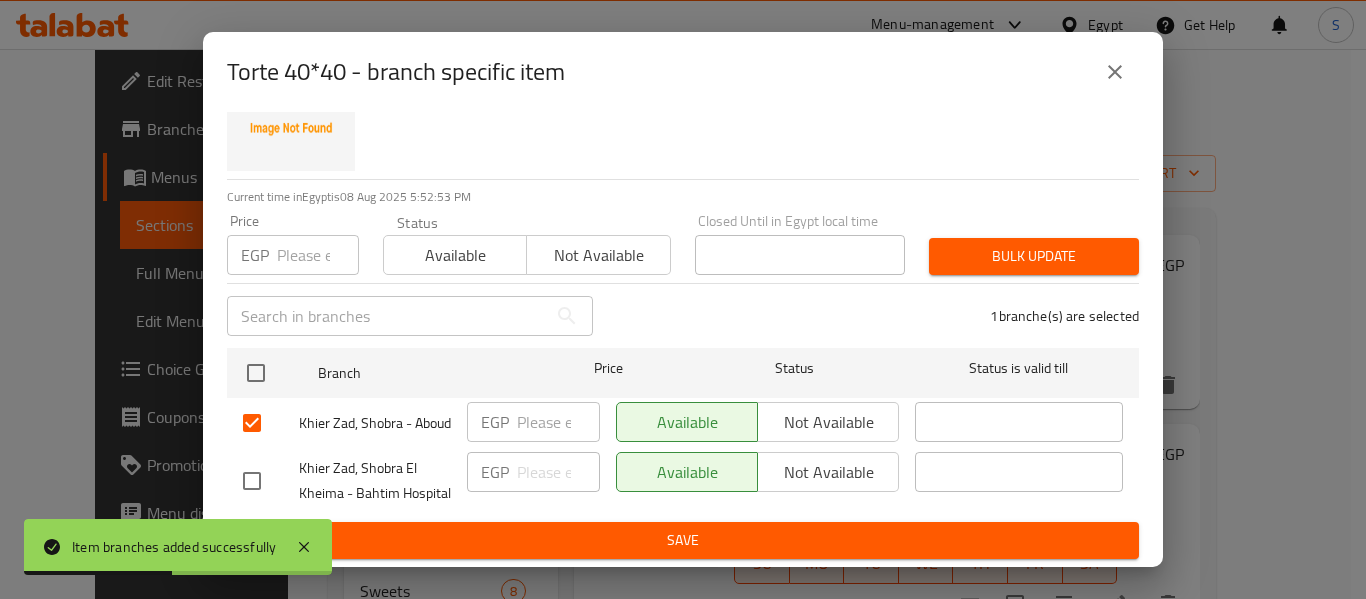 click on "Not available" at bounding box center (828, 422) 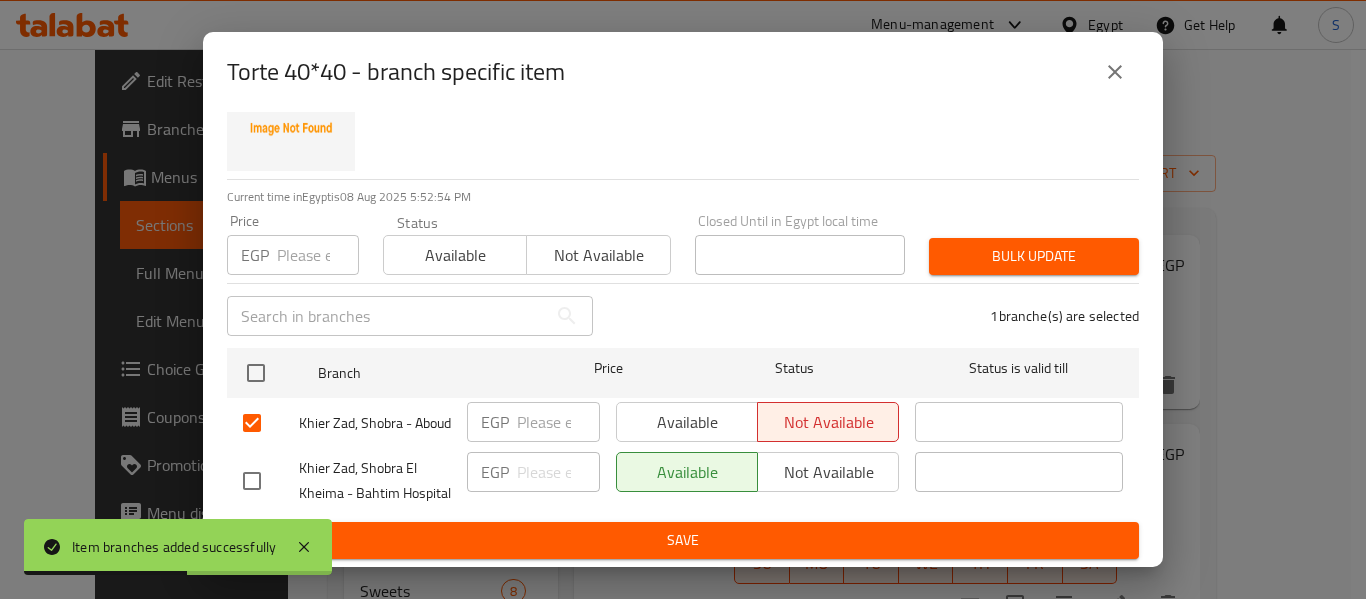 click on "Save" at bounding box center (683, 540) 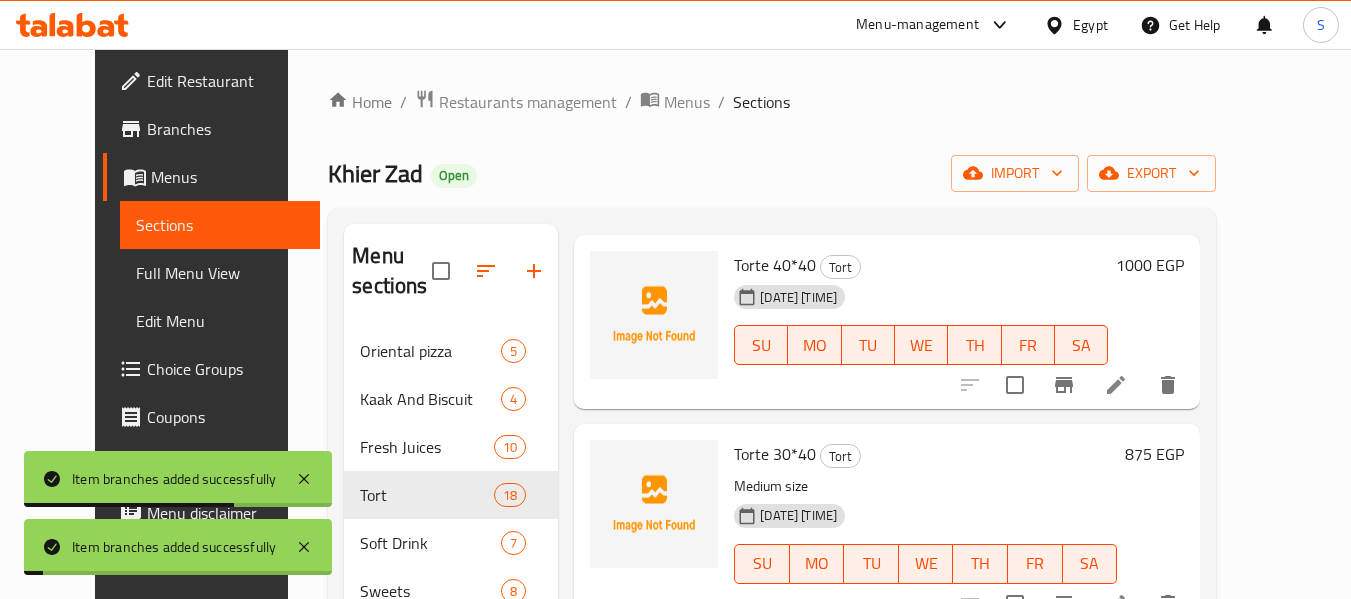 click on "Torte 30*40   Tort Medium size  08-08-2025 02:52 PM SU MO TU WE TH FR SA" at bounding box center (925, 525) 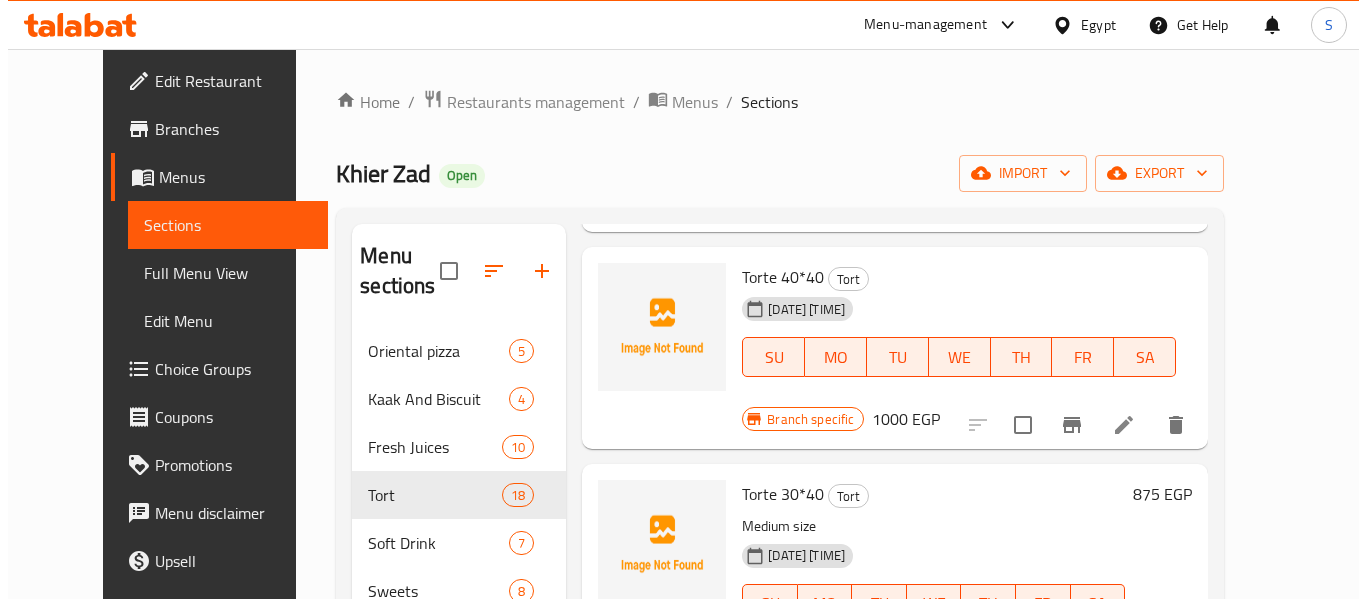 scroll, scrollTop: 400, scrollLeft: 0, axis: vertical 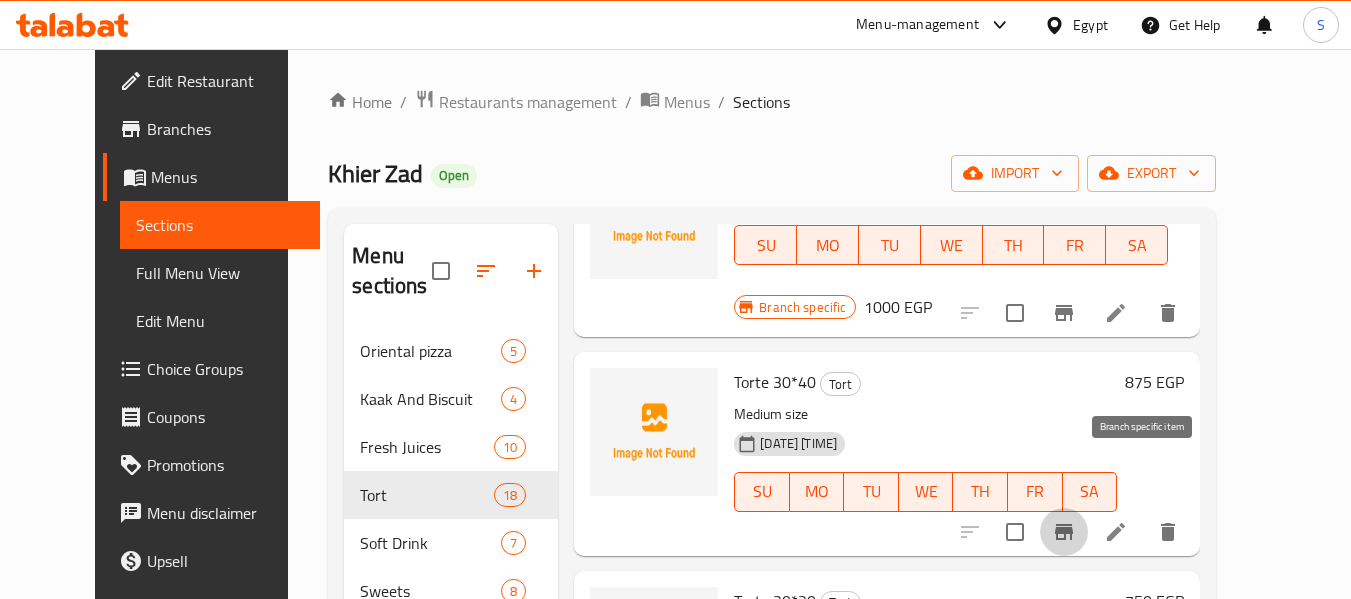 click 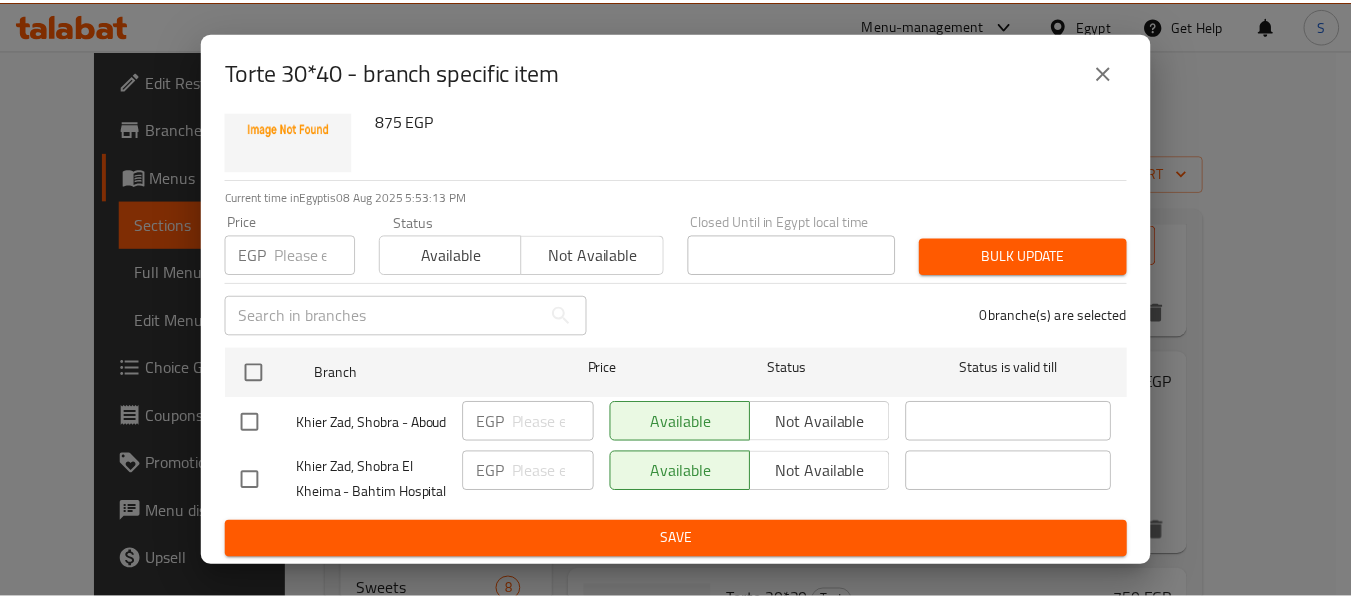 scroll, scrollTop: 118, scrollLeft: 0, axis: vertical 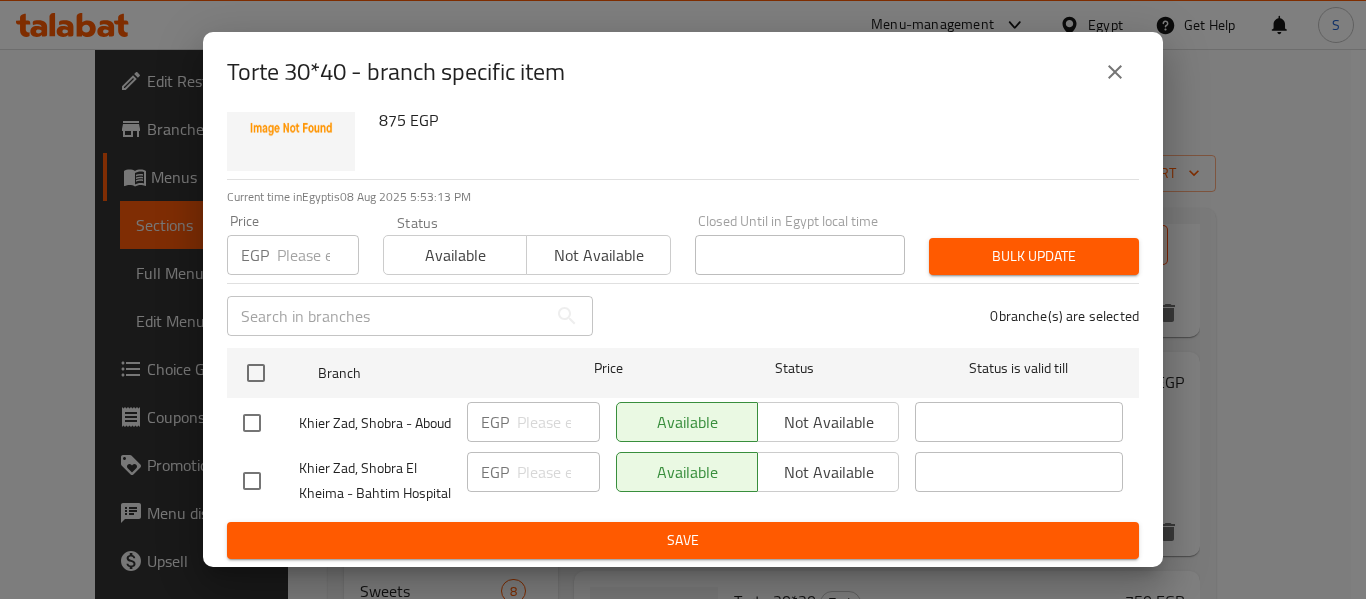 click at bounding box center (252, 423) 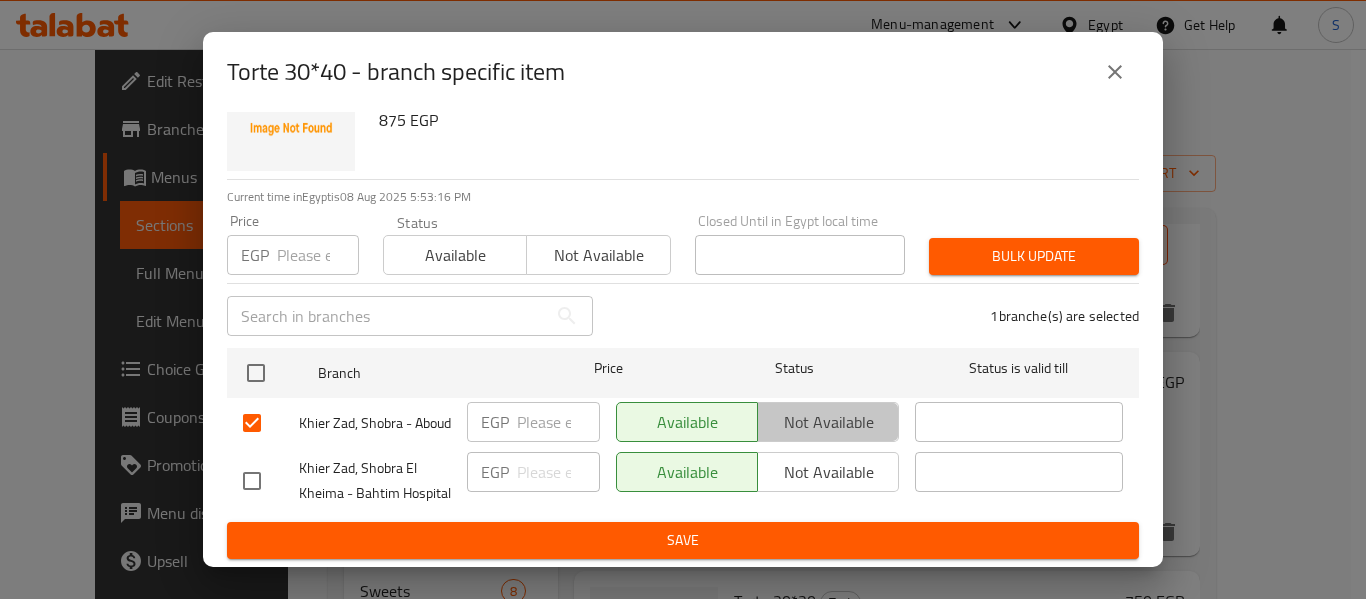click on "Not available" at bounding box center [828, 422] 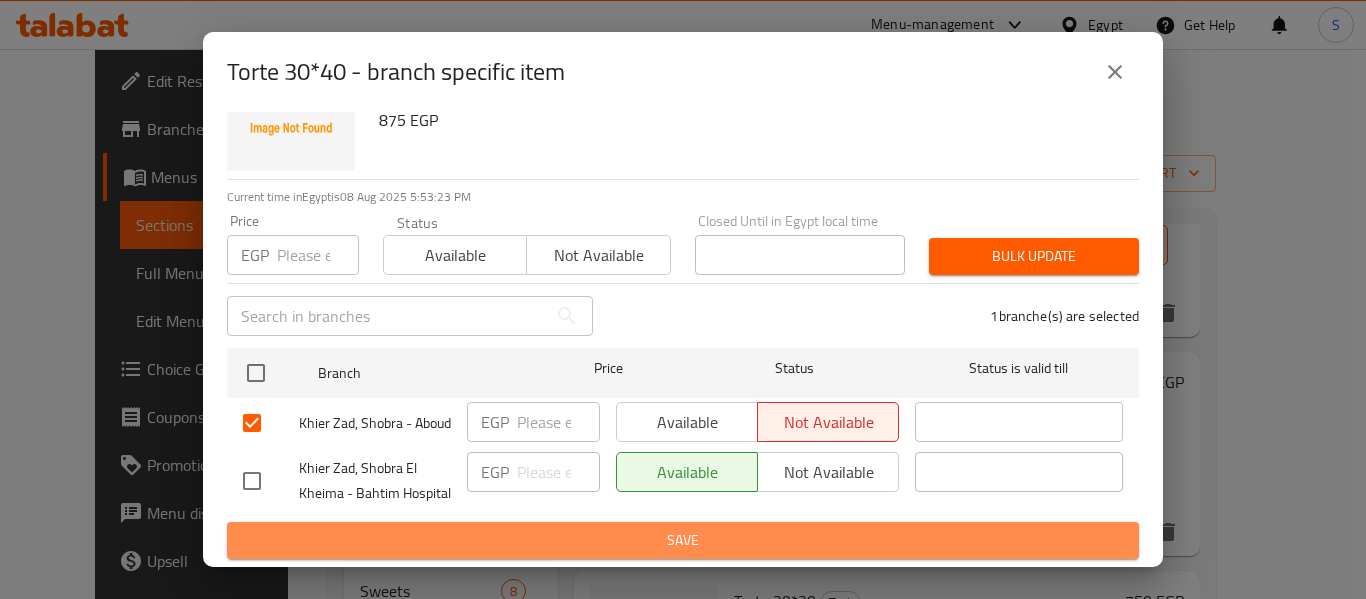 click on "Save" at bounding box center (683, 540) 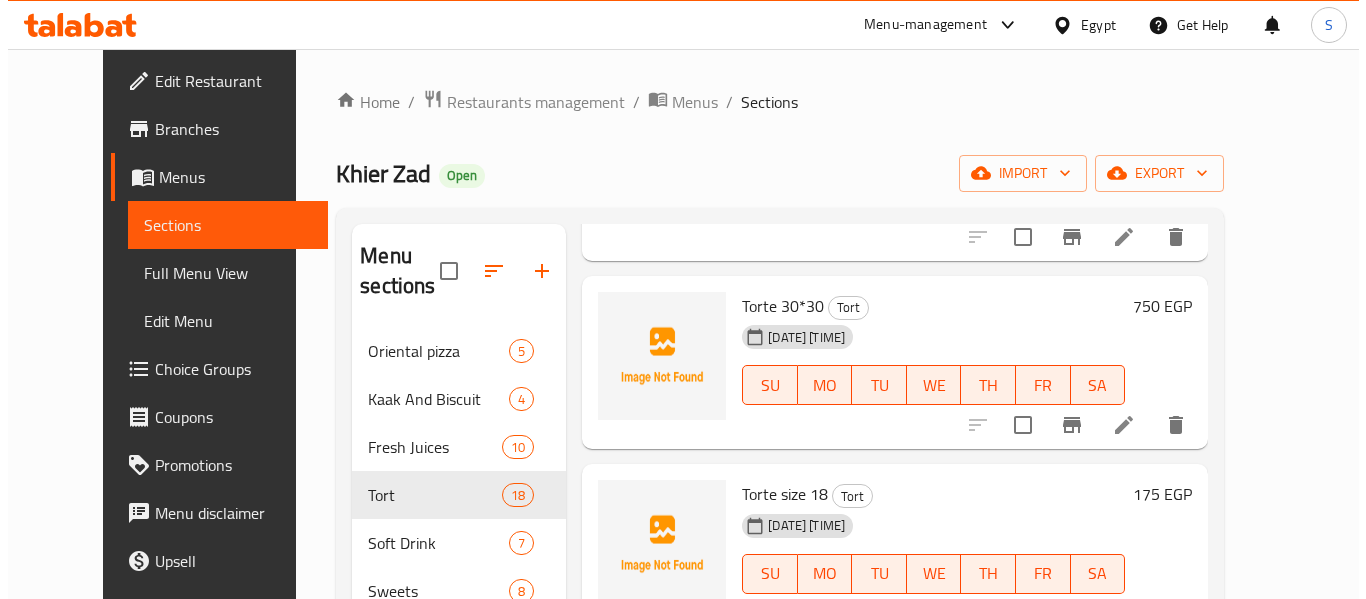 scroll, scrollTop: 700, scrollLeft: 0, axis: vertical 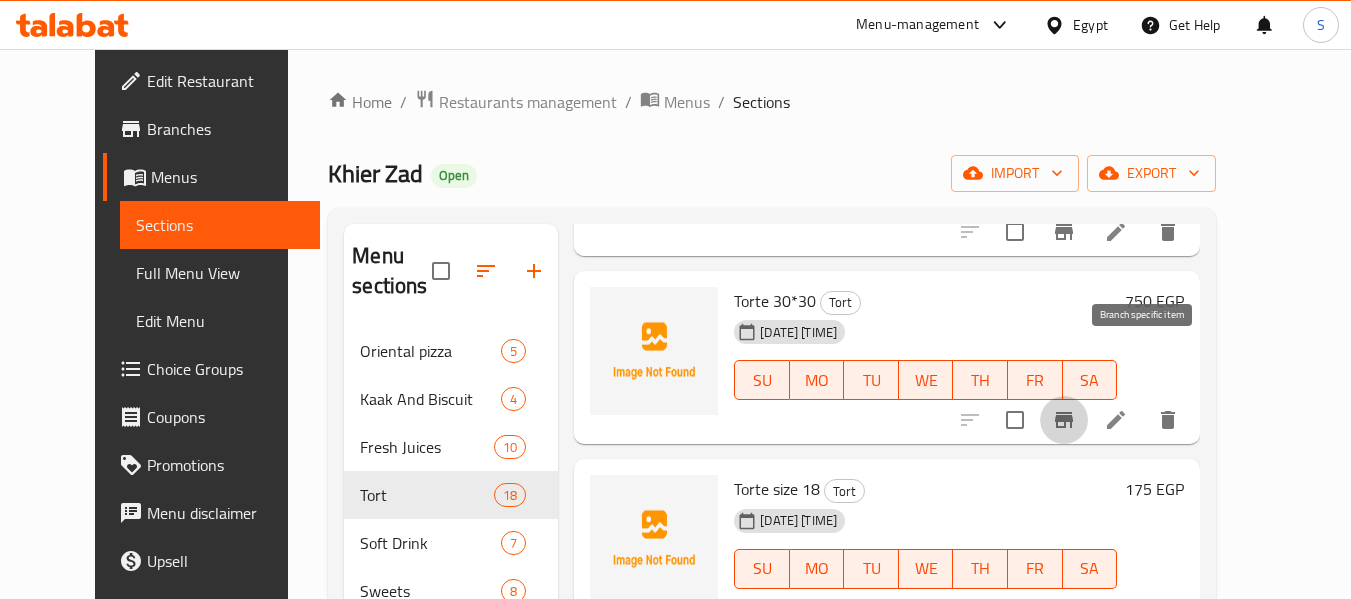 click 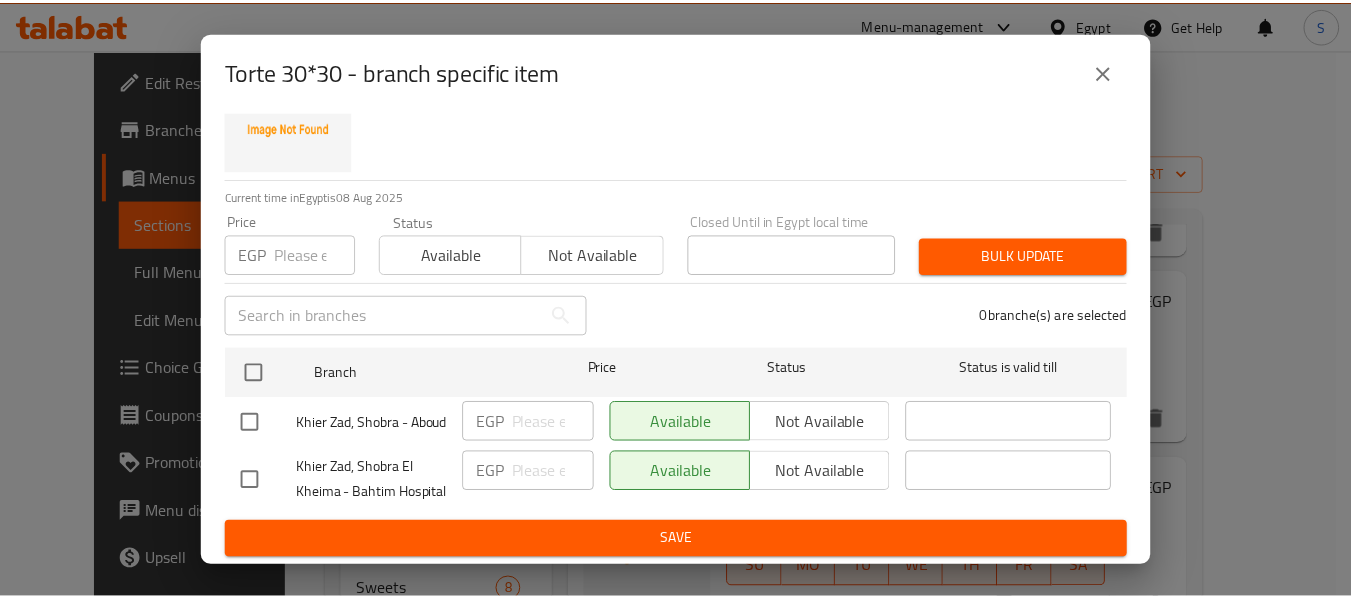 scroll, scrollTop: 118, scrollLeft: 0, axis: vertical 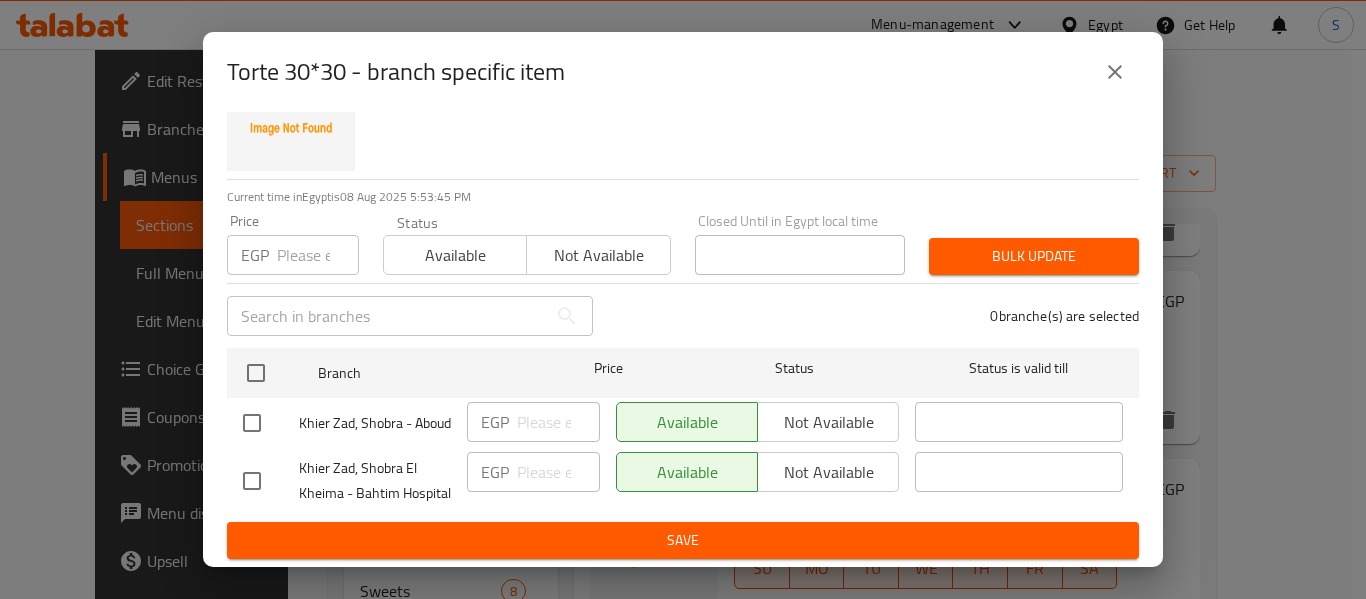 click at bounding box center (252, 423) 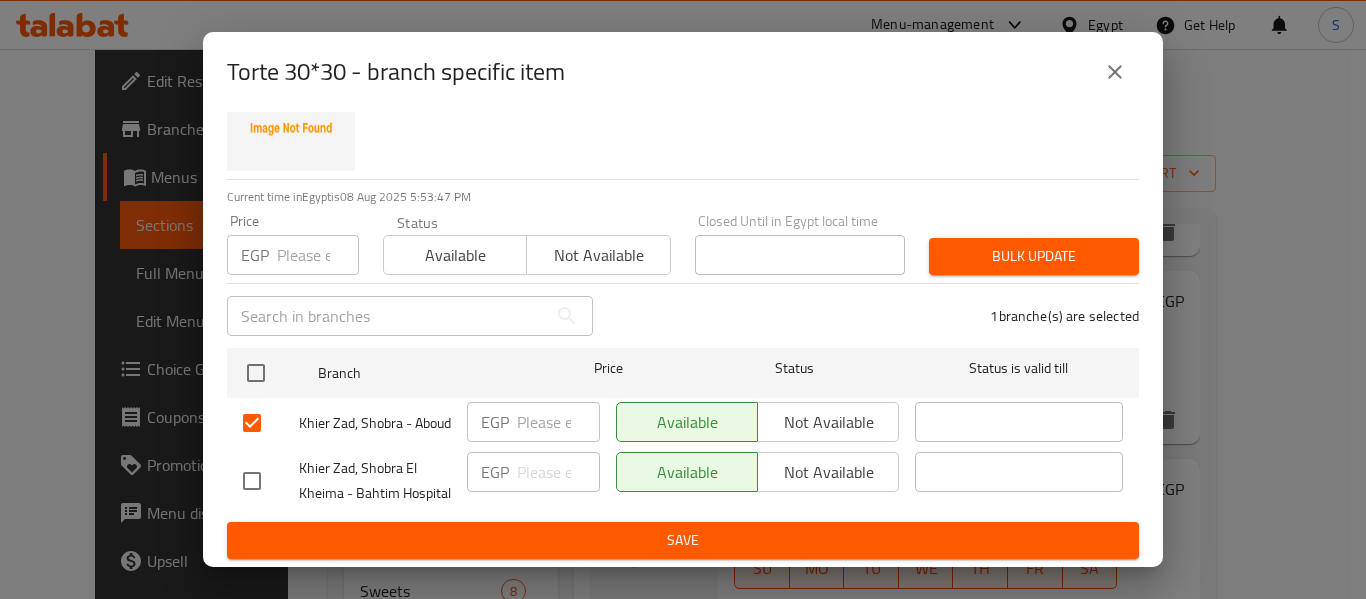 click on "Not available" at bounding box center (828, 422) 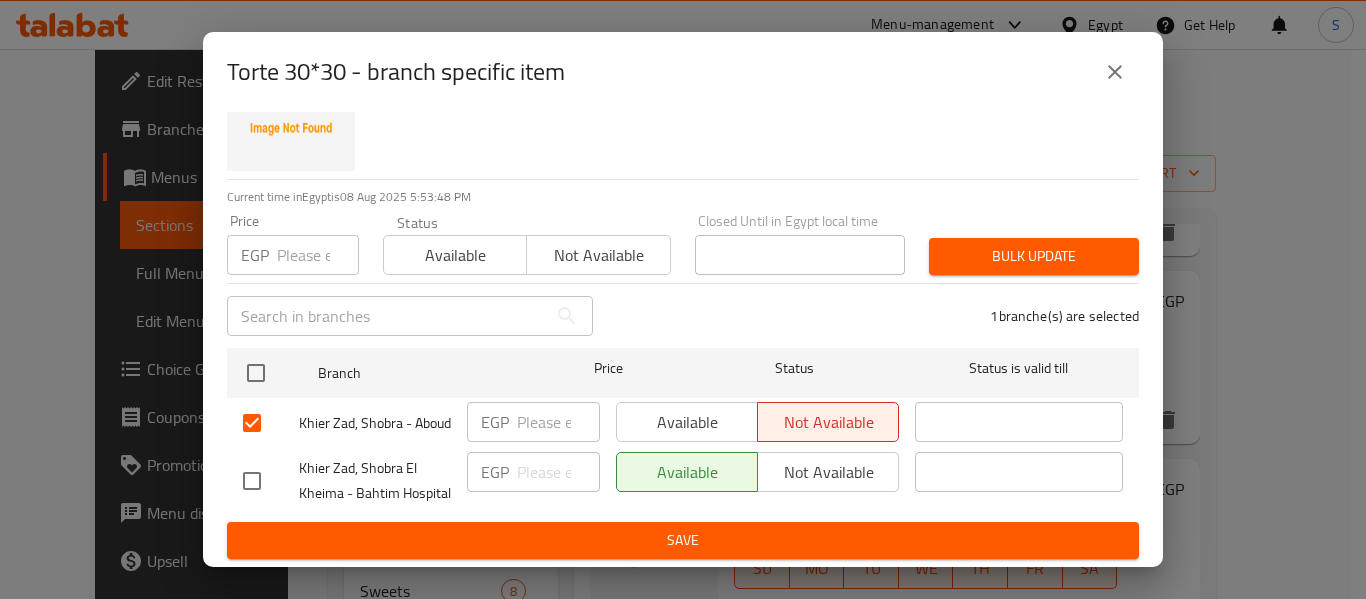 click on "Save" at bounding box center (683, 540) 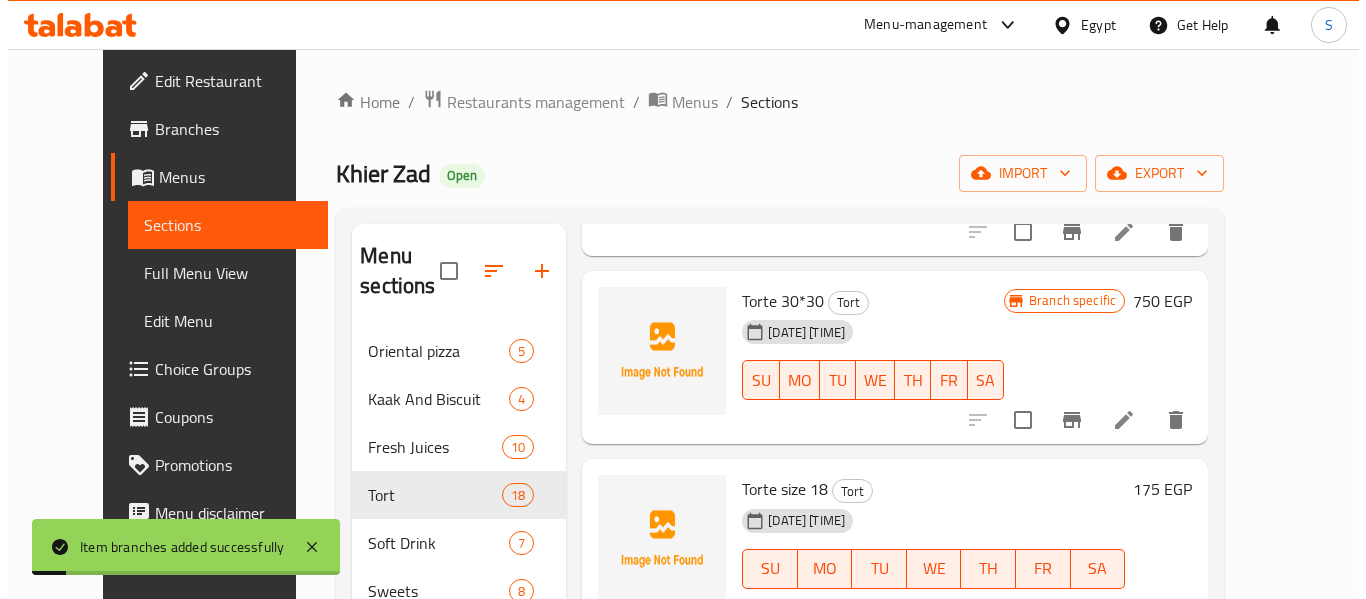 scroll, scrollTop: 1000, scrollLeft: 0, axis: vertical 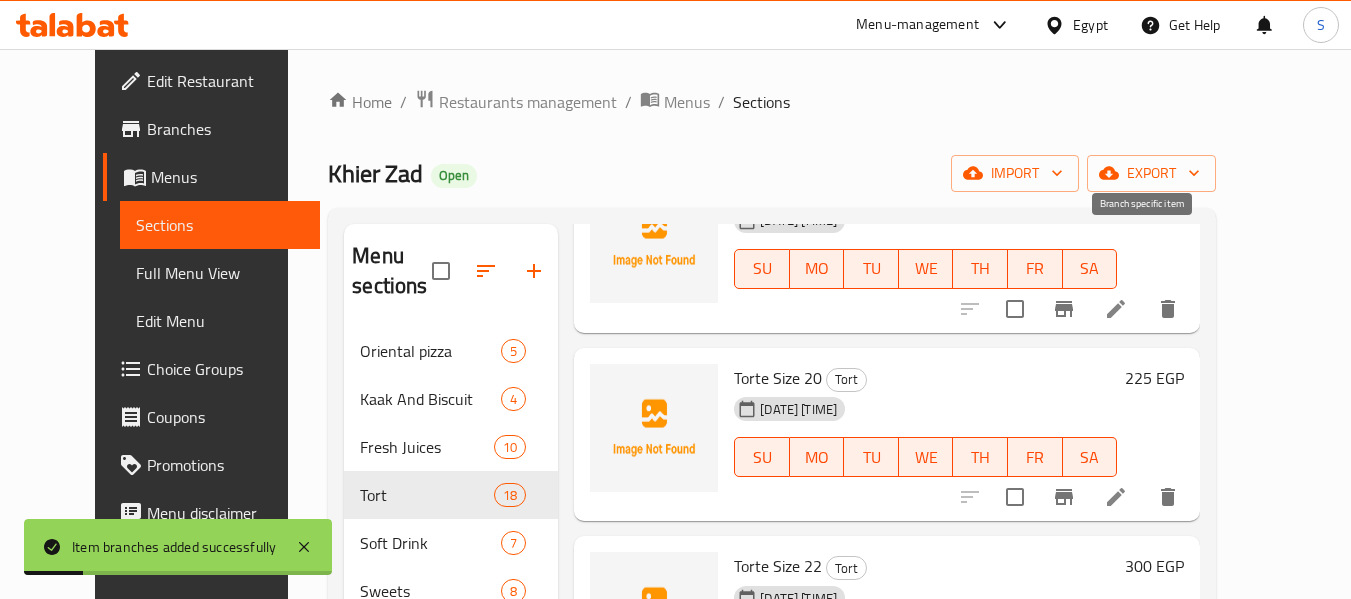 click at bounding box center [1064, 309] 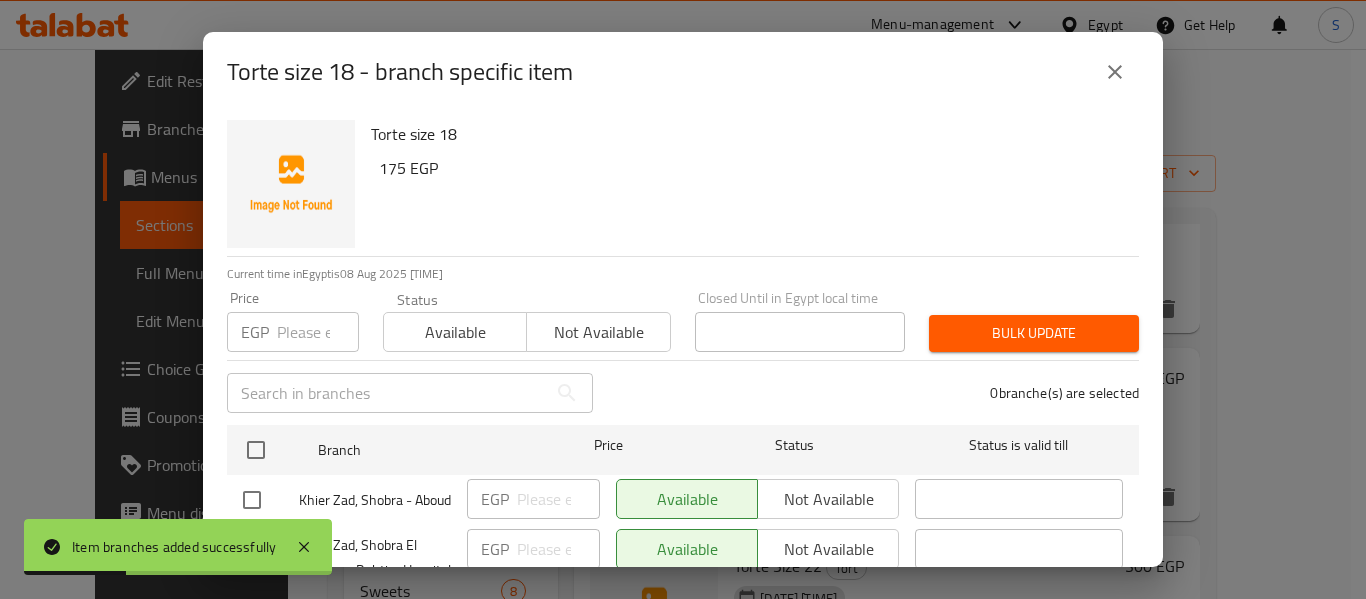 click at bounding box center [252, 500] 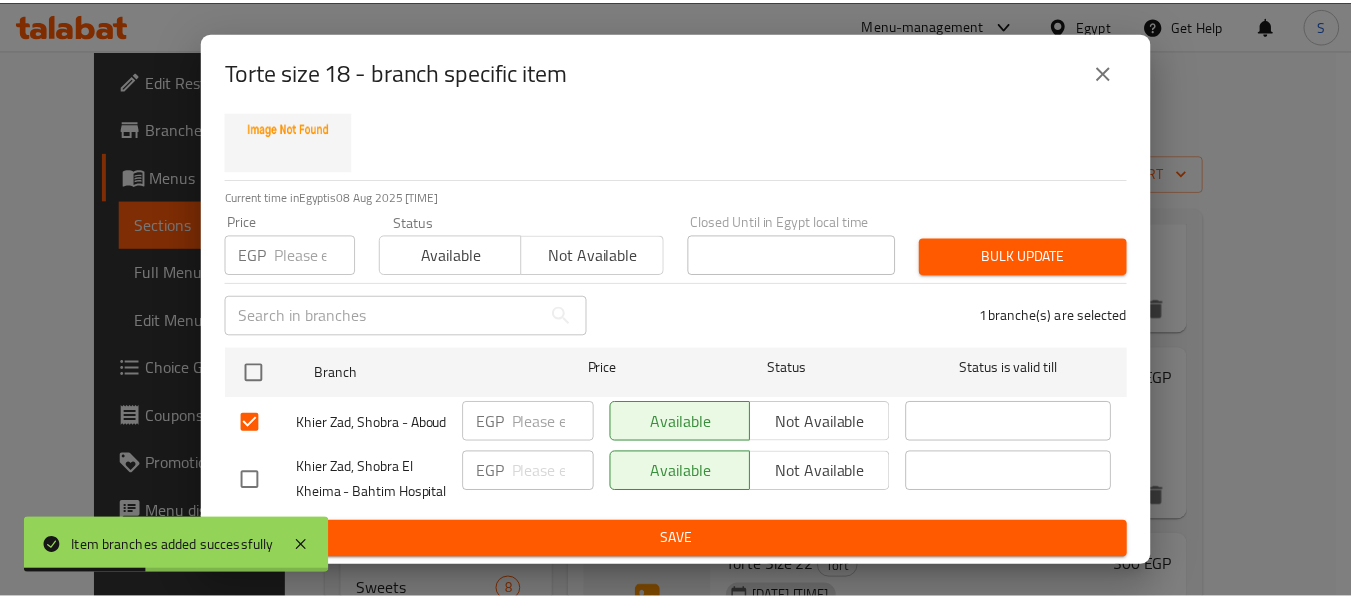 scroll, scrollTop: 118, scrollLeft: 0, axis: vertical 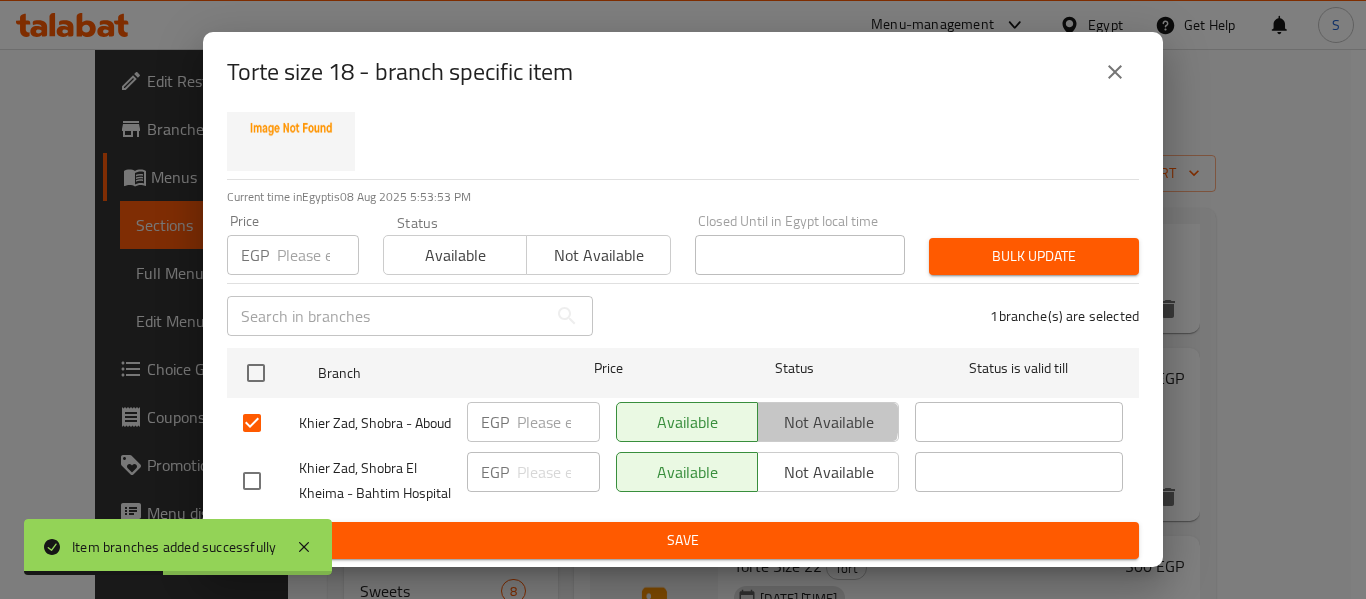click on "Not available" at bounding box center [828, 422] 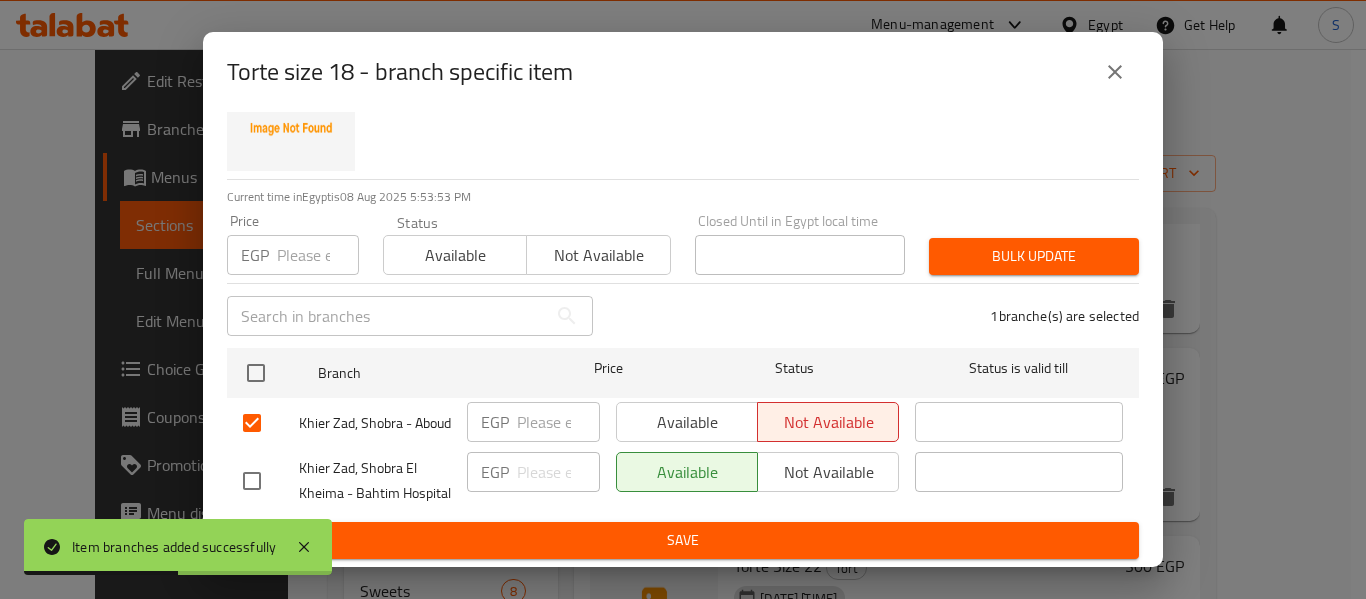 click on "Save" at bounding box center [683, 540] 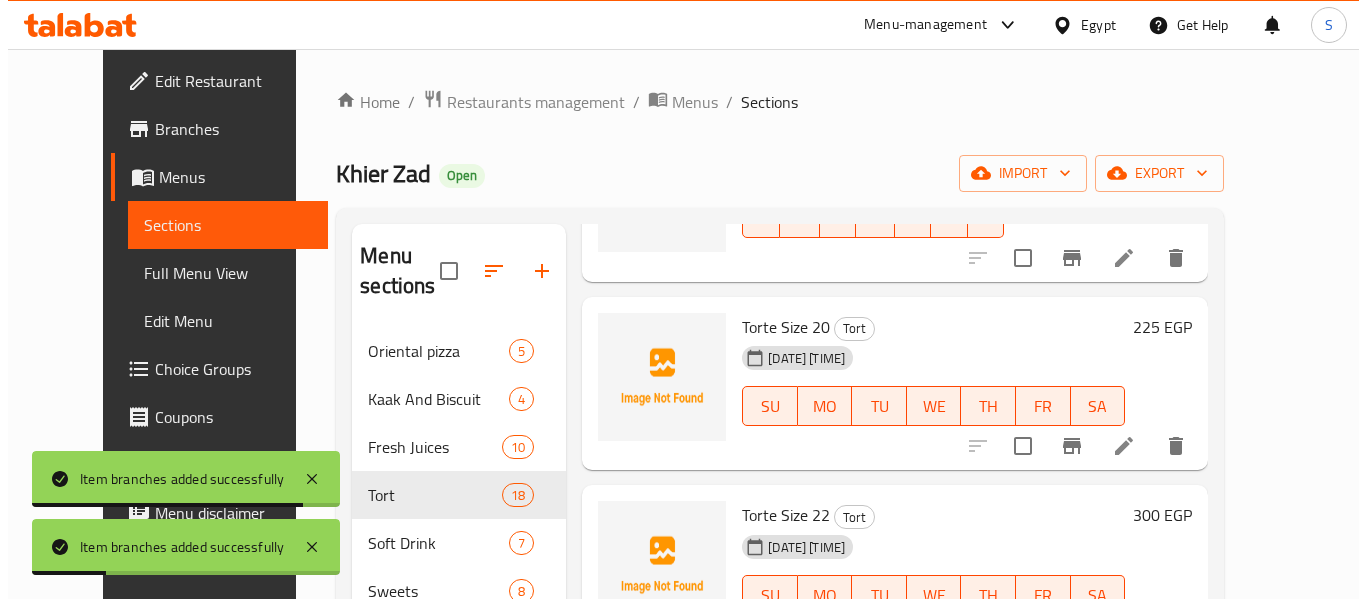 scroll, scrollTop: 1100, scrollLeft: 0, axis: vertical 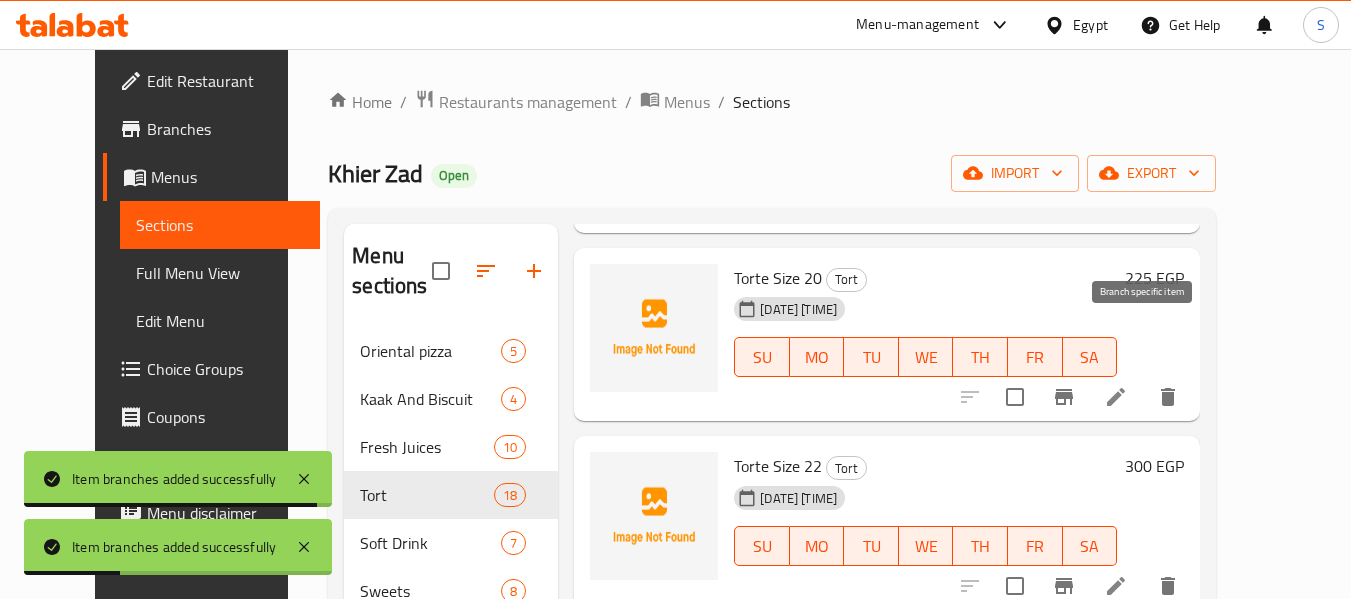 click 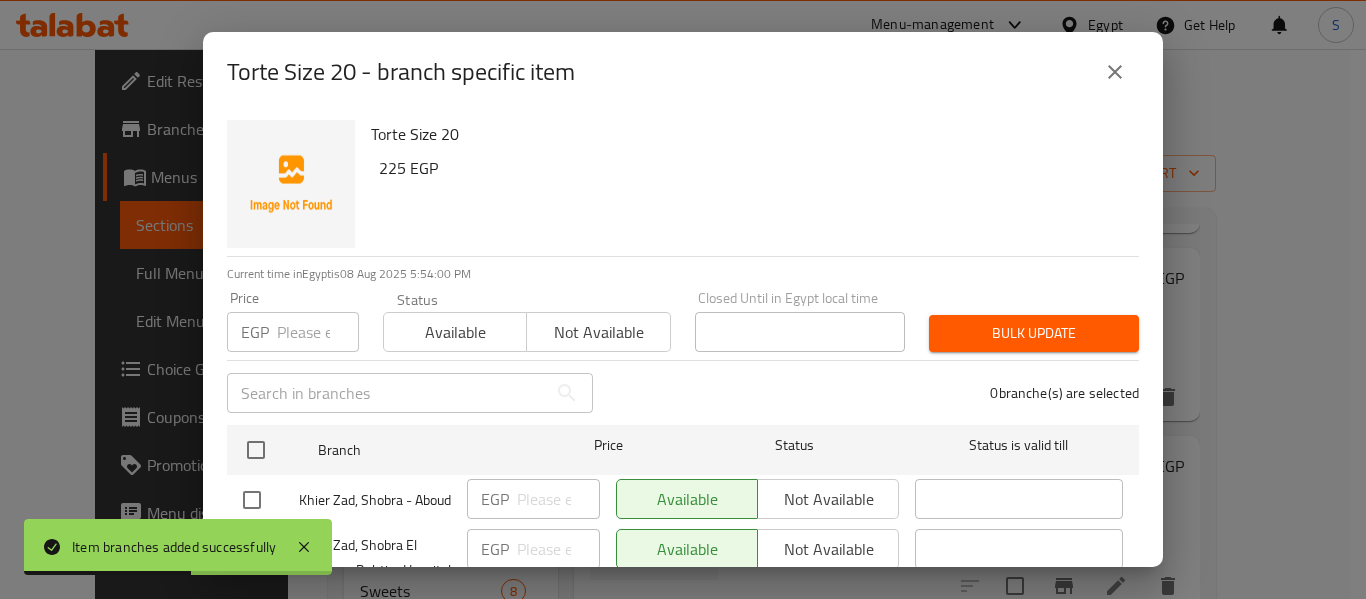 click at bounding box center (252, 500) 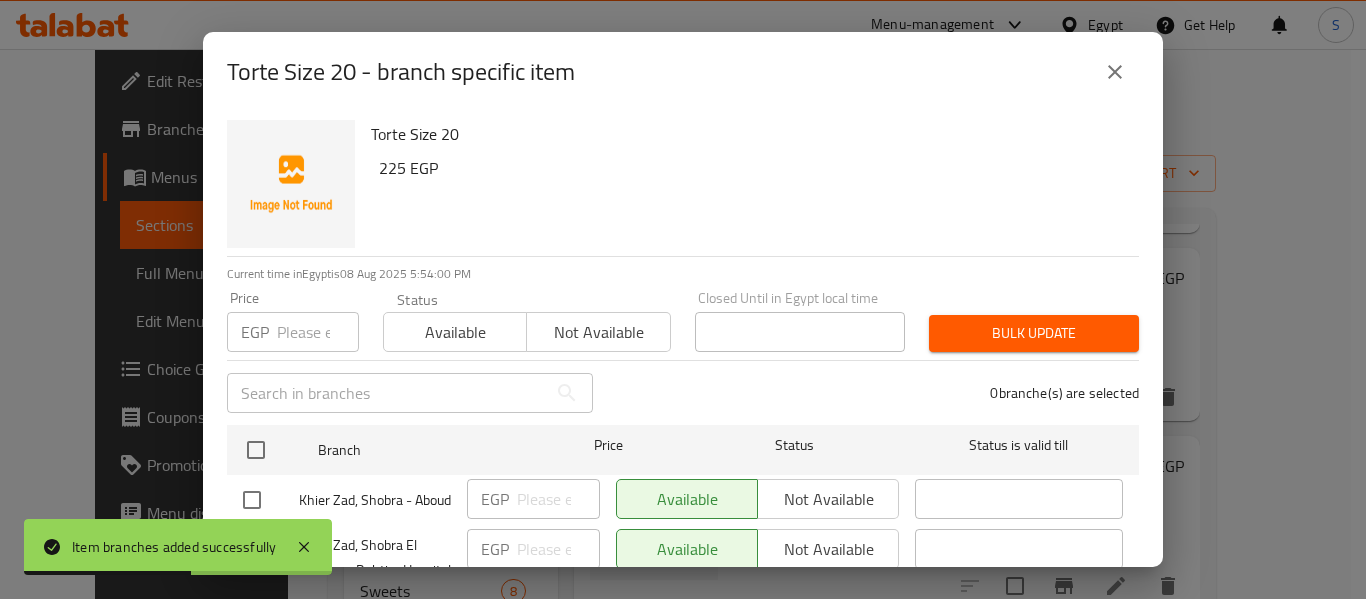 checkbox on "true" 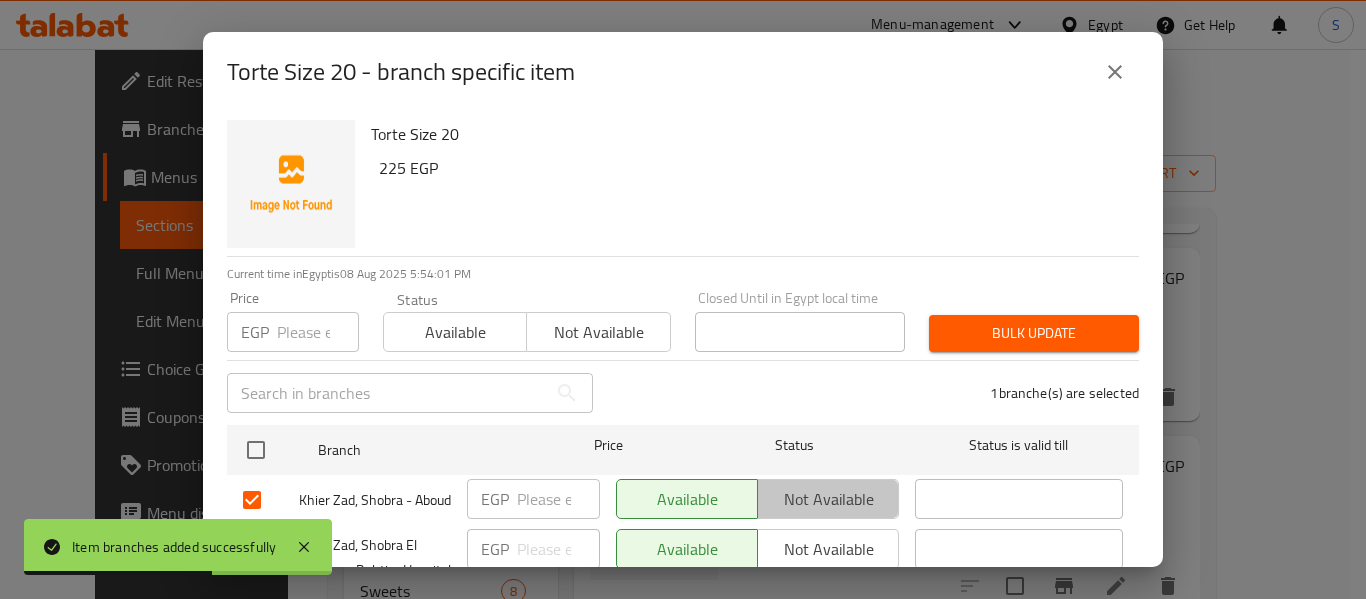 click on "Not available" at bounding box center (828, 499) 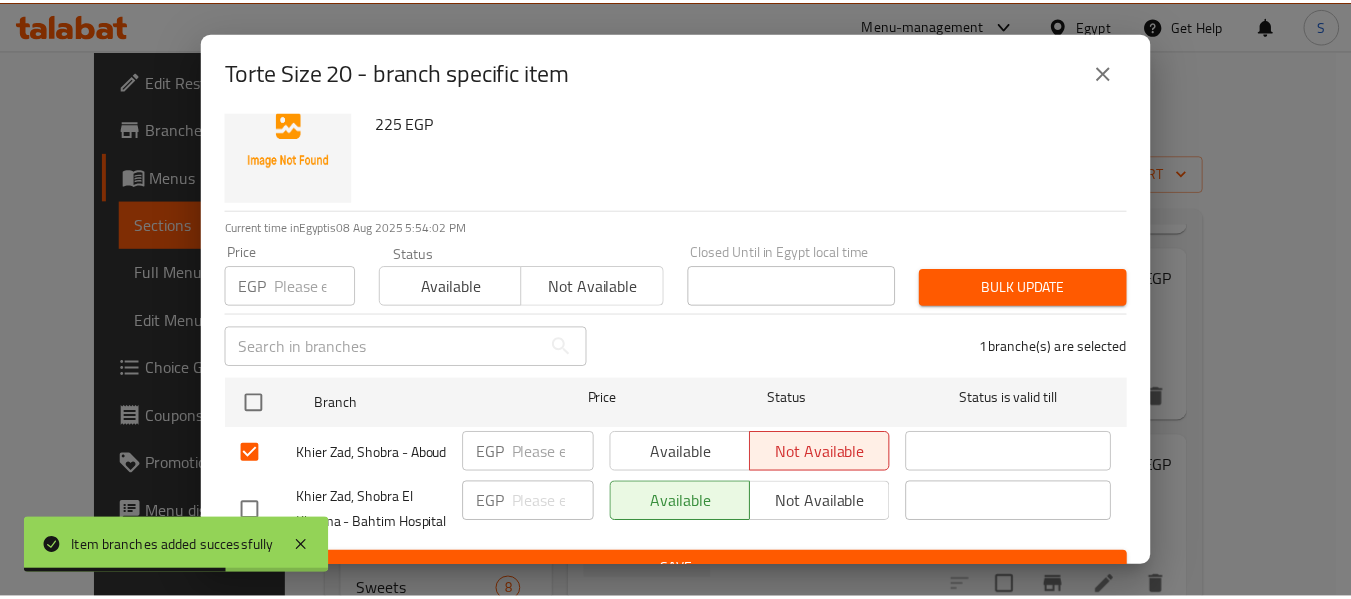 scroll, scrollTop: 118, scrollLeft: 0, axis: vertical 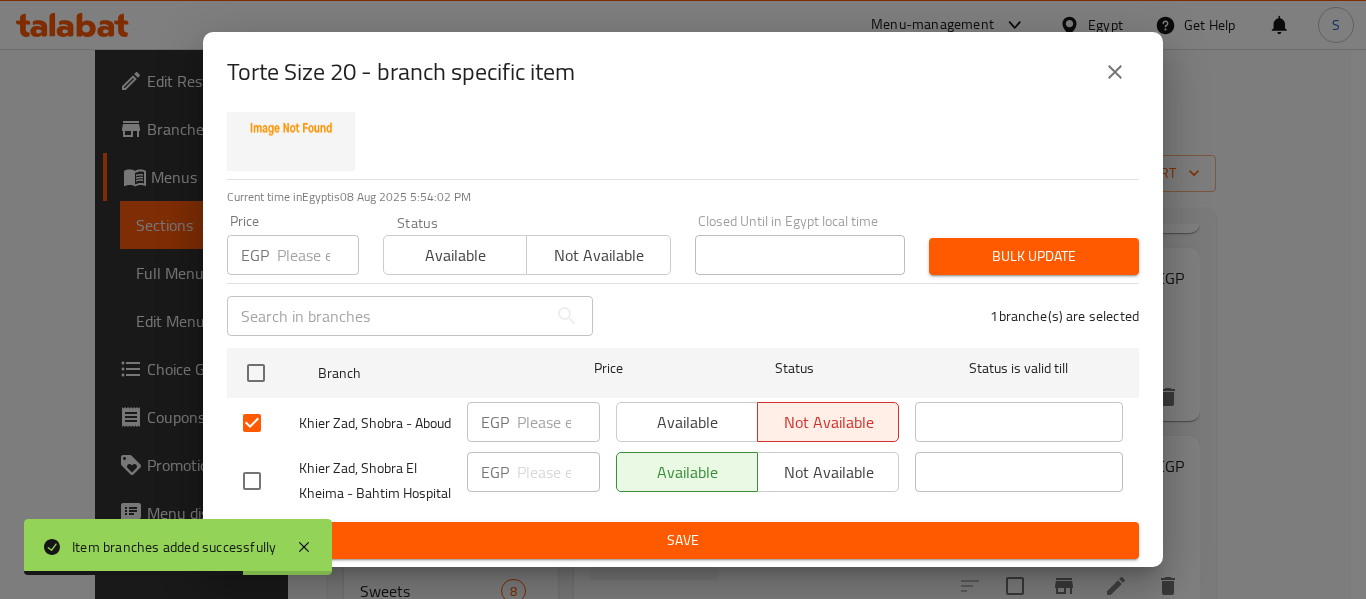 click on "Save" at bounding box center [683, 540] 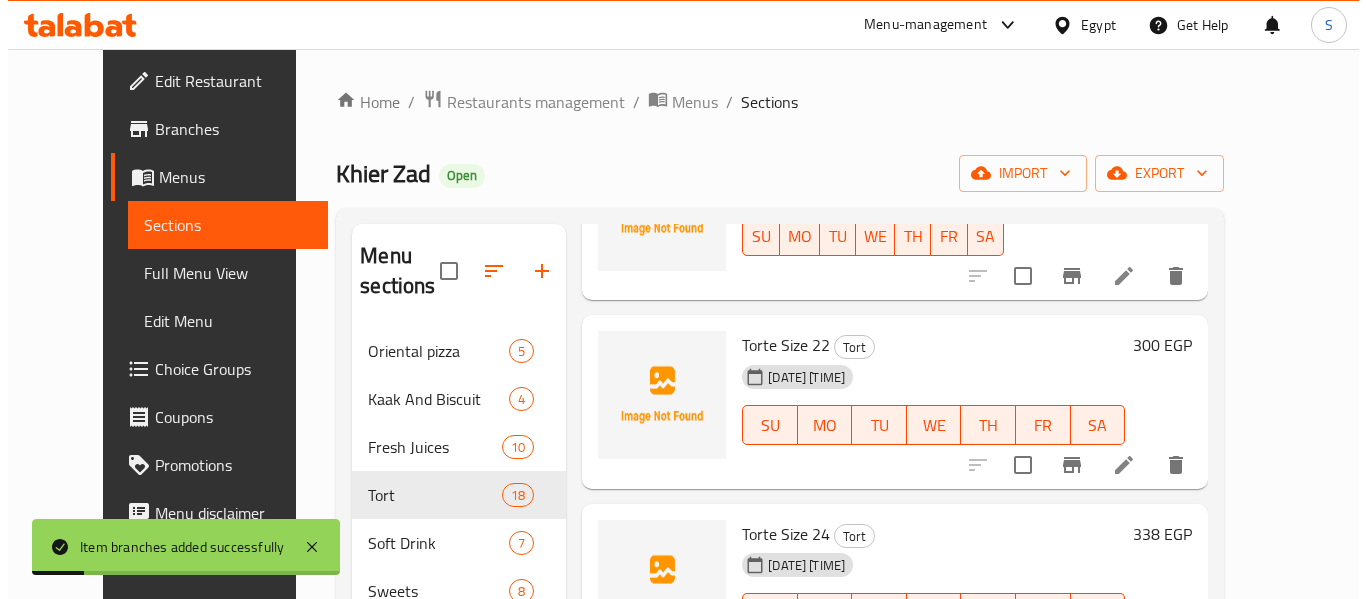scroll, scrollTop: 1400, scrollLeft: 0, axis: vertical 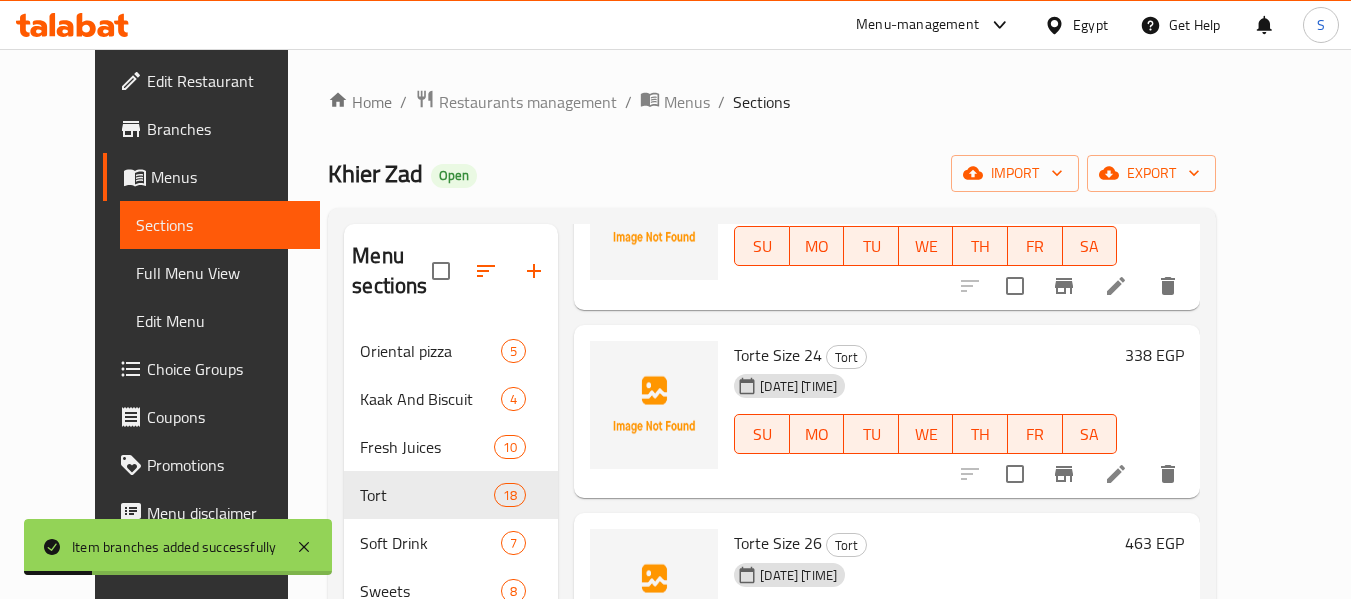 click 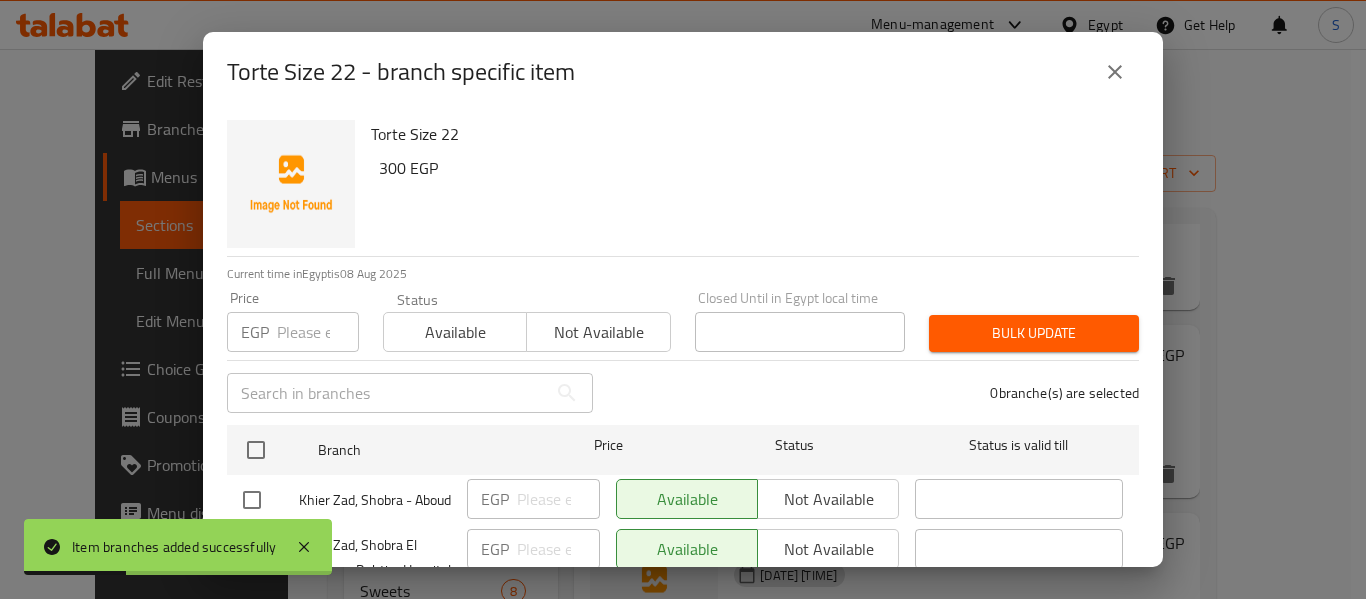 click at bounding box center (252, 500) 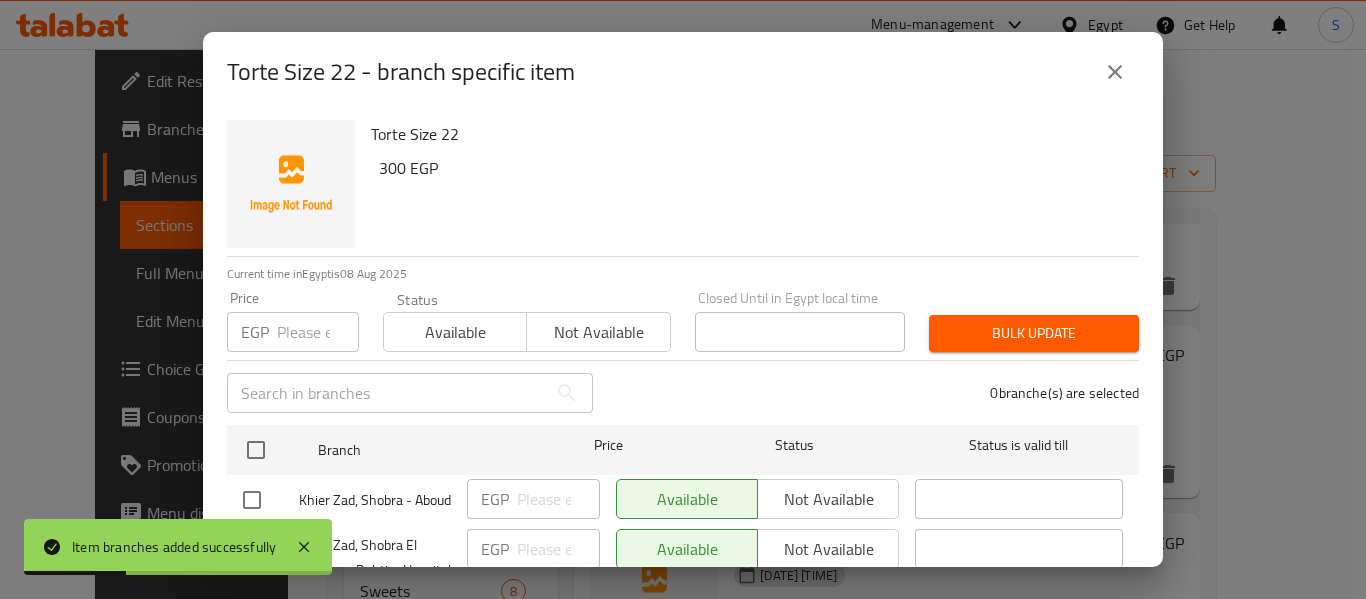 checkbox on "true" 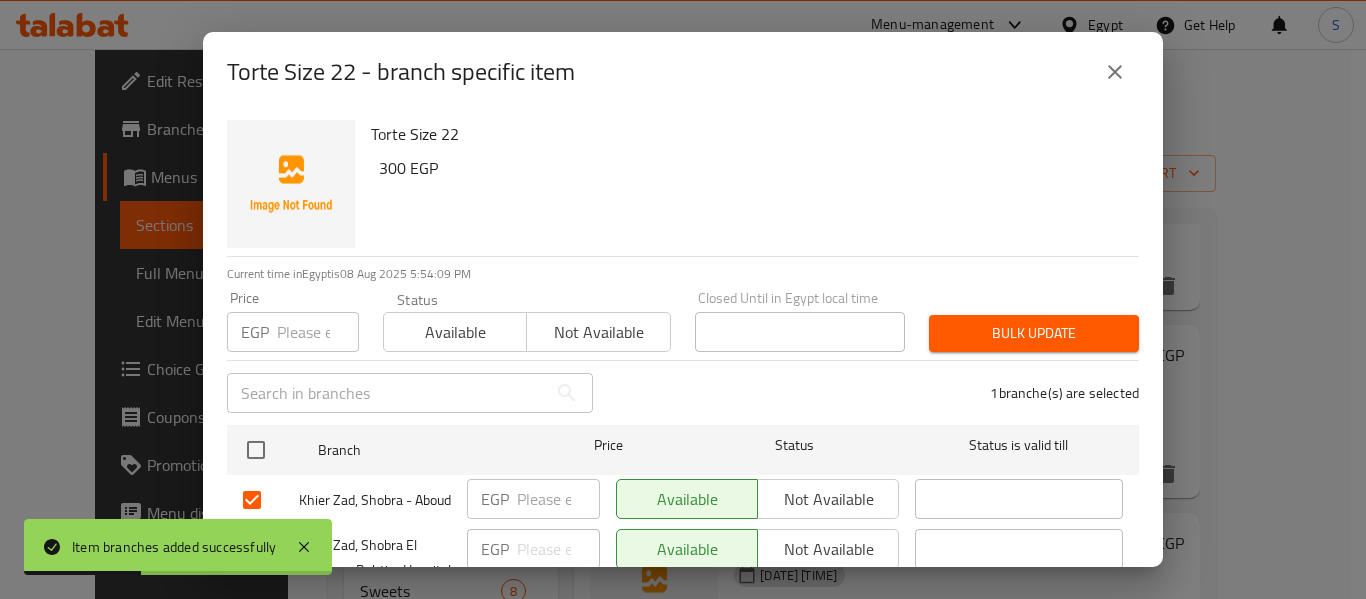 click on "Not available" at bounding box center (828, 499) 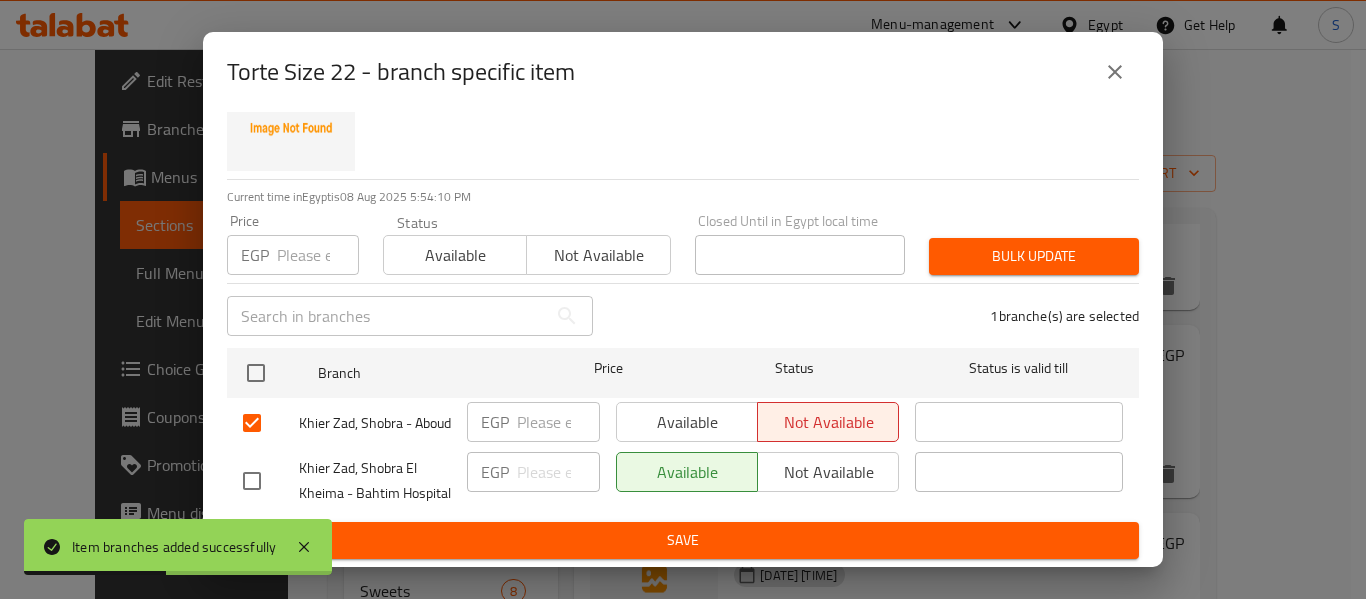 scroll, scrollTop: 118, scrollLeft: 0, axis: vertical 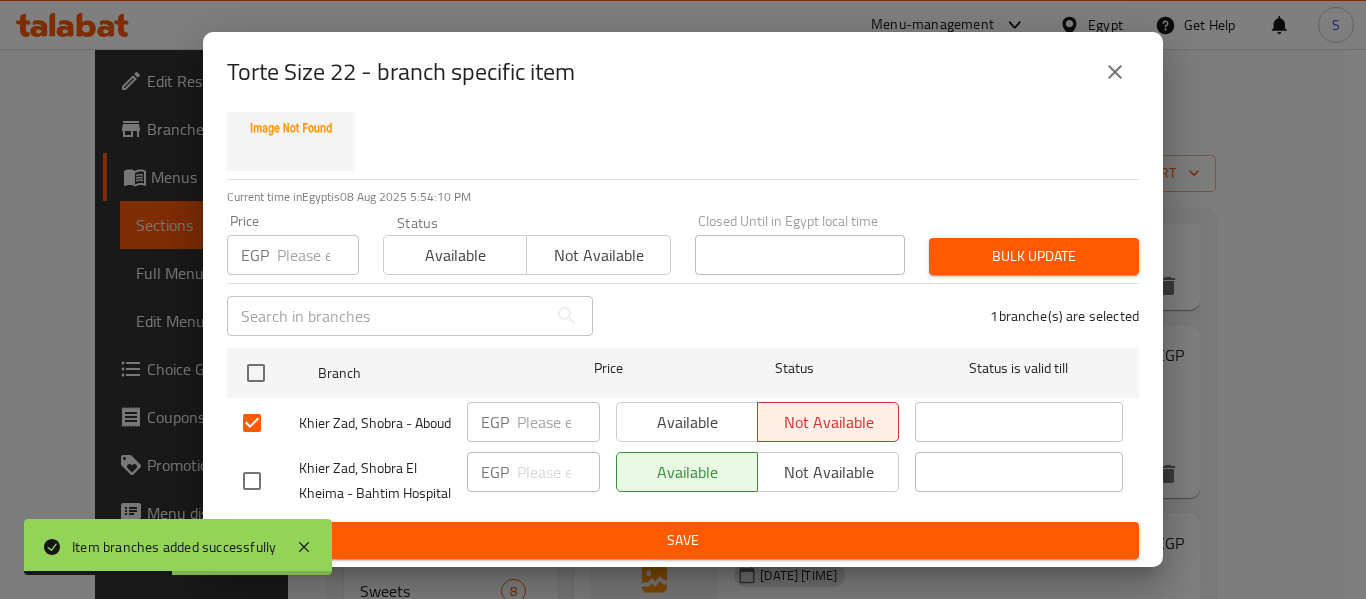 click on "Save" at bounding box center [683, 540] 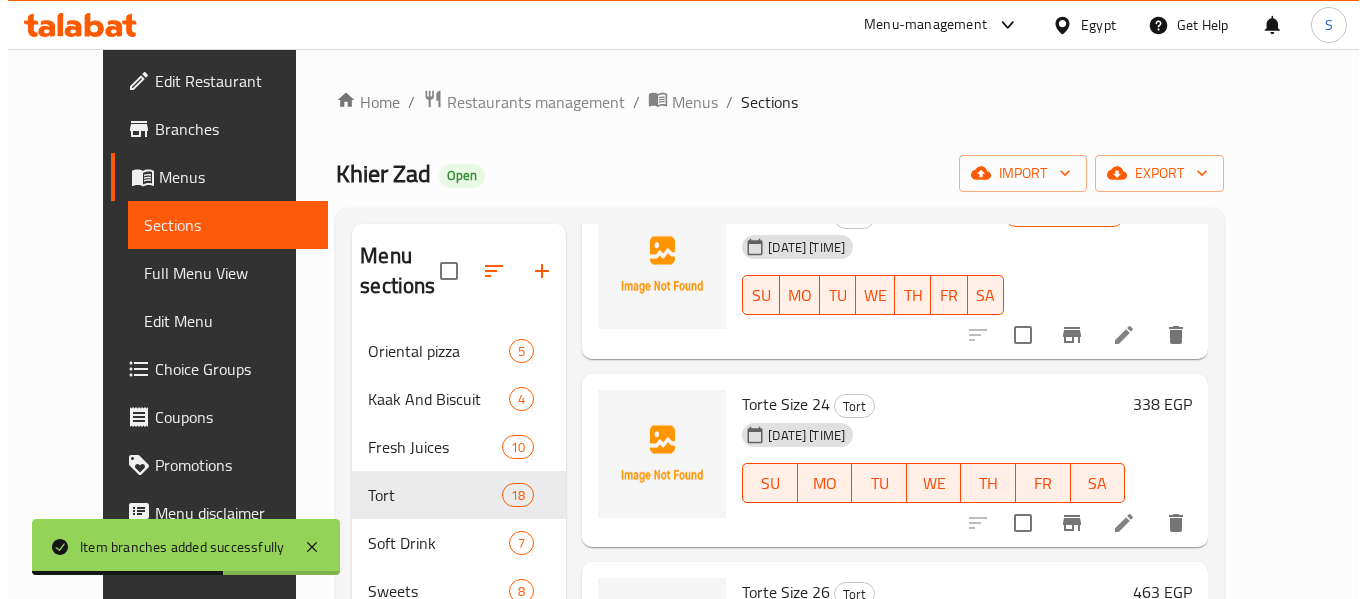 scroll, scrollTop: 1382, scrollLeft: 0, axis: vertical 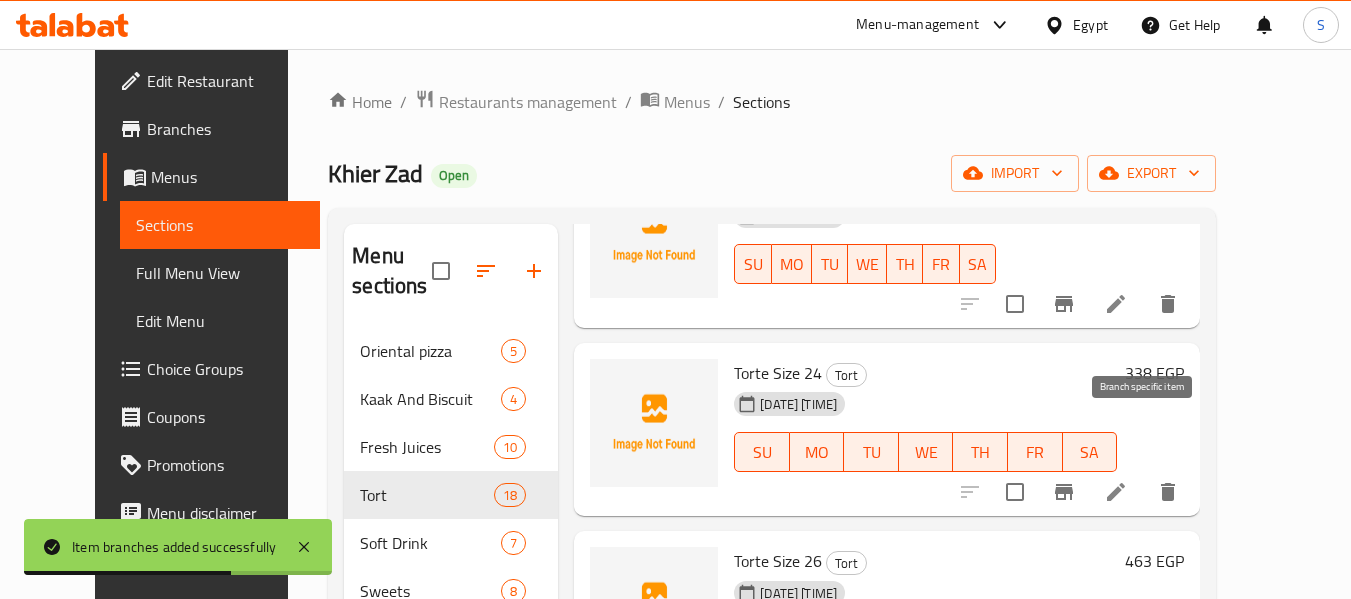 click 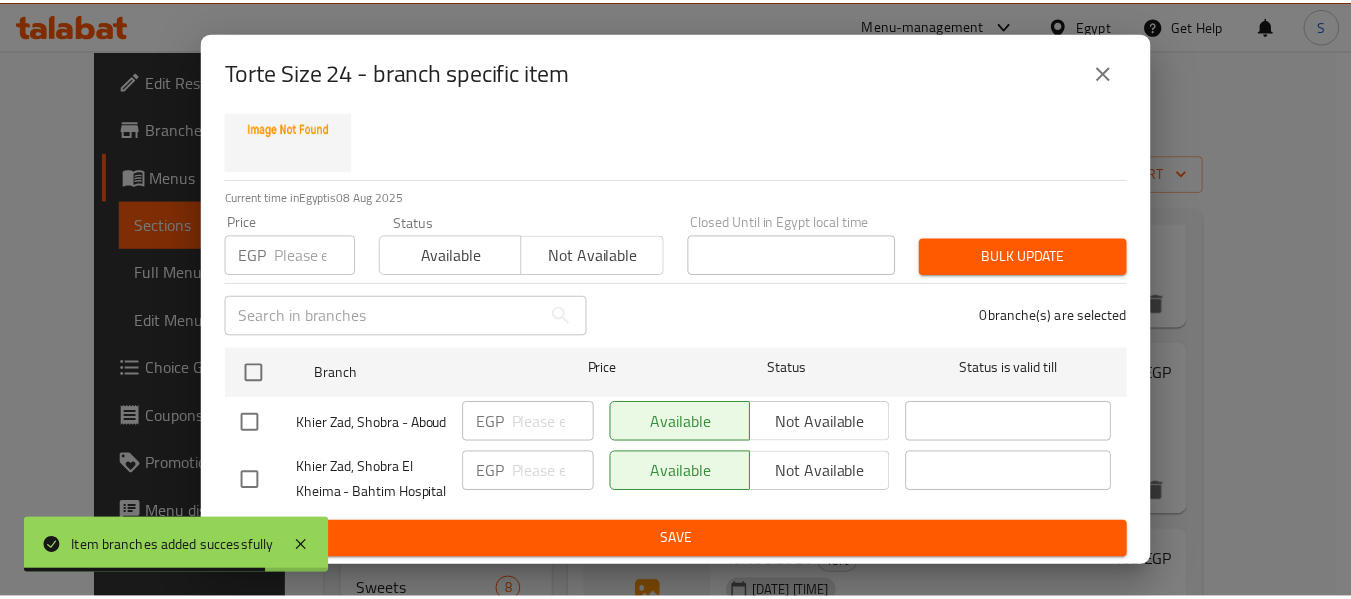 scroll, scrollTop: 118, scrollLeft: 0, axis: vertical 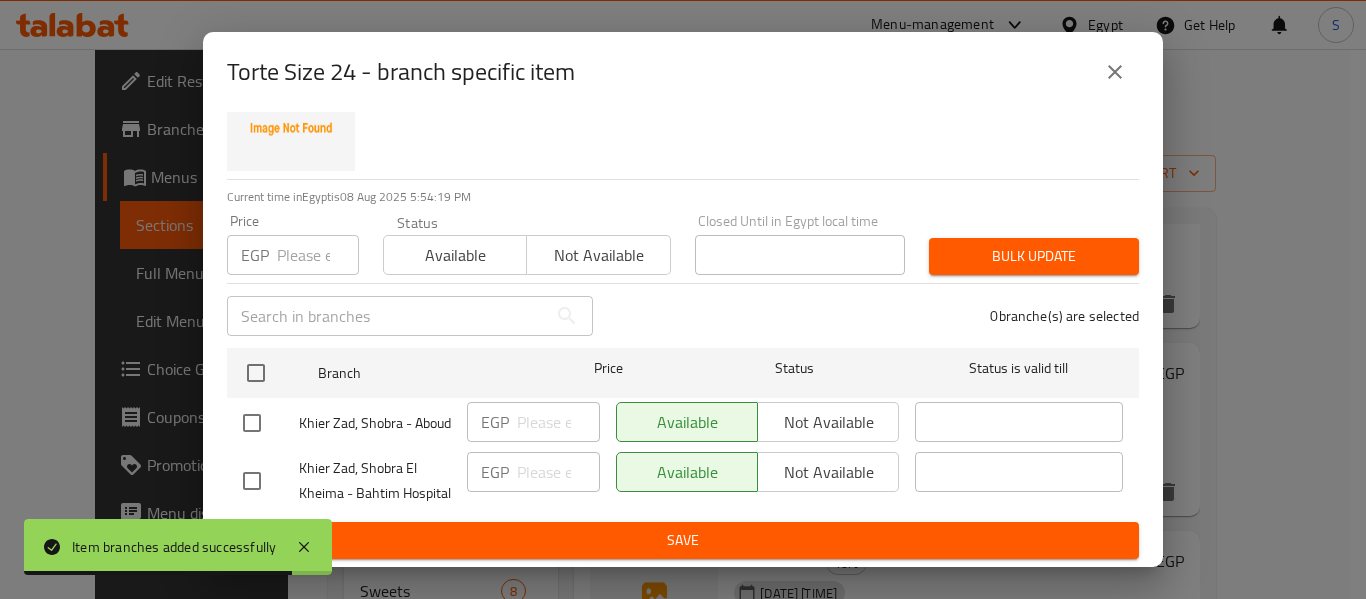 click at bounding box center [252, 423] 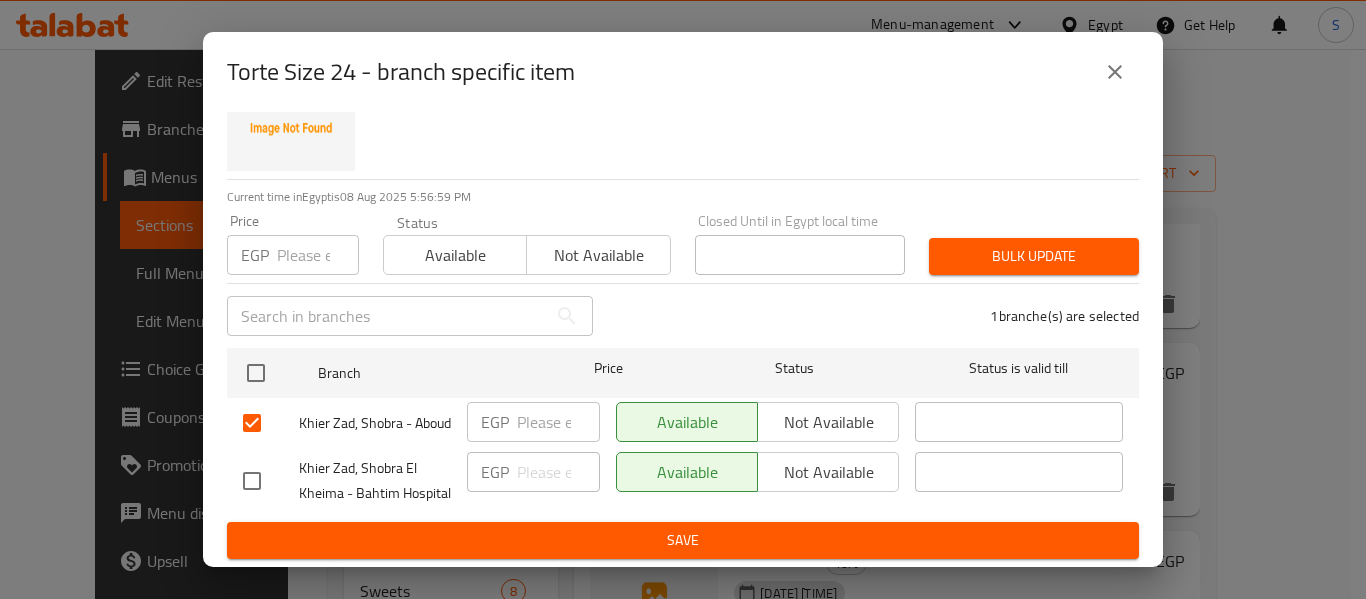 click on "Not available" at bounding box center [828, 422] 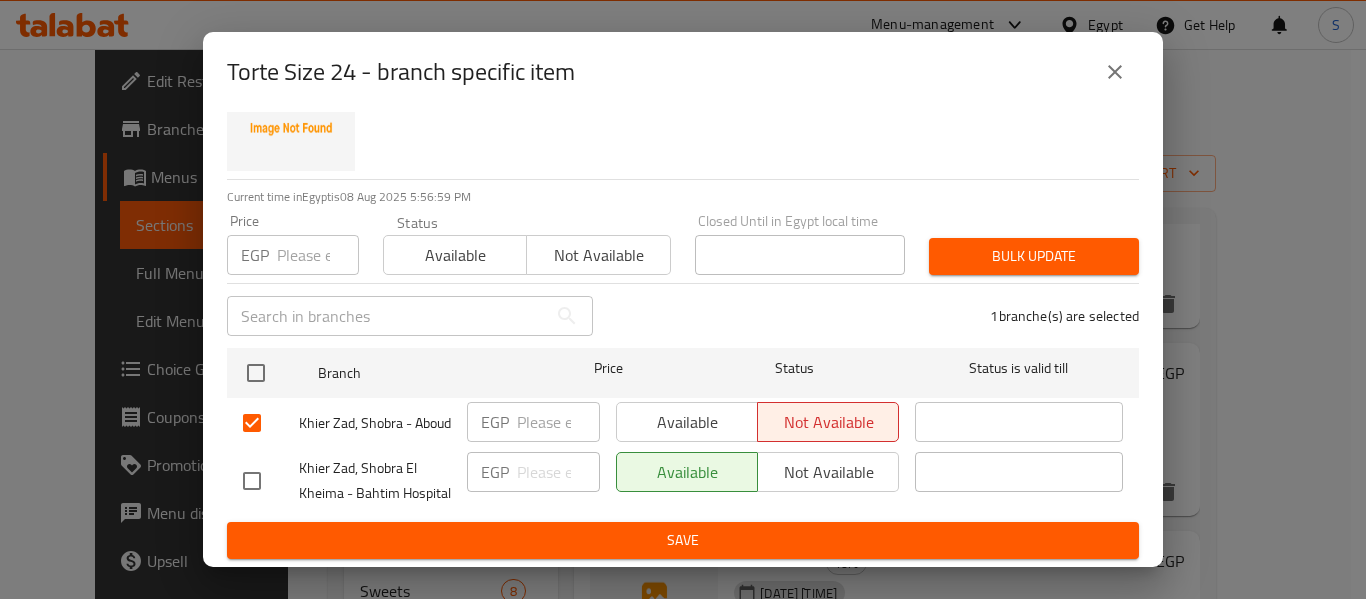 click on "Save" at bounding box center (683, 540) 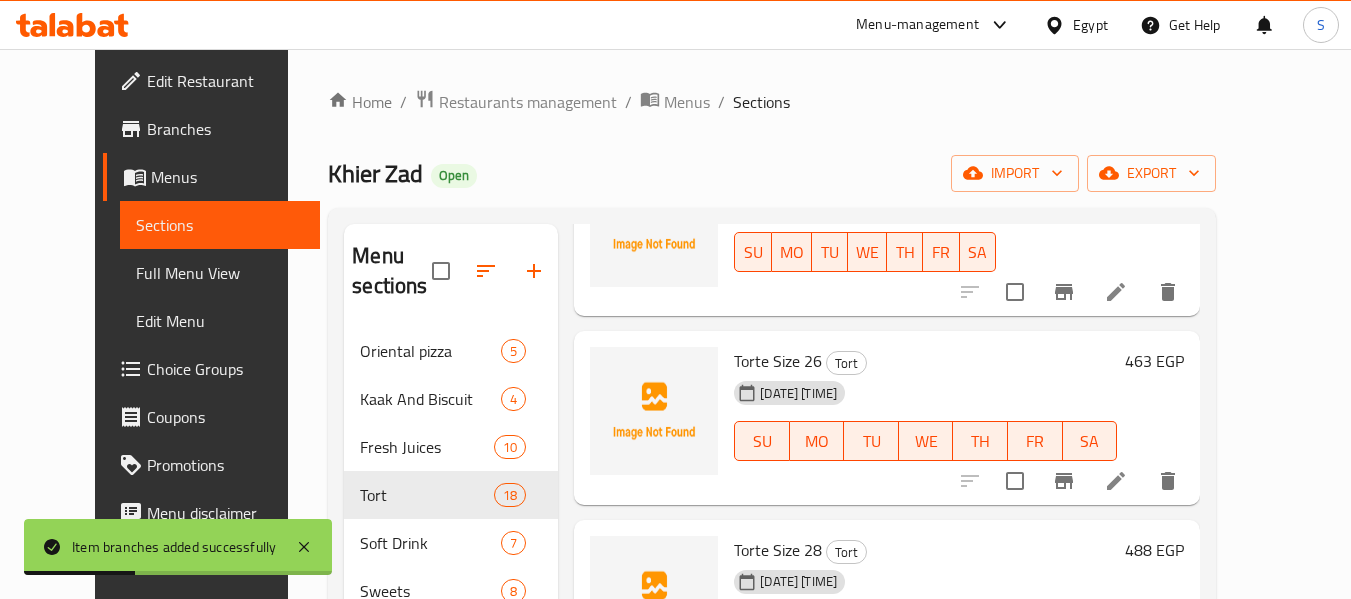 click on "Torte Size 26   Tort [DATE] [TIME] SU MO TU WE TH FR SA 463   EGP" at bounding box center [887, 418] 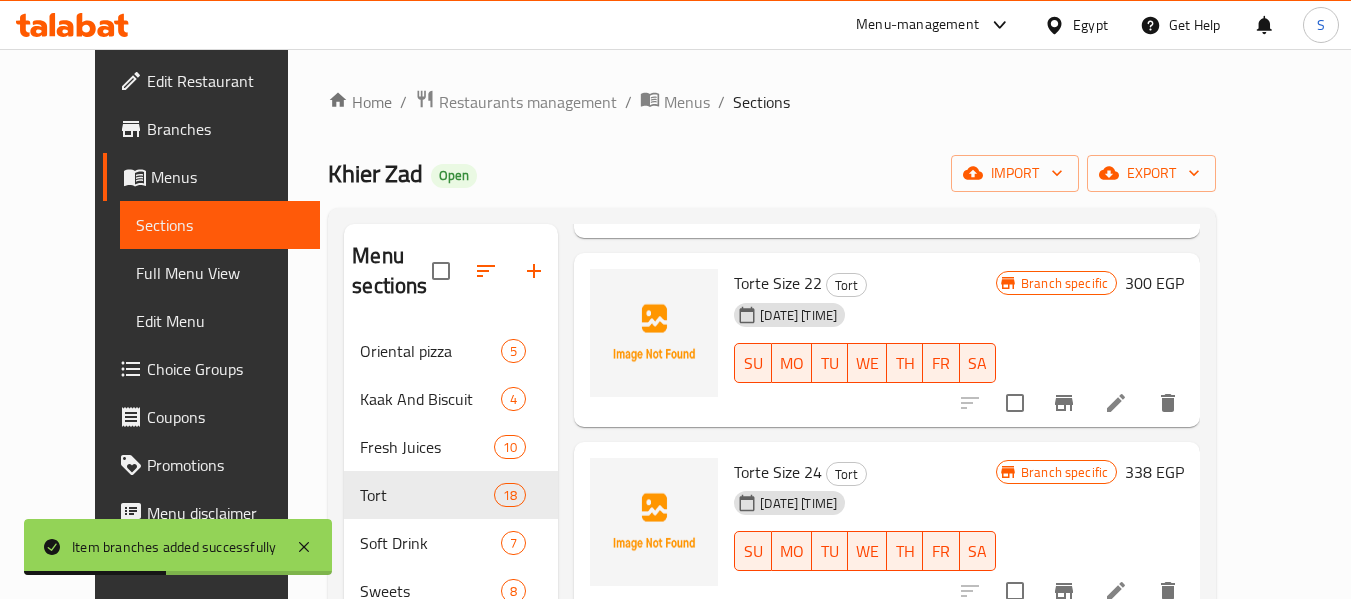 scroll, scrollTop: 1282, scrollLeft: 0, axis: vertical 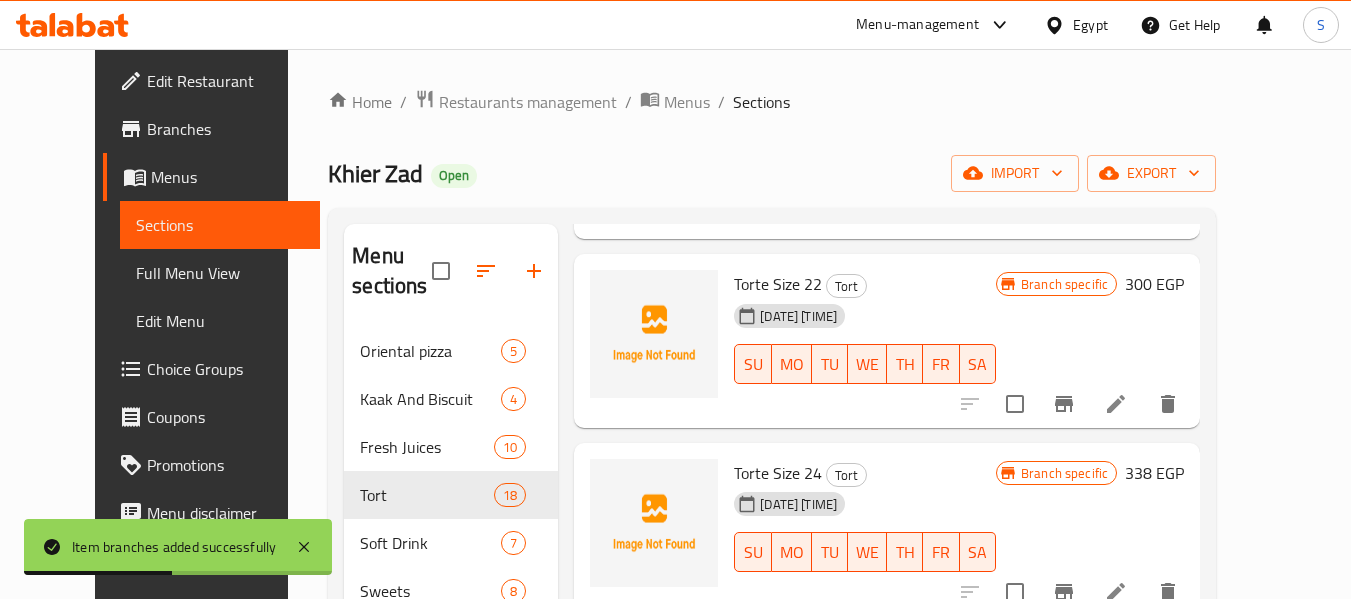 click on "Torte Size 24   Tort [DATE] [TIME] SU MO TU WE TH FR SA Branch specific 338   EGP" at bounding box center (887, 530) 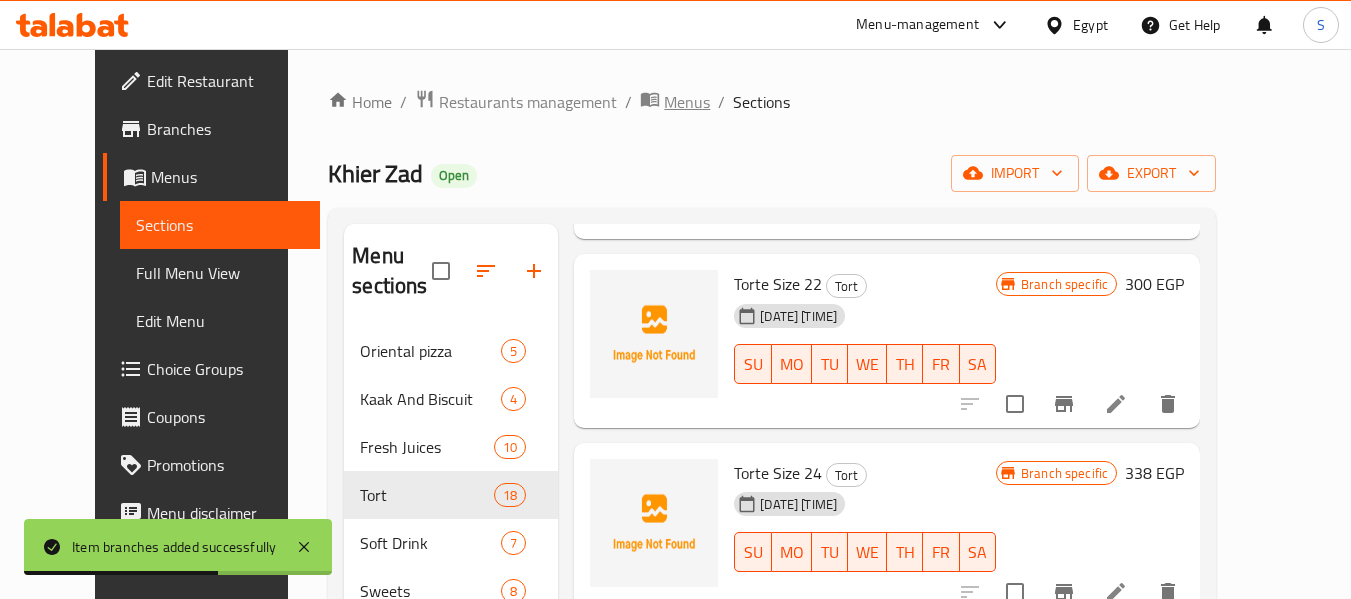 click on "Menus" at bounding box center [687, 102] 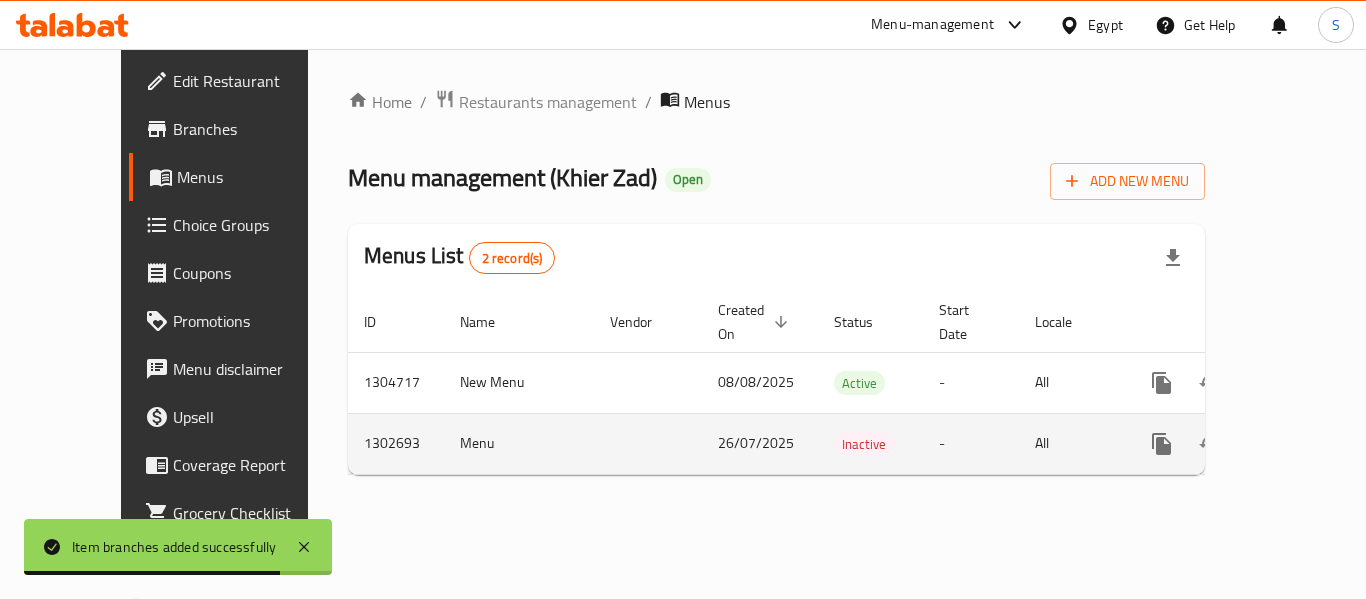 click 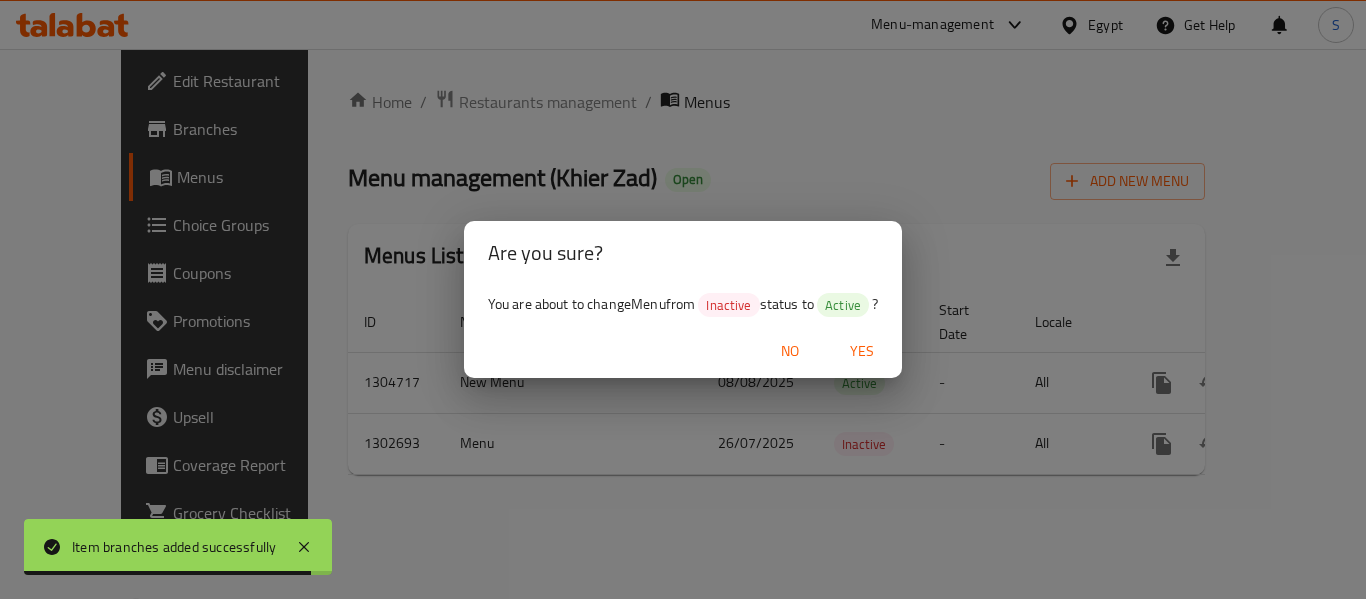 click on "Yes" at bounding box center (862, 351) 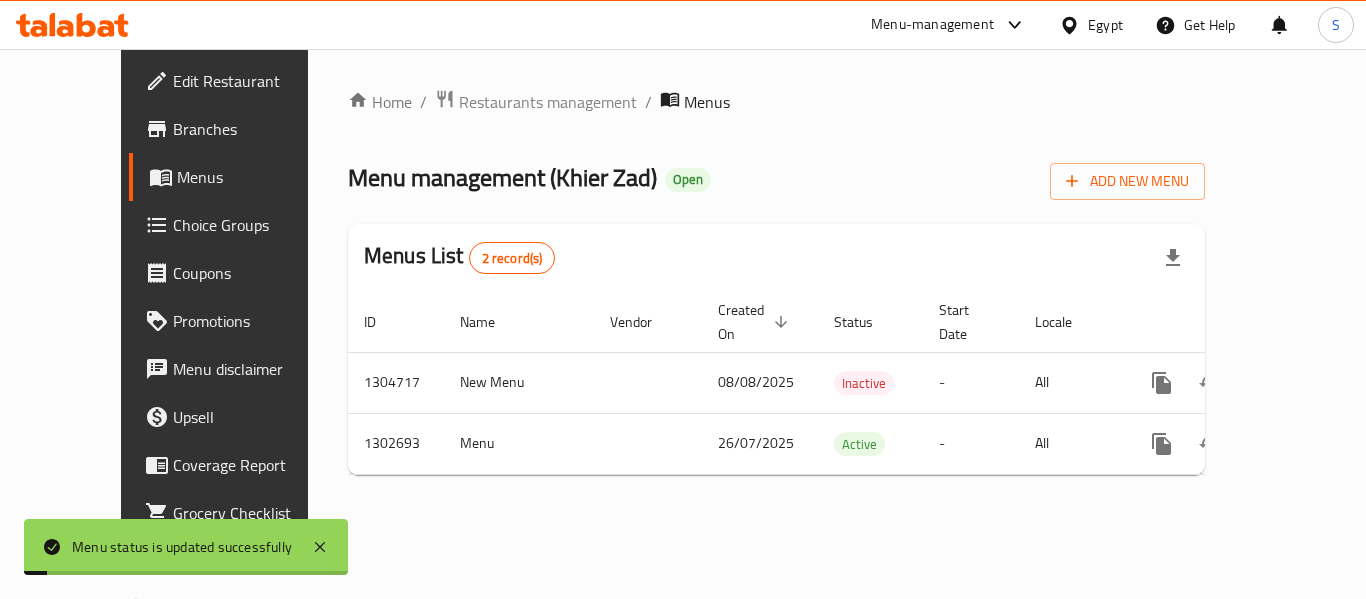 click on "Home / Restaurants management / Menus Menu management ( Khier Zad )  Open Add New Menu Menus List   2 record(s) ID Name Vendor Created On sorted descending Status Start Date Locale Actions 1304717 New Menu 08/08/2025 Inactive - All 1302693 Menu 26/07/2025 Active - All" at bounding box center [776, 290] 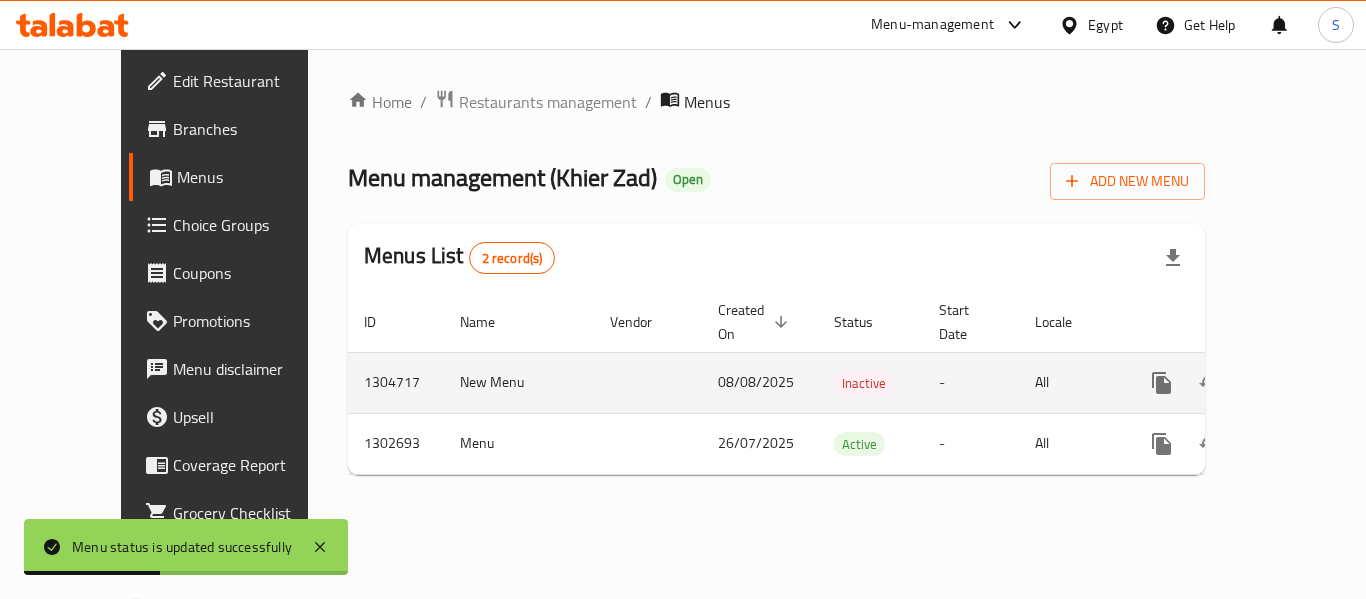 click 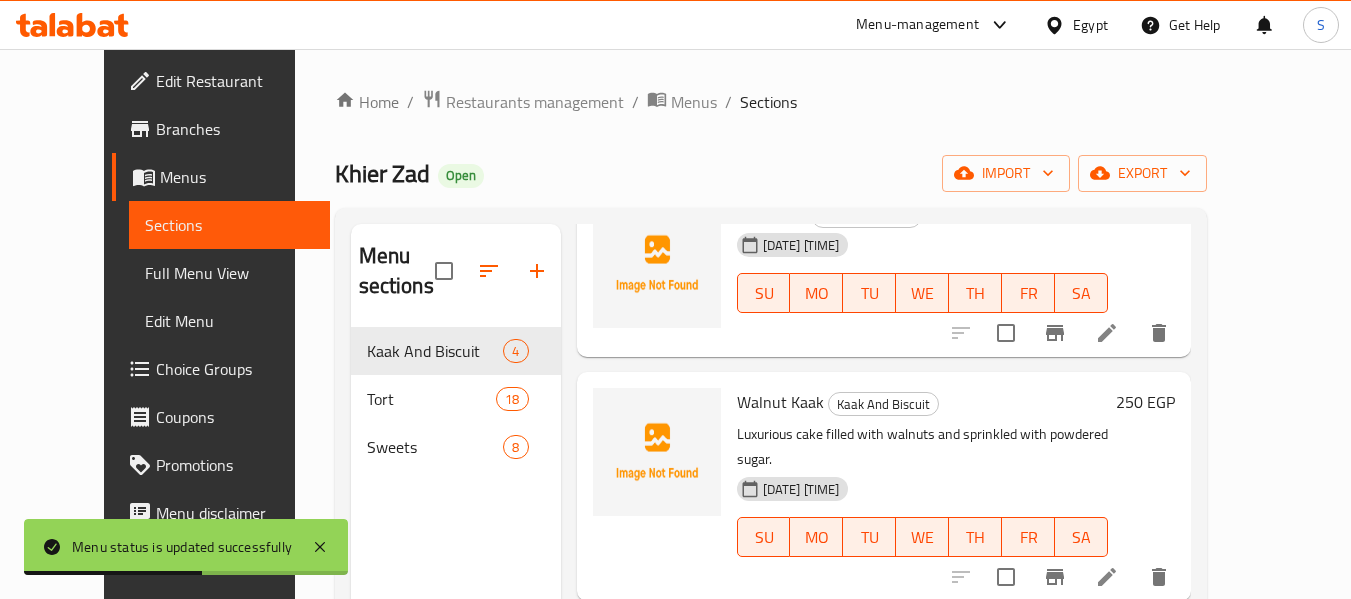 scroll, scrollTop: 265, scrollLeft: 0, axis: vertical 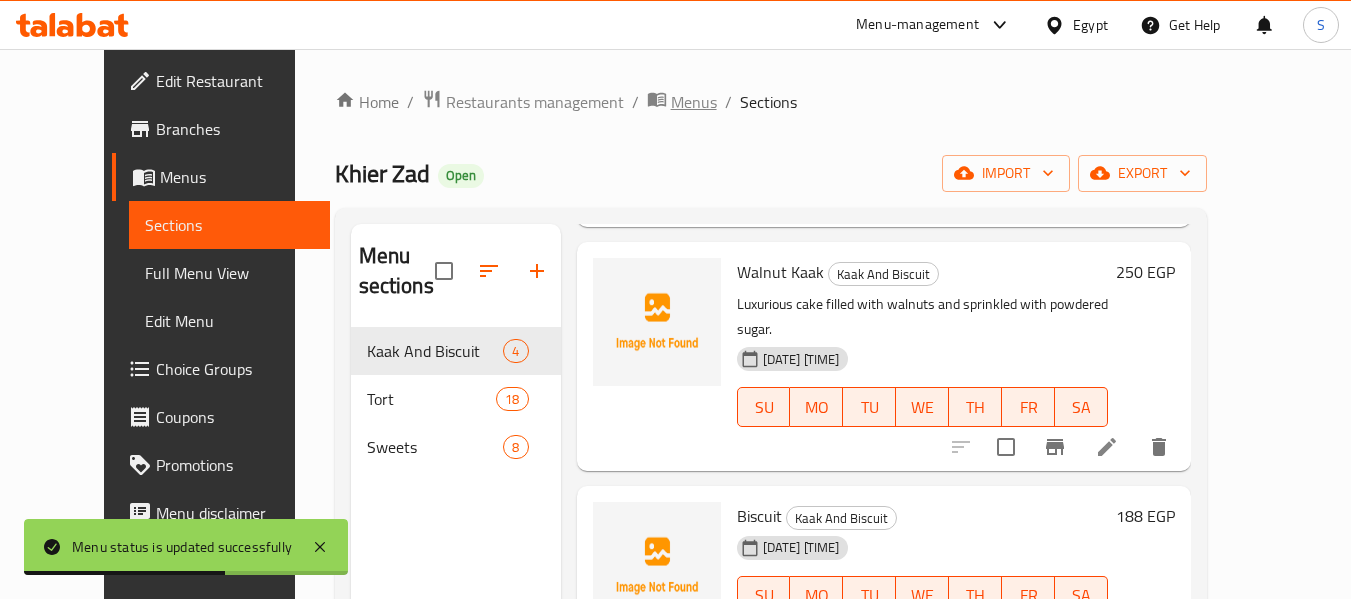 click on "Menus" at bounding box center [694, 102] 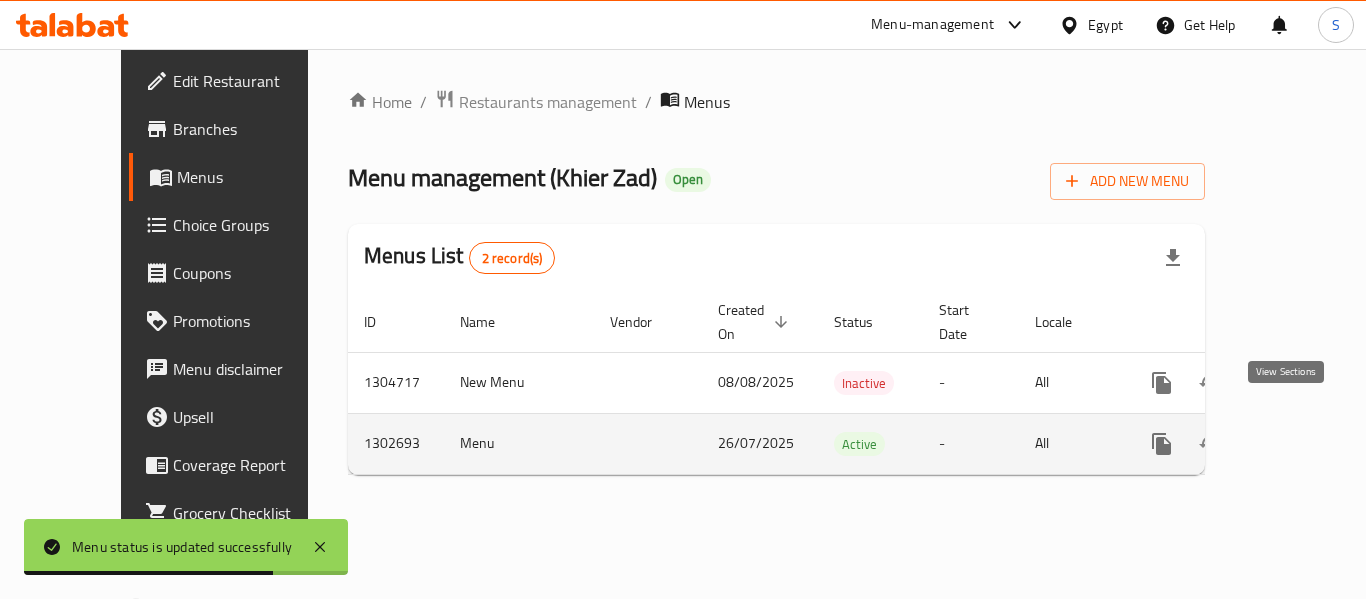 click 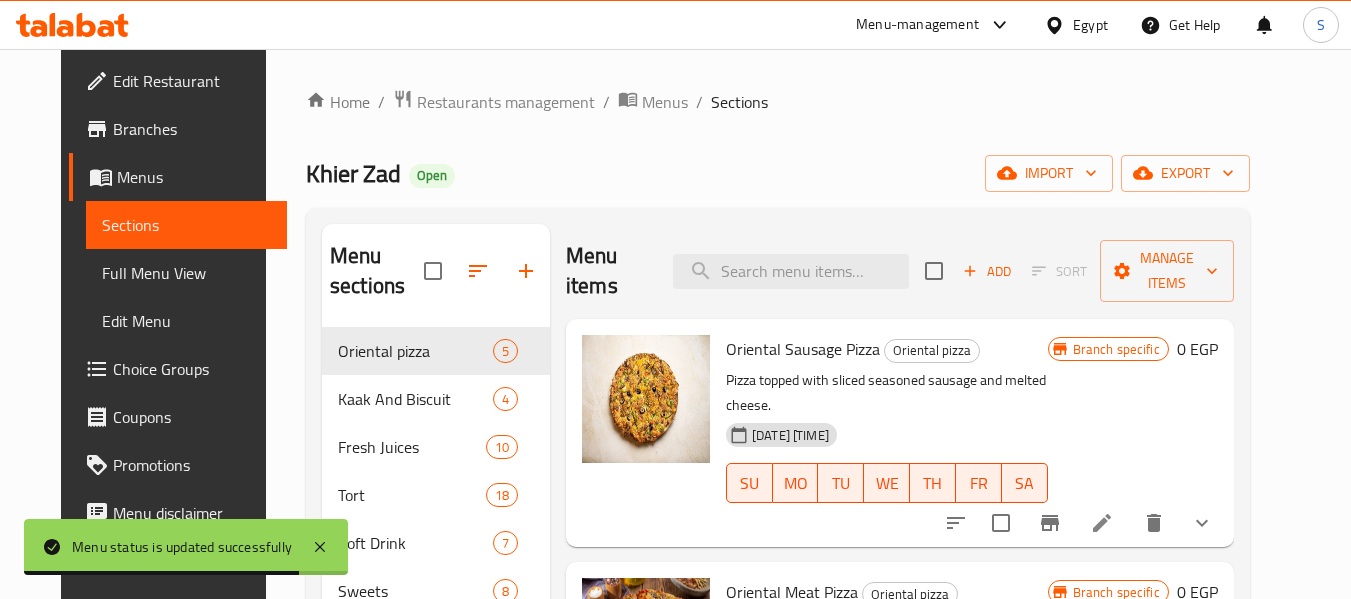 click on "Home / Restaurants management / Menus / Sections Khier Zad Open import export Menu sections Oriental pizza 5 Kaak And Biscuit 4 Fresh Juices 10 Tort 18 Soft Drink 7 Sweets 8 Italian Pizza 15 Fatayer 15 Meat Crepe 8 Chicken Crepe 10 Assorted Crepes 4 Sweet Crepe 5 Add-Ons 8 Pasta 14 Italian Hawawshi 14 Menu items Add Sort Manage items Oriental Sausage Pizza   Oriental pizza Pizza topped with sliced seasoned sausage and melted cheese. [DATE] [TIME] SU MO TU WE TH FR SA Branch specific 0   EGP Oriental Meat Pizza   Oriental pizza Pizza with well-cooked minced meat, tomato sauce, cheese, eggs and vegetables  [DATE] [TIME] SU MO TU WE TH FR SA Branch specific 0   EGP Oriental Chicken Pizza   Oriental pizza Grilled marinated chicken pieces pizza with cheese, egg and sauce [DATE] [TIME] SU MO TU WE TH FR SA Branch specific 0   EGP Oriental Pastrami Pizza   Oriental pizza Pizza stuffed with slices of pastrami rich in spices and cheese and egg [DATE] [TIME] SU MO TU WE TH FR SA Branch specific" at bounding box center (778, 580) 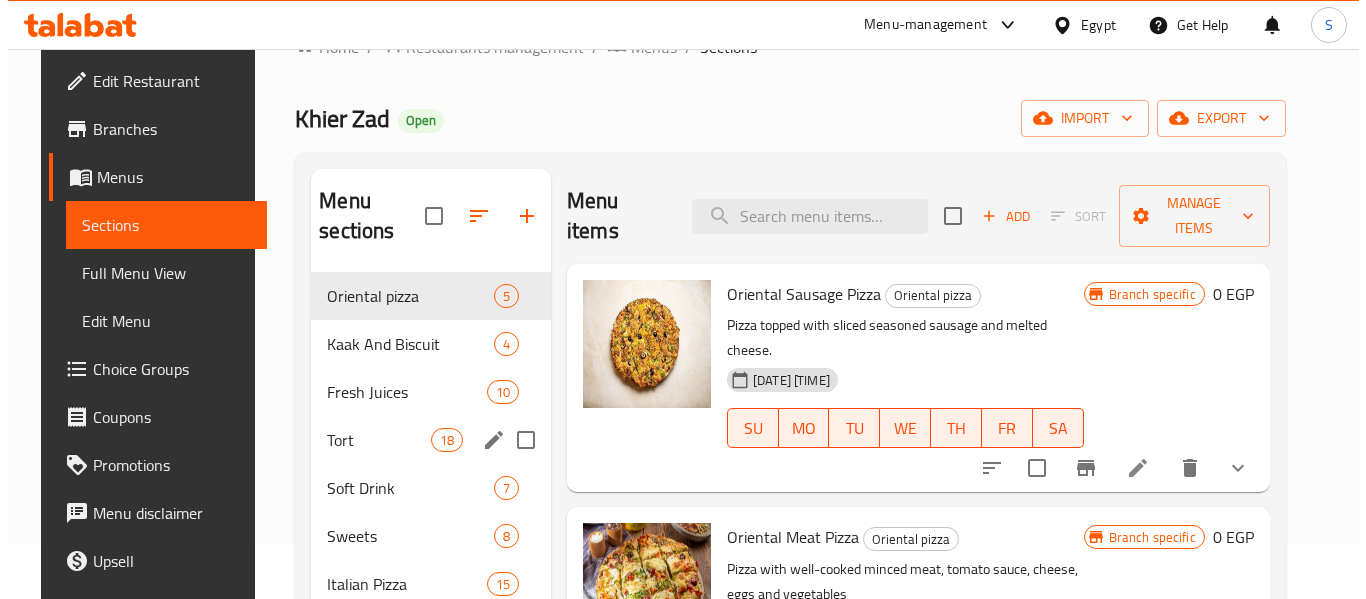 scroll, scrollTop: 0, scrollLeft: 0, axis: both 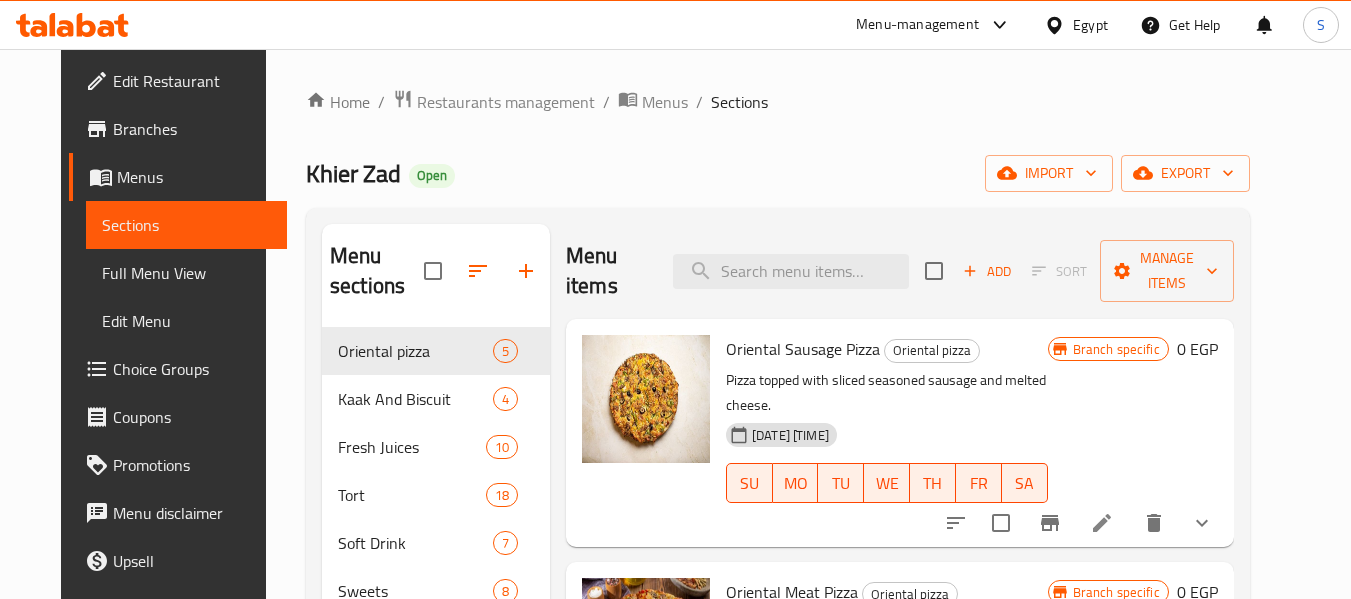 click on "Khier Zad Open import export" at bounding box center [778, 173] 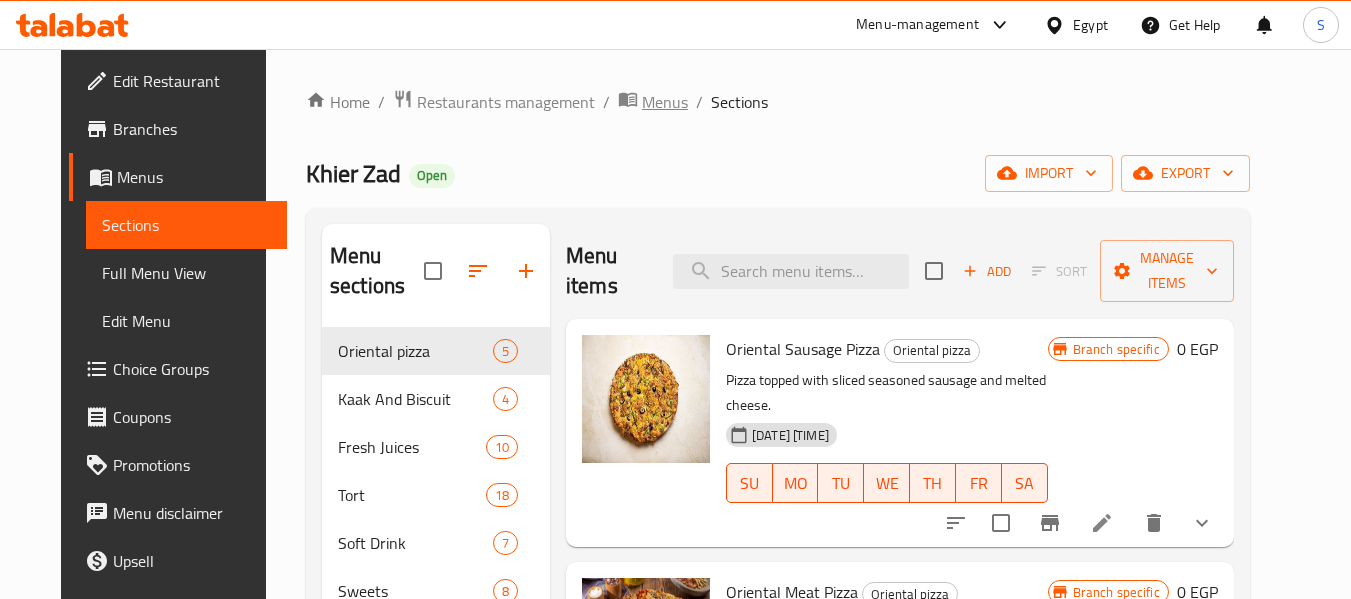 click on "Menus" at bounding box center [665, 102] 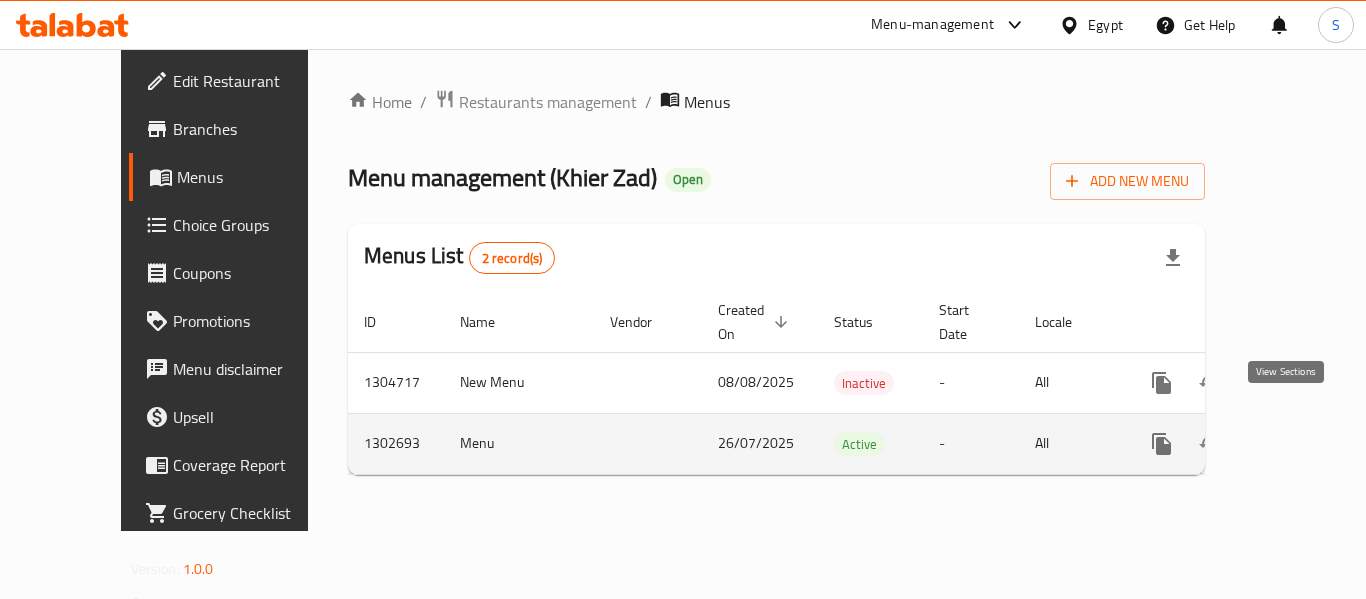 click 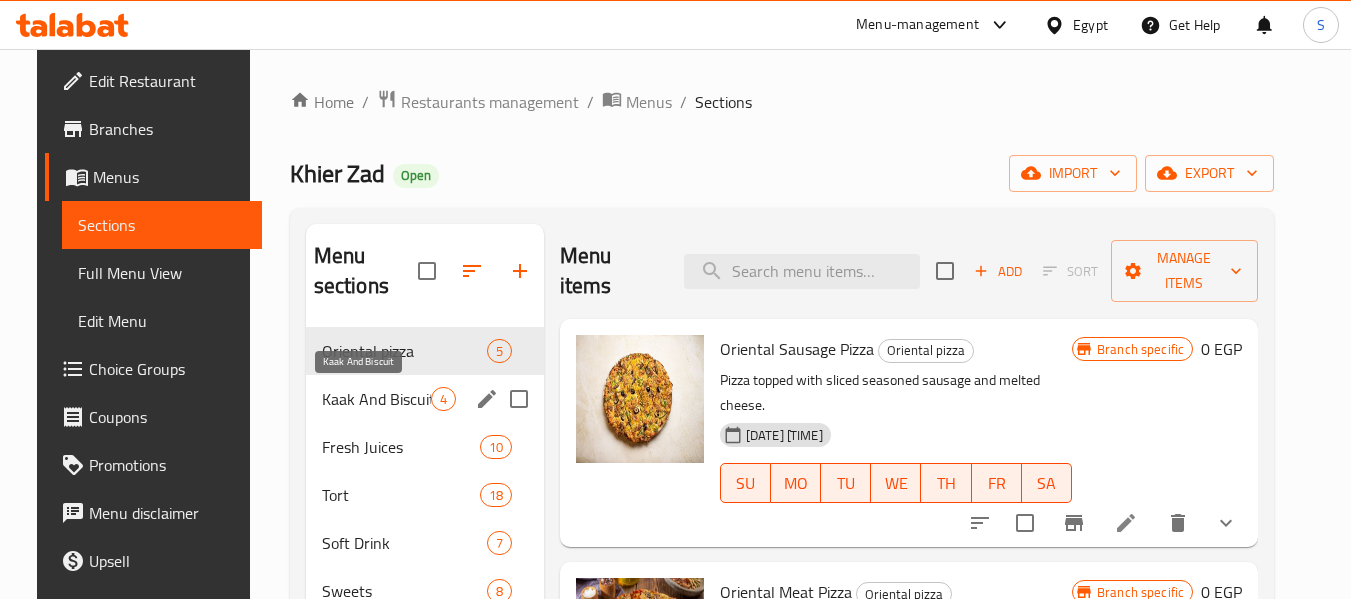 click on "Kaak And Biscuit" at bounding box center (376, 399) 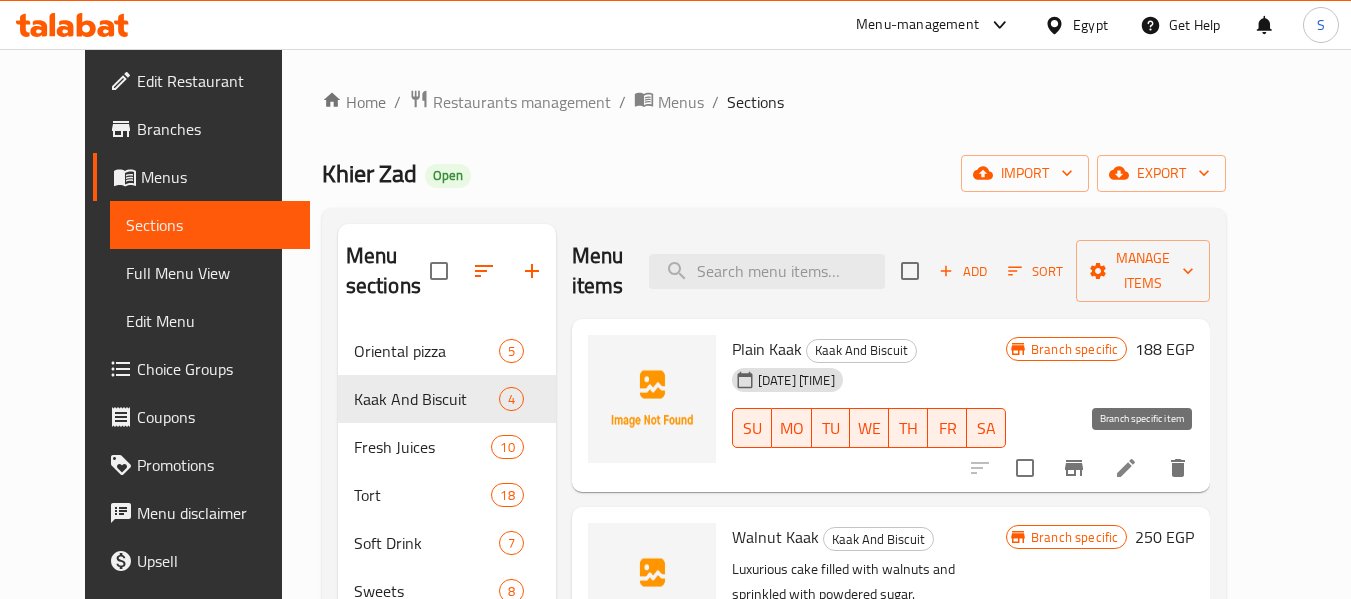 click 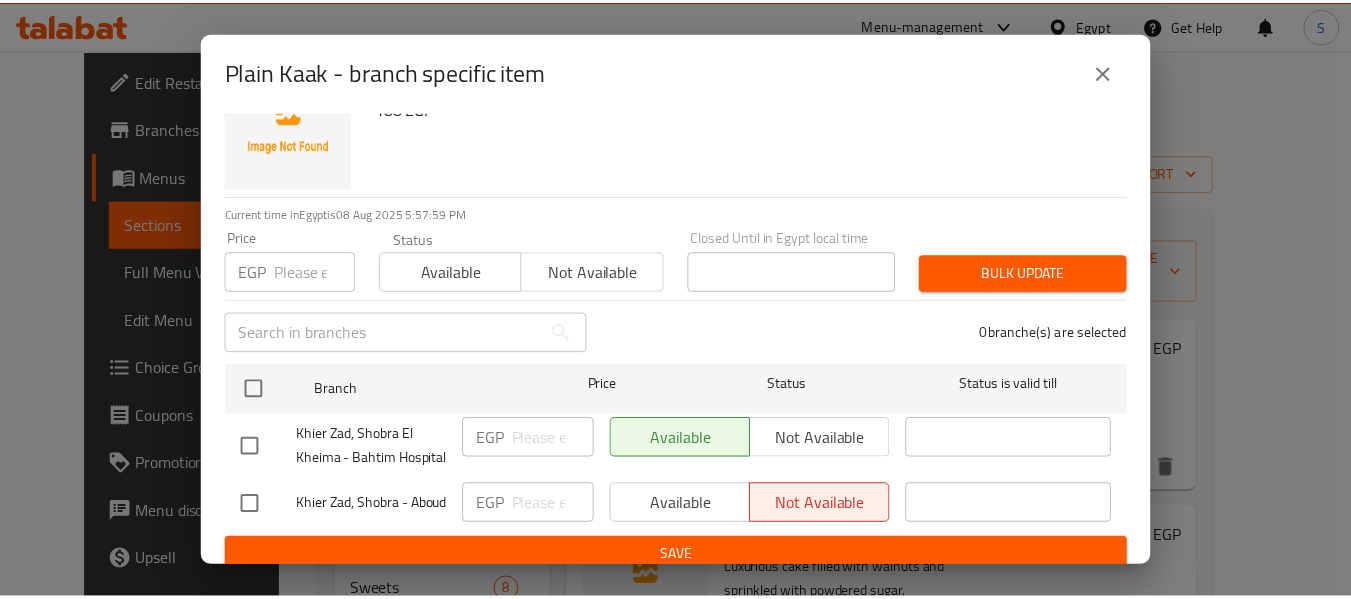 scroll, scrollTop: 118, scrollLeft: 0, axis: vertical 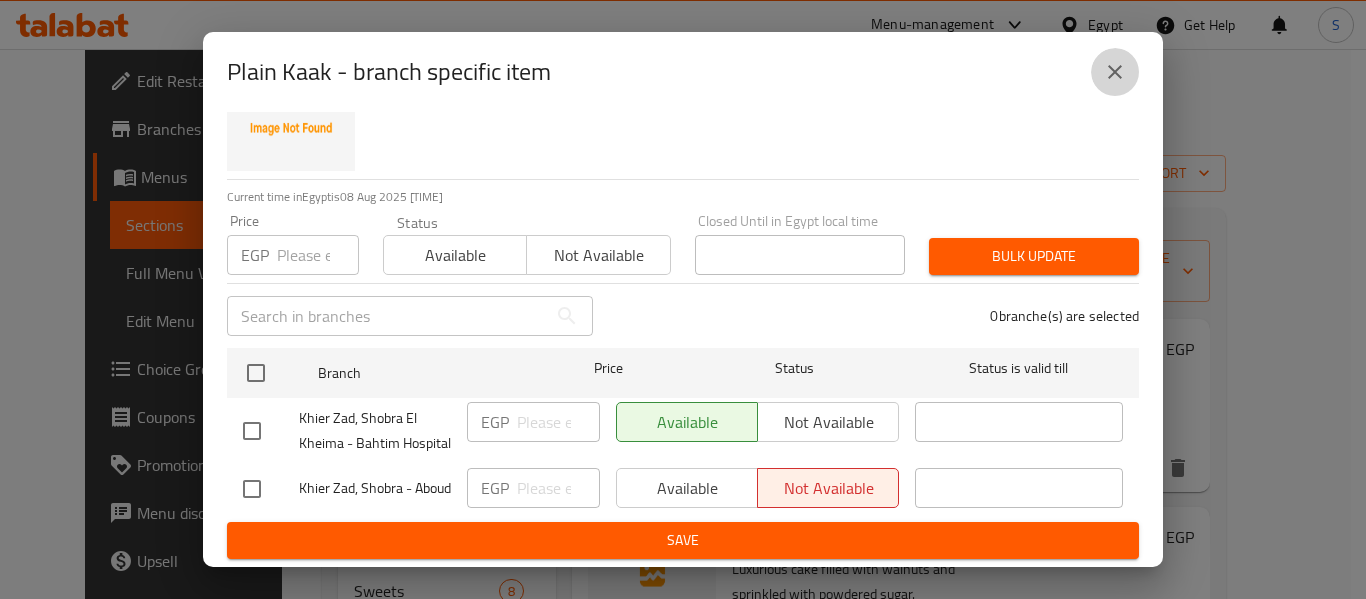 click 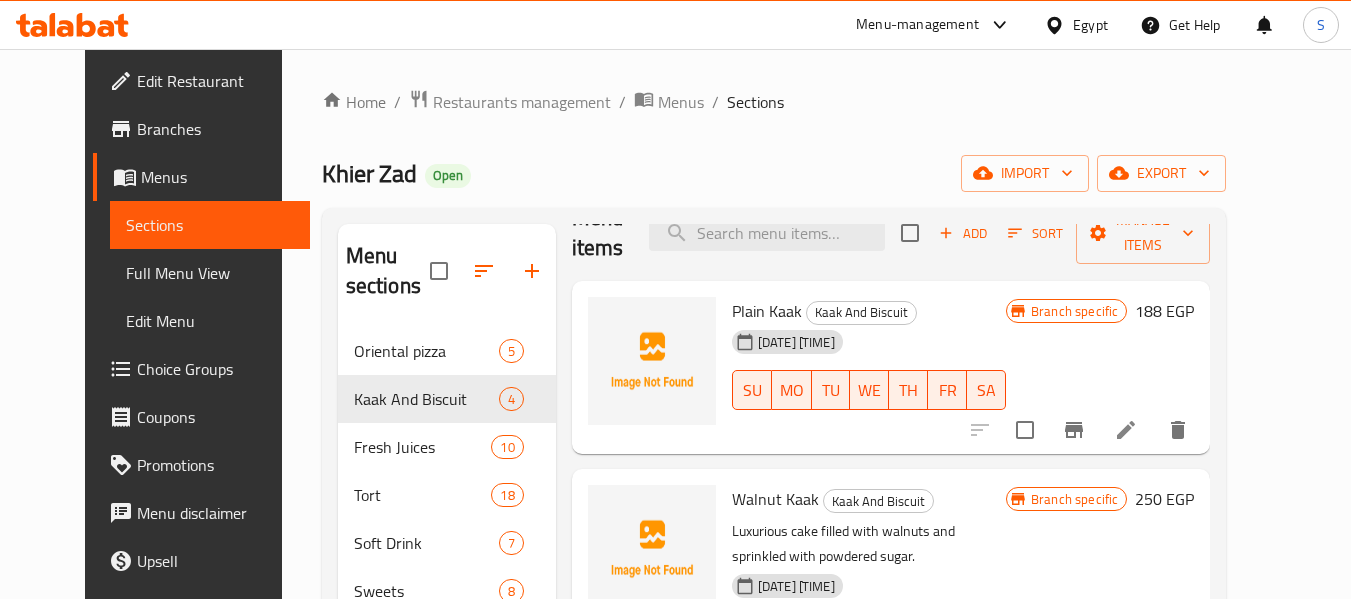 scroll, scrollTop: 58, scrollLeft: 0, axis: vertical 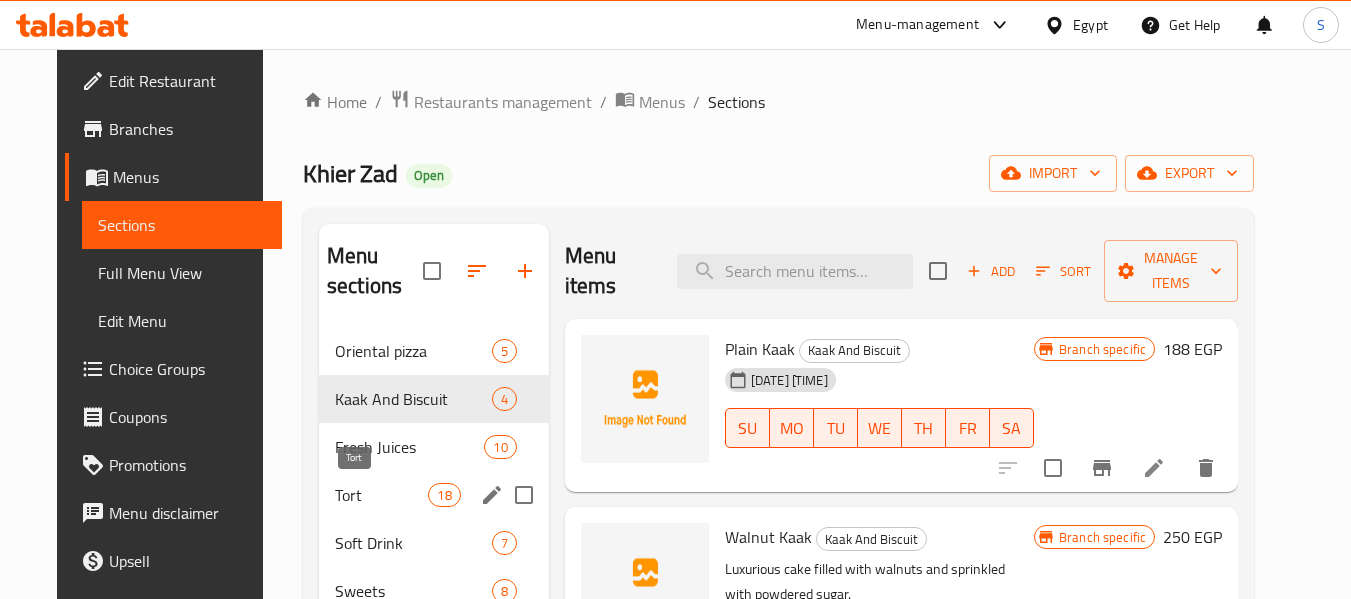 click on "Tort" at bounding box center (382, 495) 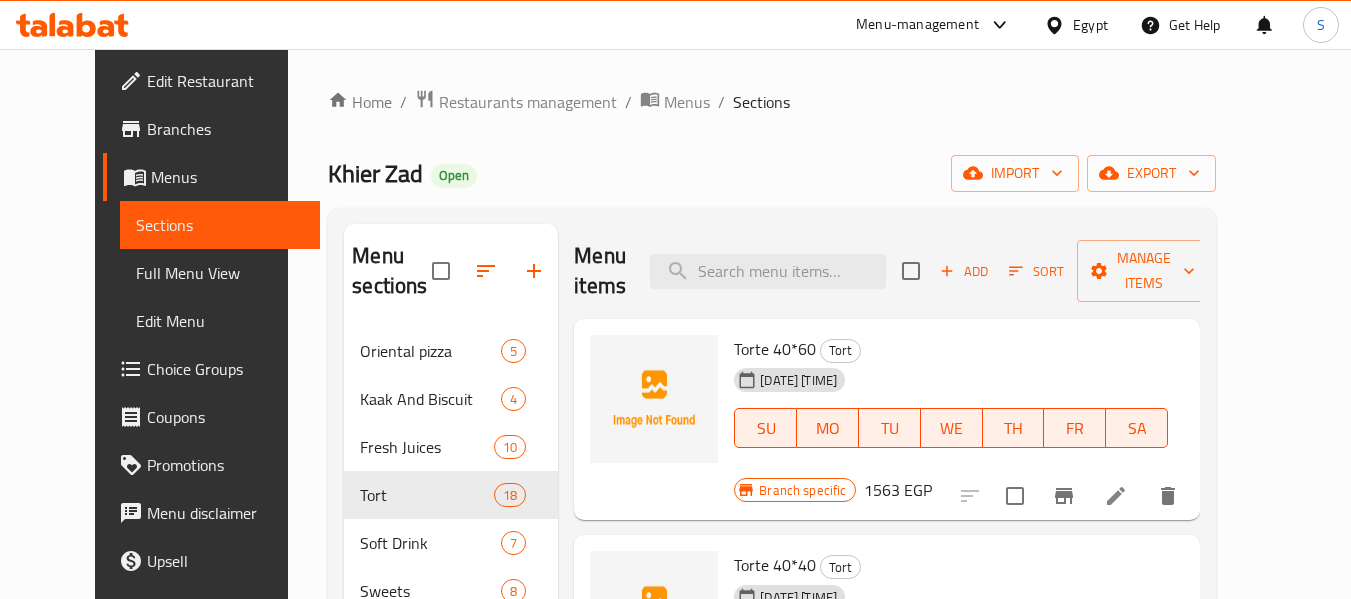 click on "Khier Zad Open import export" at bounding box center (772, 173) 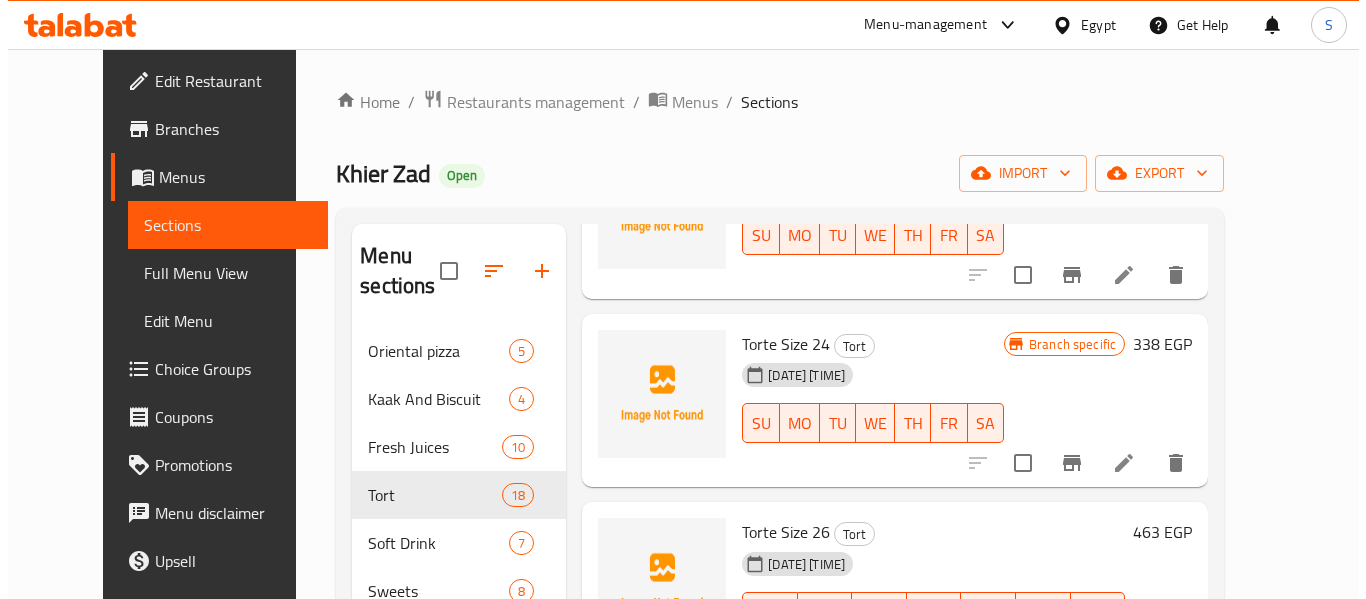scroll, scrollTop: 1500, scrollLeft: 0, axis: vertical 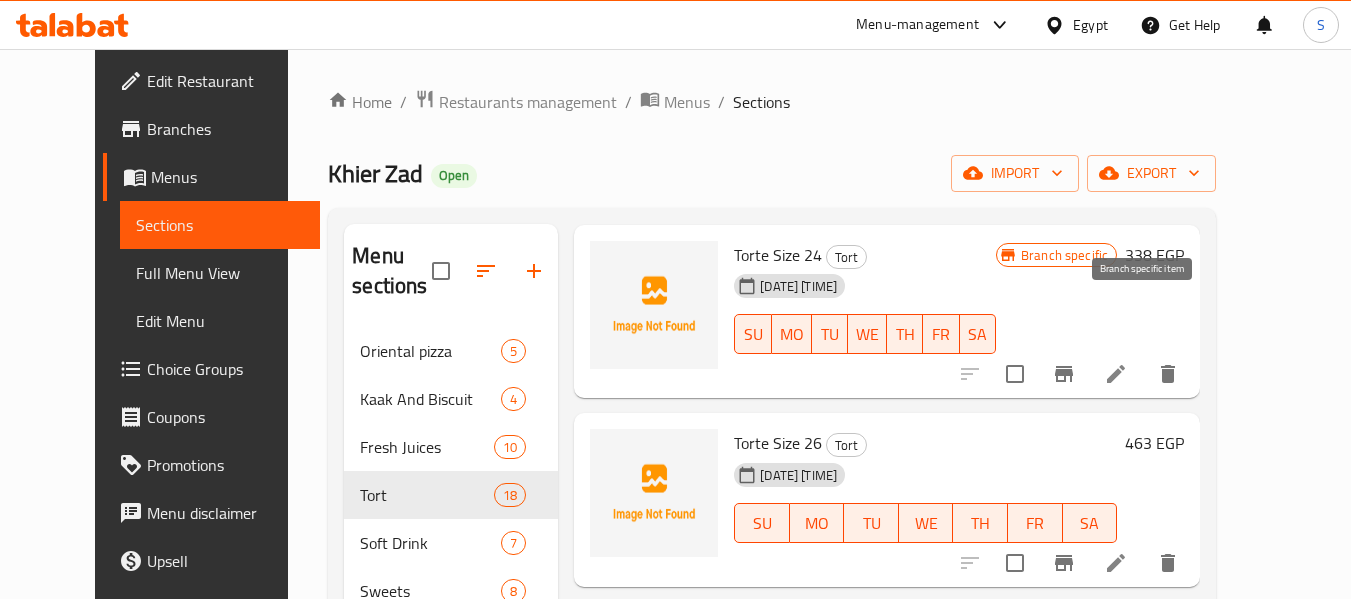 click 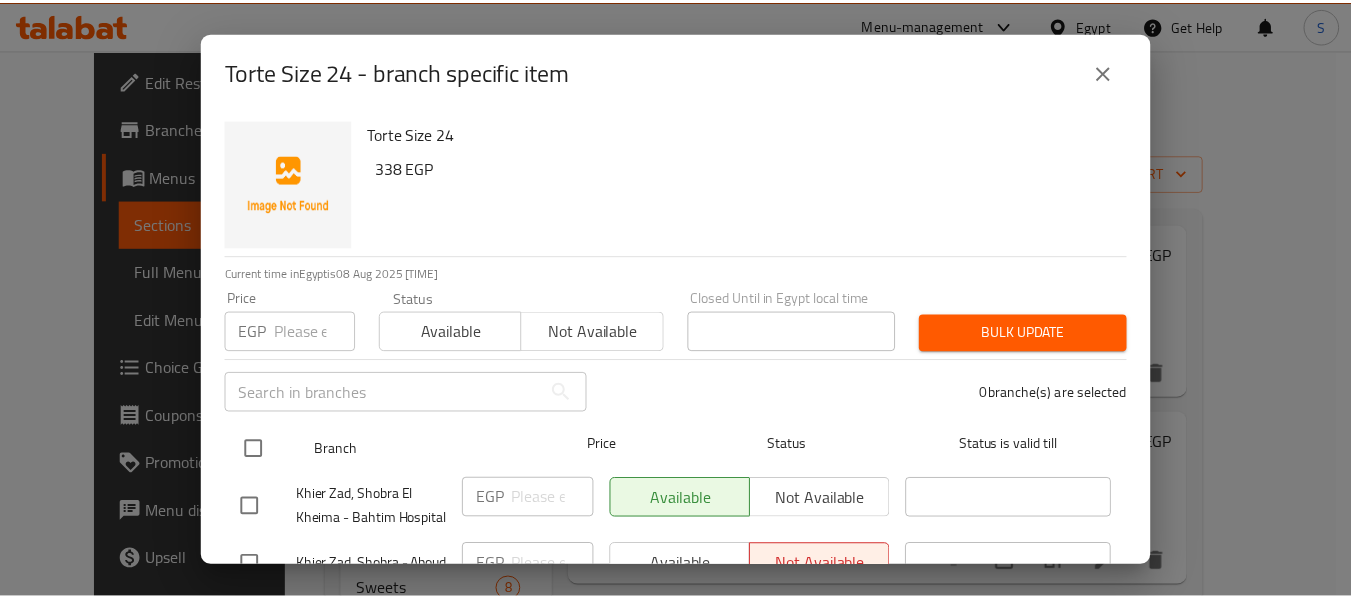 scroll, scrollTop: 118, scrollLeft: 0, axis: vertical 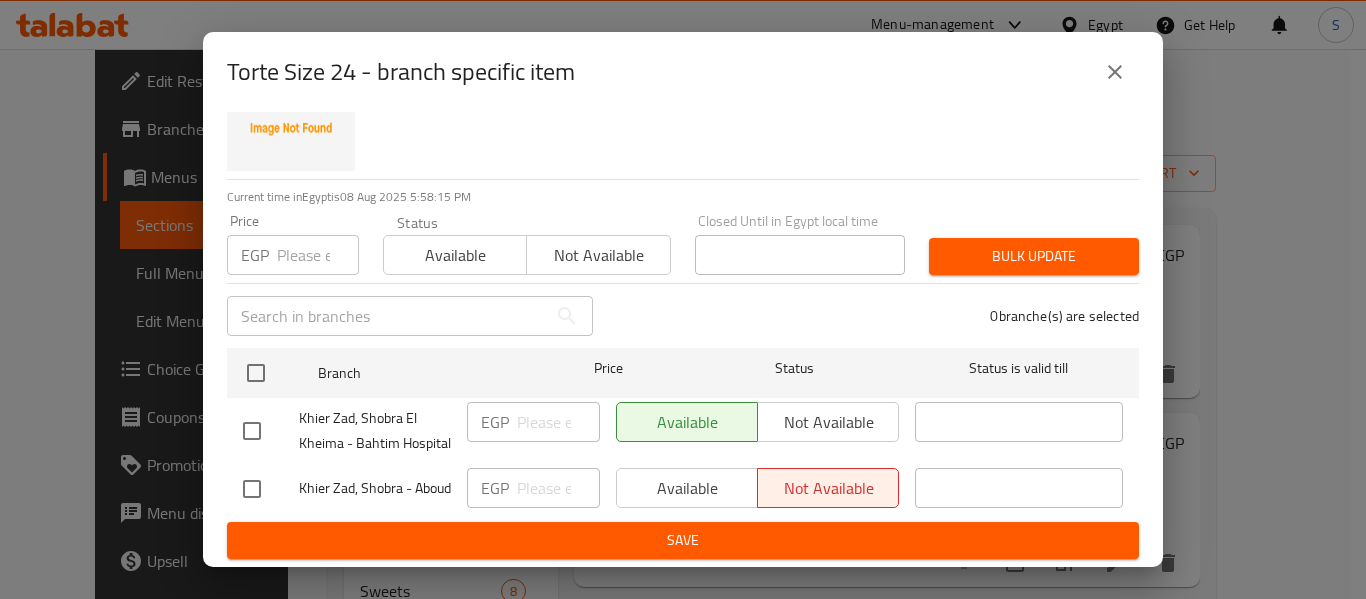 click 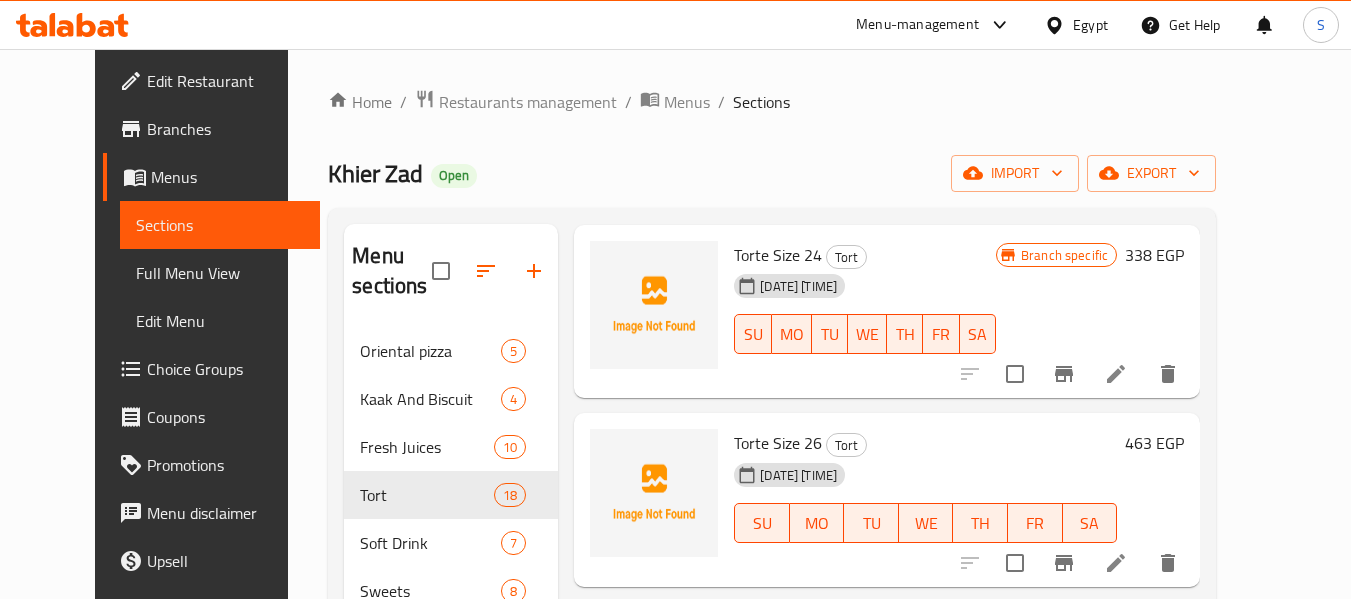 click on "Torte Size 26   Tort" at bounding box center (925, 443) 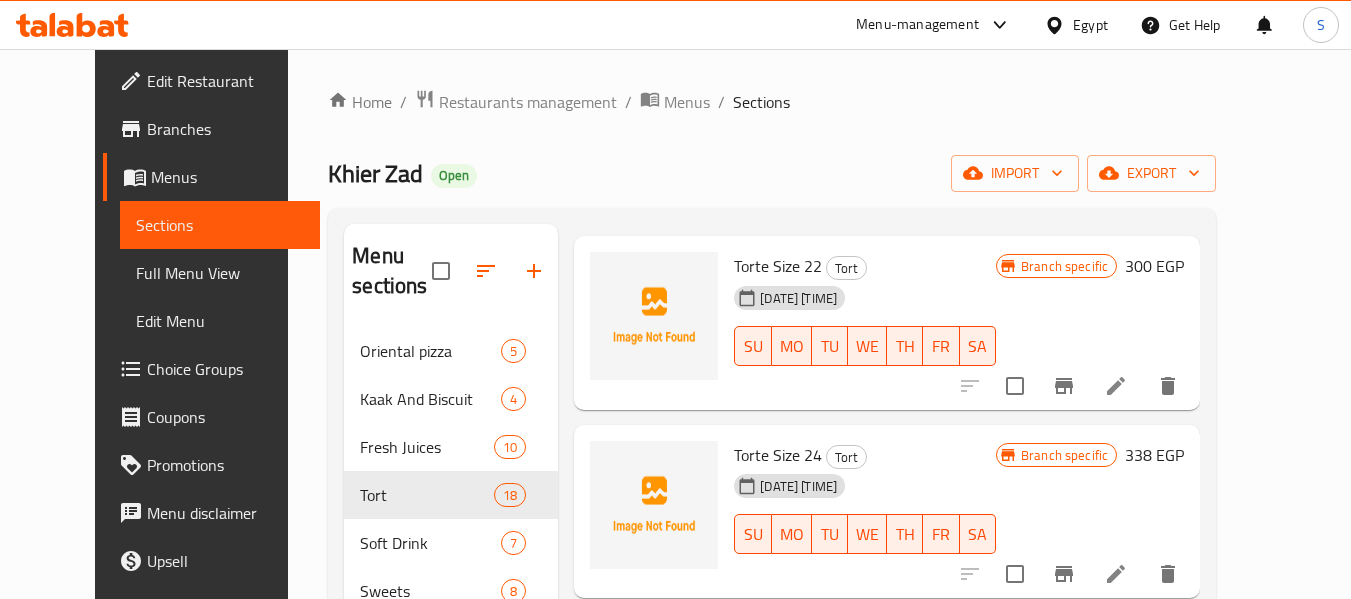 scroll, scrollTop: 1500, scrollLeft: 0, axis: vertical 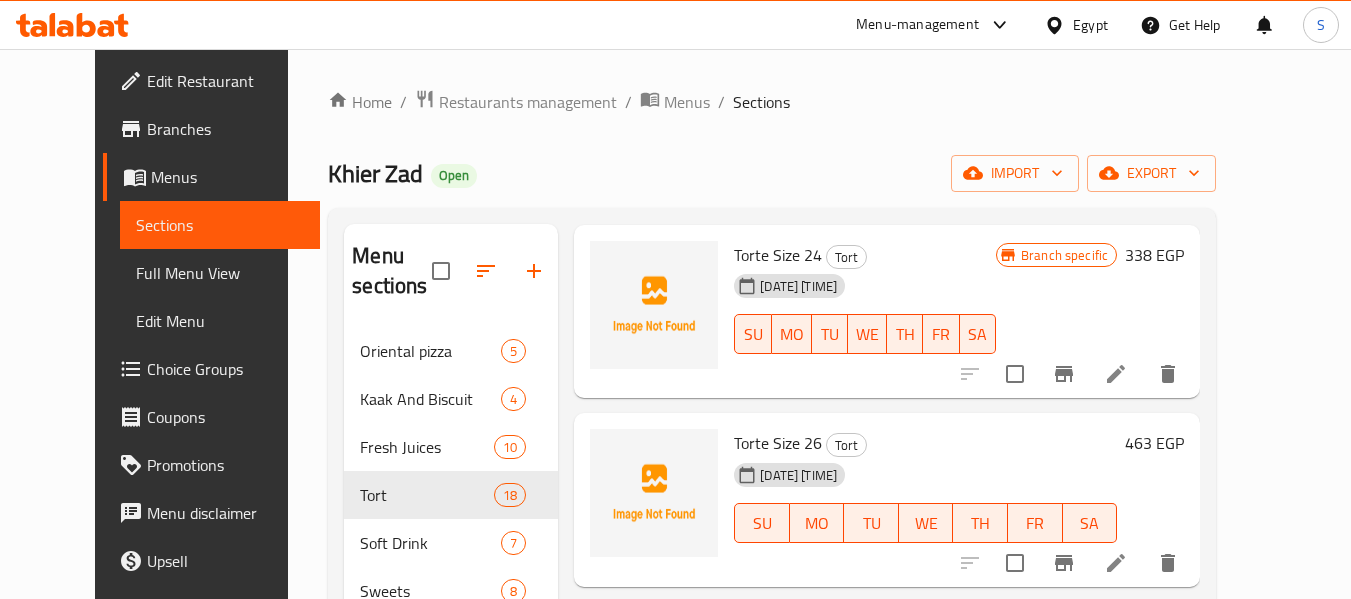 click on "Torte Size 26   Tort" at bounding box center [925, 443] 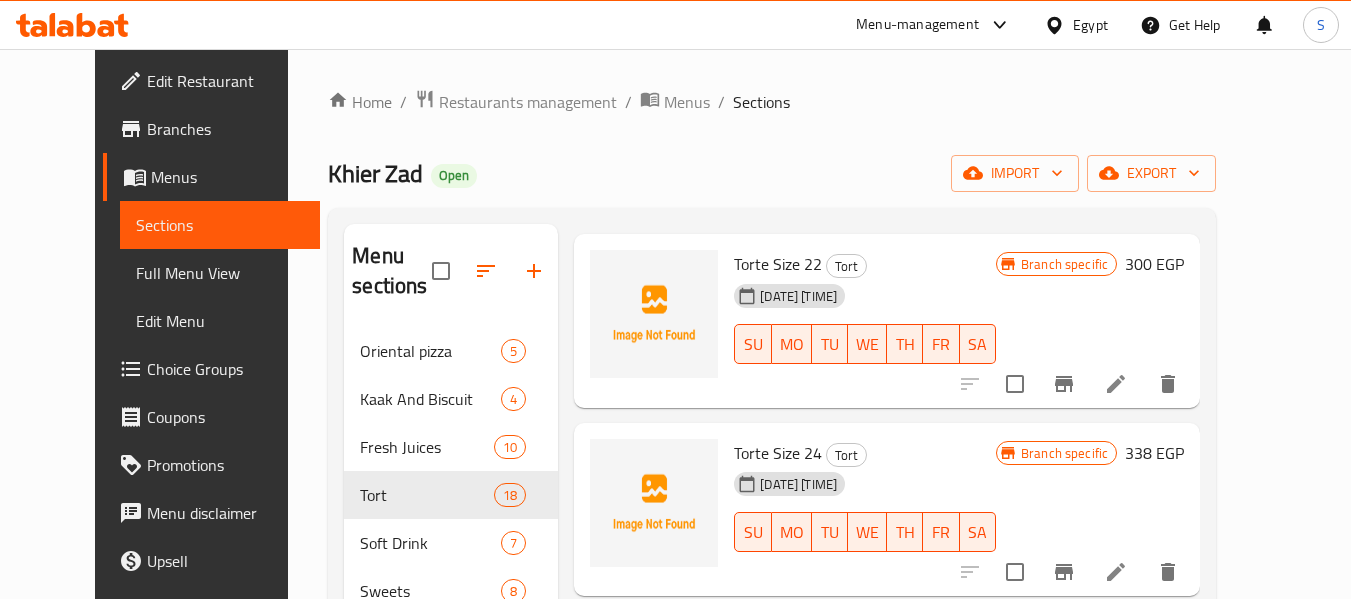 scroll, scrollTop: 1400, scrollLeft: 0, axis: vertical 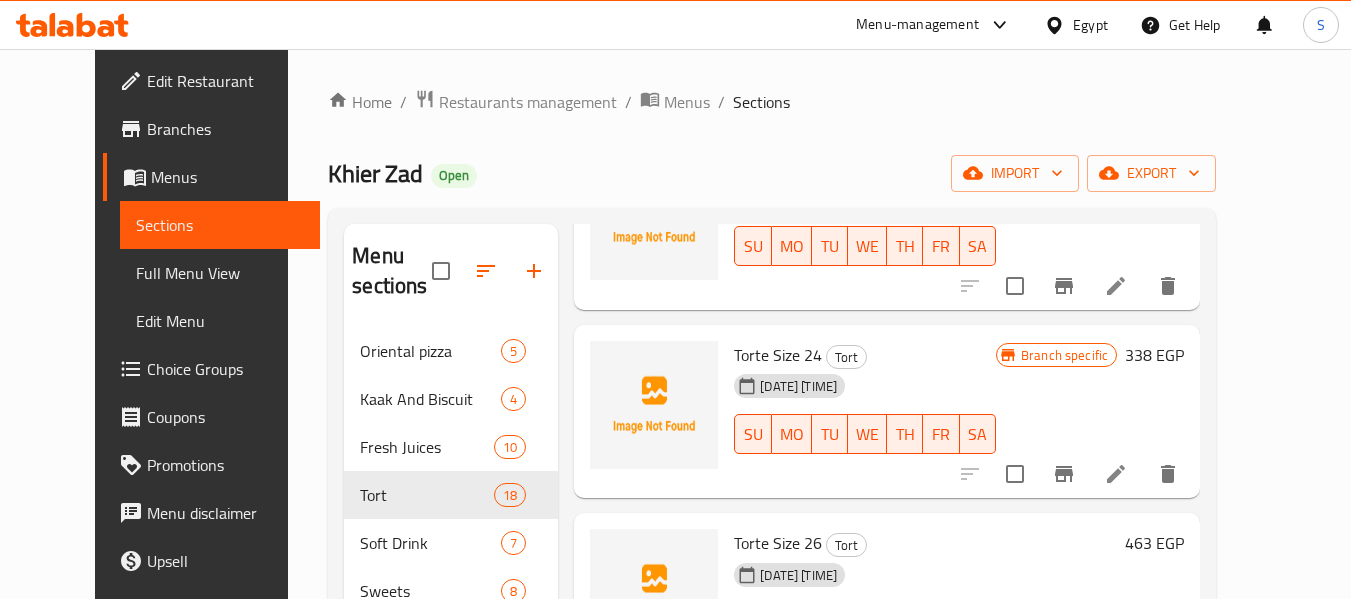 click on "Torte Size 24   Tort" at bounding box center (865, 355) 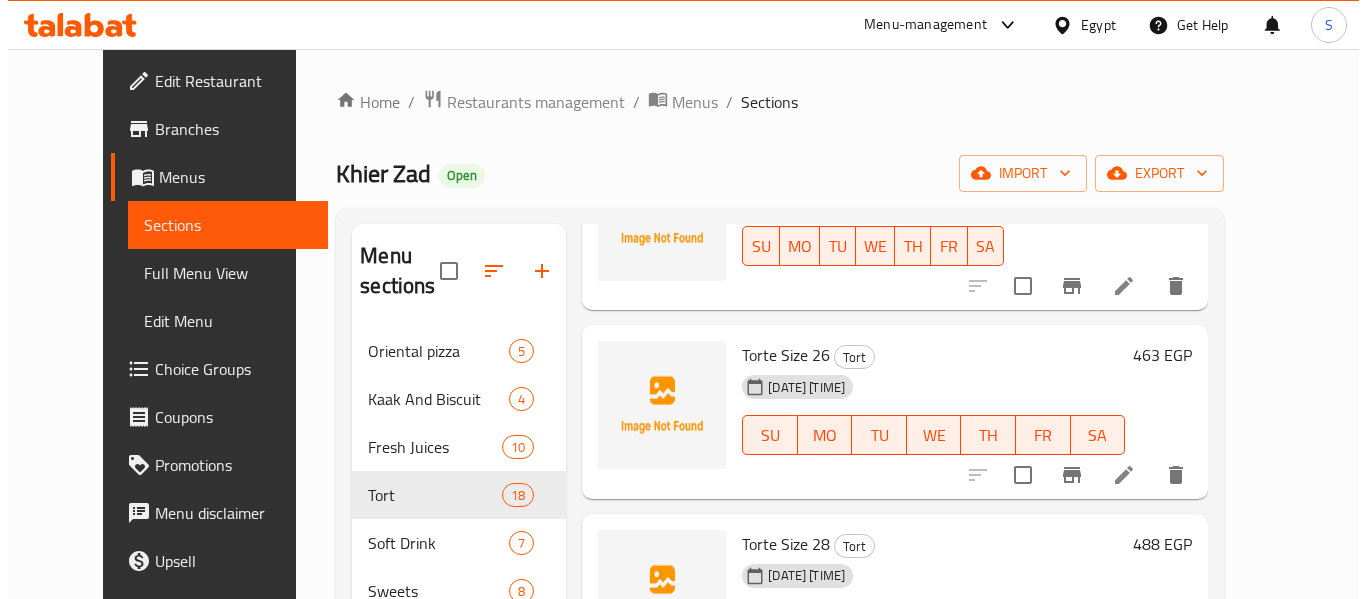 scroll, scrollTop: 1600, scrollLeft: 0, axis: vertical 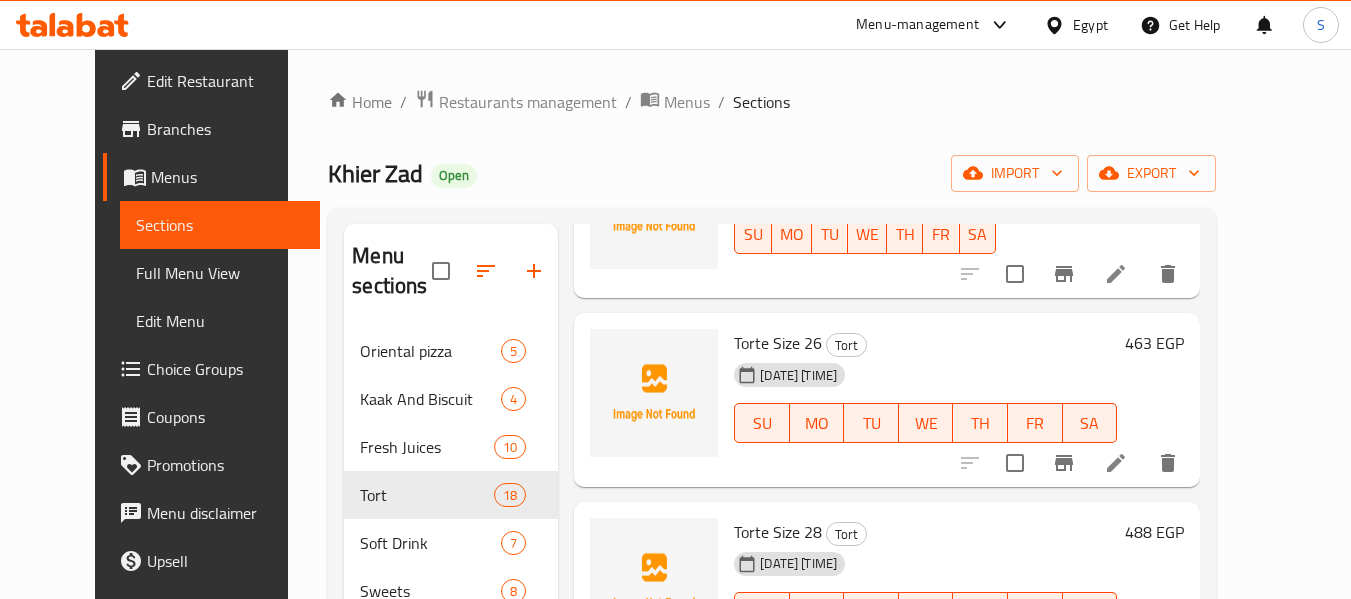 click 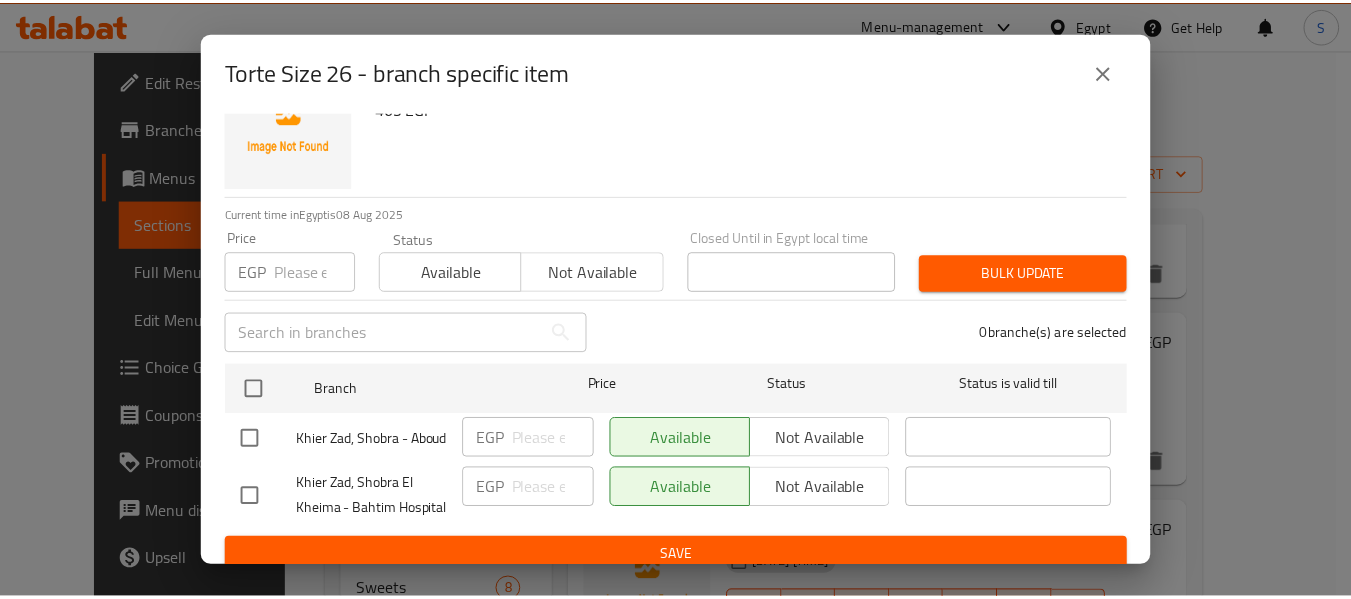scroll, scrollTop: 118, scrollLeft: 0, axis: vertical 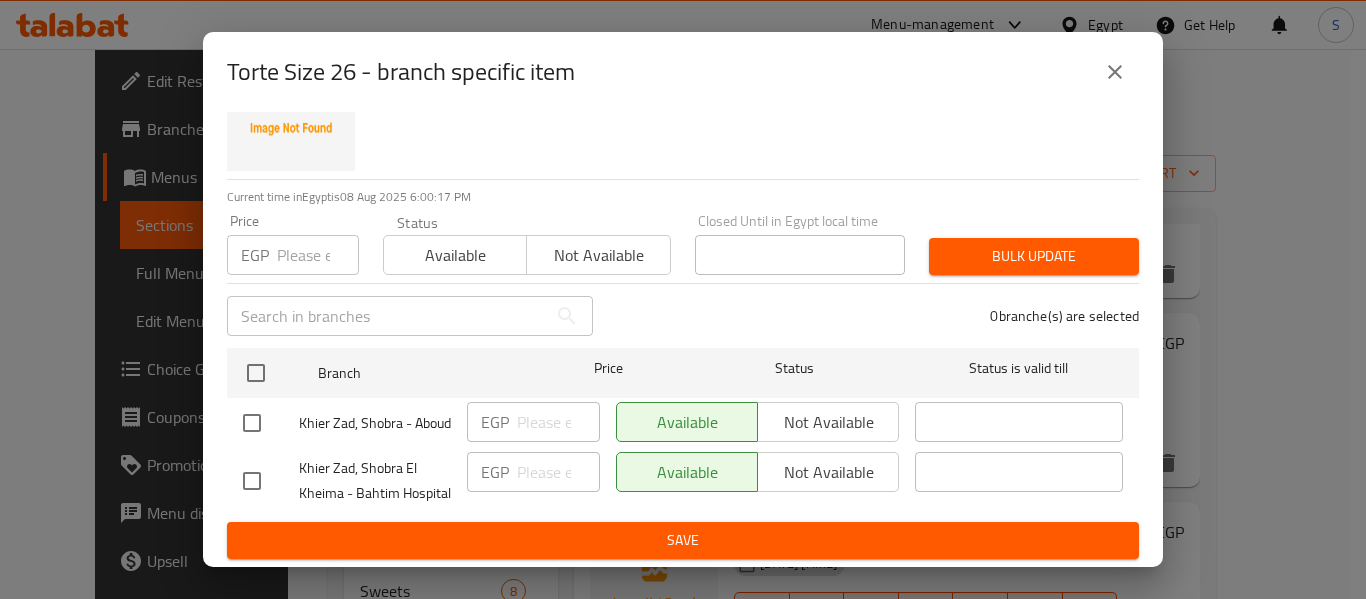 click at bounding box center (252, 423) 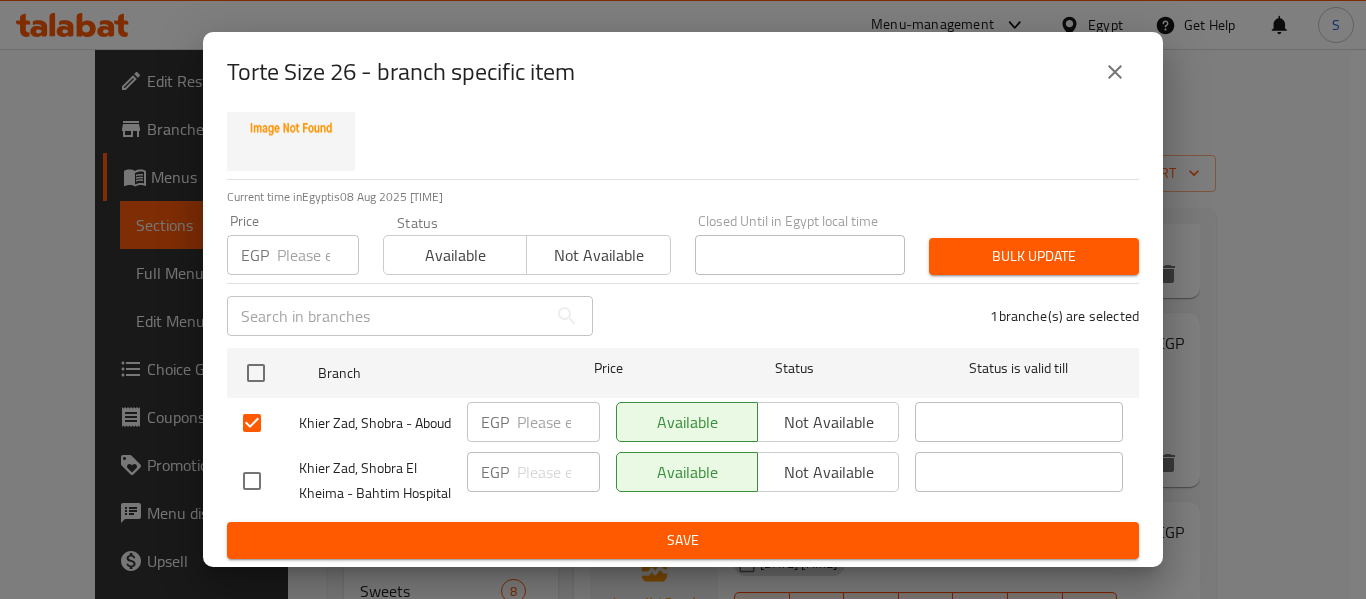 click on "Not available" at bounding box center (828, 422) 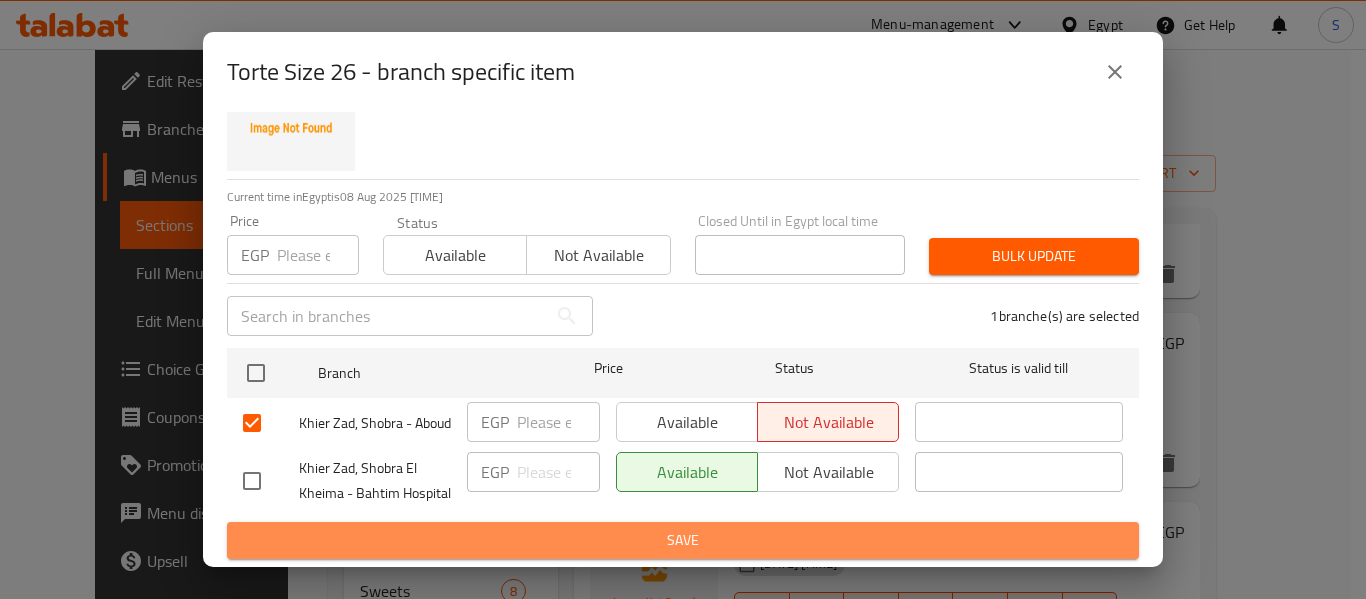 click on "Save" at bounding box center [683, 540] 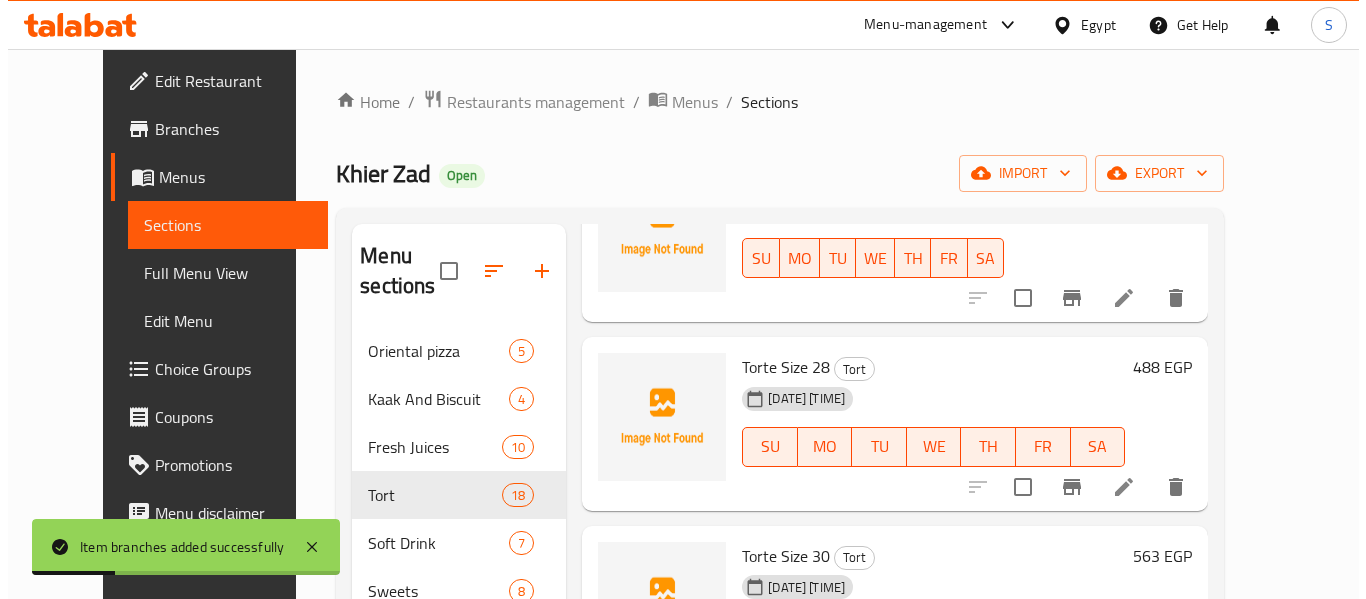 scroll, scrollTop: 1800, scrollLeft: 0, axis: vertical 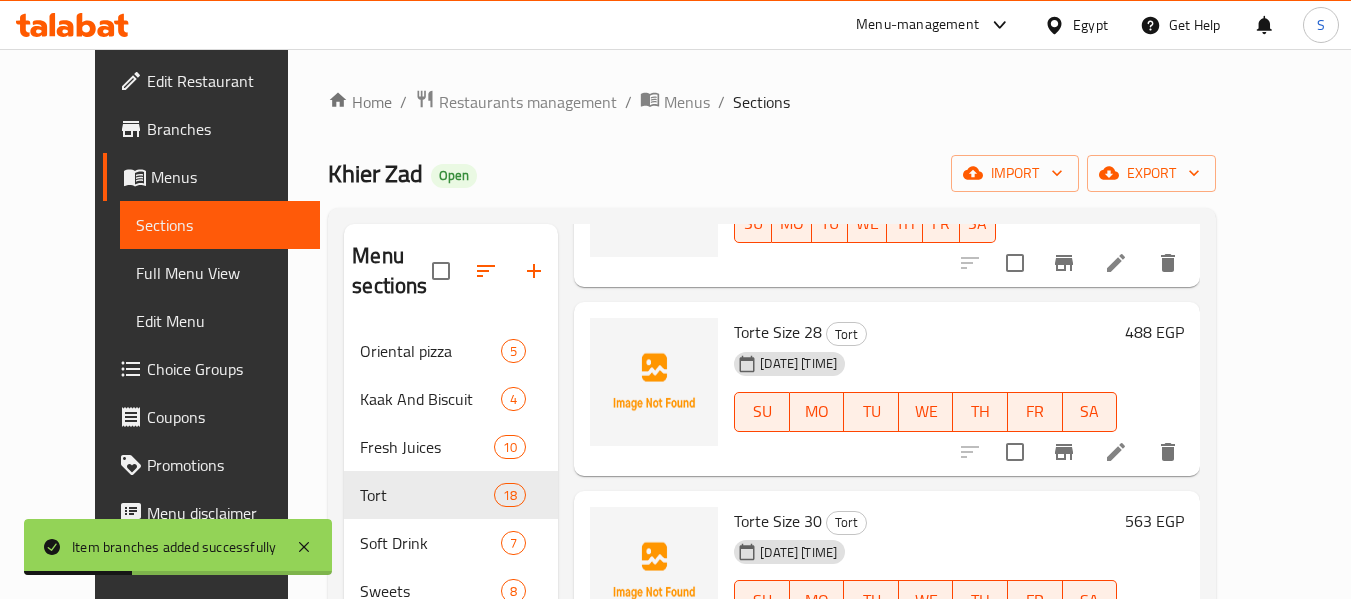 click on "Torte Size 30   Tort [DATE] [TIME] SU MO TU WE TH FR SA" at bounding box center (925, 578) 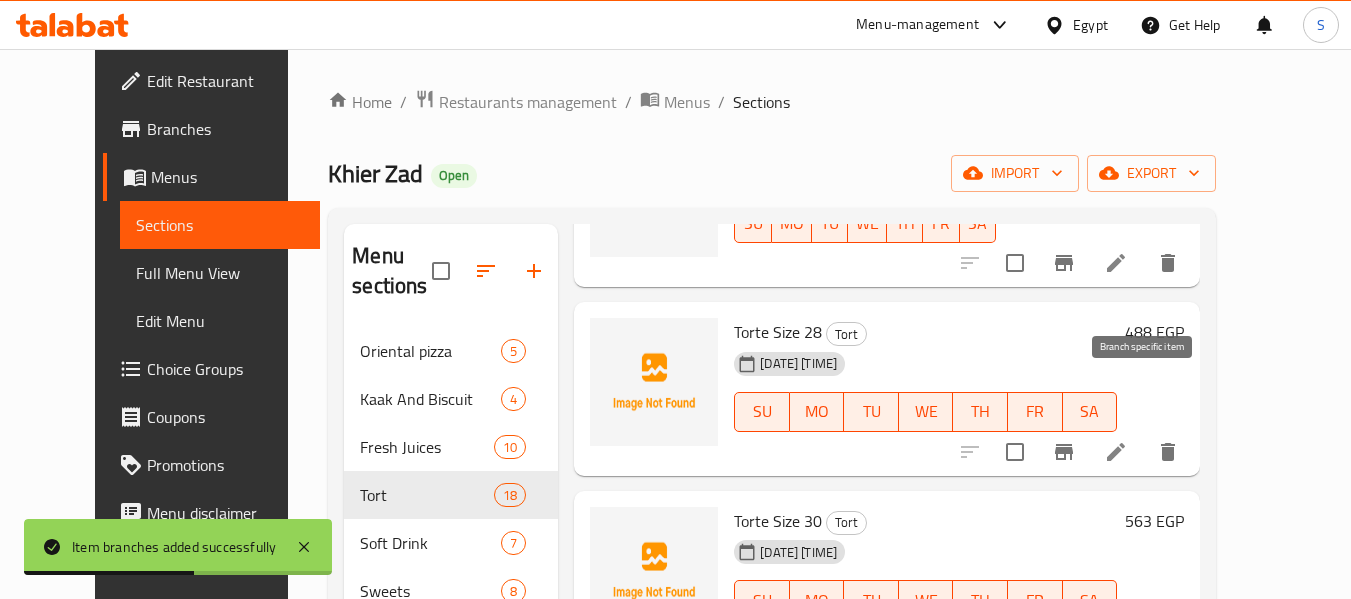 click 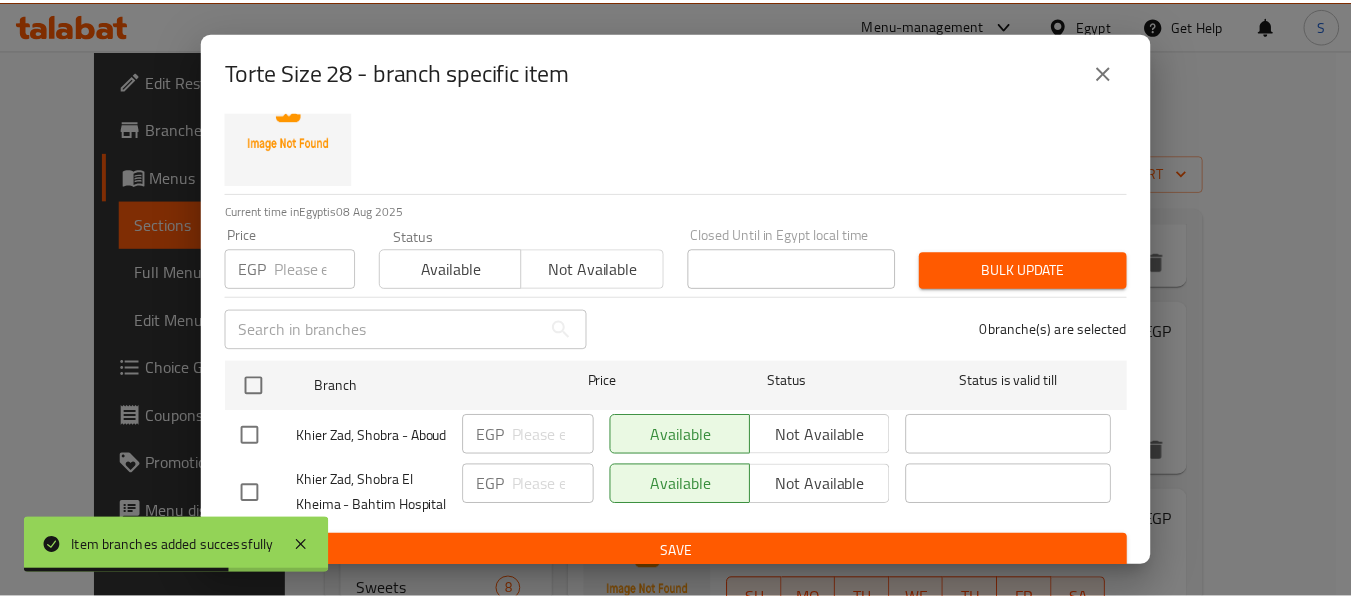 scroll, scrollTop: 118, scrollLeft: 0, axis: vertical 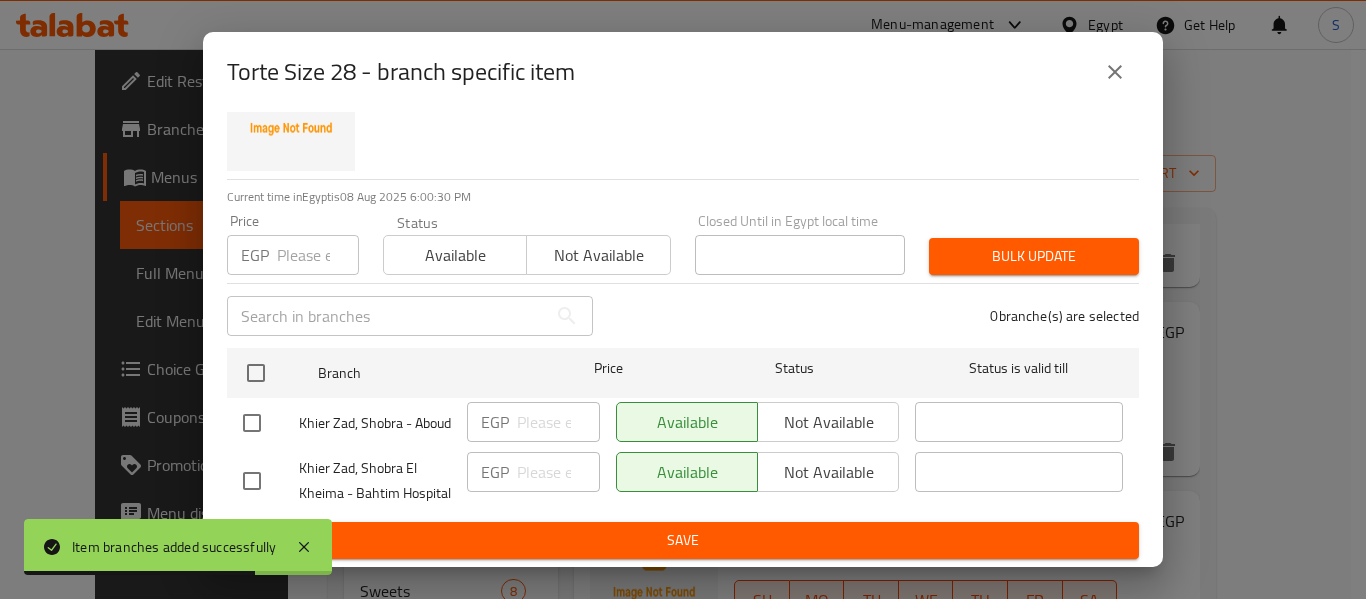 click at bounding box center (252, 423) 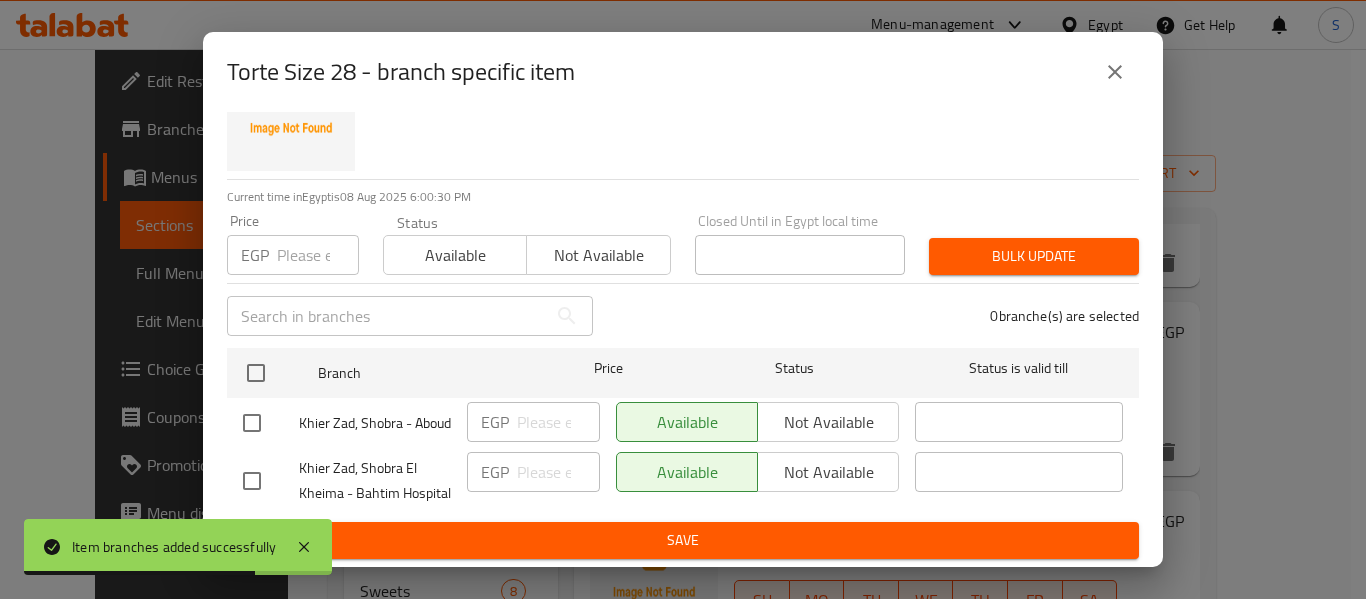 checkbox on "true" 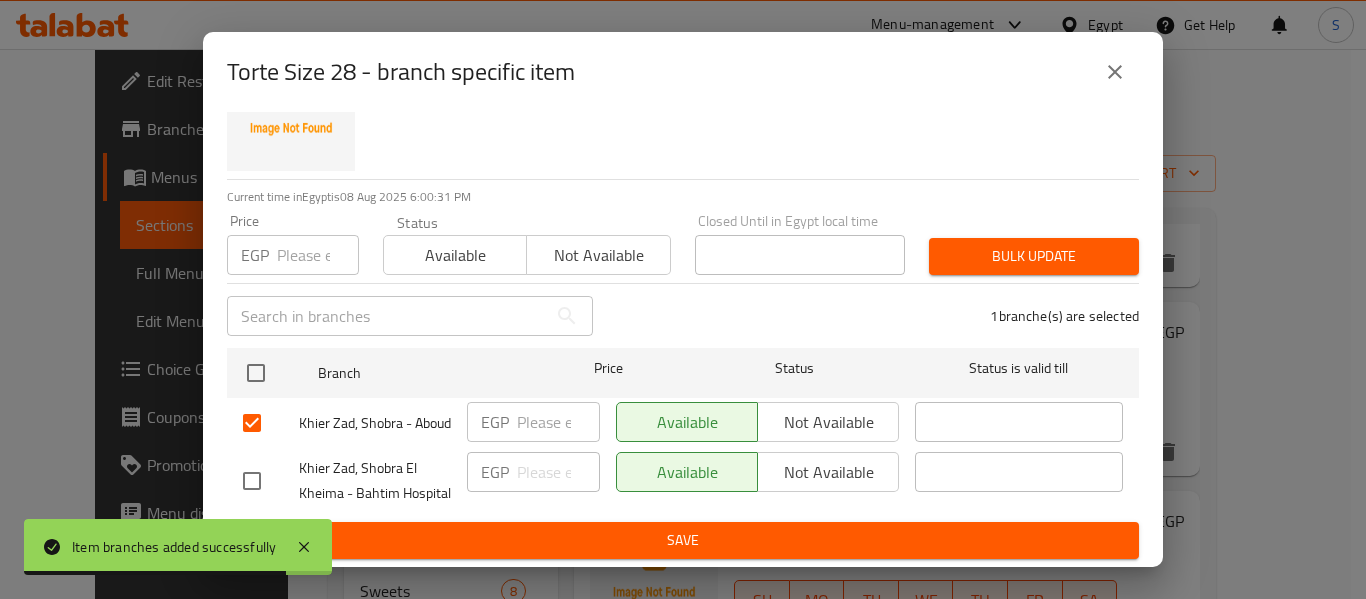click on "Not available" at bounding box center [828, 422] 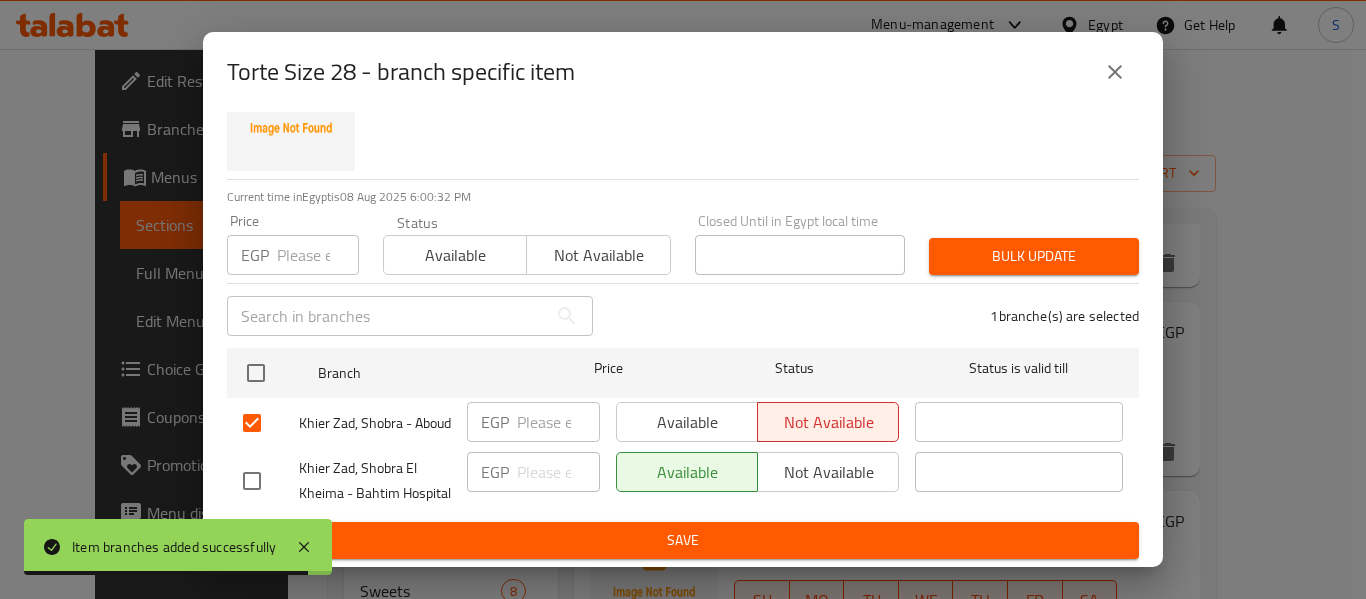 click on "Save" at bounding box center [683, 540] 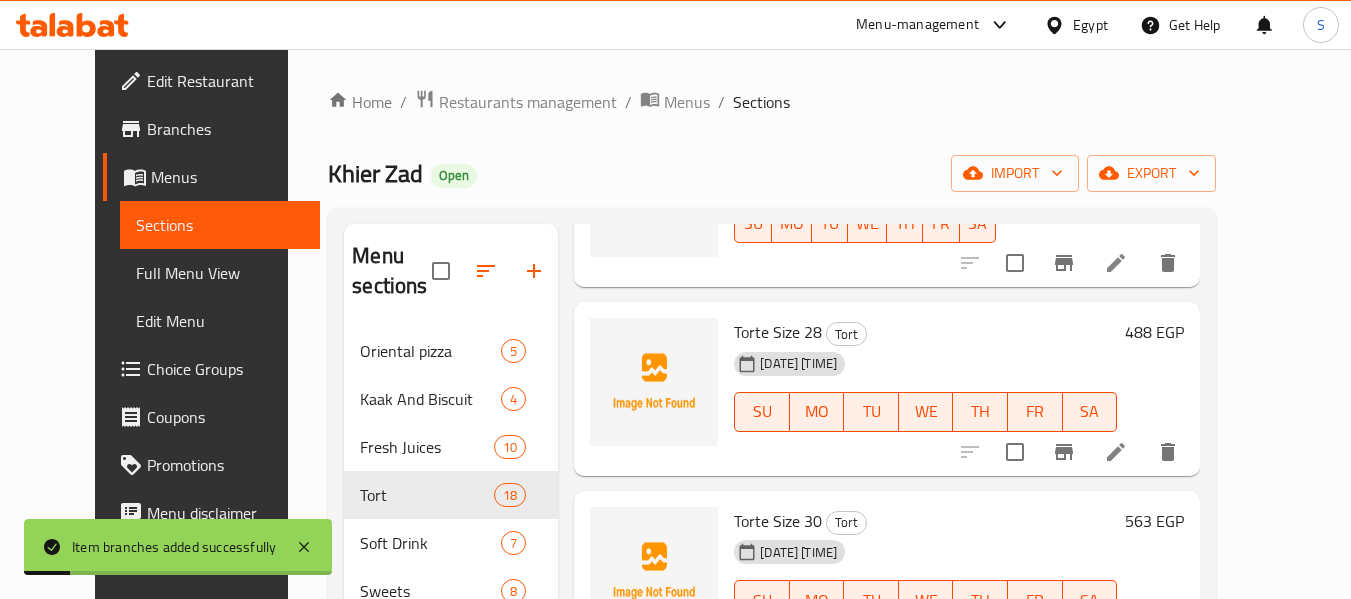 click on "Torte Size 30   Tort 08-08-2025 02:52 PM SU MO TU WE TH FR SA 563   EGP" at bounding box center [887, 578] 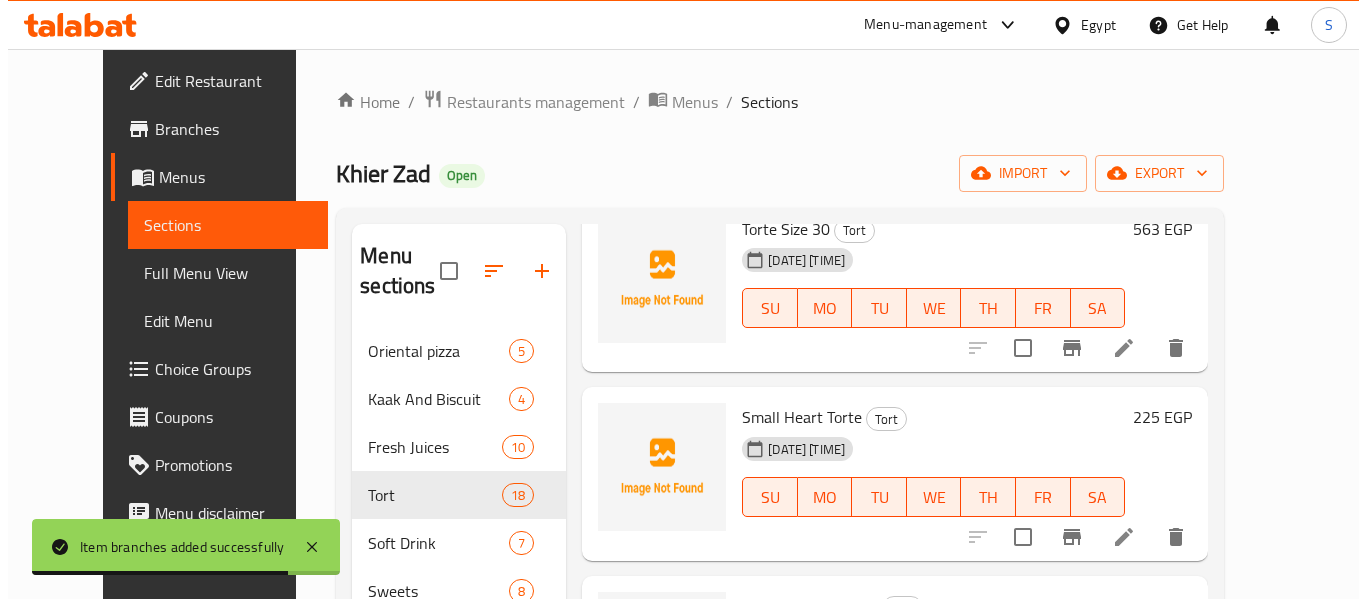 scroll, scrollTop: 2100, scrollLeft: 0, axis: vertical 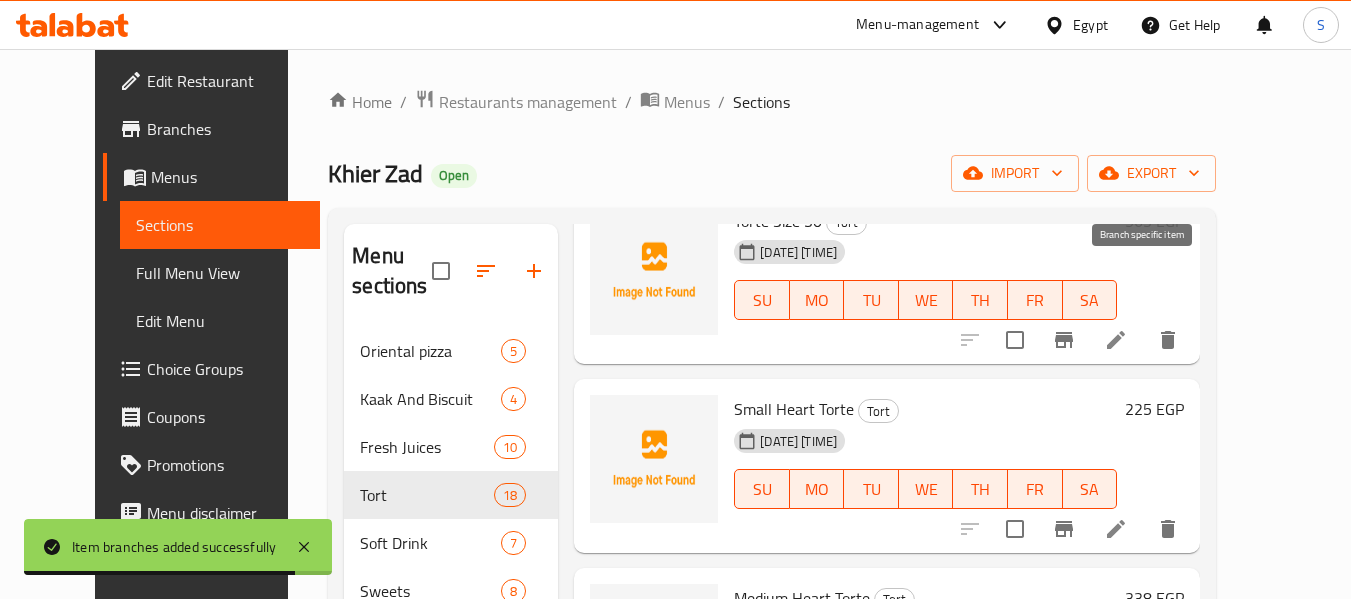click 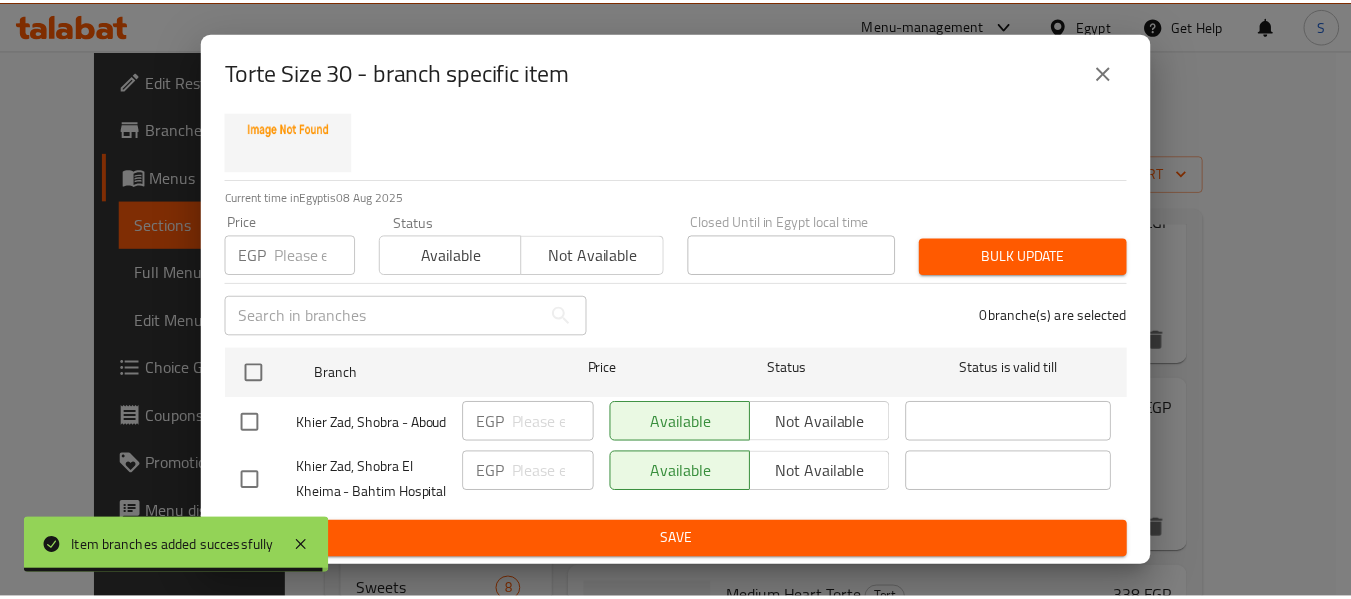 scroll, scrollTop: 118, scrollLeft: 0, axis: vertical 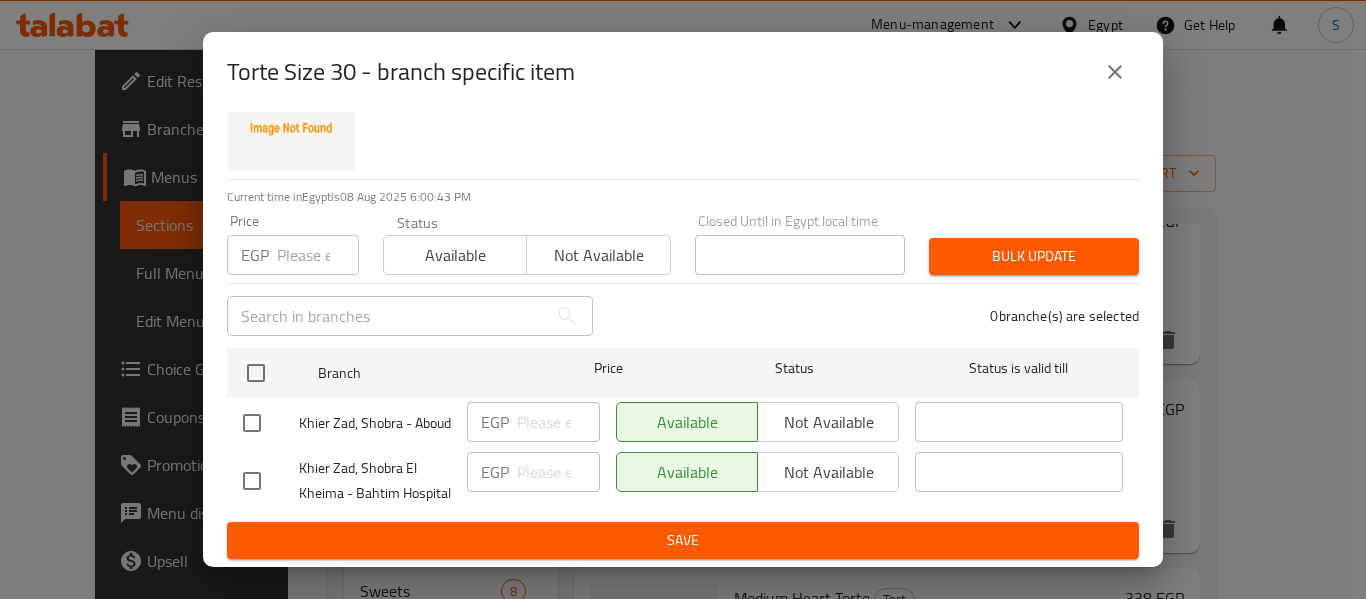 click at bounding box center [252, 423] 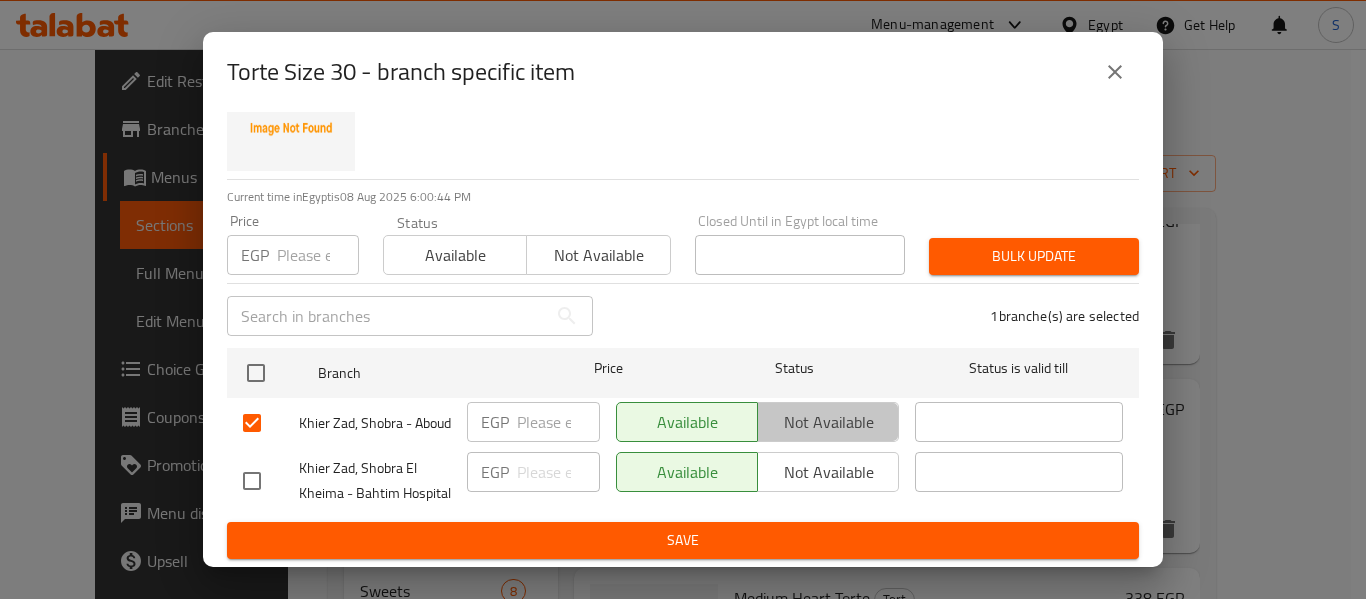 click on "Not available" at bounding box center (828, 422) 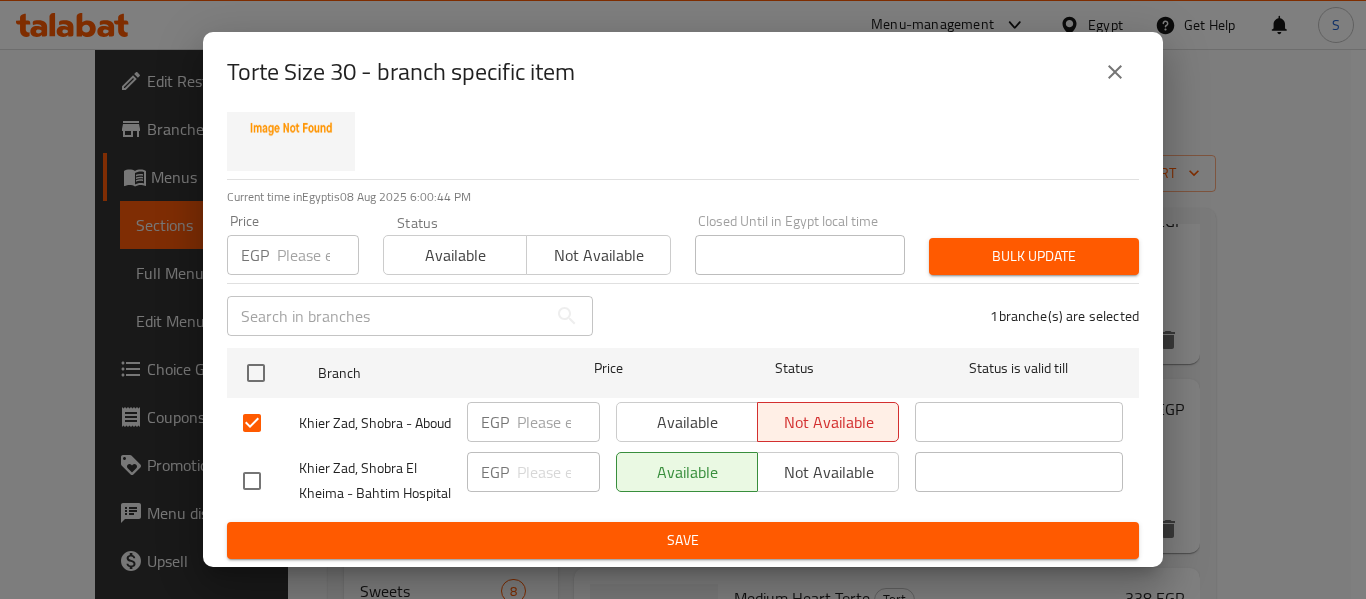 click on "Save" at bounding box center (683, 540) 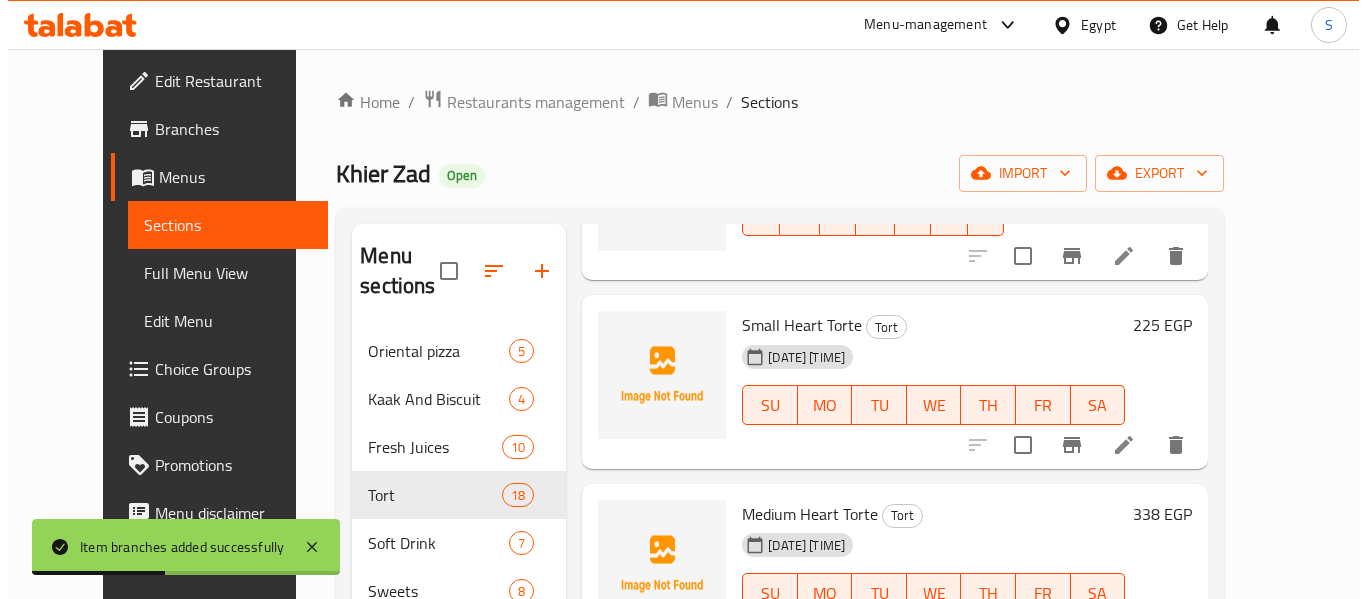 scroll, scrollTop: 2200, scrollLeft: 0, axis: vertical 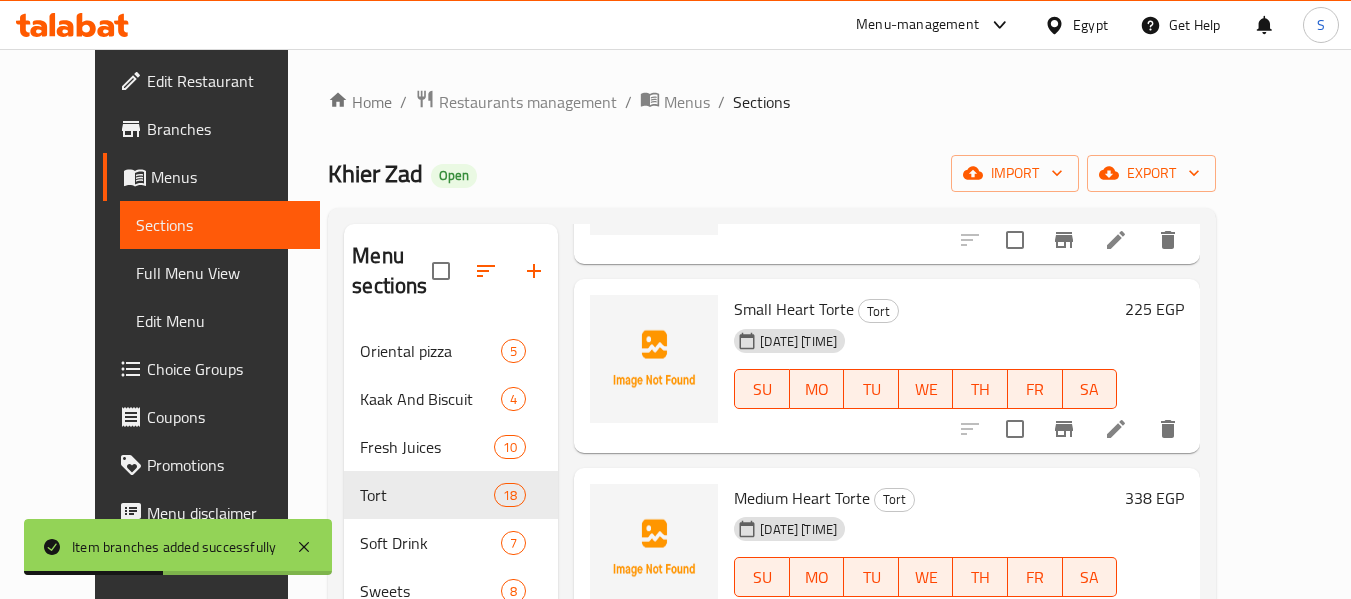 click 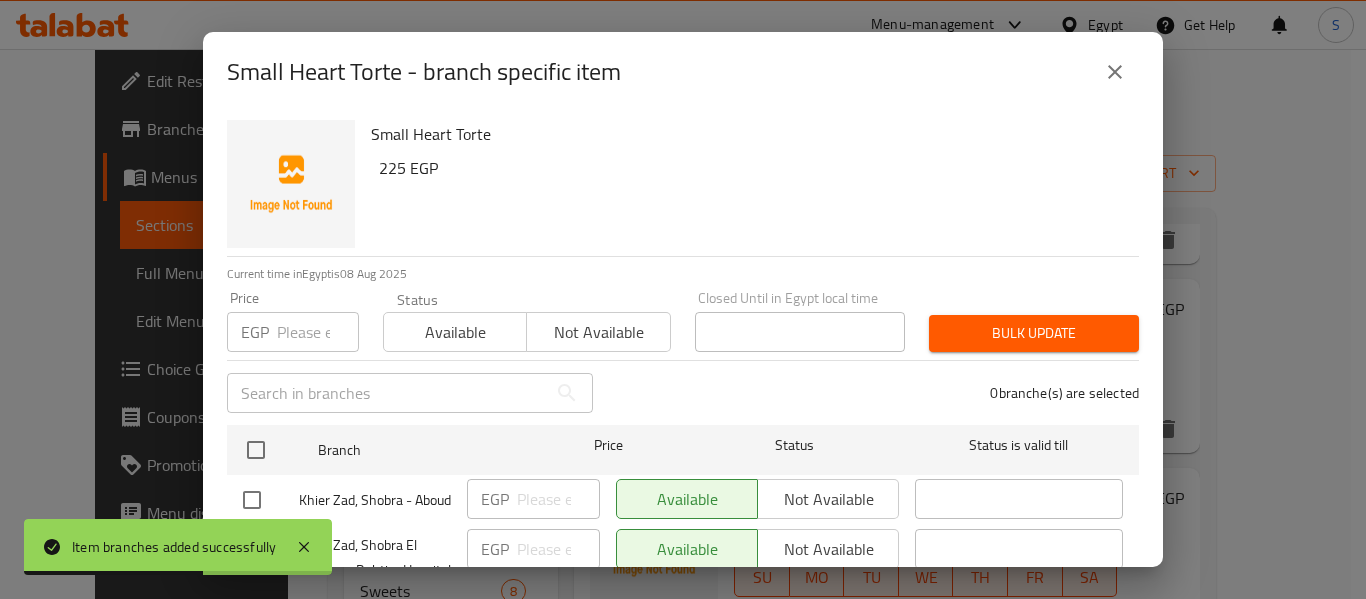 click at bounding box center (252, 500) 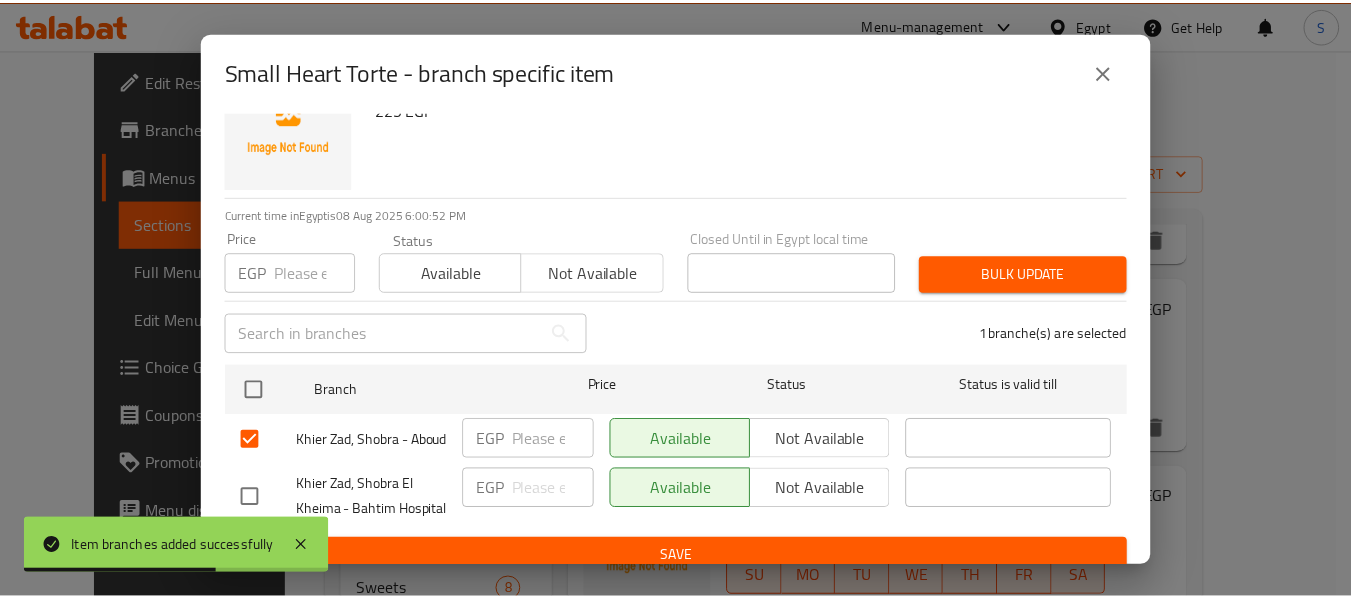 scroll, scrollTop: 118, scrollLeft: 0, axis: vertical 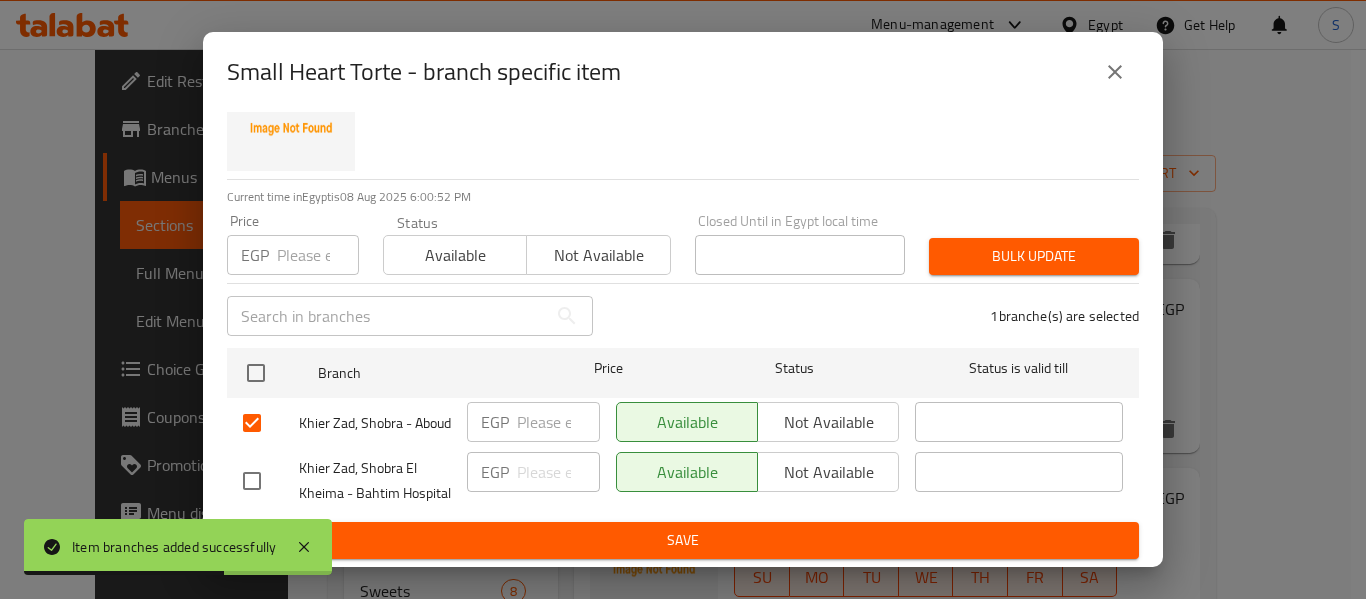 click on "Not available" at bounding box center [828, 422] 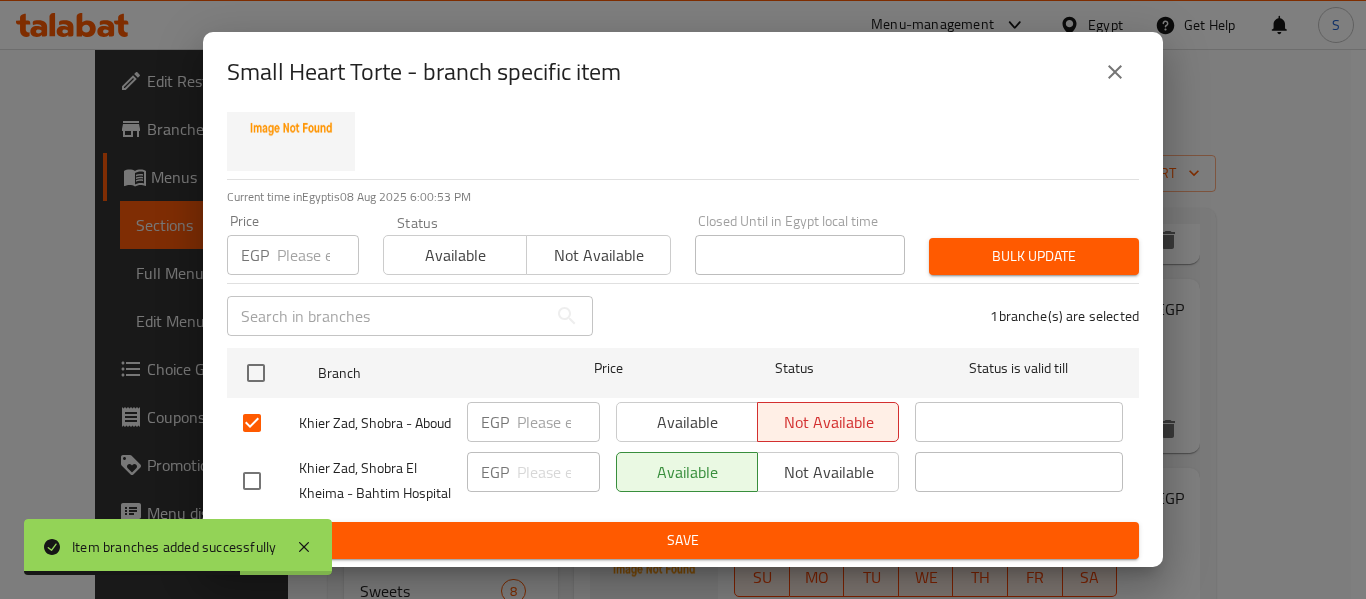 click on "Save" at bounding box center [683, 540] 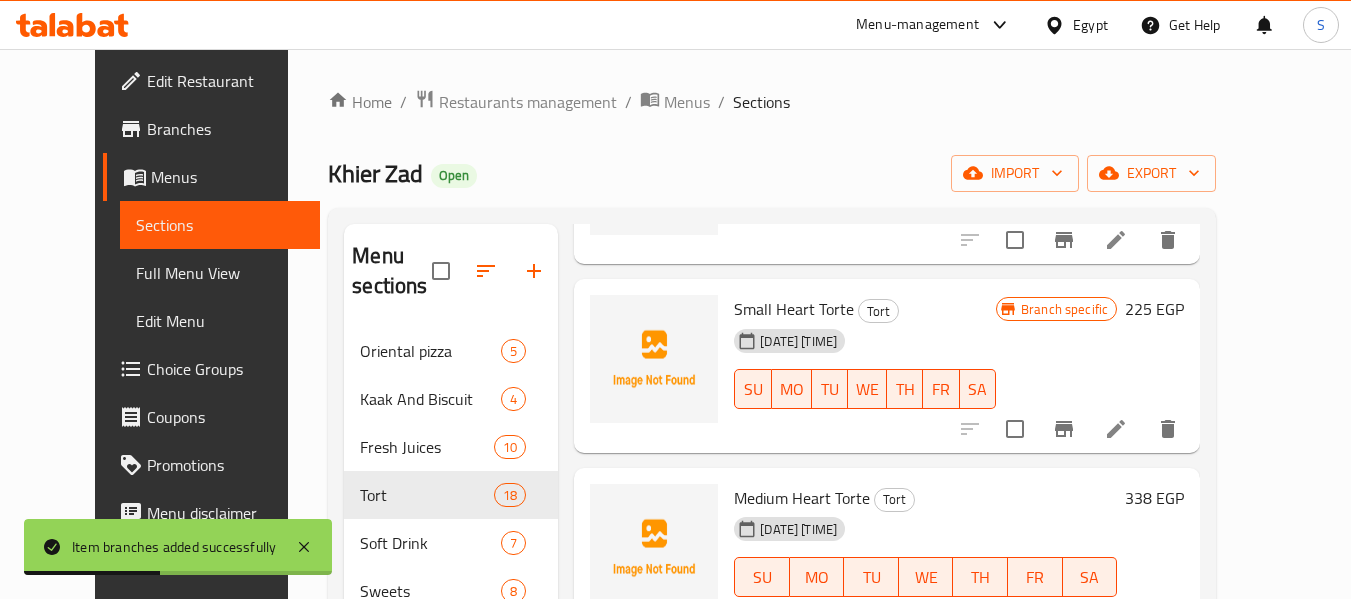 click on "Medium Heart Torte   Tort" at bounding box center [925, 498] 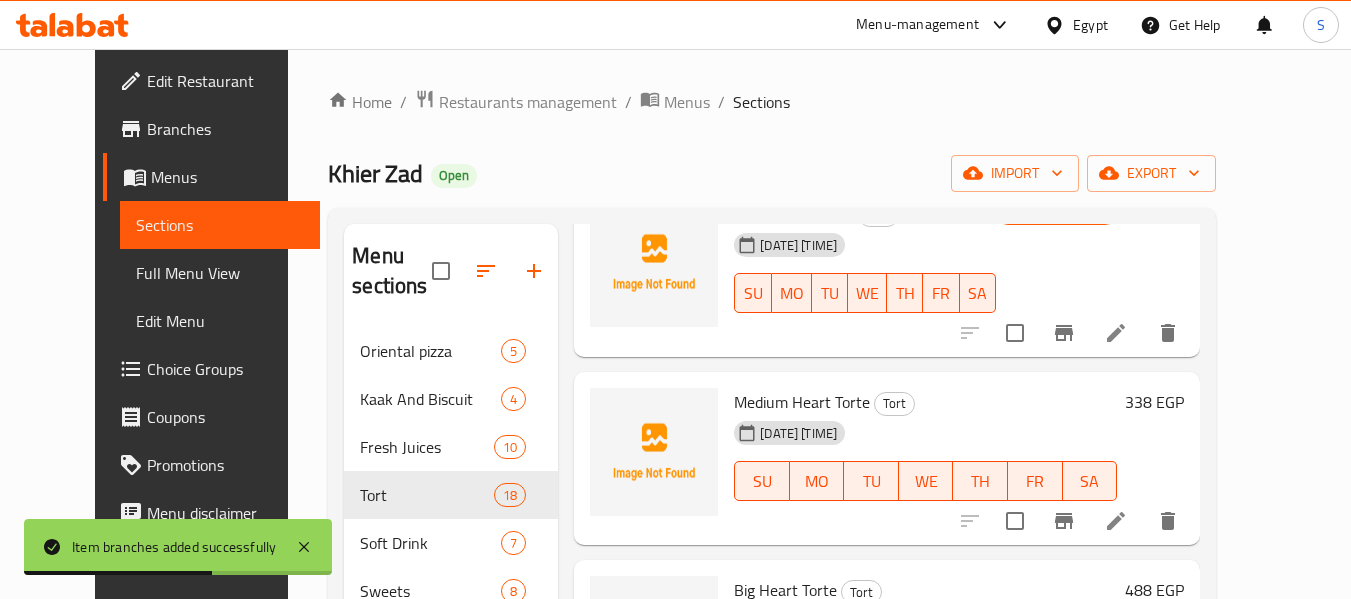 scroll, scrollTop: 2200, scrollLeft: 0, axis: vertical 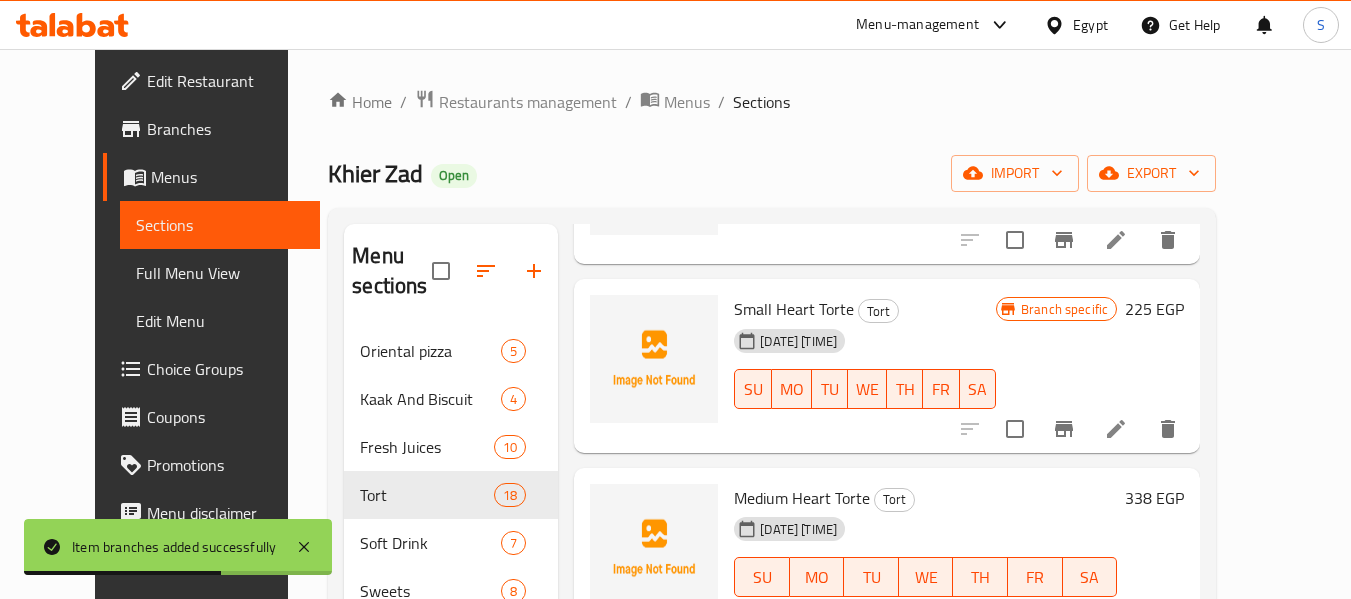 click on "Medium Heart Torte   Tort" at bounding box center [925, 498] 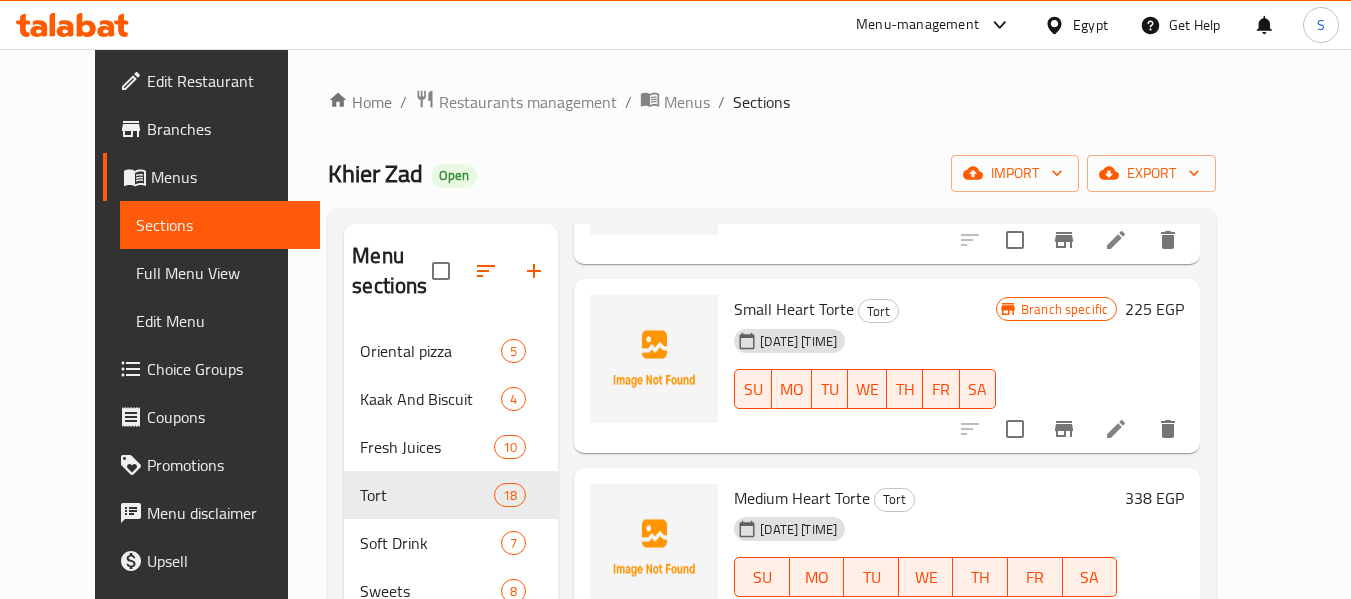 click on "[DATE] [TIME] SU MO TU WE TH FR SA" at bounding box center (865, 375) 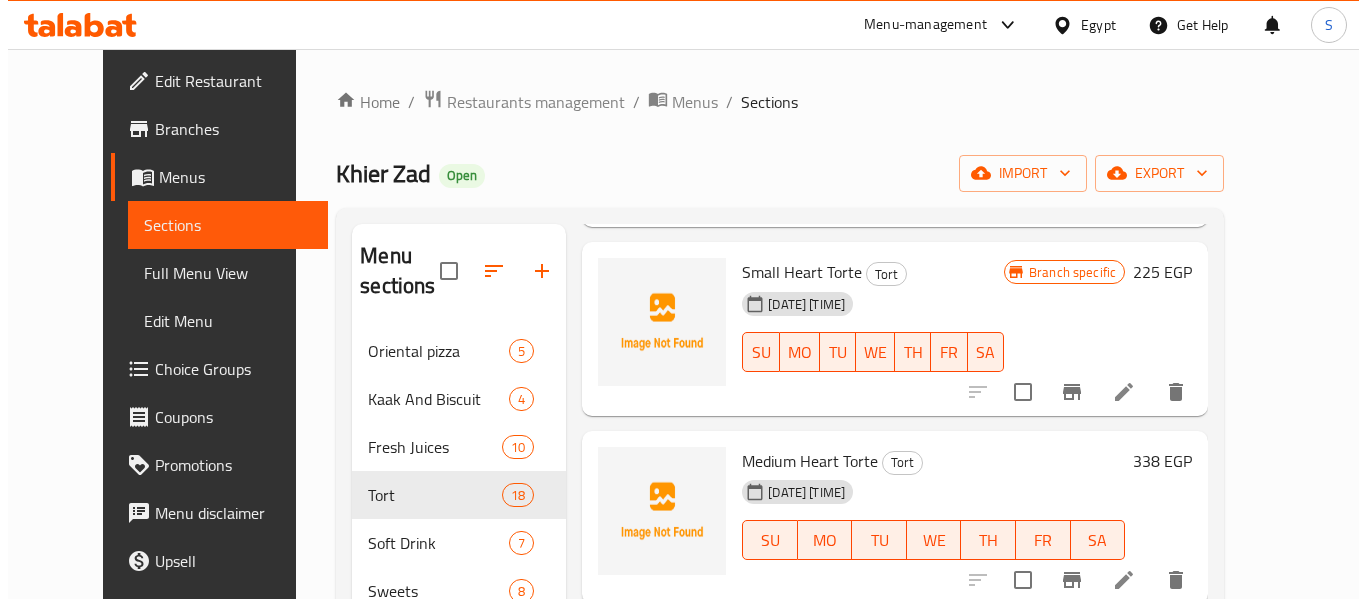 scroll, scrollTop: 2300, scrollLeft: 0, axis: vertical 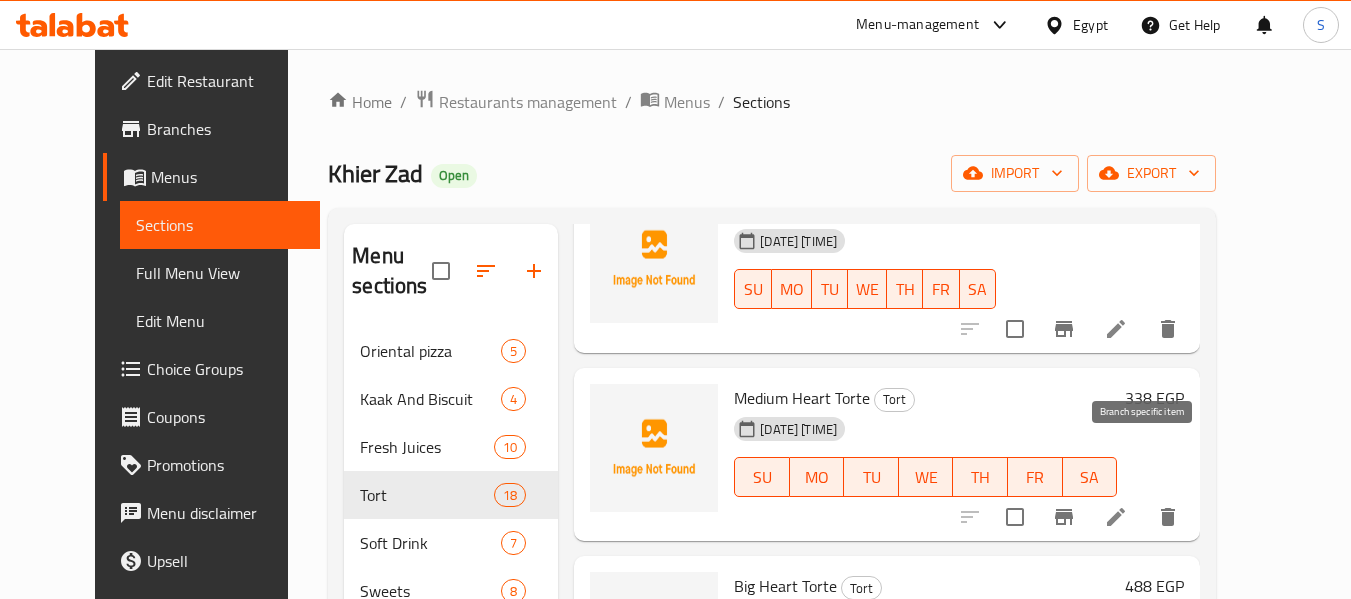 click 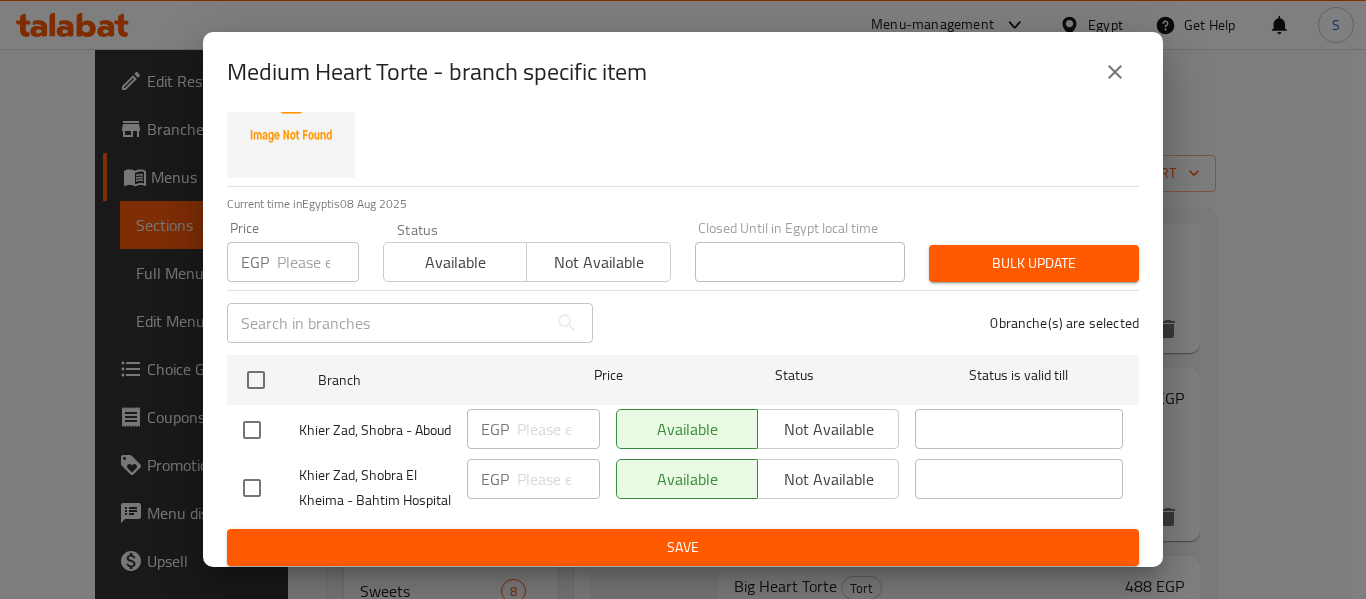 scroll, scrollTop: 100, scrollLeft: 0, axis: vertical 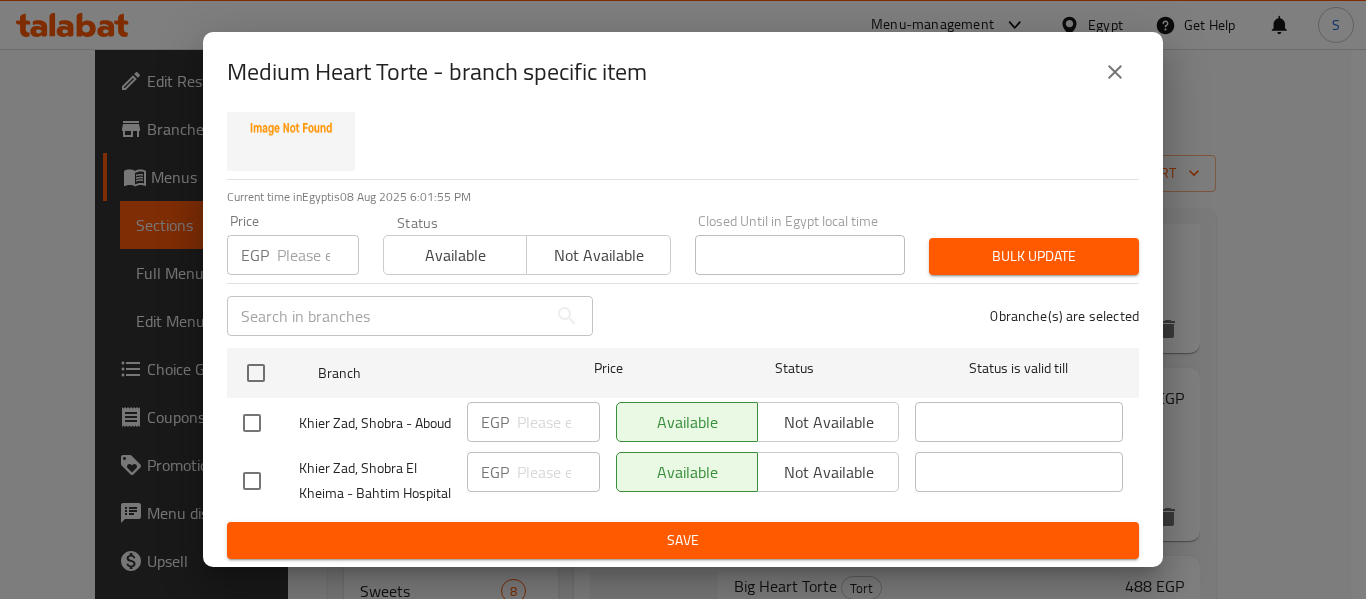 click at bounding box center (252, 423) 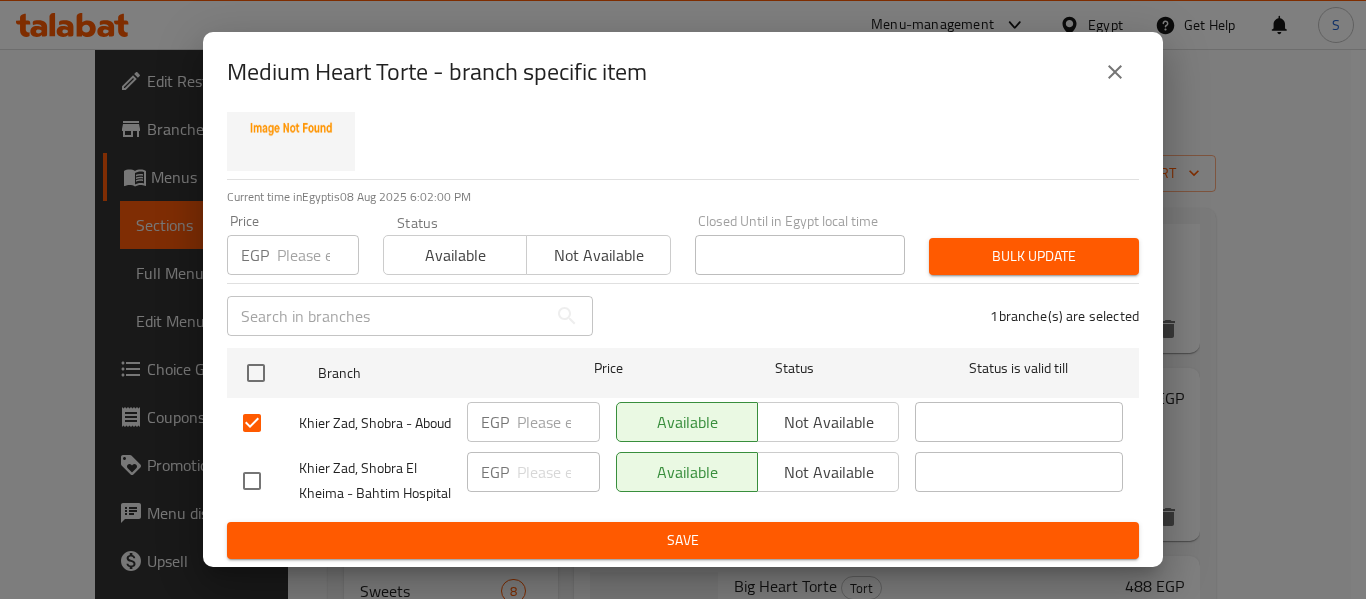 click on "Not available" at bounding box center [828, 422] 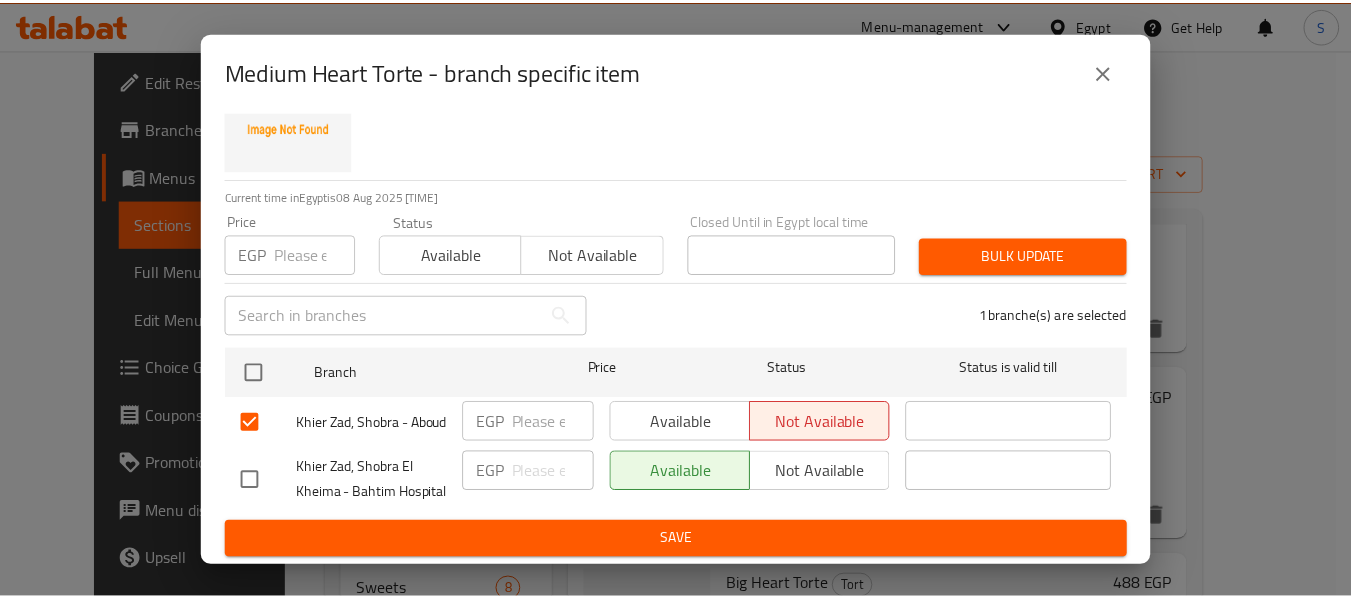 scroll, scrollTop: 118, scrollLeft: 0, axis: vertical 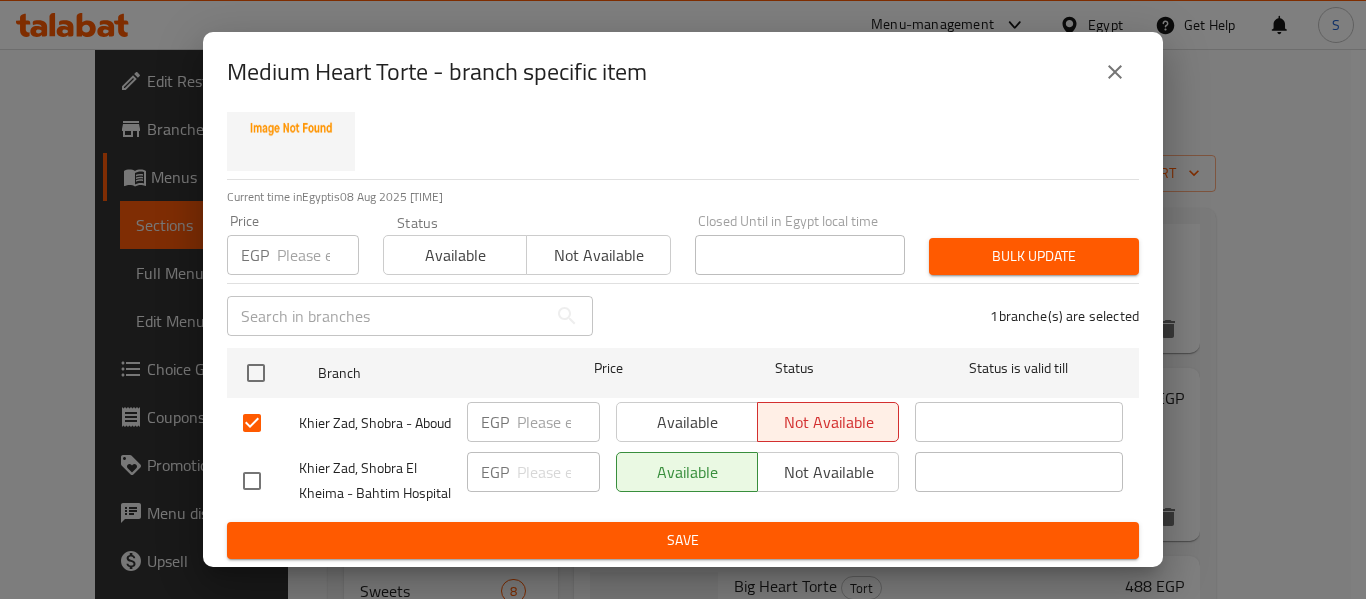 click on "Save" at bounding box center [683, 540] 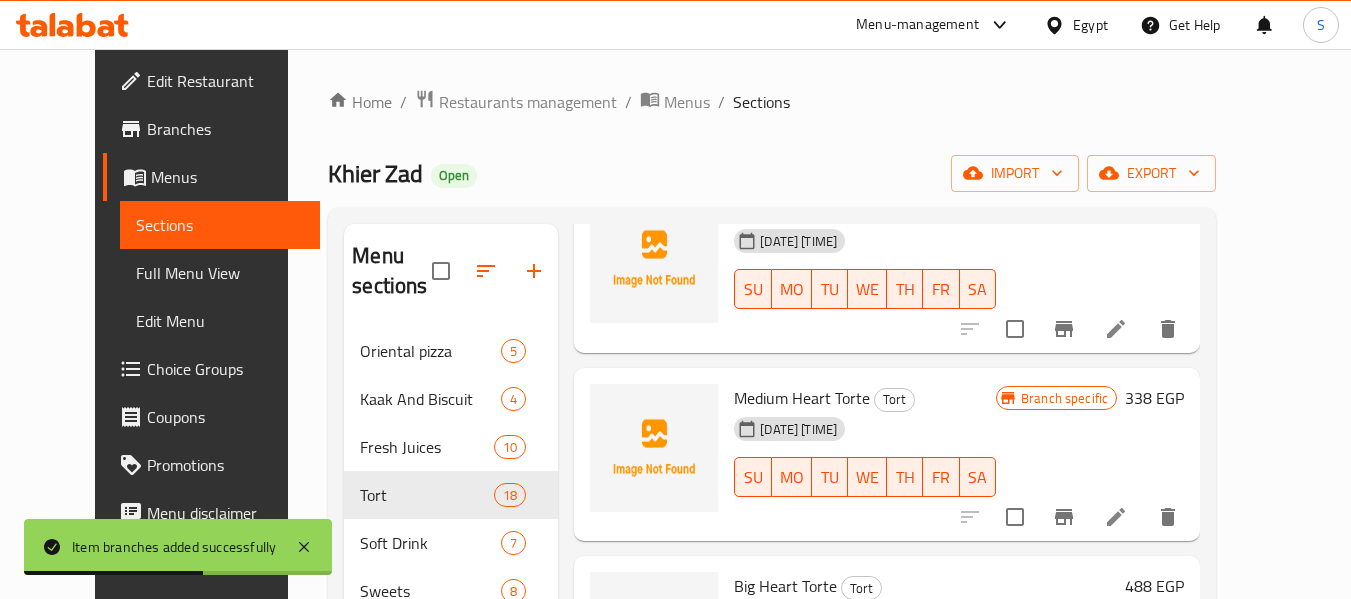 click on "Big Heart Torte   Tort" at bounding box center (925, 586) 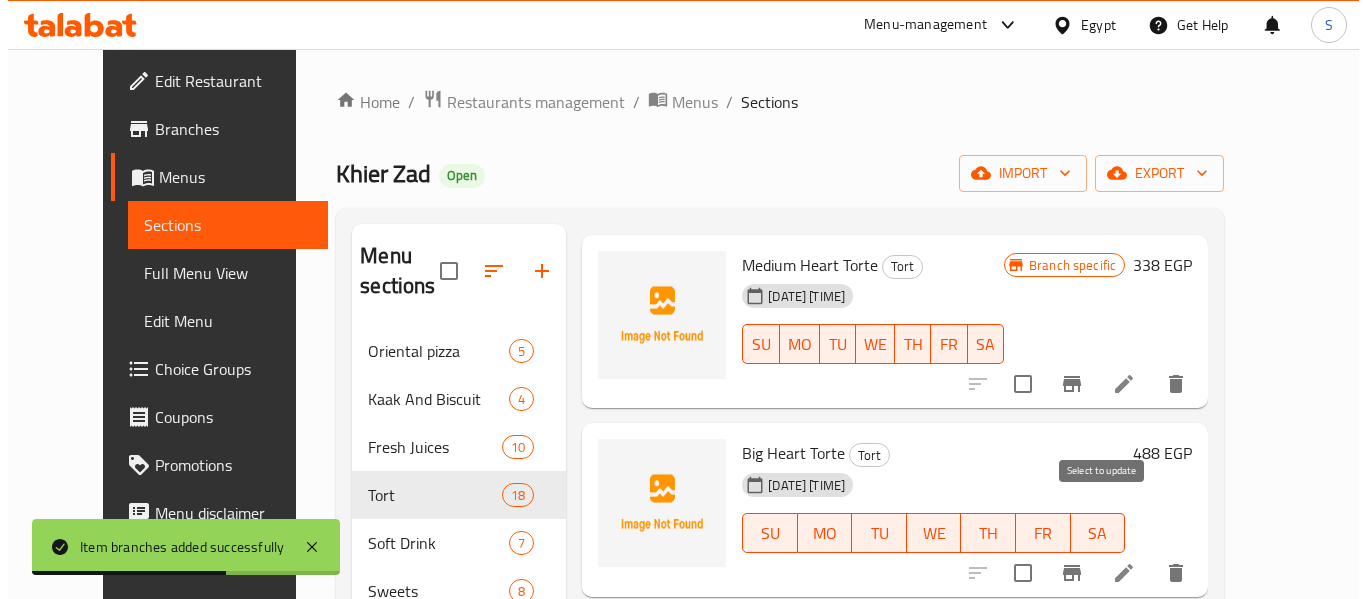 scroll, scrollTop: 2600, scrollLeft: 0, axis: vertical 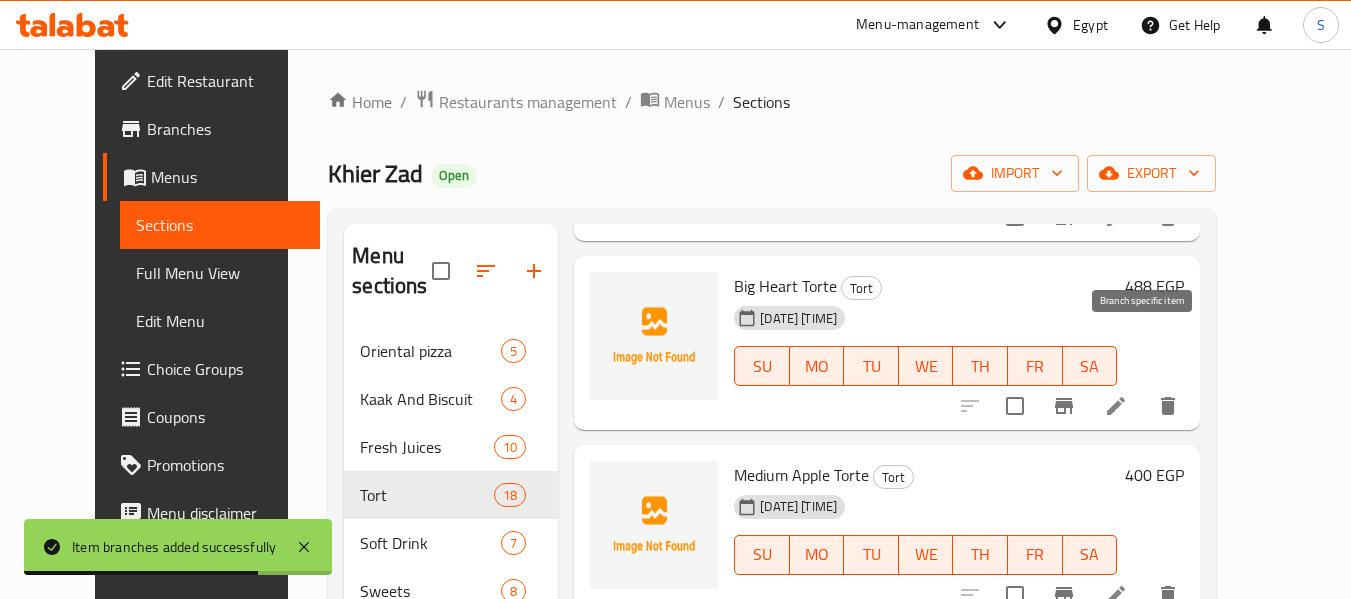 click 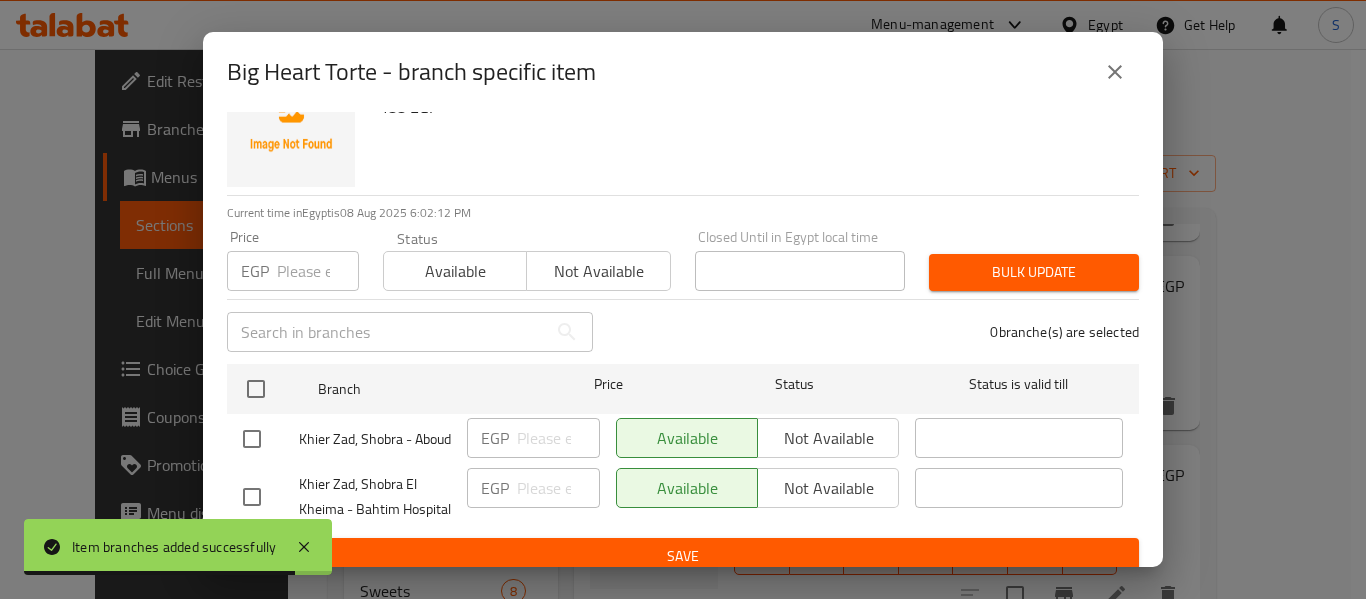 scroll, scrollTop: 118, scrollLeft: 0, axis: vertical 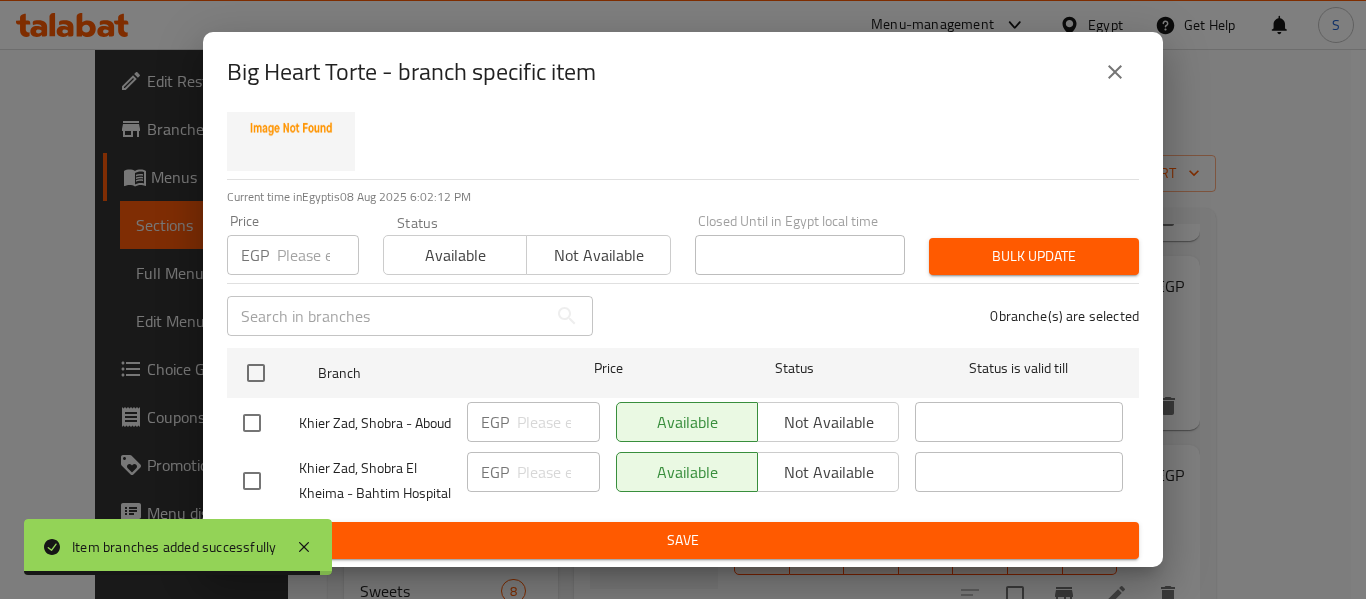 click at bounding box center [252, 423] 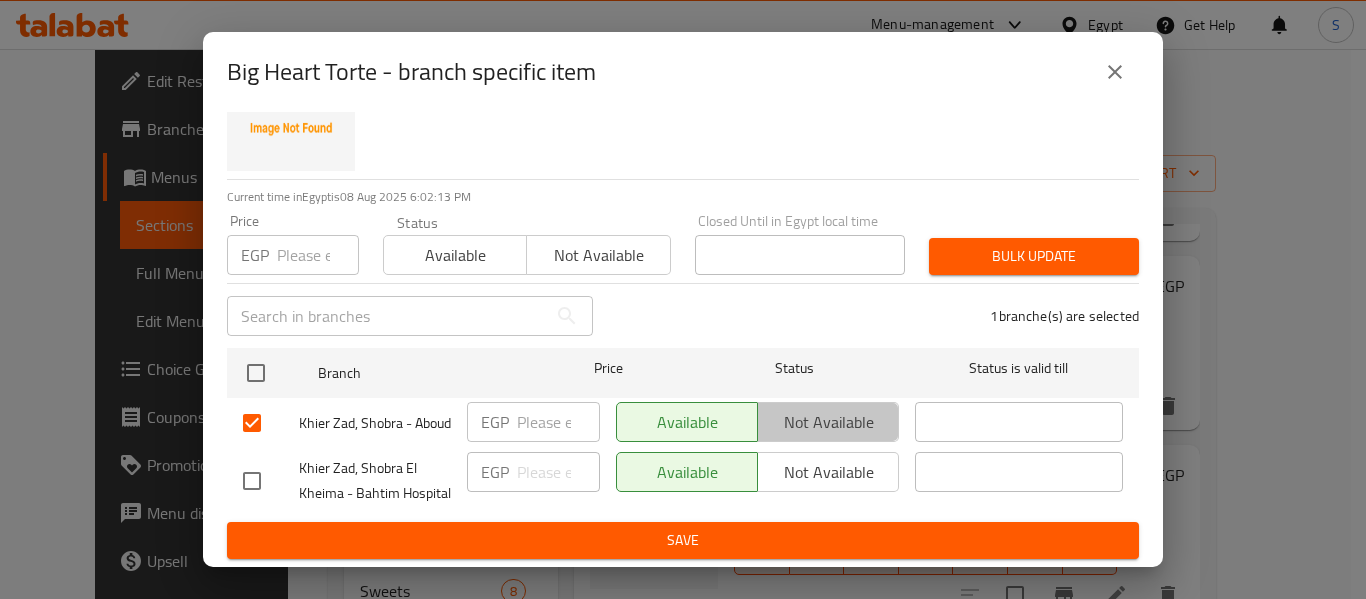 click on "Not available" at bounding box center (828, 422) 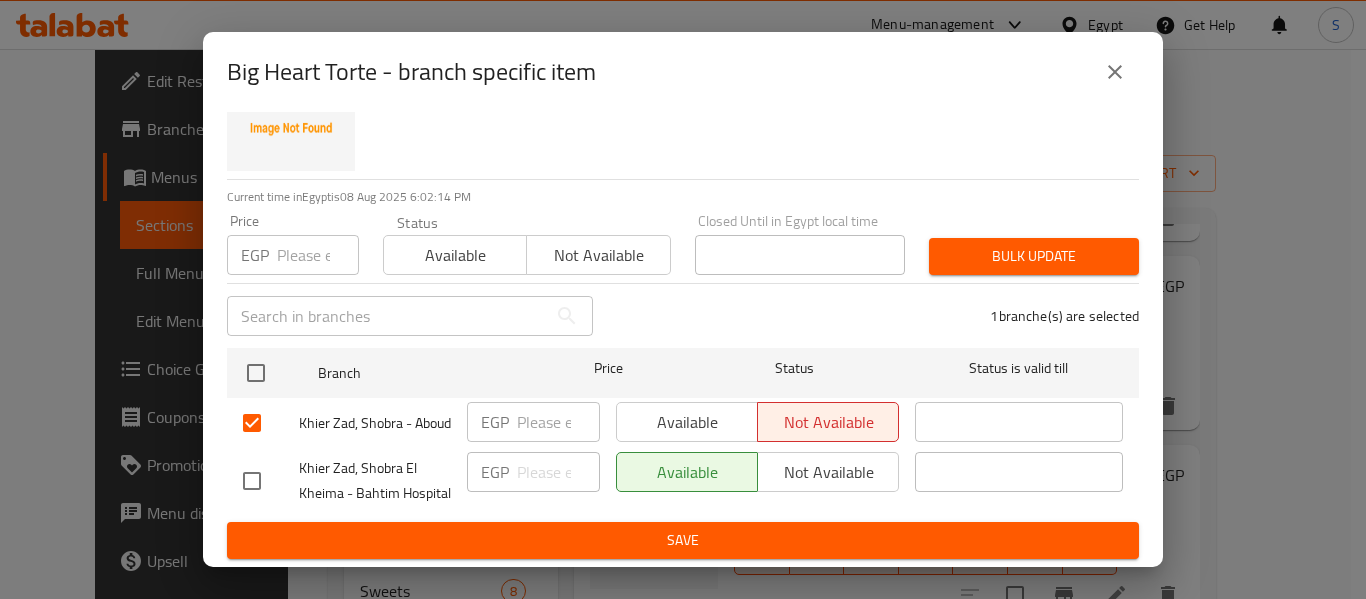 click on "Save" at bounding box center [683, 540] 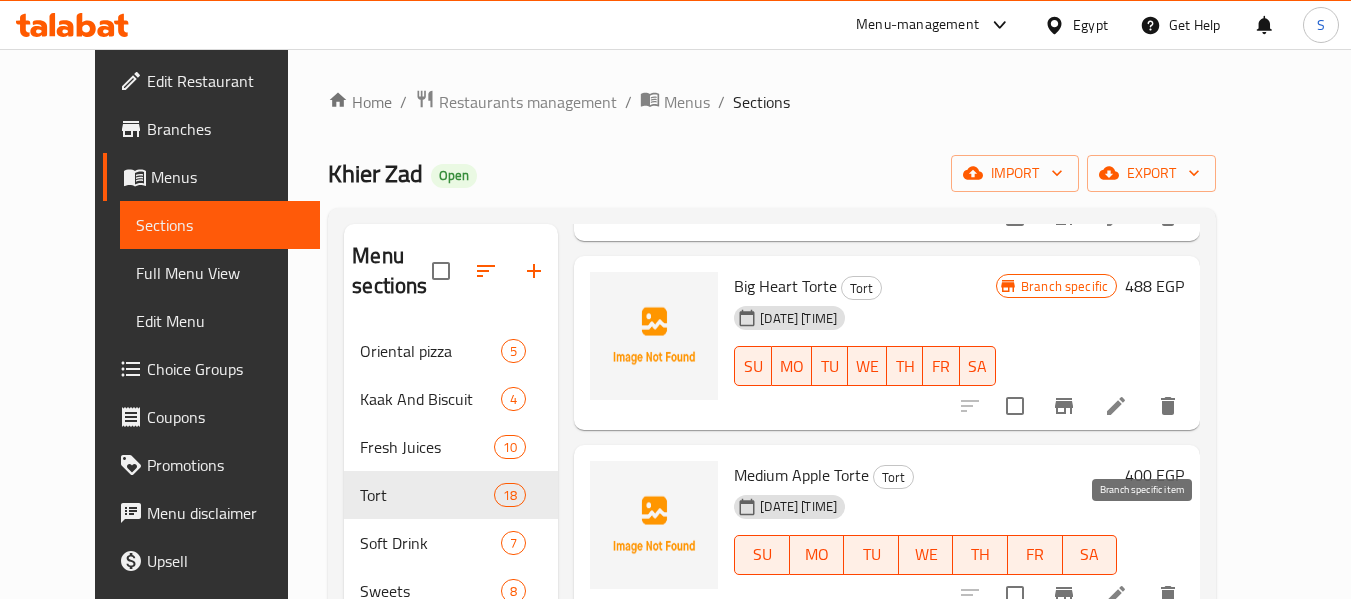 click 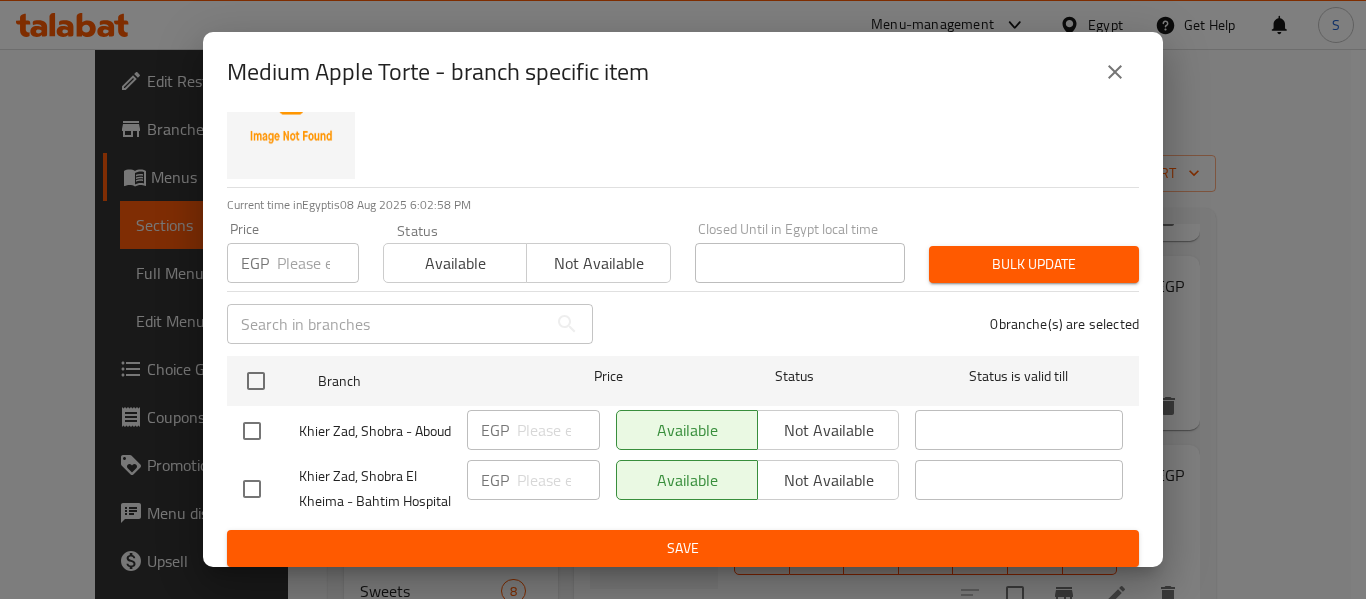 scroll, scrollTop: 100, scrollLeft: 0, axis: vertical 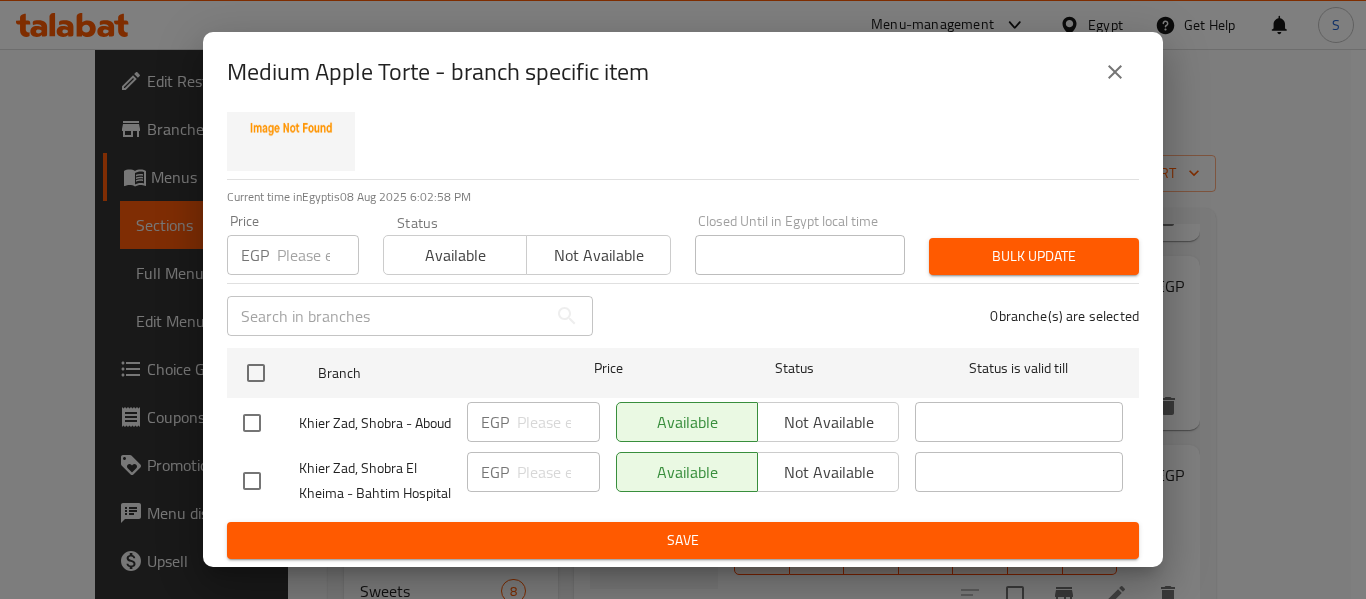 click at bounding box center (252, 423) 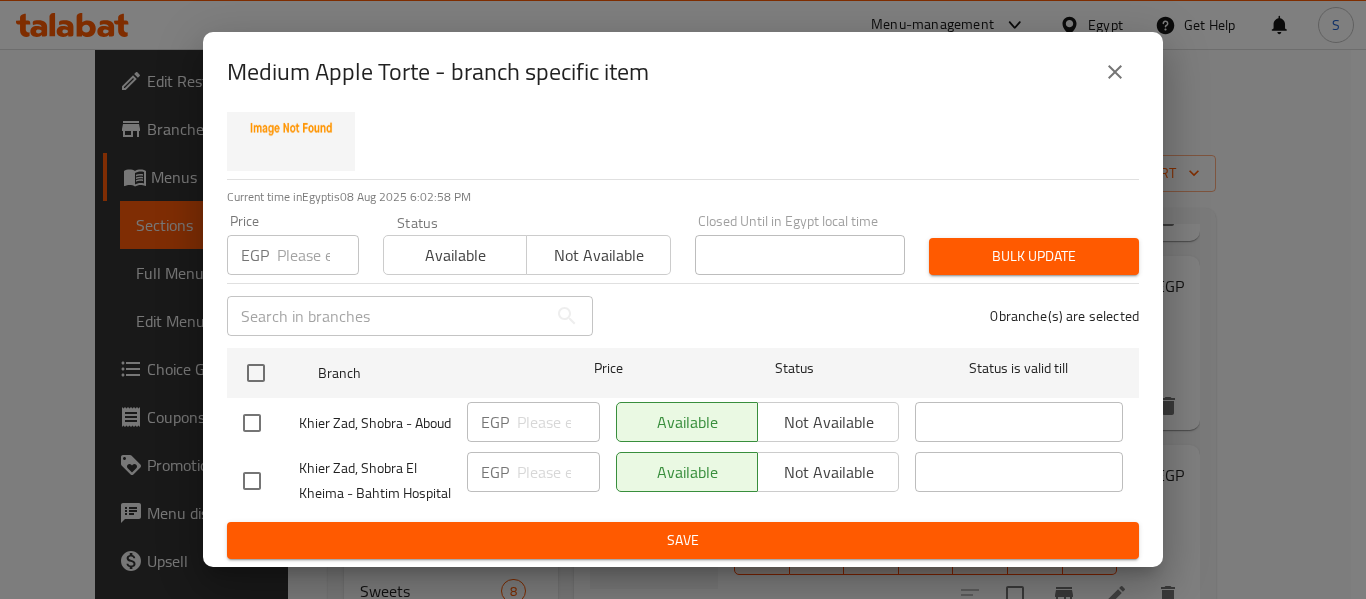 checkbox on "true" 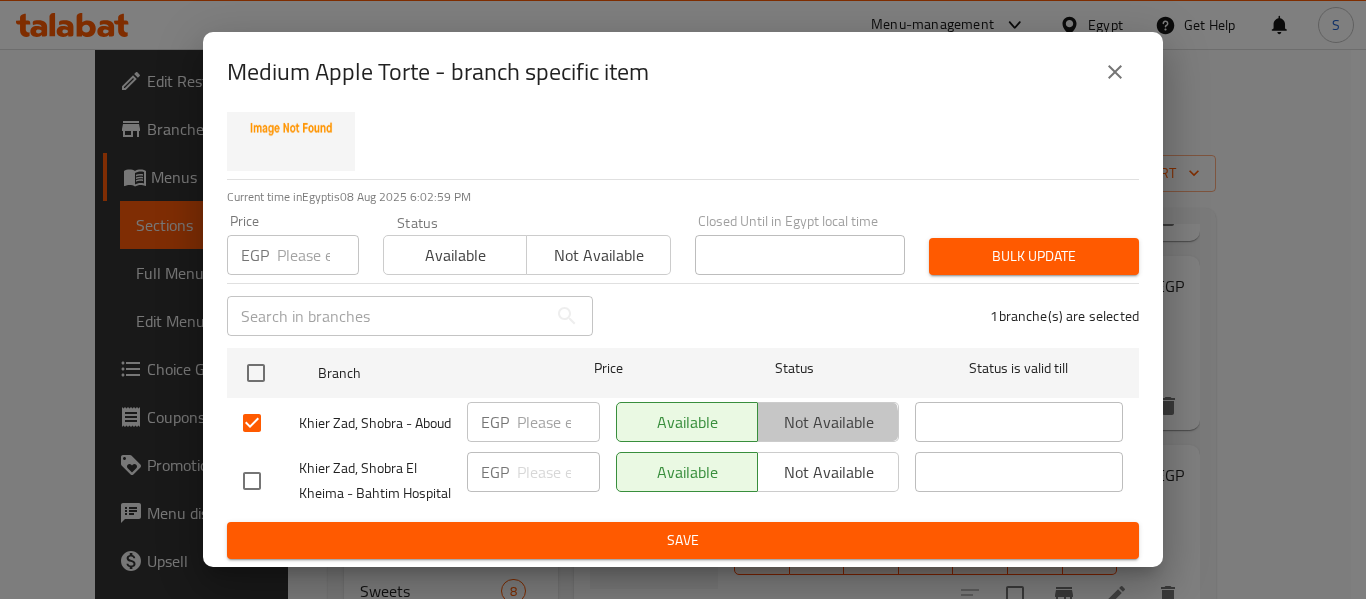click on "Not available" at bounding box center [828, 422] 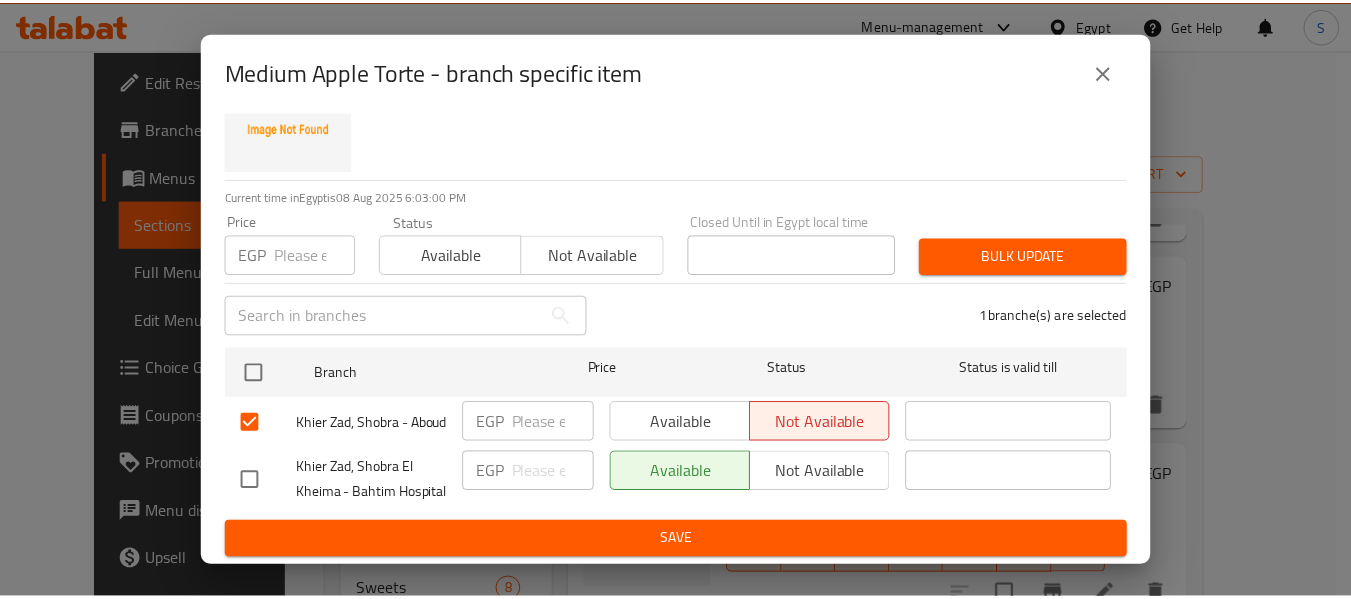 scroll, scrollTop: 118, scrollLeft: 0, axis: vertical 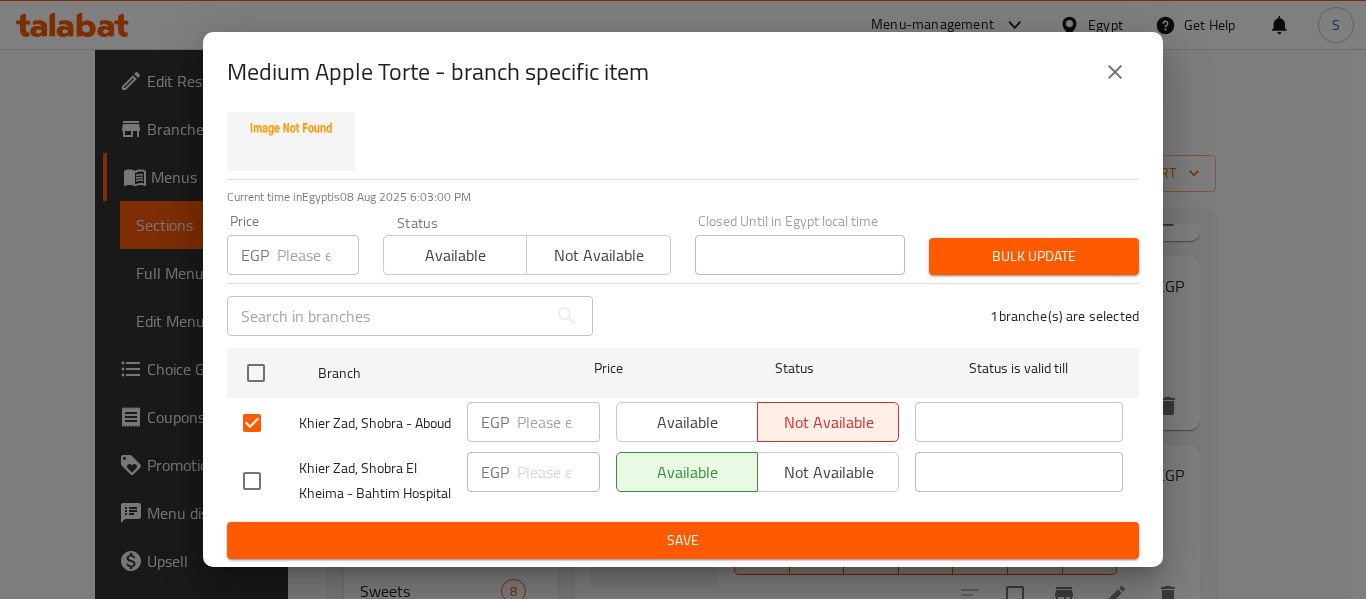 click on "Save" at bounding box center [683, 540] 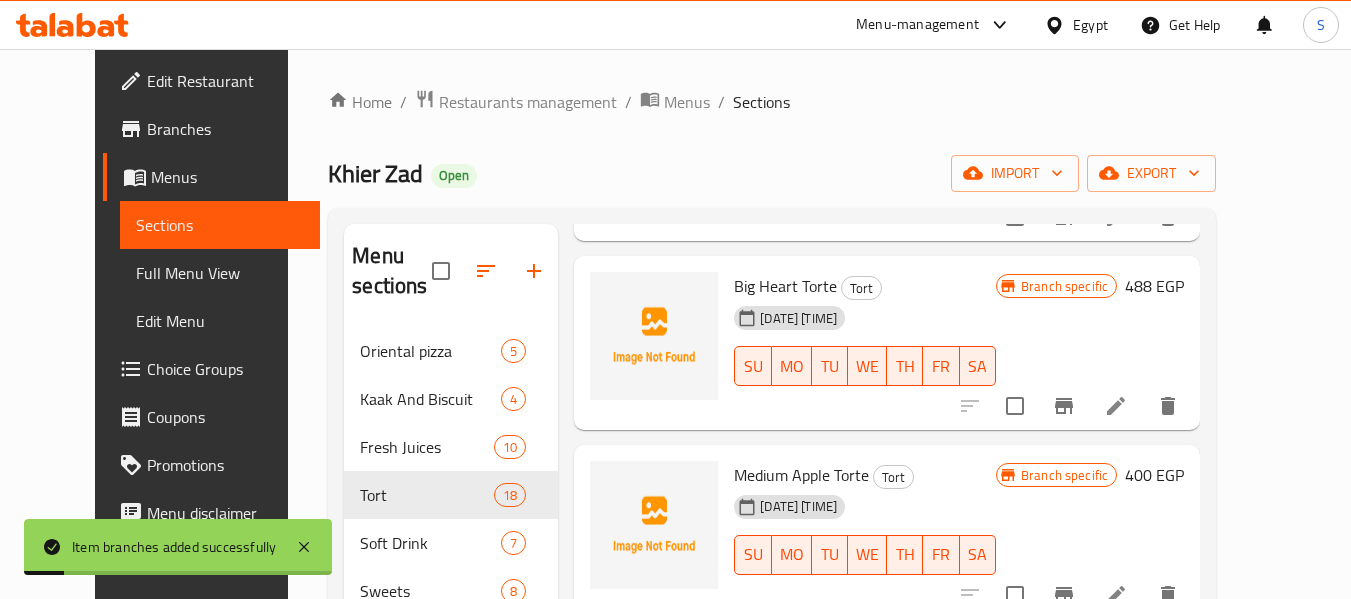 scroll, scrollTop: 2673, scrollLeft: 0, axis: vertical 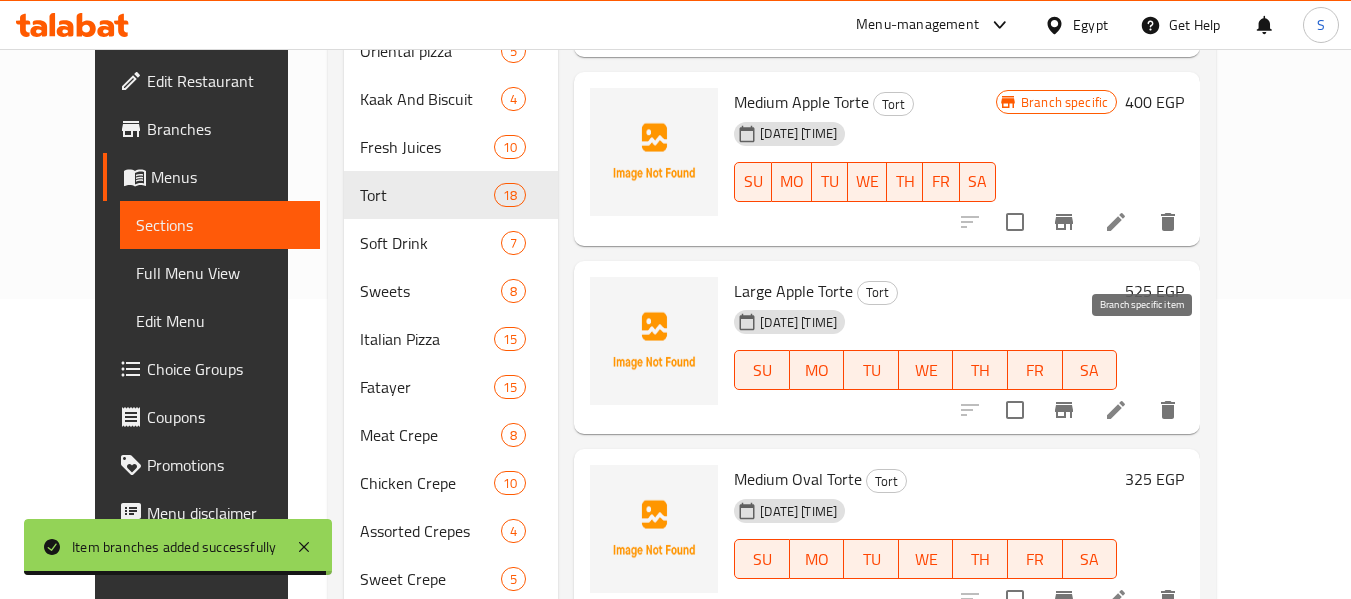 click at bounding box center [1064, 410] 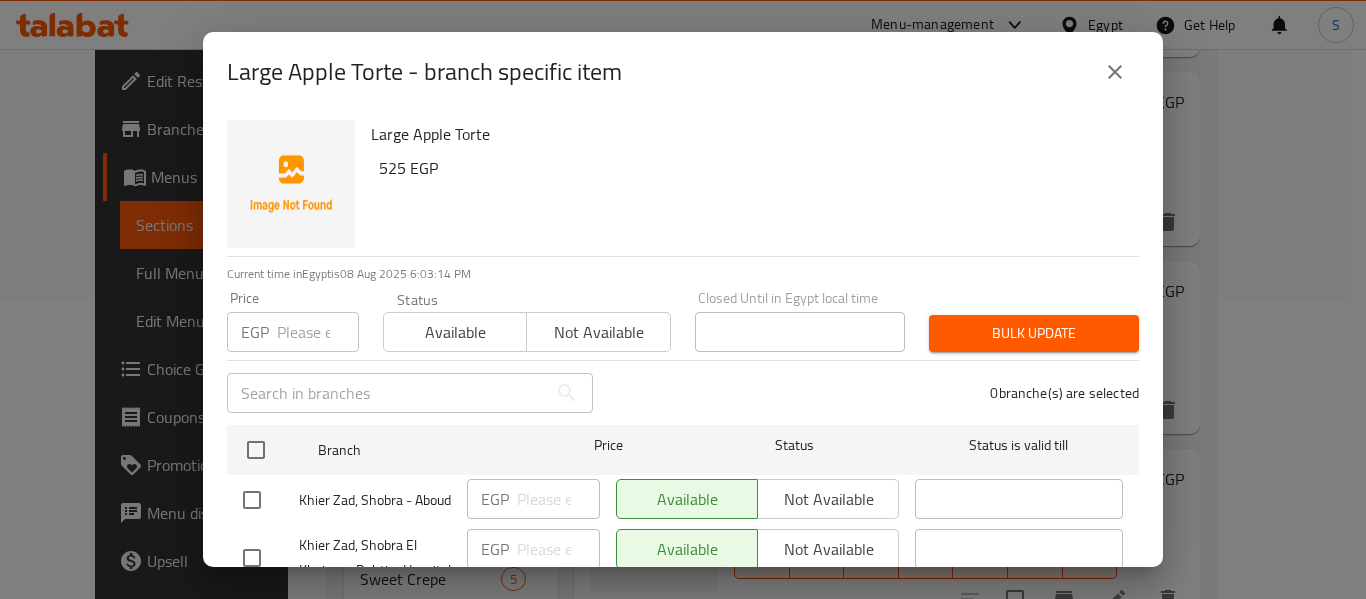 click at bounding box center (252, 500) 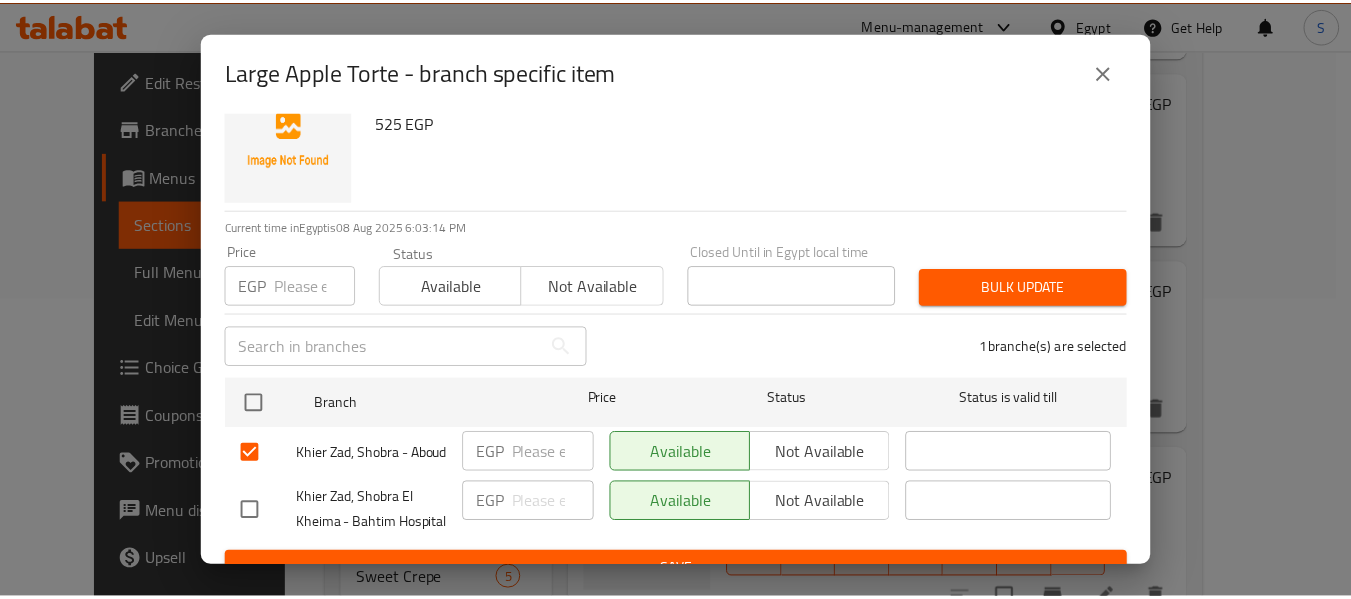 scroll, scrollTop: 118, scrollLeft: 0, axis: vertical 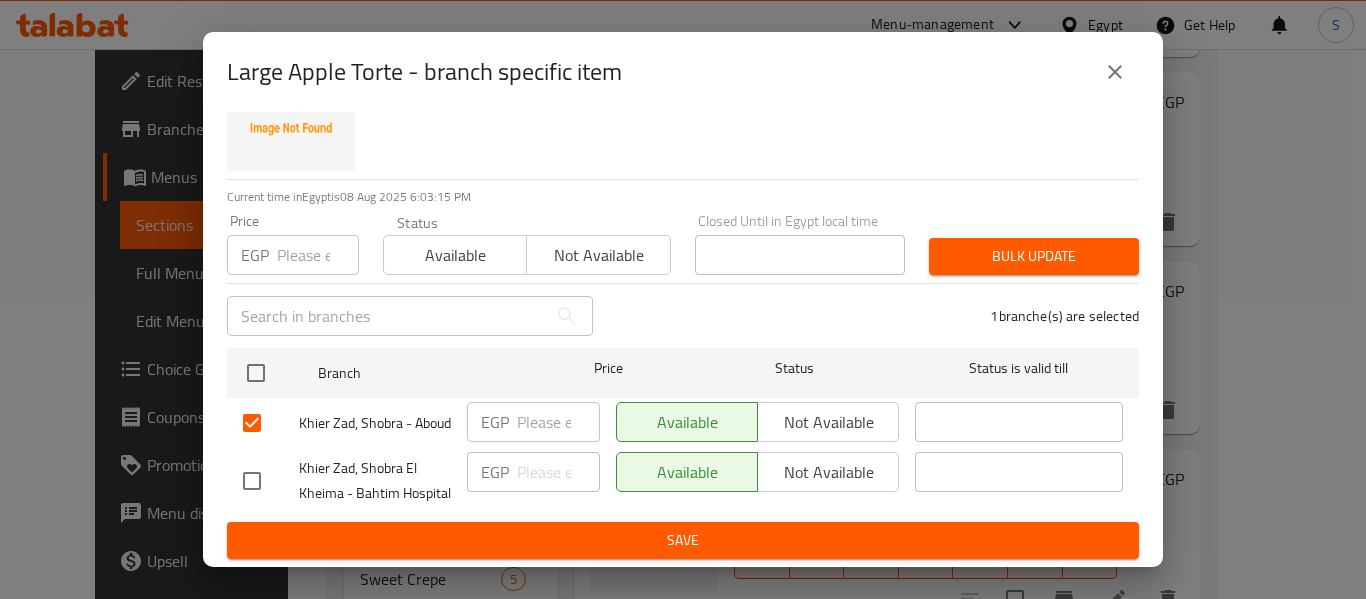 click on "Not available" at bounding box center [828, 422] 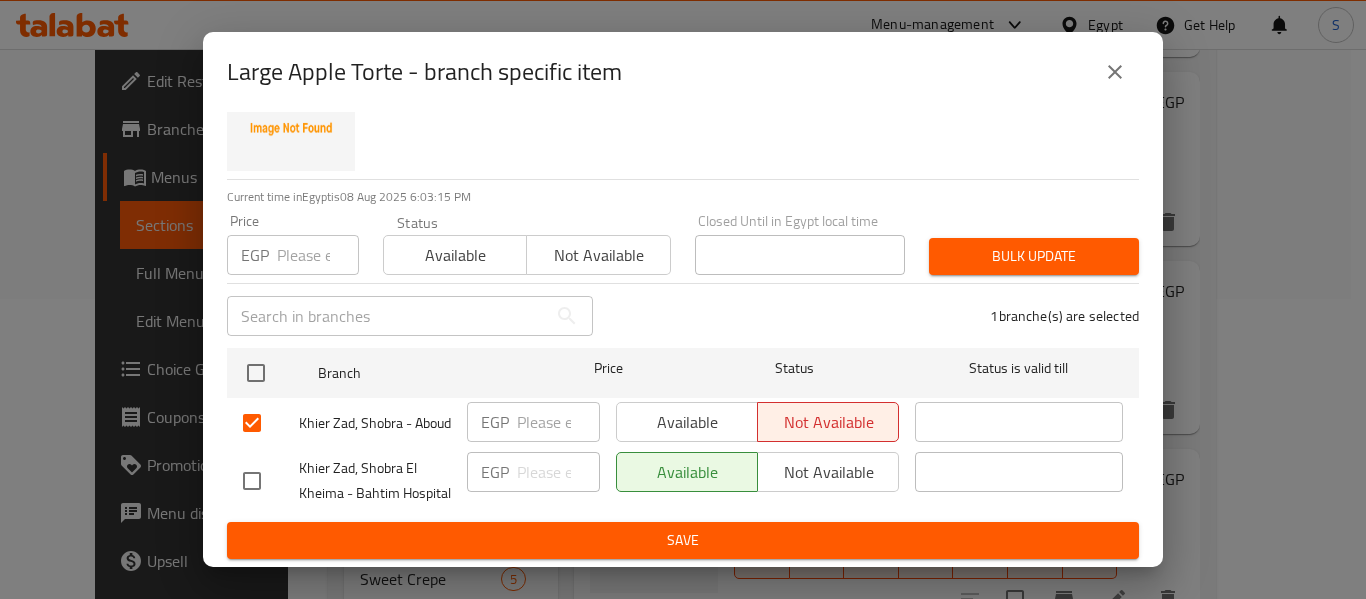 click on "Save" at bounding box center [683, 540] 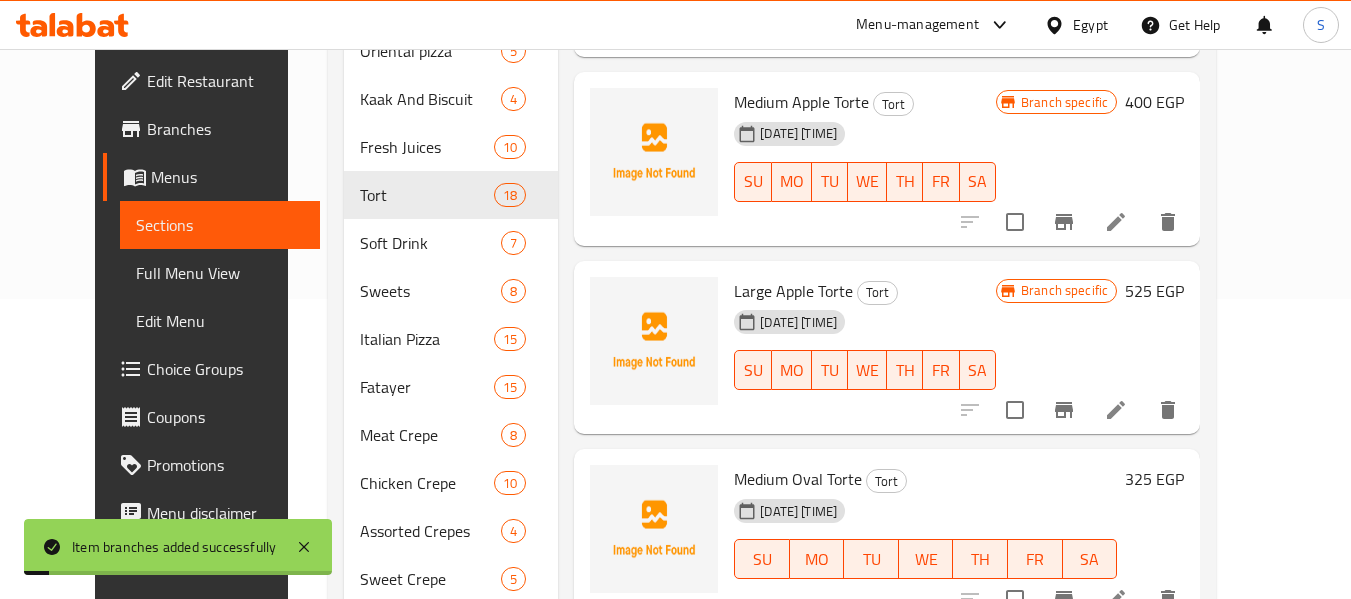 click on "Medium Oval Torte   Tort" at bounding box center [925, 479] 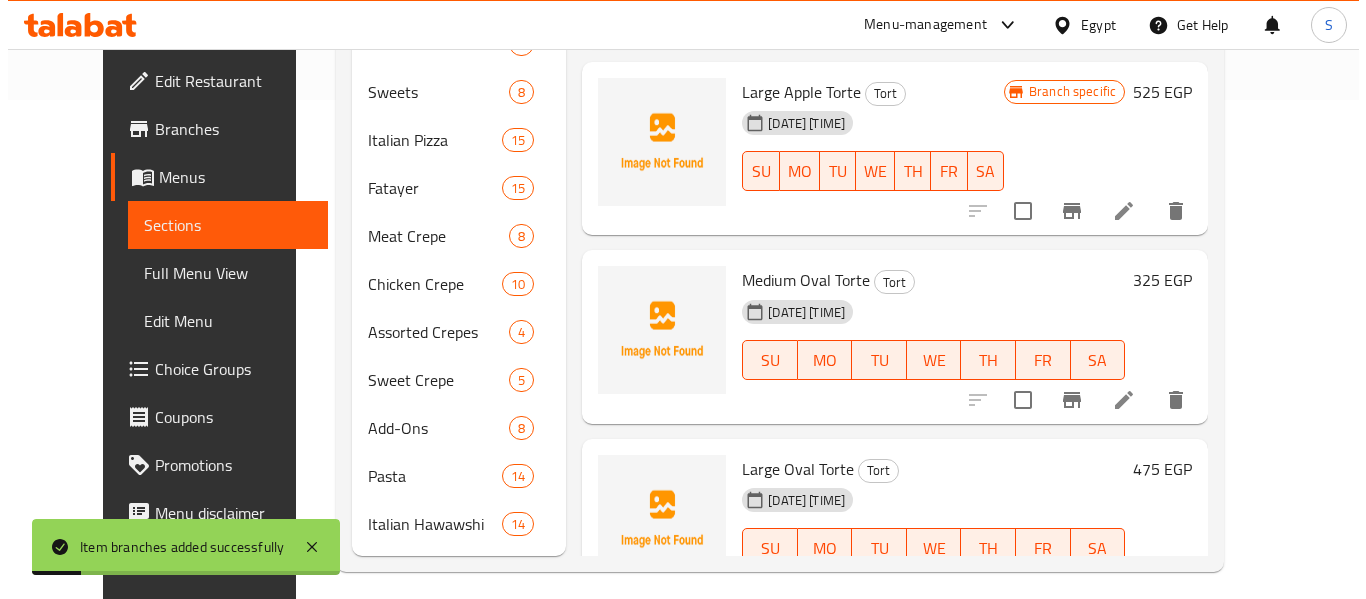scroll, scrollTop: 500, scrollLeft: 0, axis: vertical 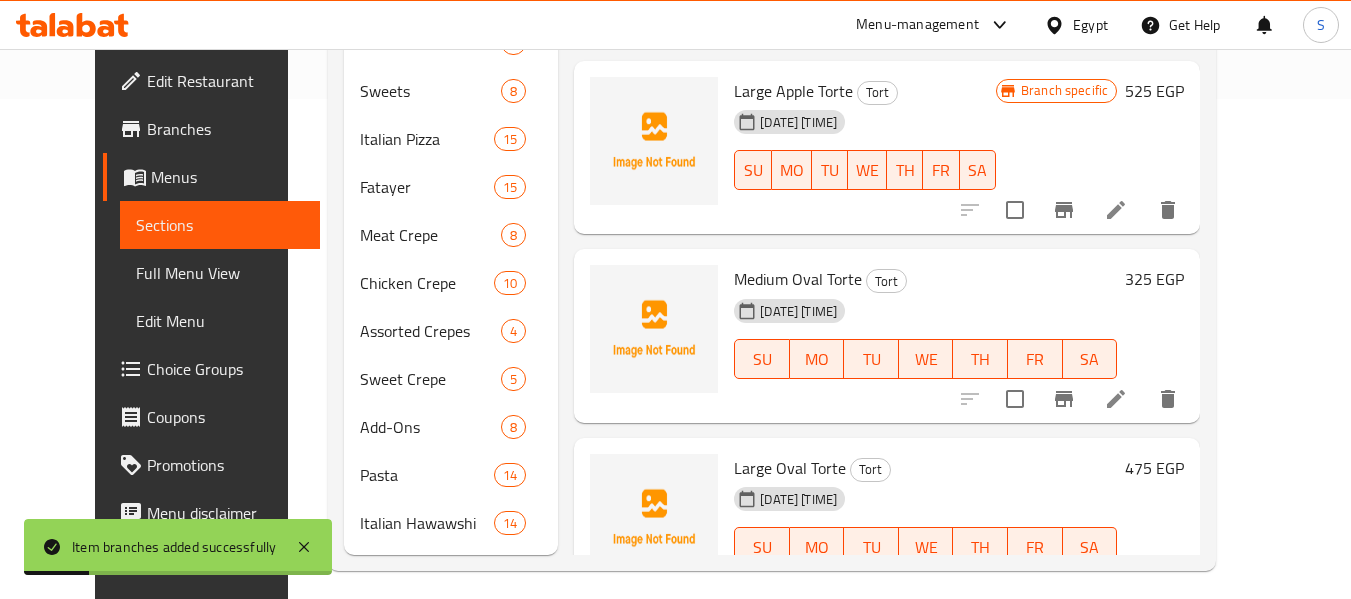 click 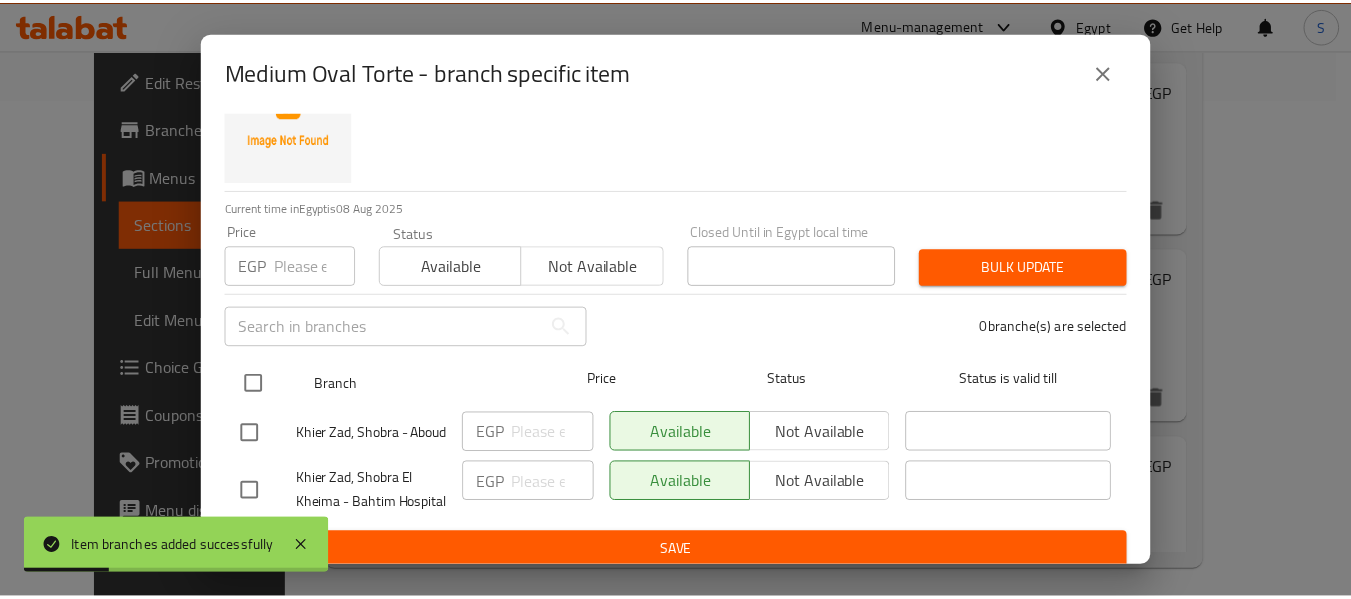 scroll, scrollTop: 118, scrollLeft: 0, axis: vertical 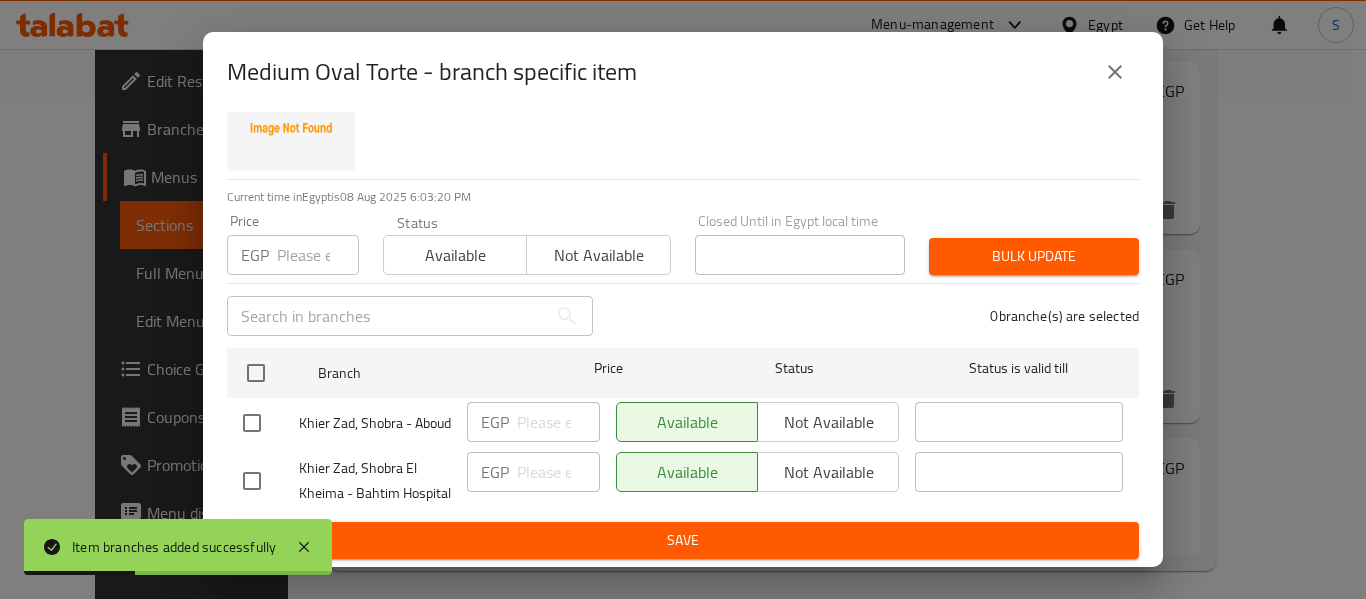 click at bounding box center (252, 423) 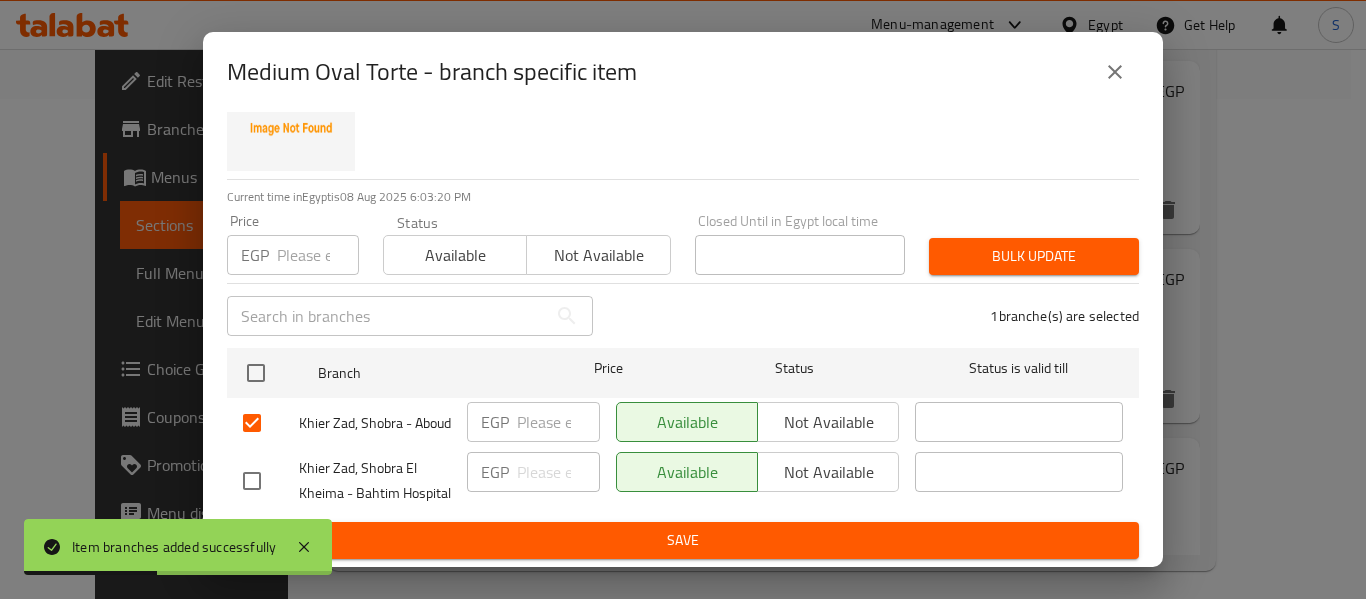 click on "Not available" at bounding box center [828, 422] 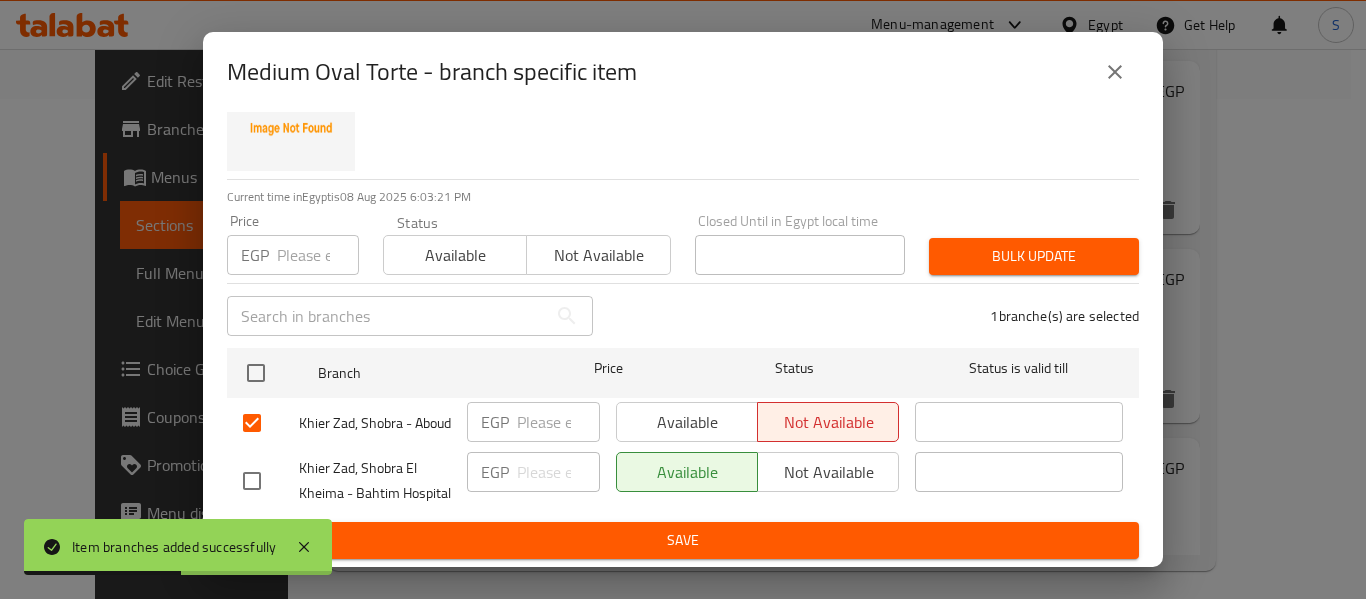 click on "Save" at bounding box center [683, 540] 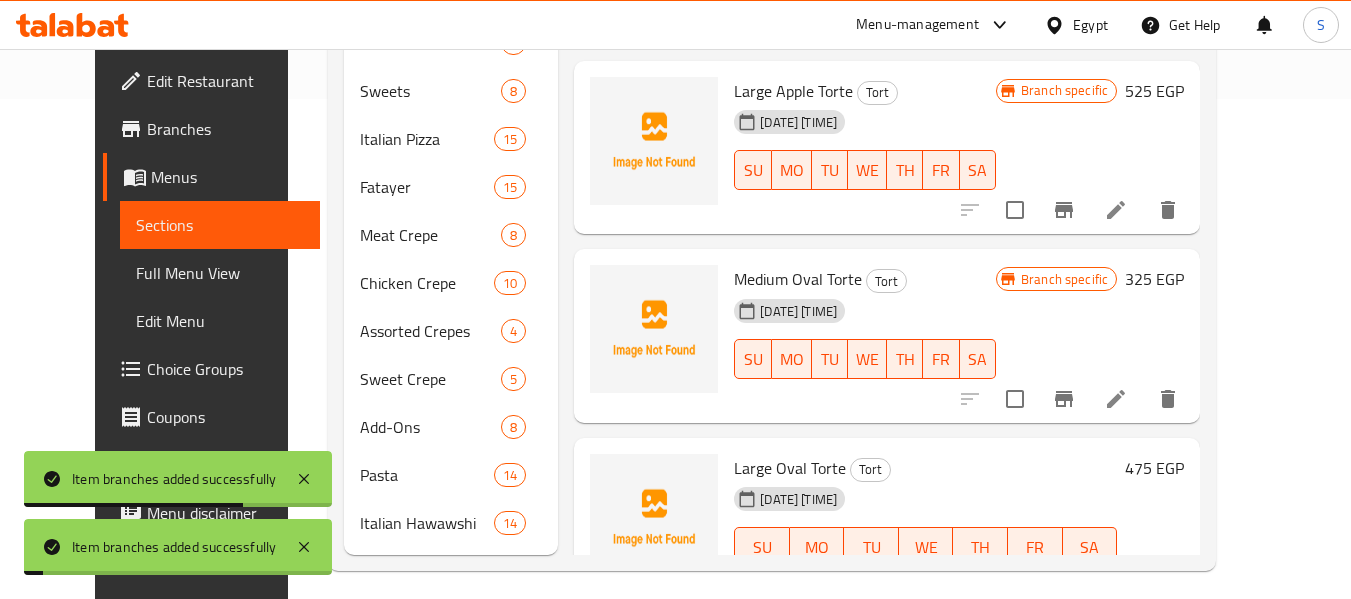 click on "Large Oval Torte   Tort" at bounding box center (925, 468) 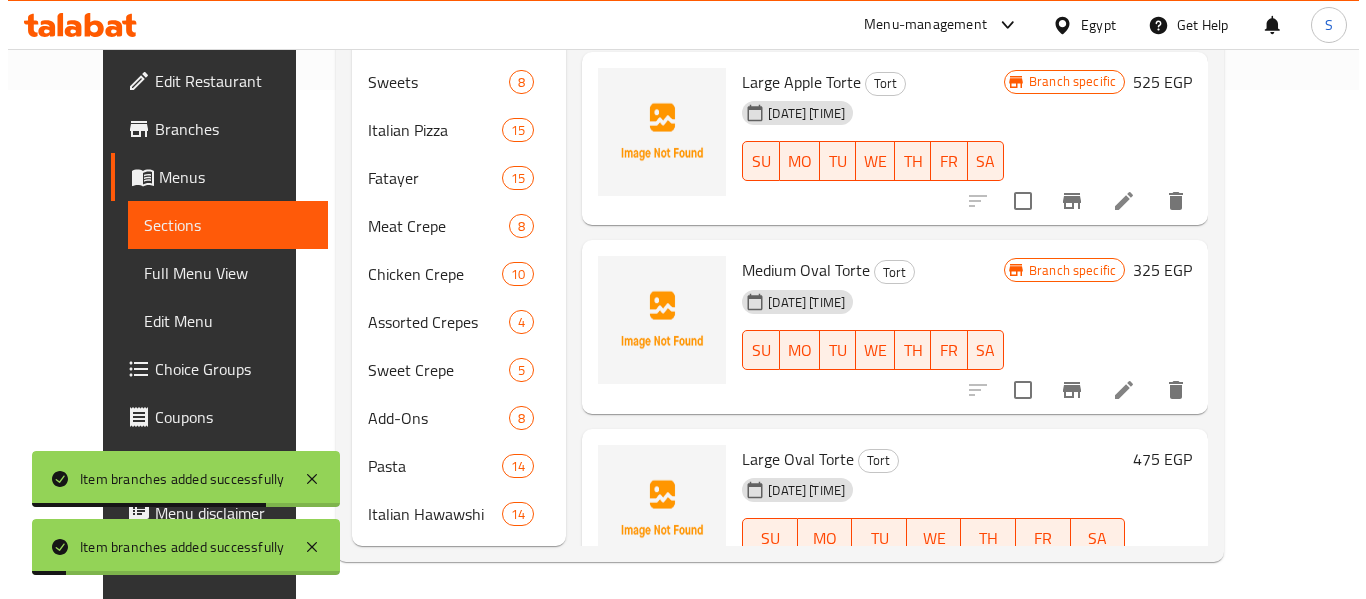 scroll, scrollTop: 512, scrollLeft: 0, axis: vertical 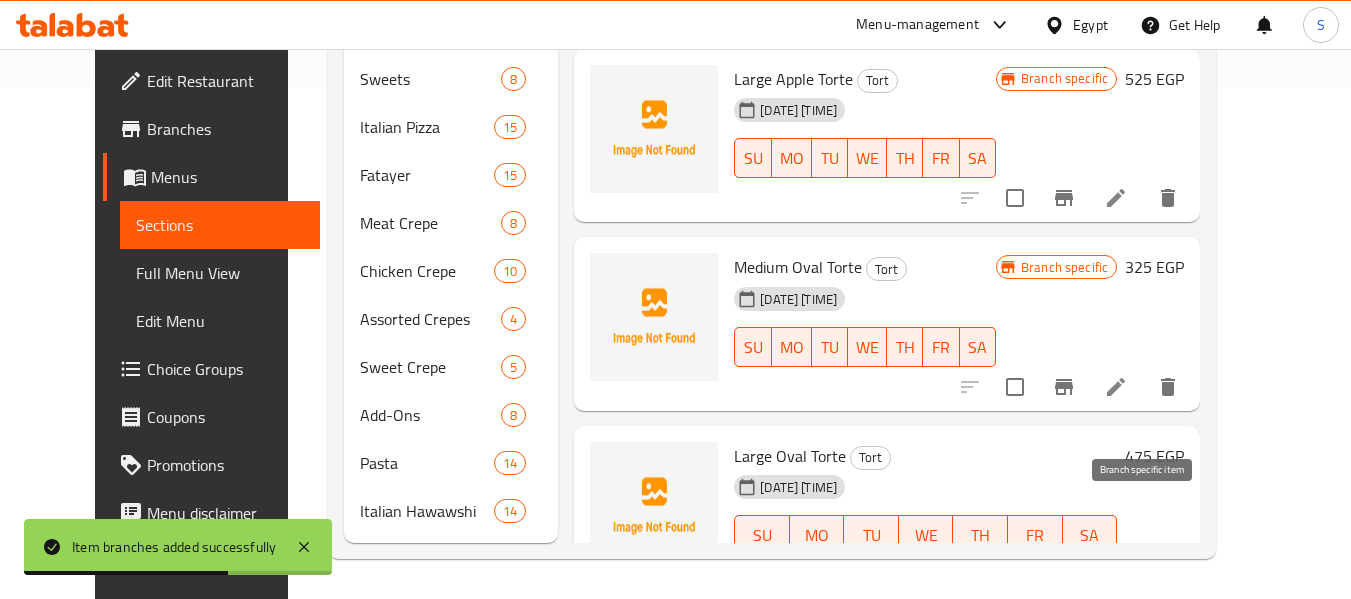 click 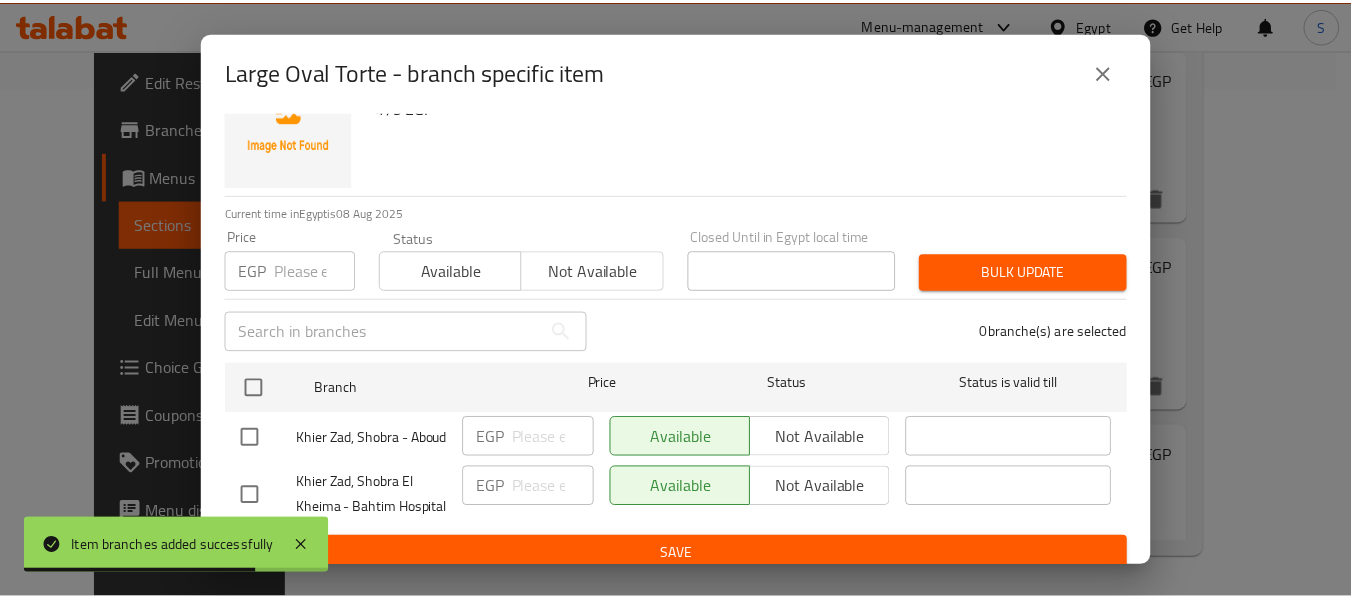 scroll, scrollTop: 118, scrollLeft: 0, axis: vertical 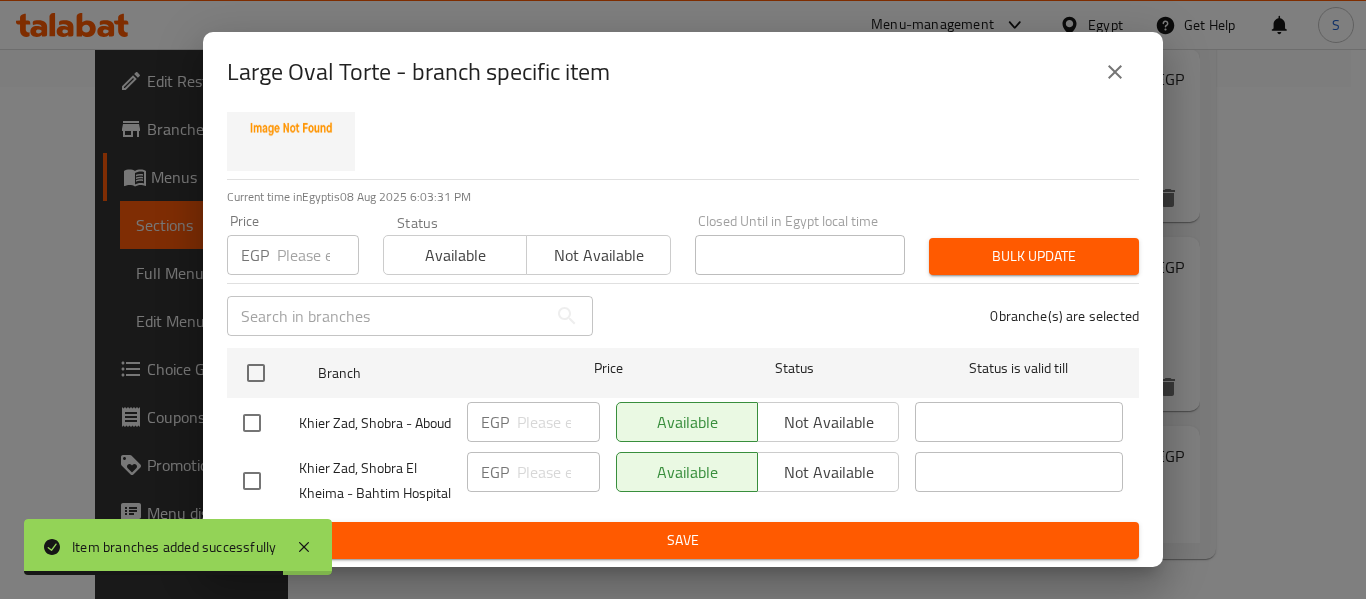 click at bounding box center (252, 423) 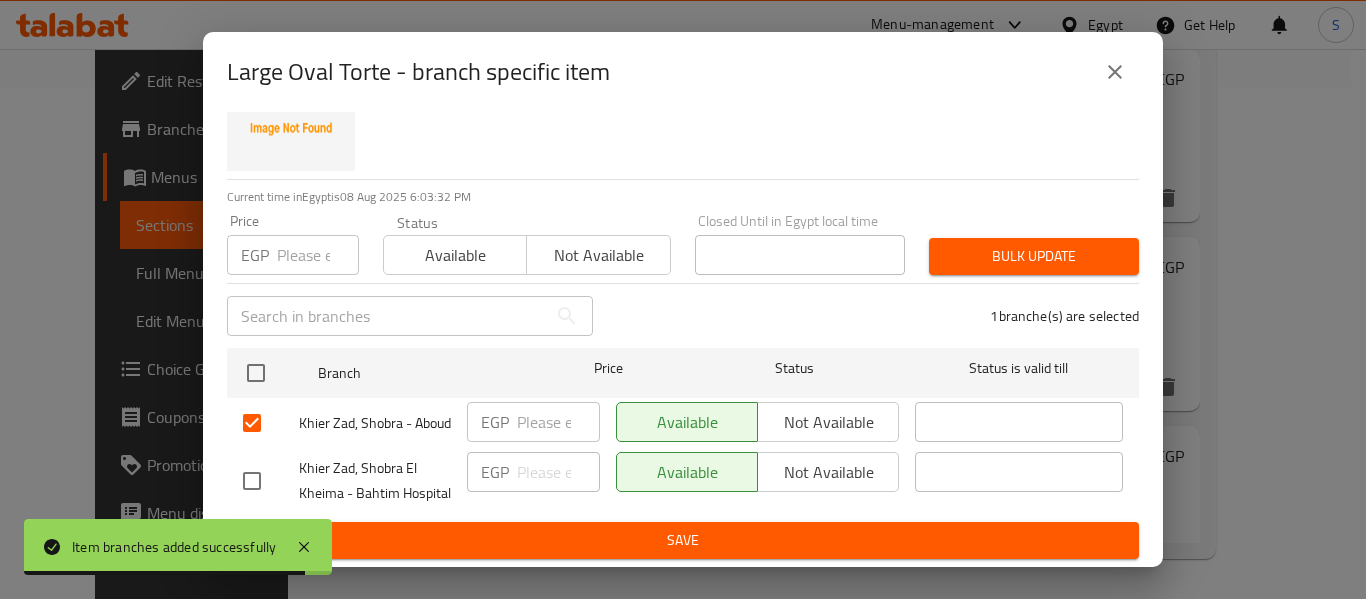 click on "Not available" at bounding box center (828, 422) 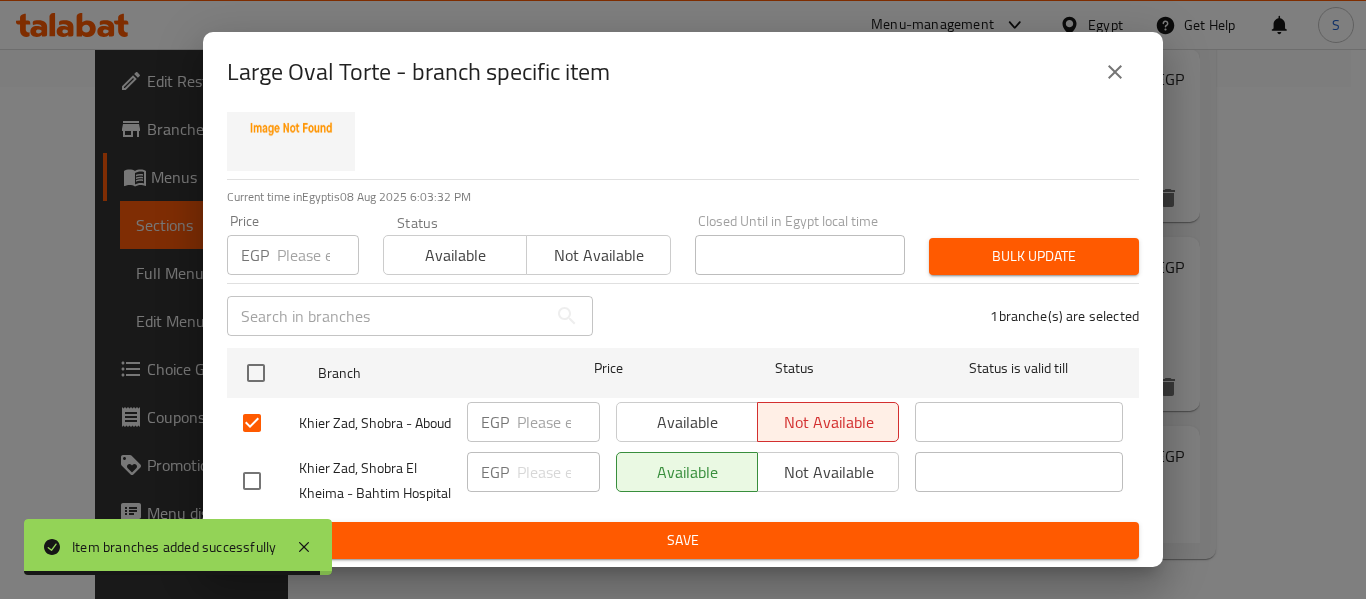 click on "Save" at bounding box center [683, 540] 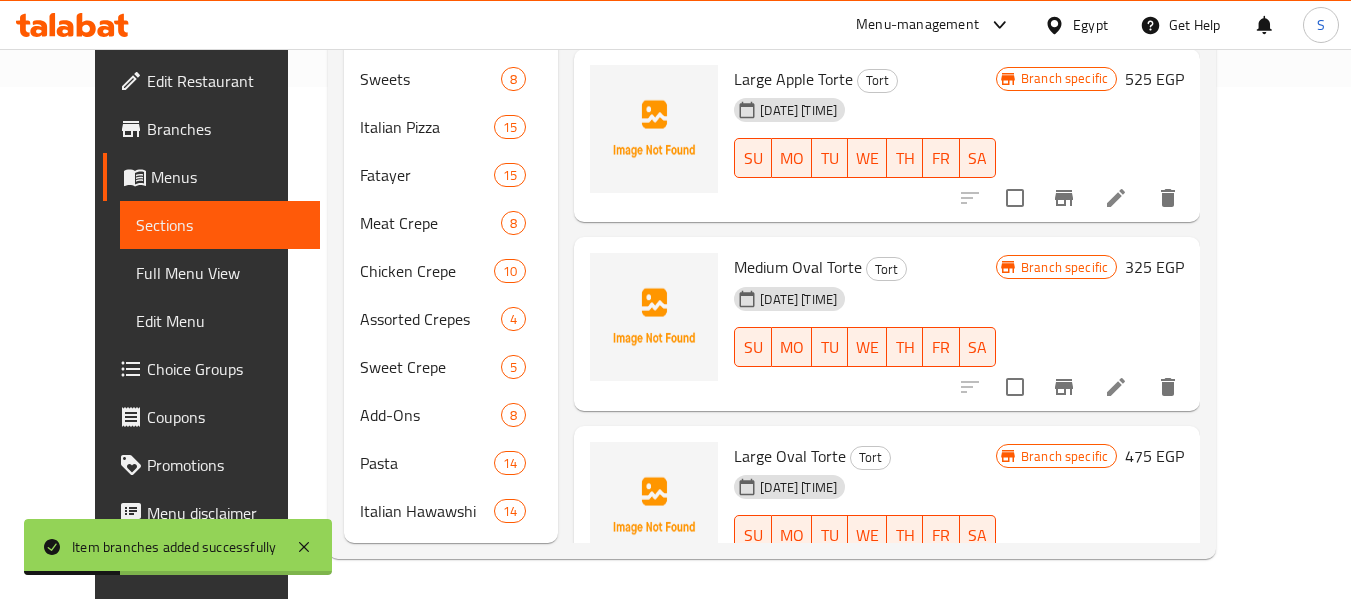 click on "Large Oval Torte   Tort" at bounding box center (865, 456) 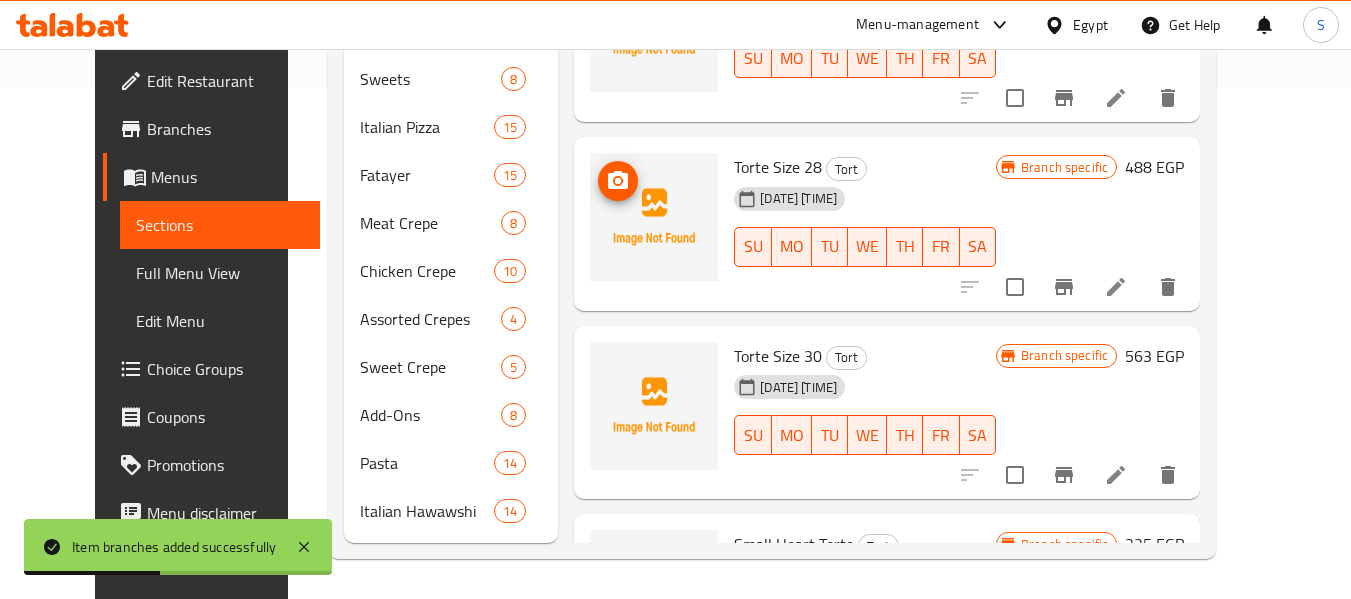 scroll, scrollTop: 1273, scrollLeft: 0, axis: vertical 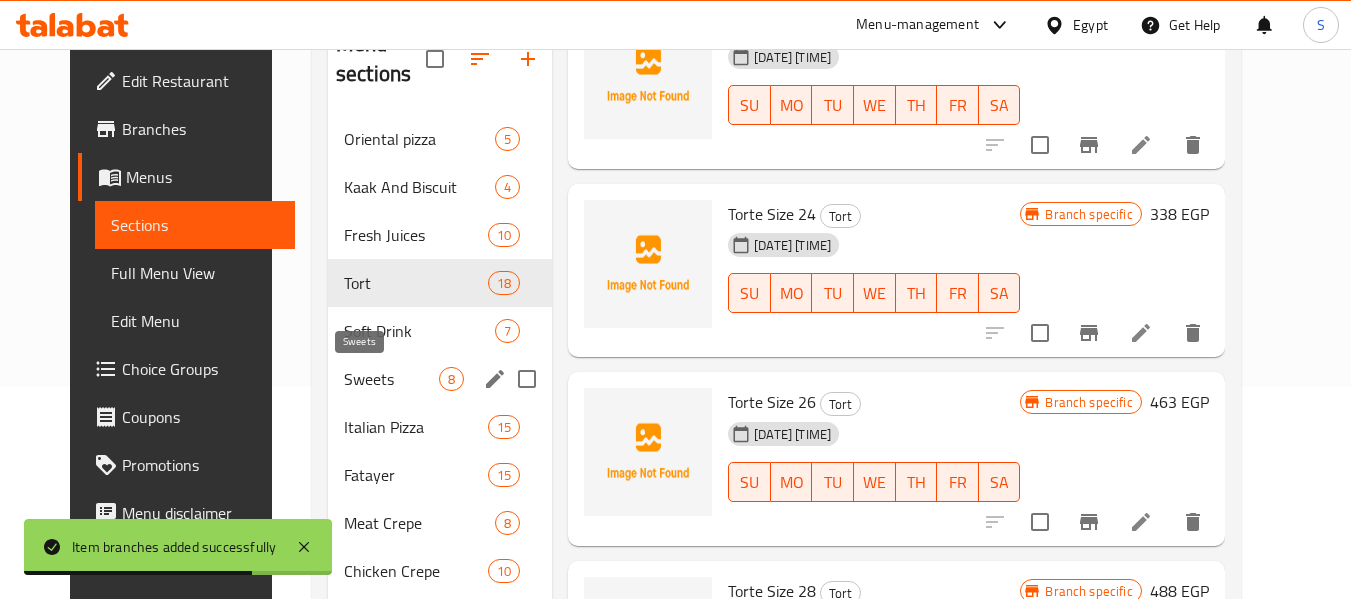 click on "Sweets" at bounding box center (391, 379) 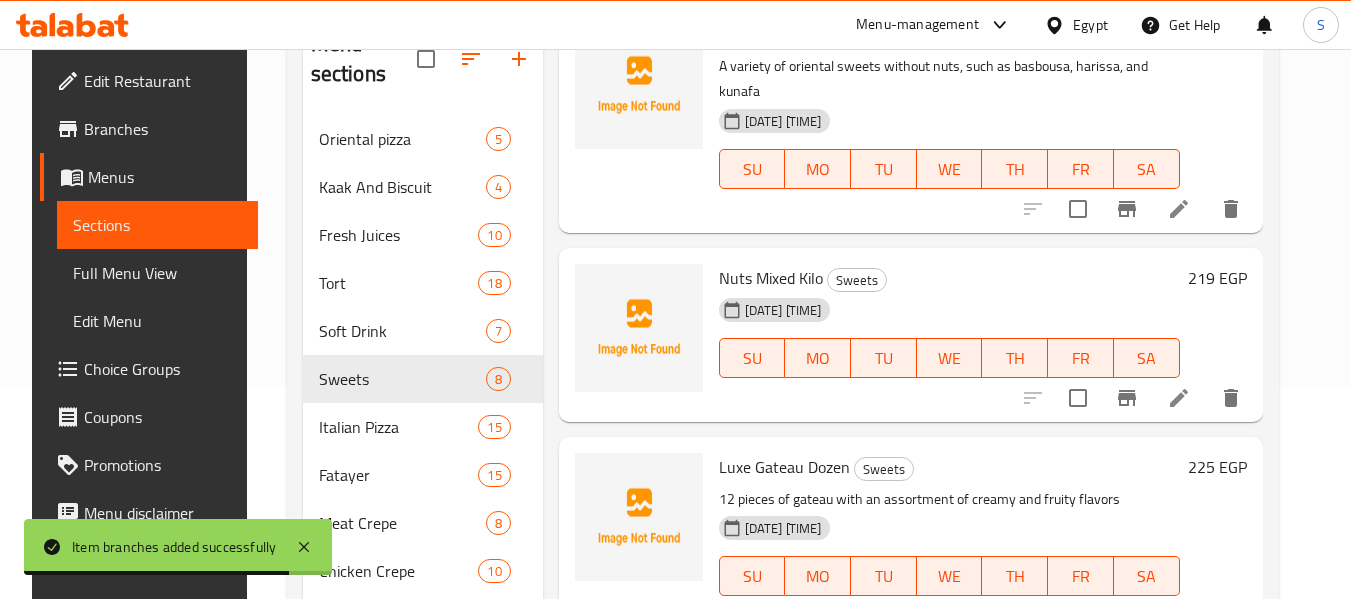 scroll, scrollTop: 0, scrollLeft: 0, axis: both 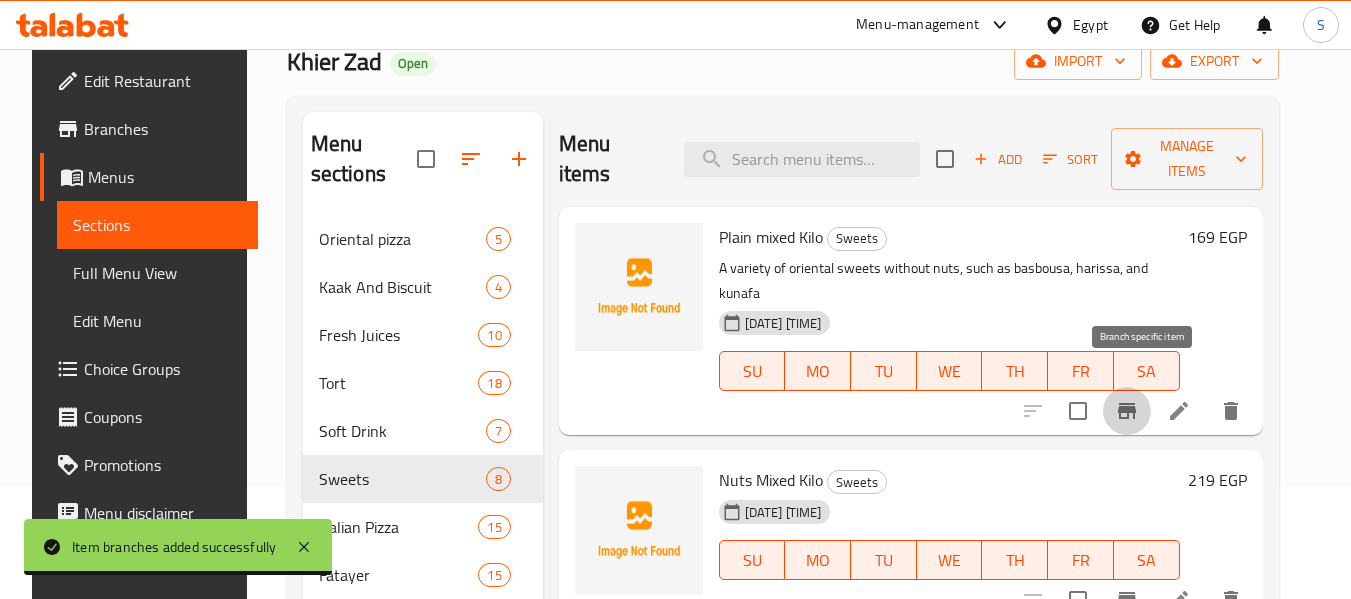 click 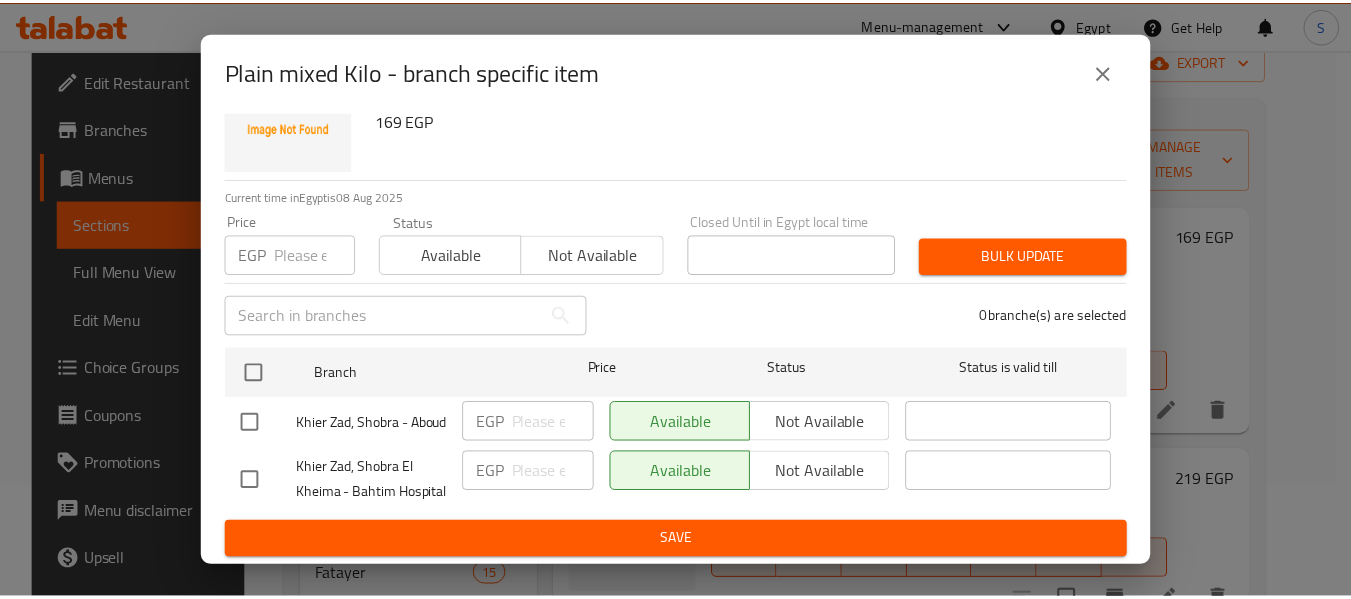 scroll, scrollTop: 118, scrollLeft: 0, axis: vertical 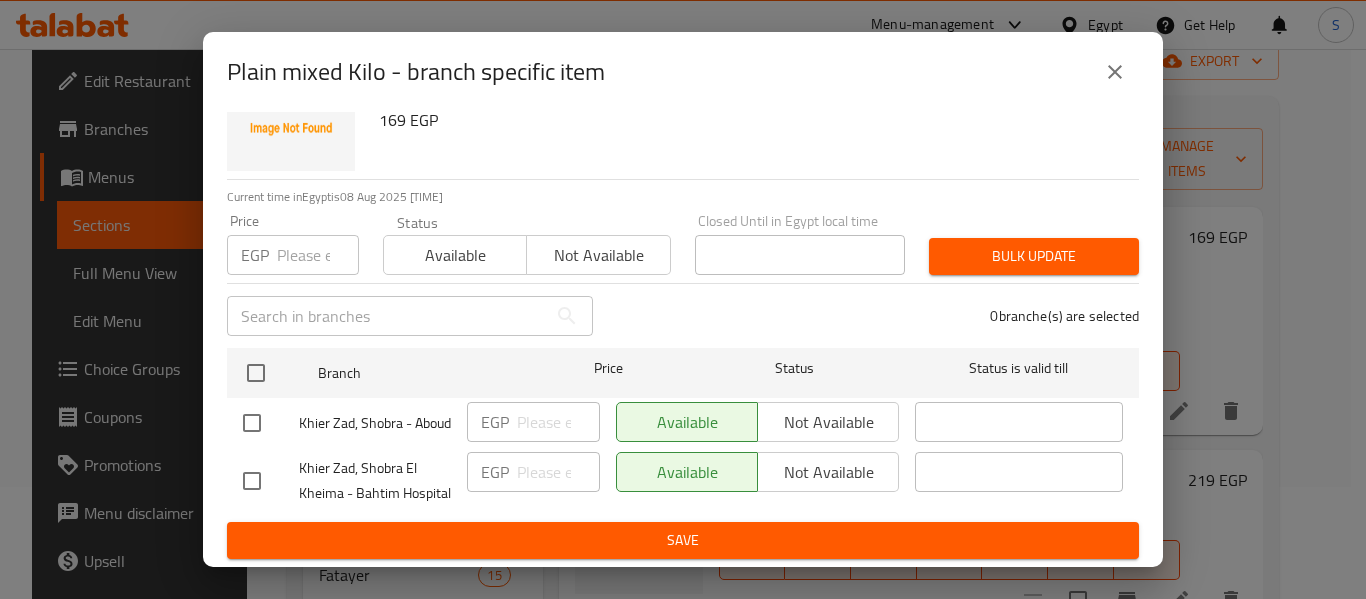 click at bounding box center [252, 423] 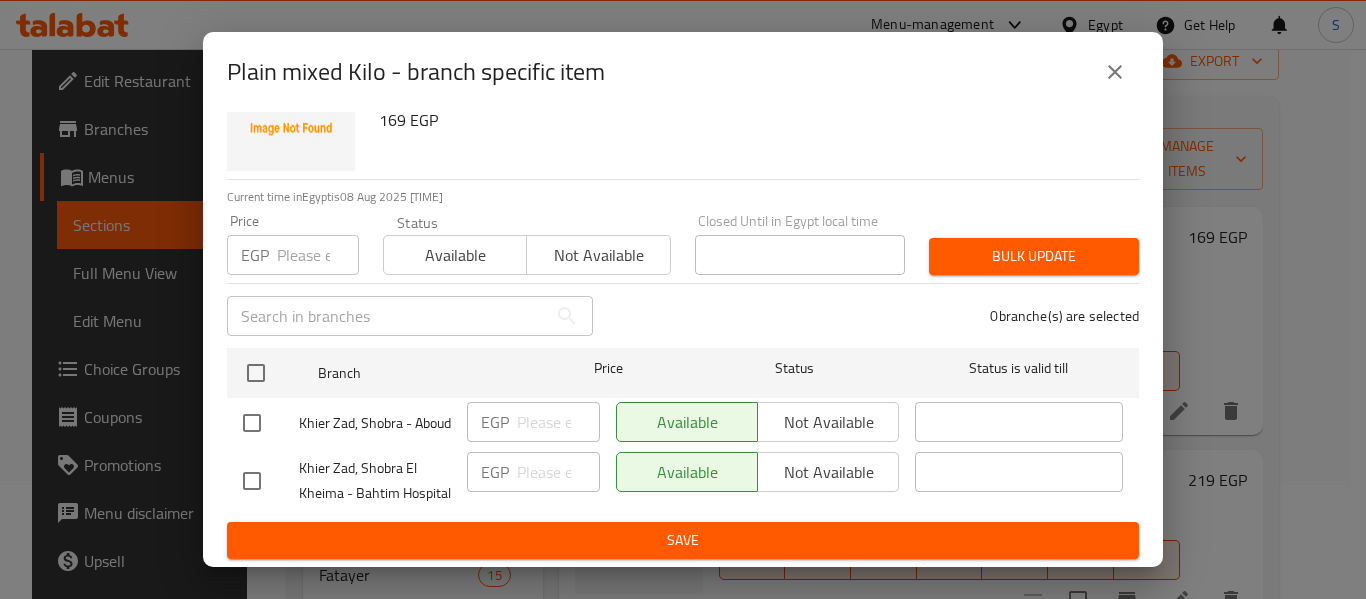 checkbox on "true" 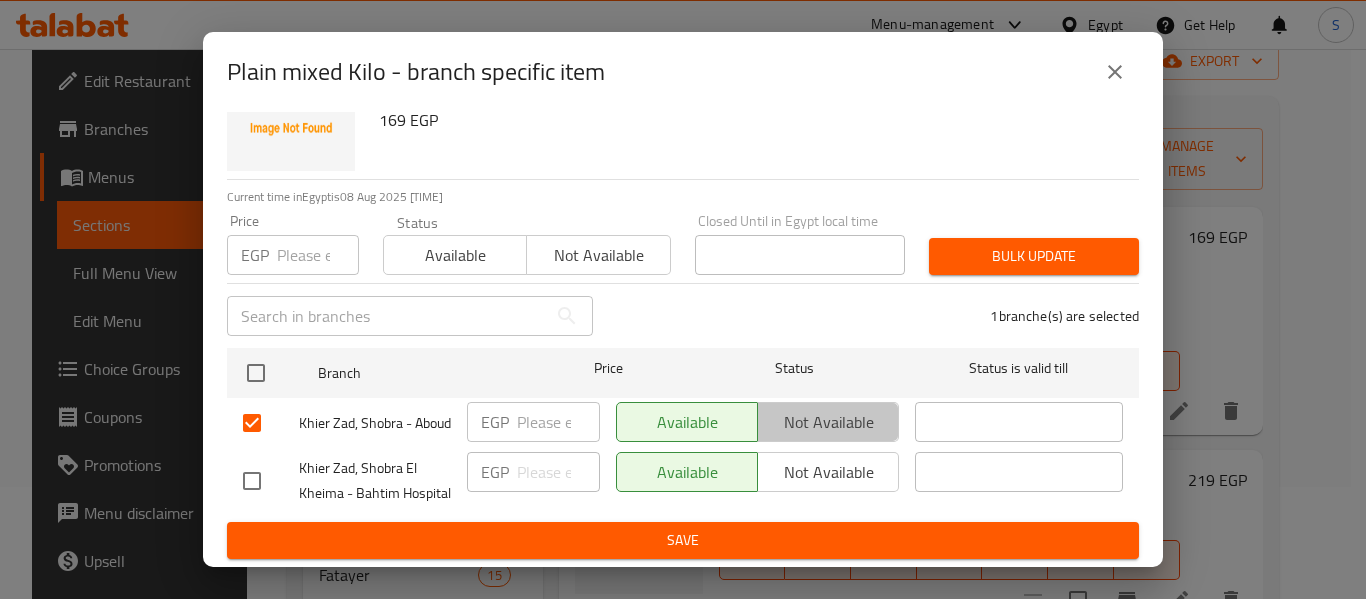 click on "Not available" at bounding box center (828, 422) 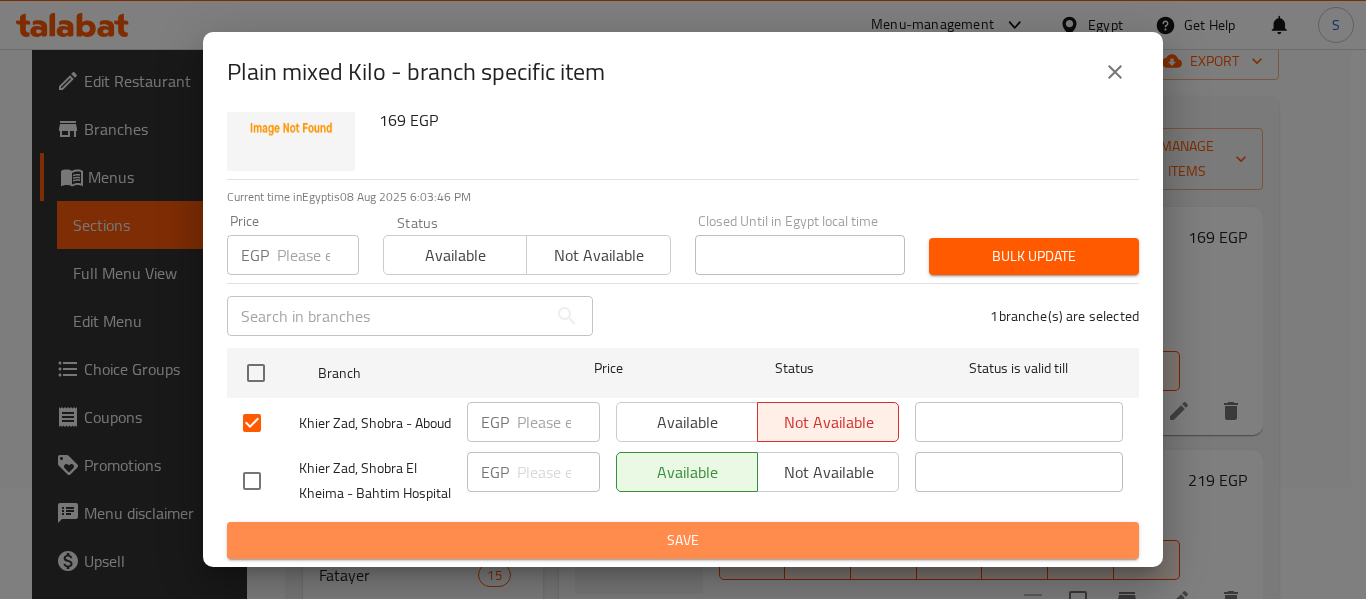 click on "Save" at bounding box center [683, 540] 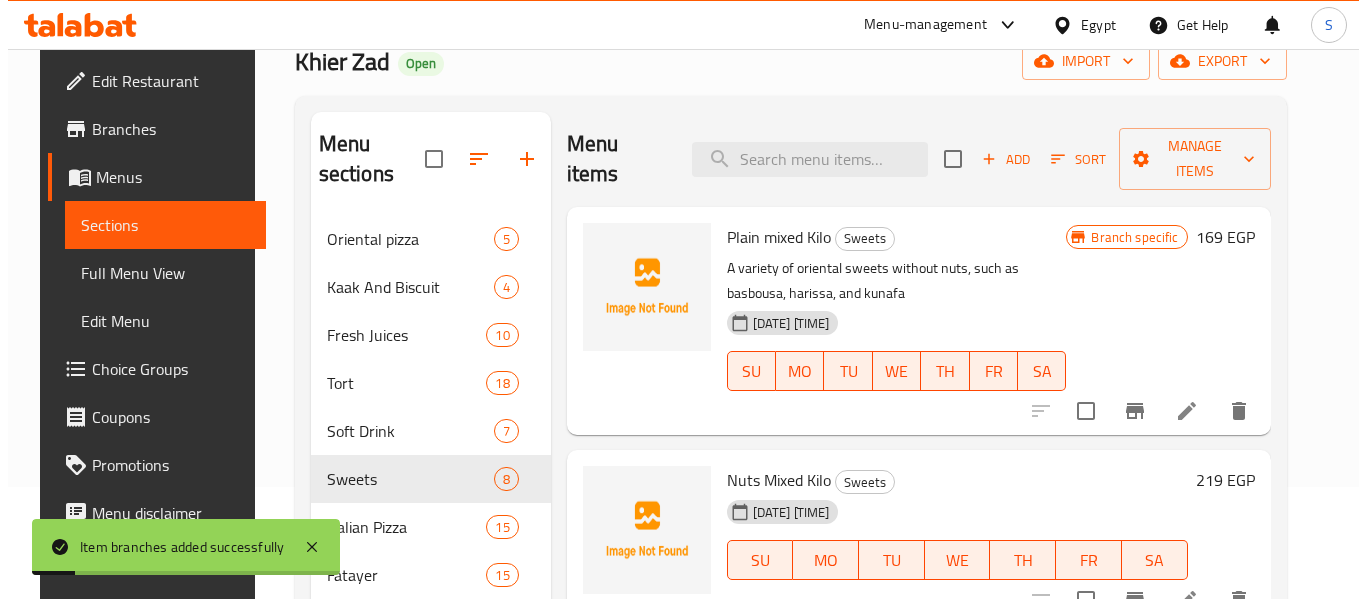 scroll, scrollTop: 300, scrollLeft: 0, axis: vertical 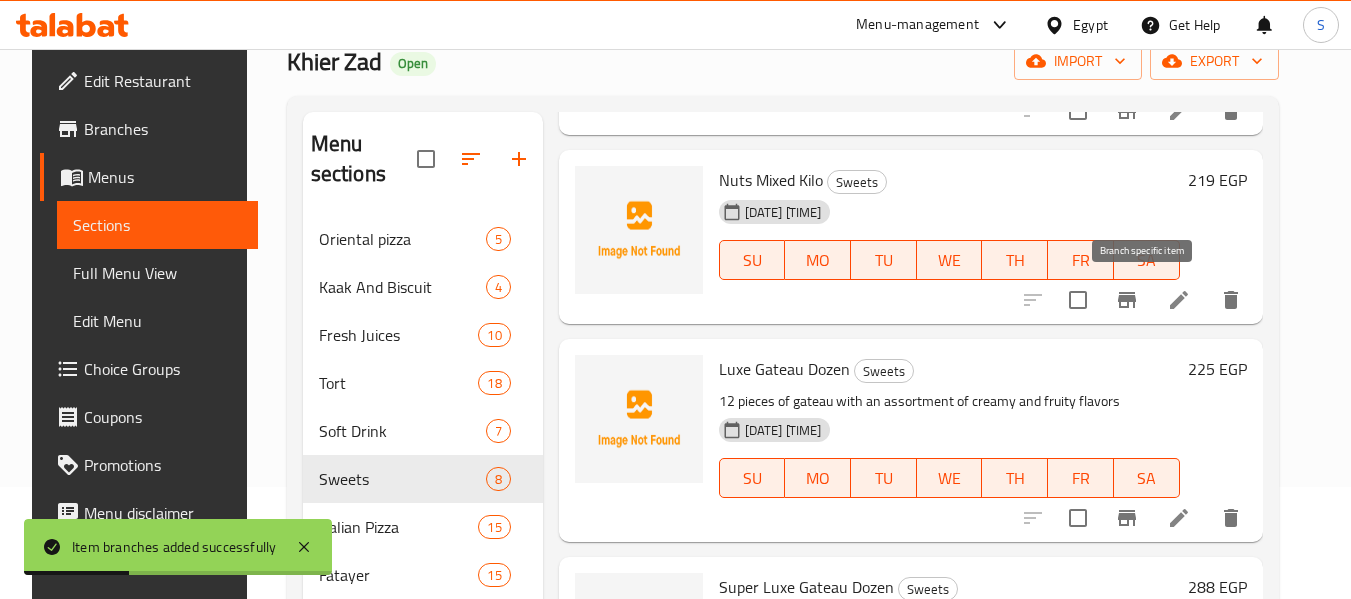 click 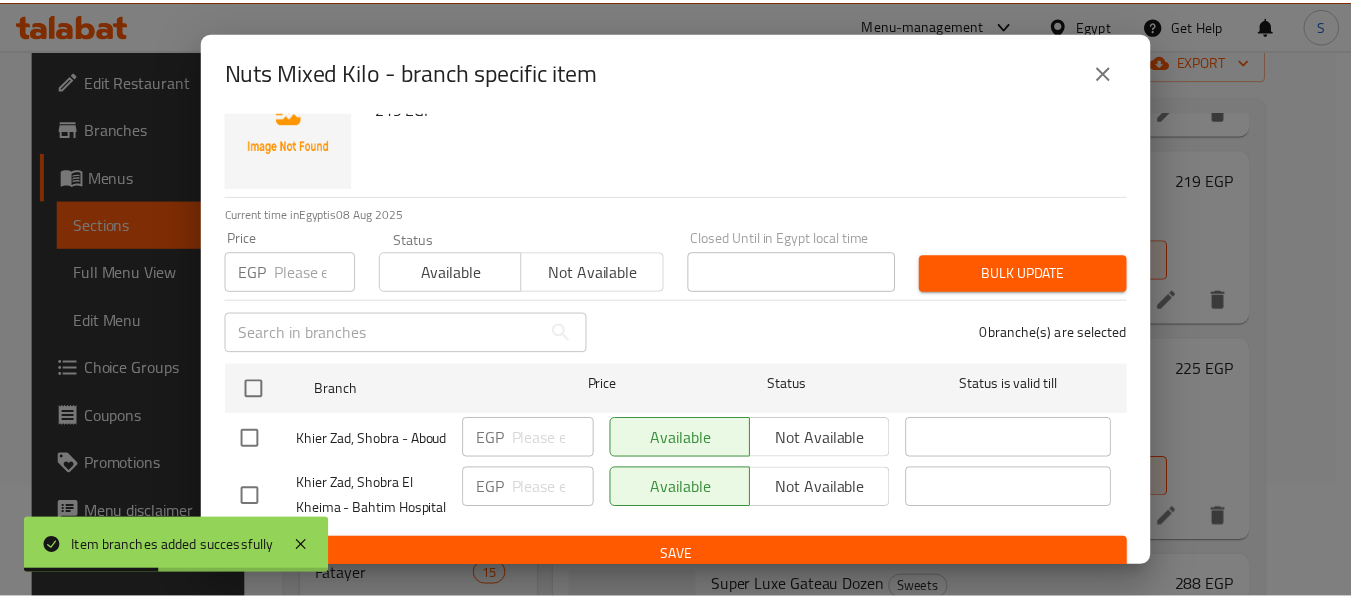 scroll, scrollTop: 118, scrollLeft: 0, axis: vertical 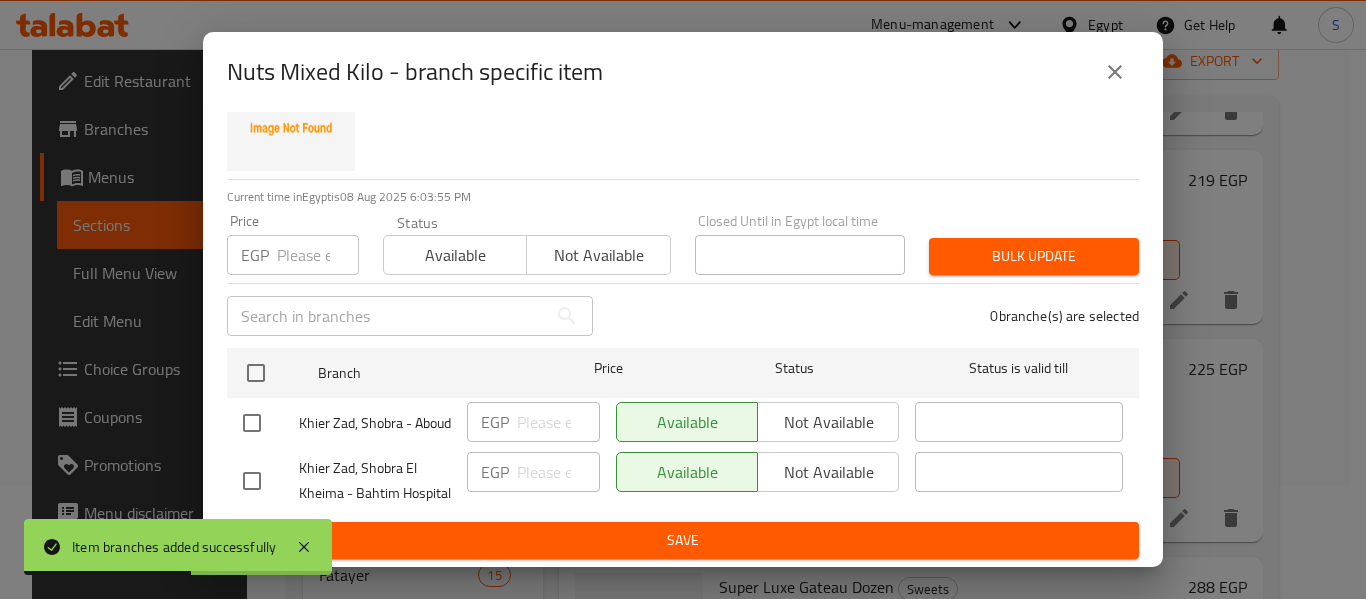 click at bounding box center [252, 423] 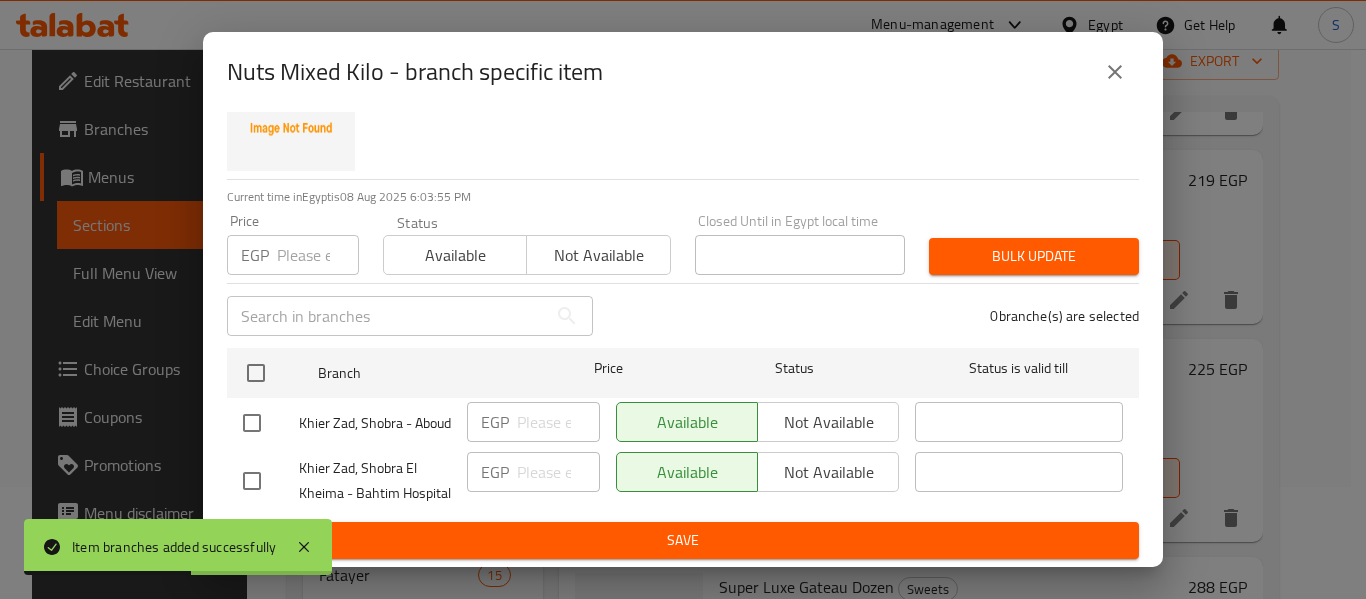 checkbox on "true" 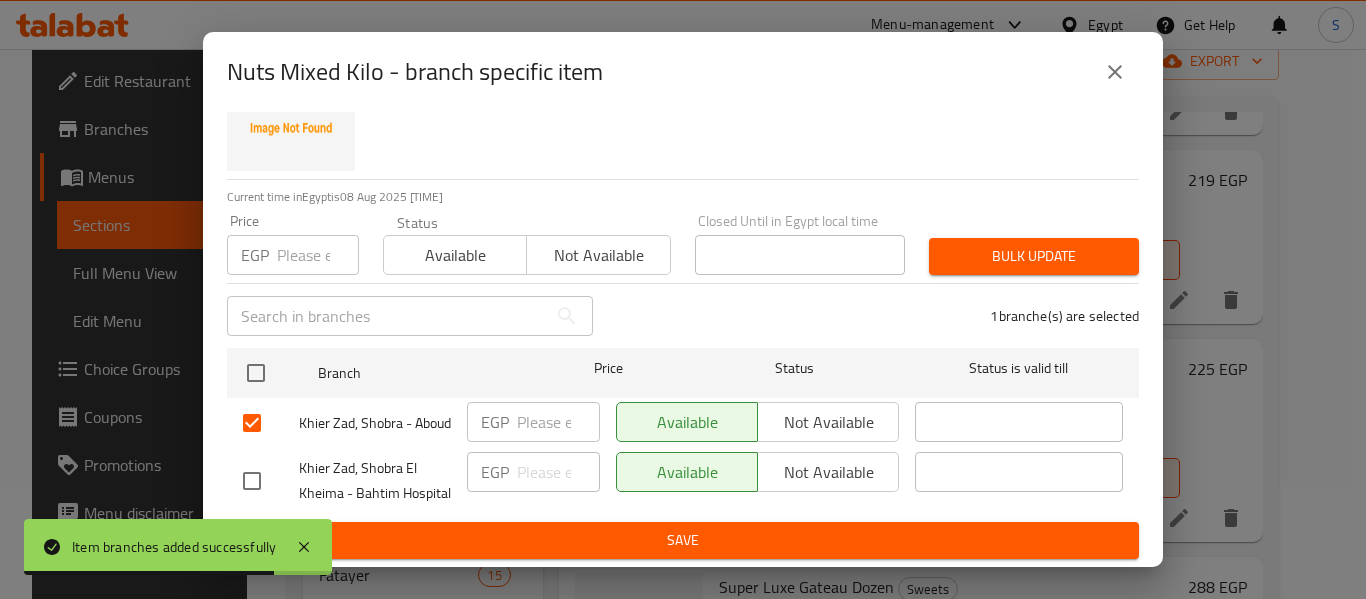click on "Available Not available" at bounding box center (757, 423) 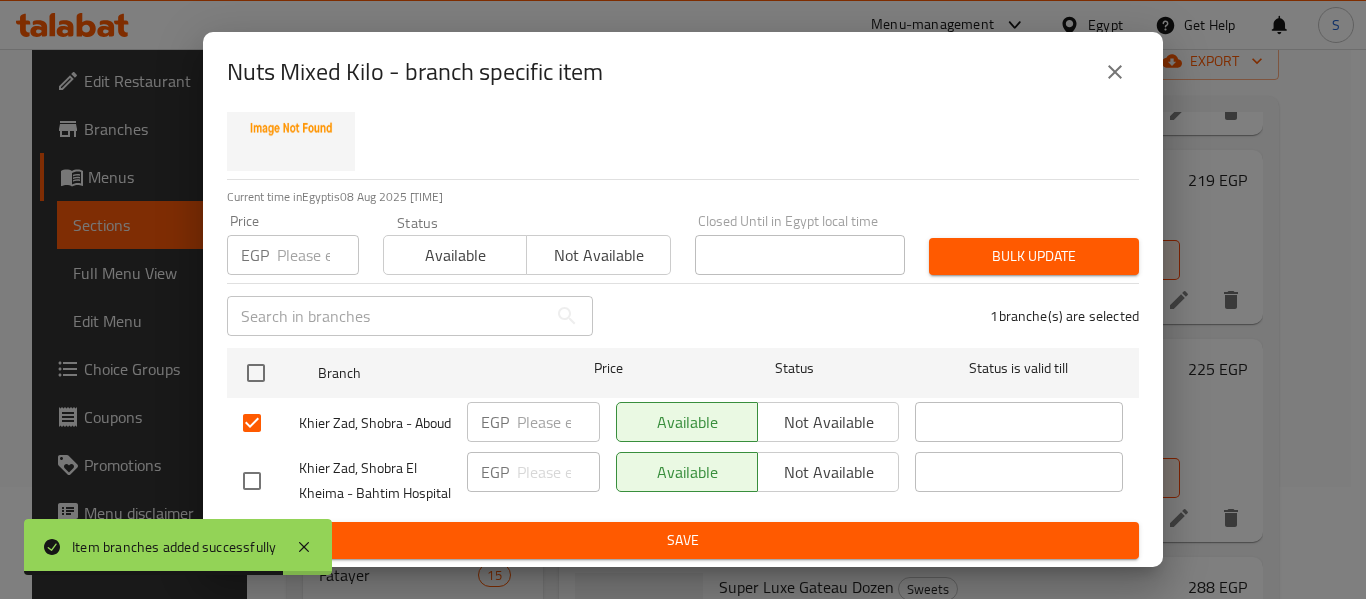 click on "Not available" at bounding box center [828, 422] 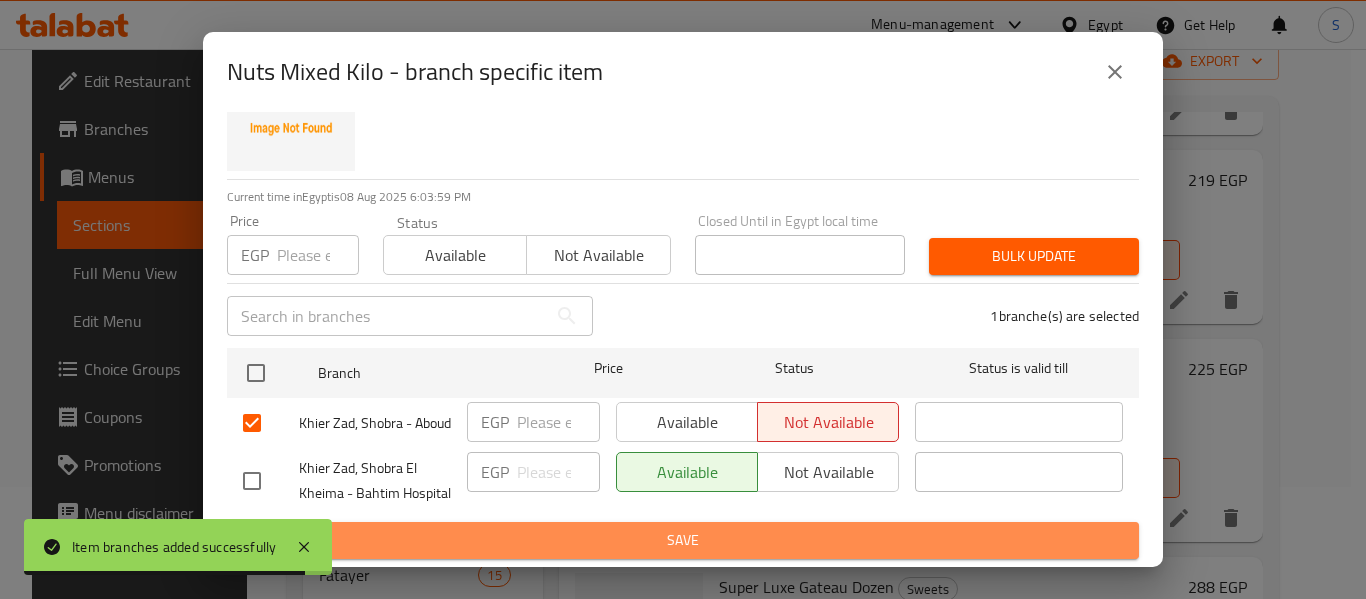 click on "Save" at bounding box center (683, 540) 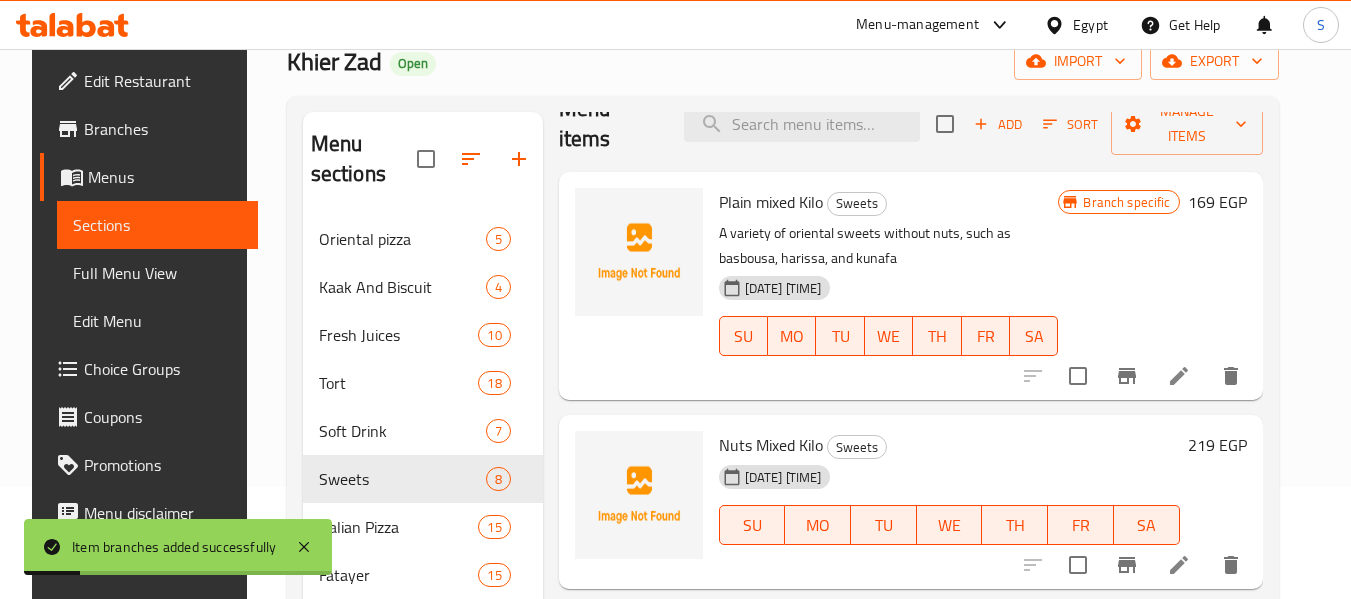 scroll, scrollTop: 0, scrollLeft: 0, axis: both 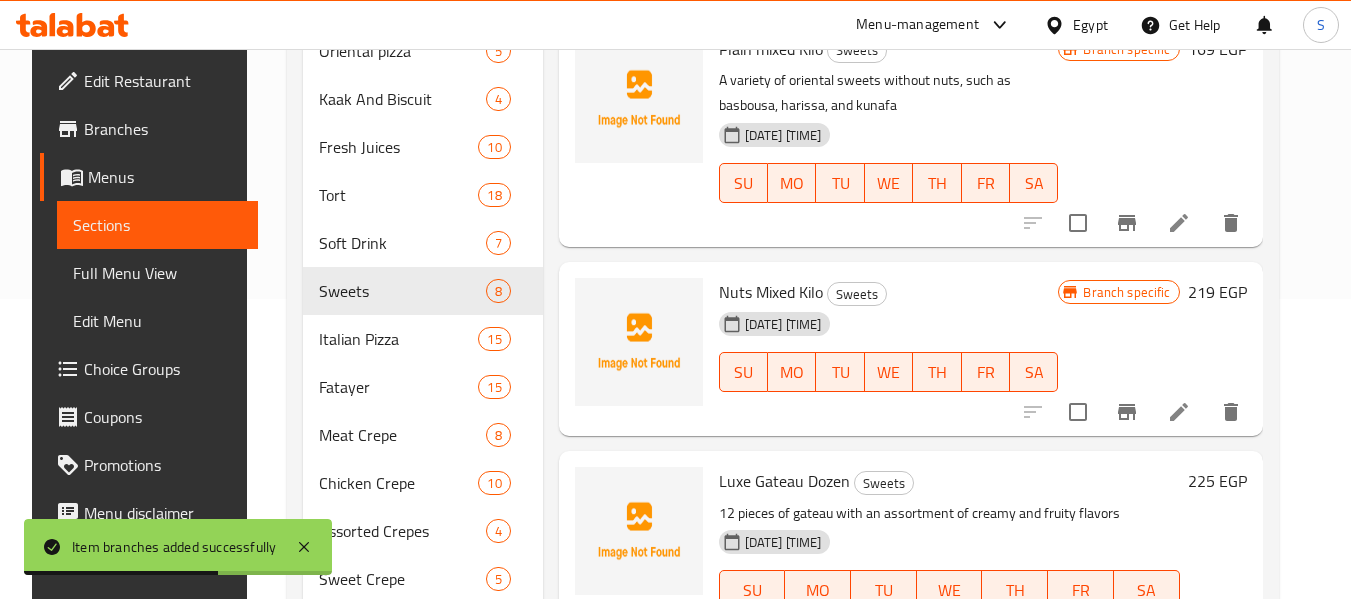 click on "Nuts Mixed Kilo   Sweets [DATE] [TIME] SU MO TU WE TH FR SA Branch specific 219   EGP" at bounding box center (911, 349) 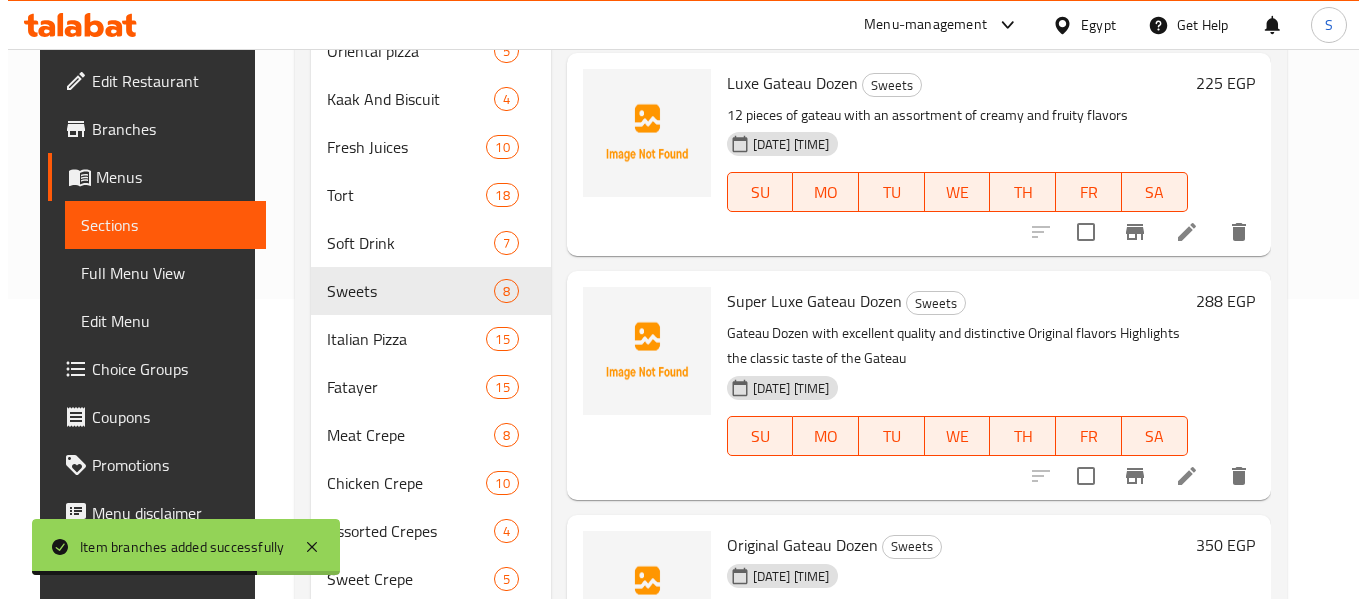 scroll, scrollTop: 400, scrollLeft: 0, axis: vertical 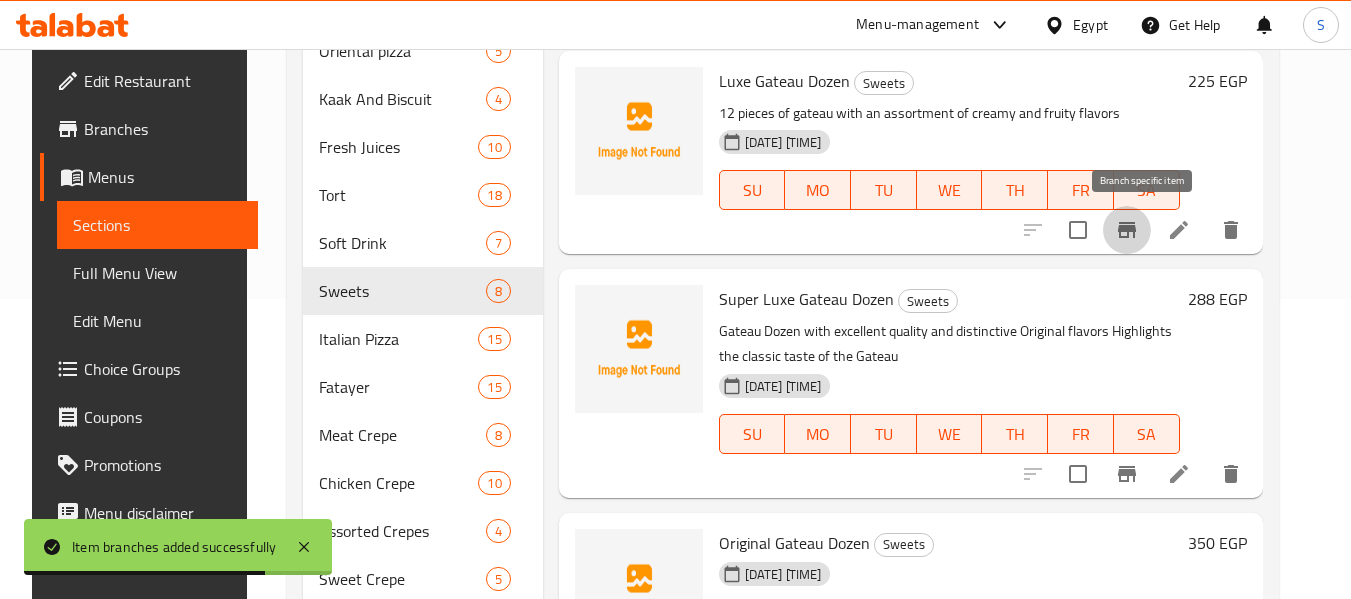 click 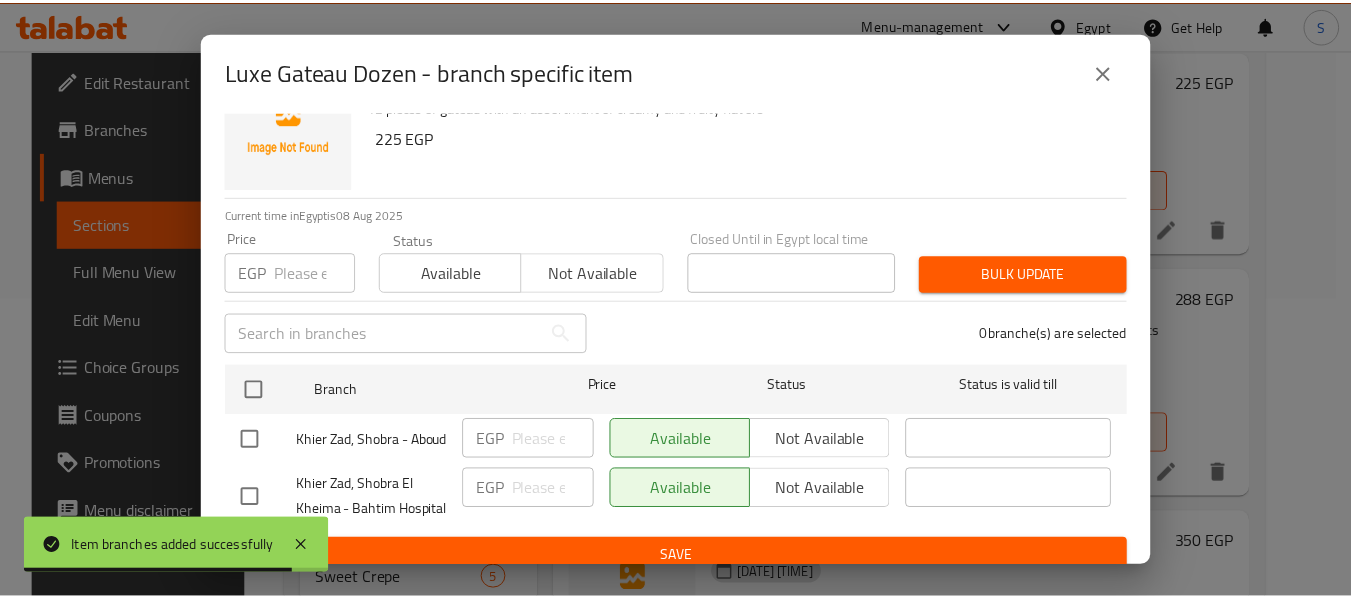 scroll, scrollTop: 118, scrollLeft: 0, axis: vertical 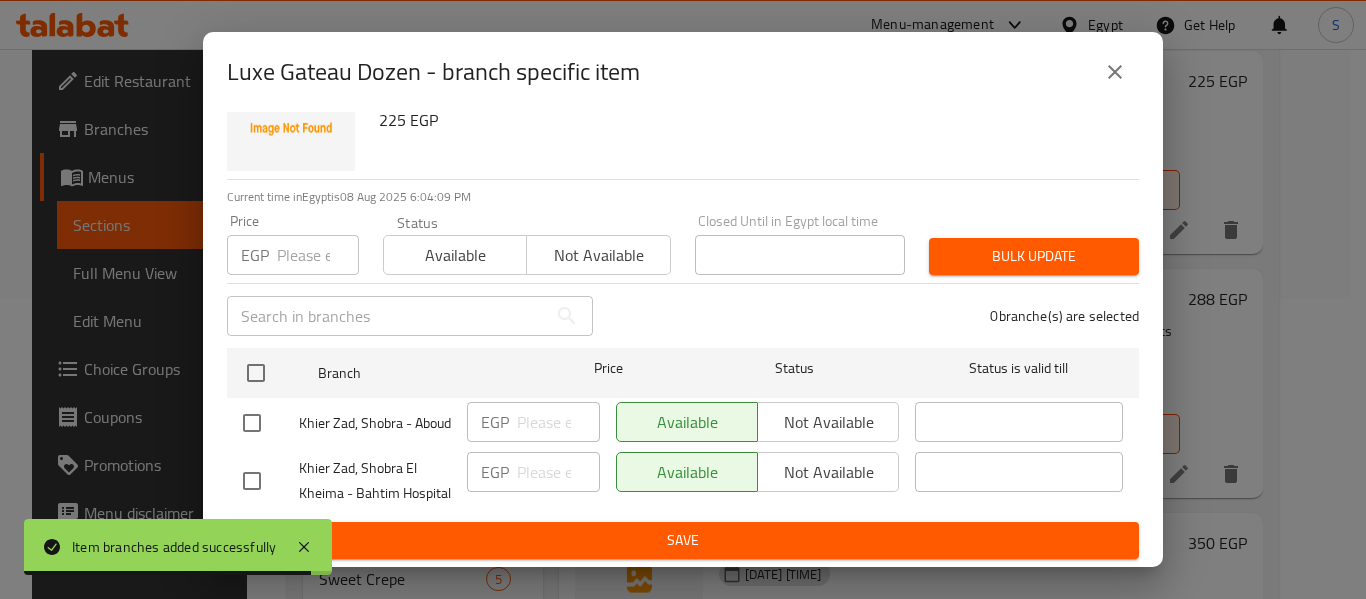 click at bounding box center [252, 423] 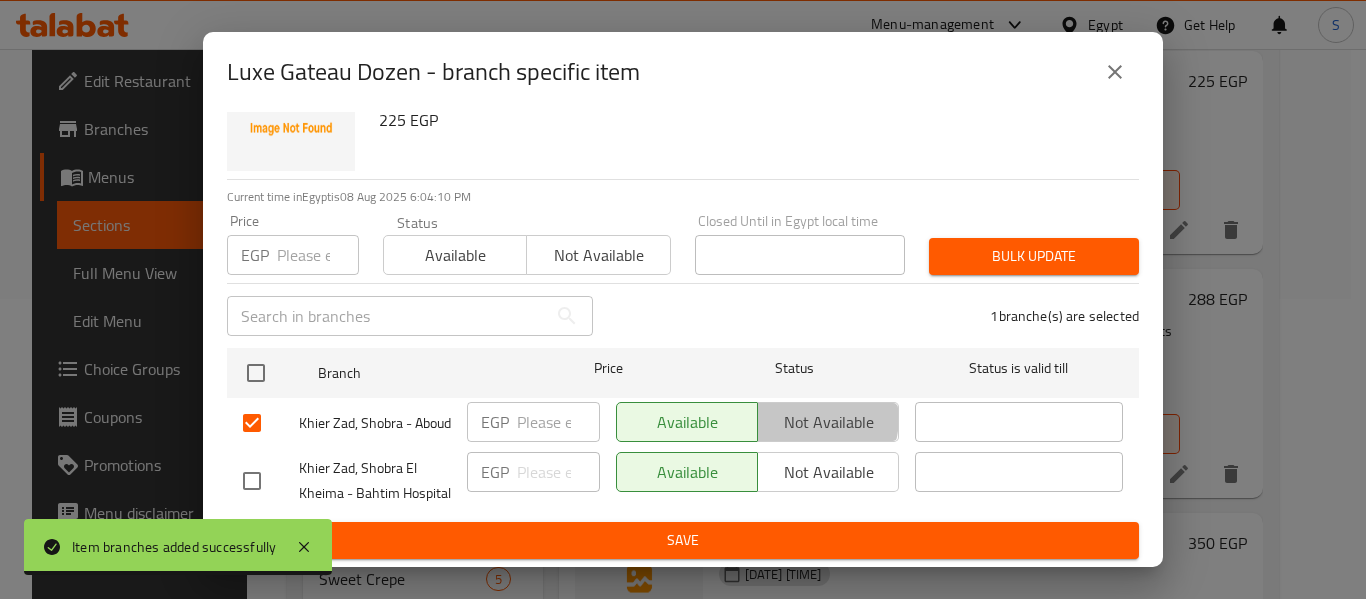 click on "Not available" at bounding box center (828, 422) 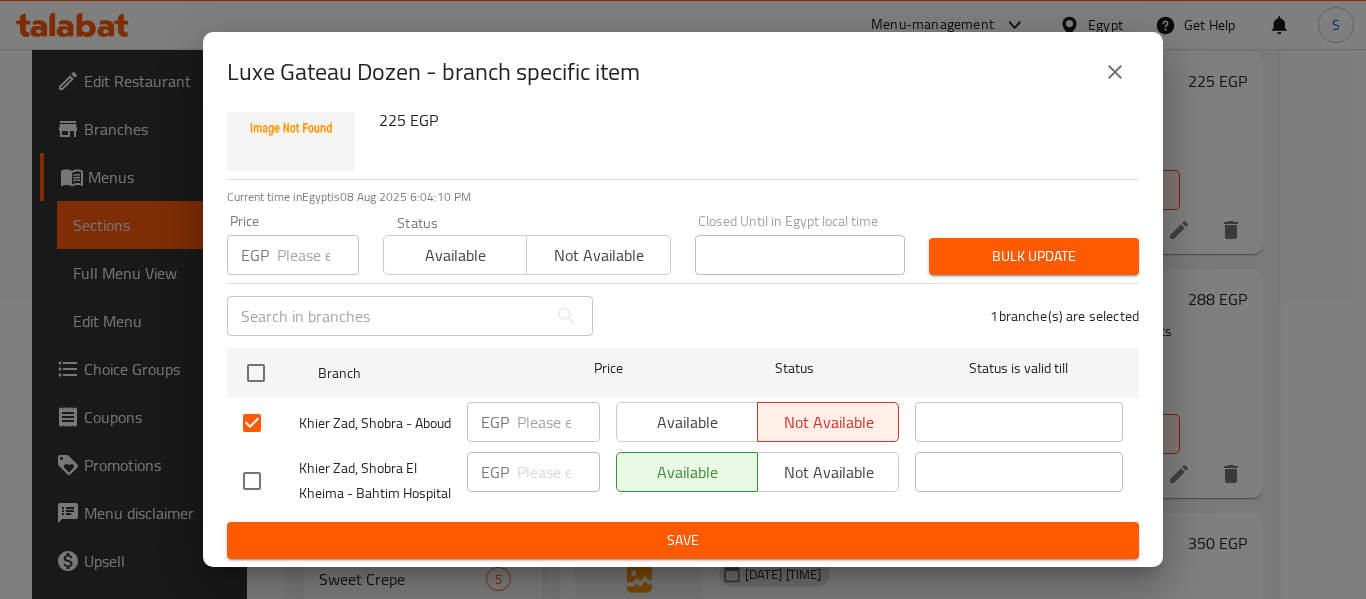 click on "Save" at bounding box center [683, 540] 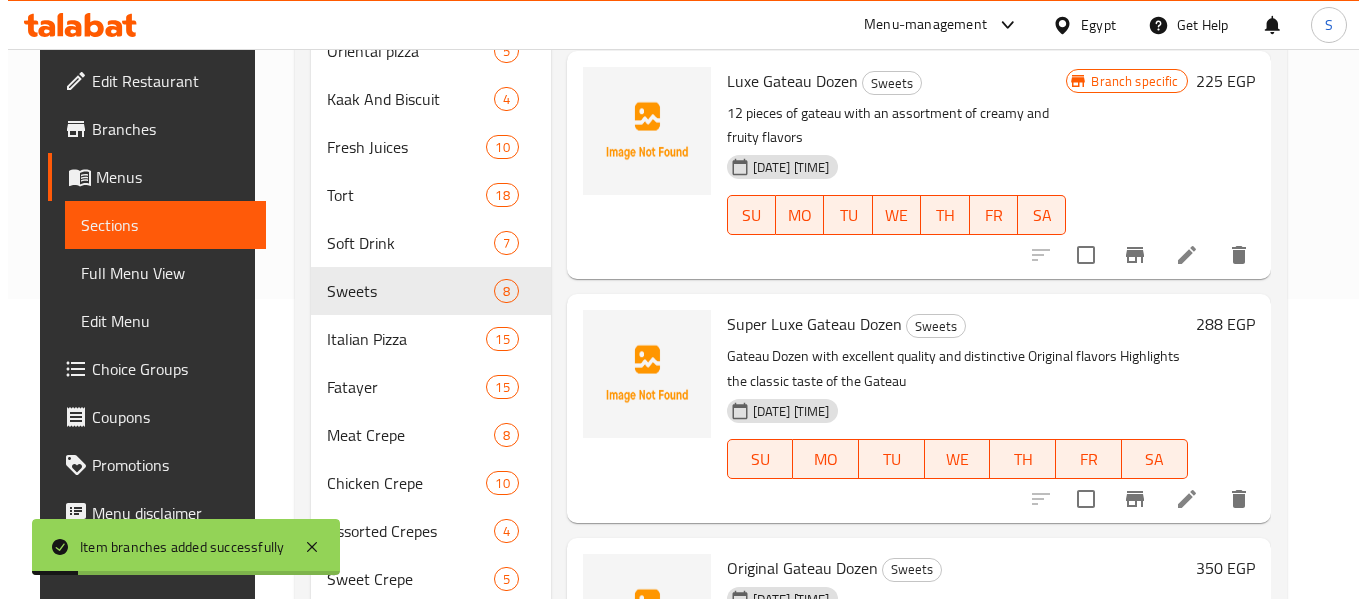 scroll, scrollTop: 500, scrollLeft: 0, axis: vertical 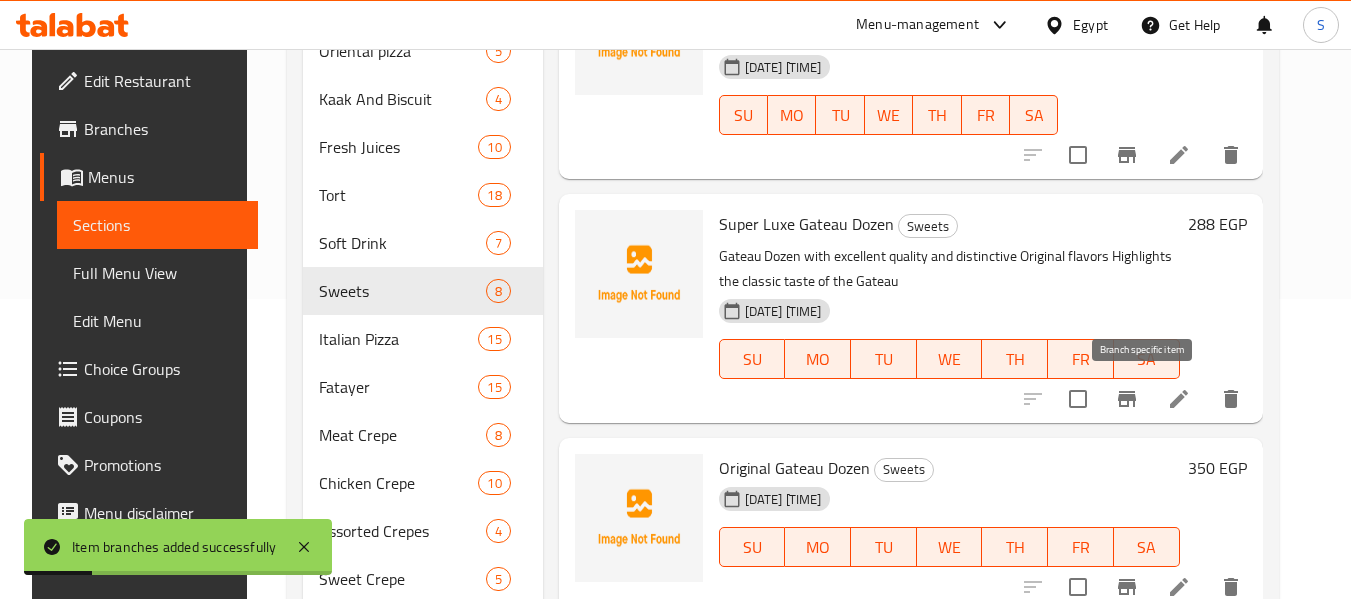 click 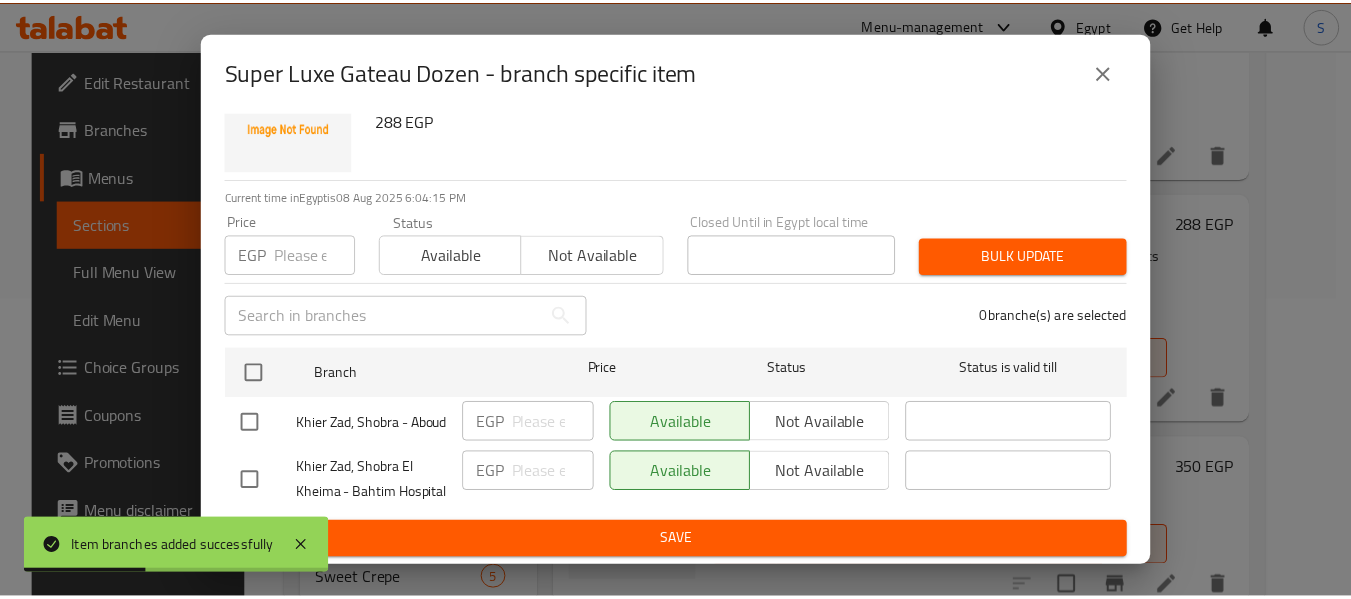 scroll, scrollTop: 118, scrollLeft: 0, axis: vertical 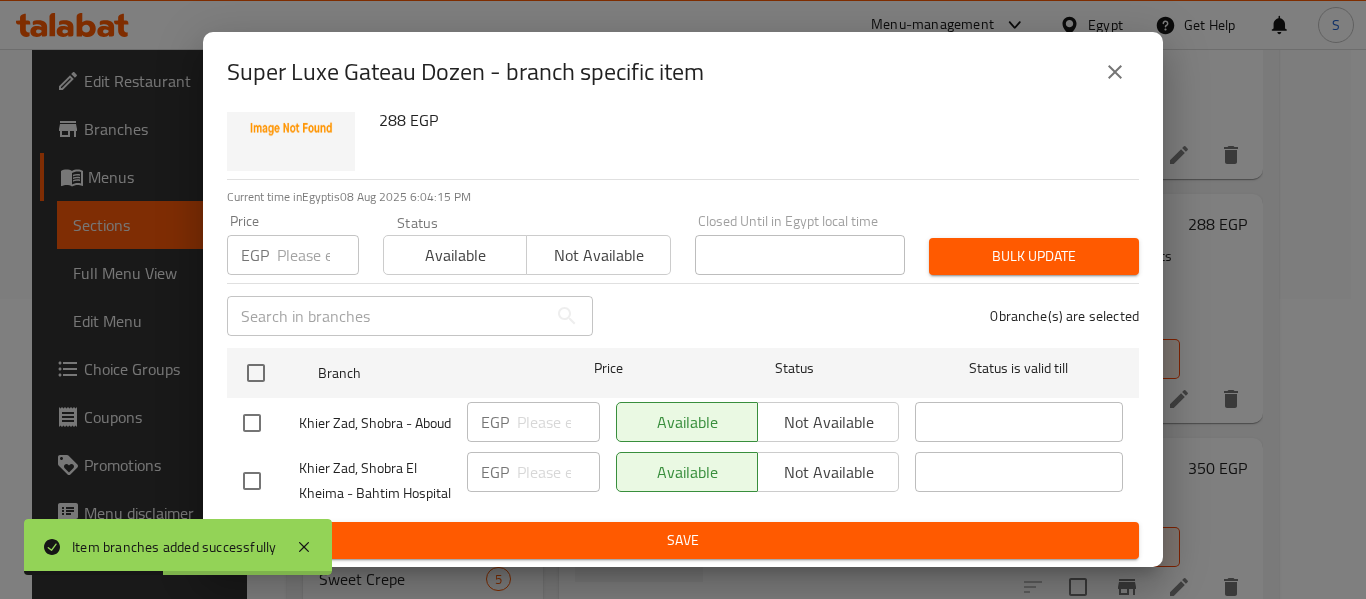 click at bounding box center [252, 423] 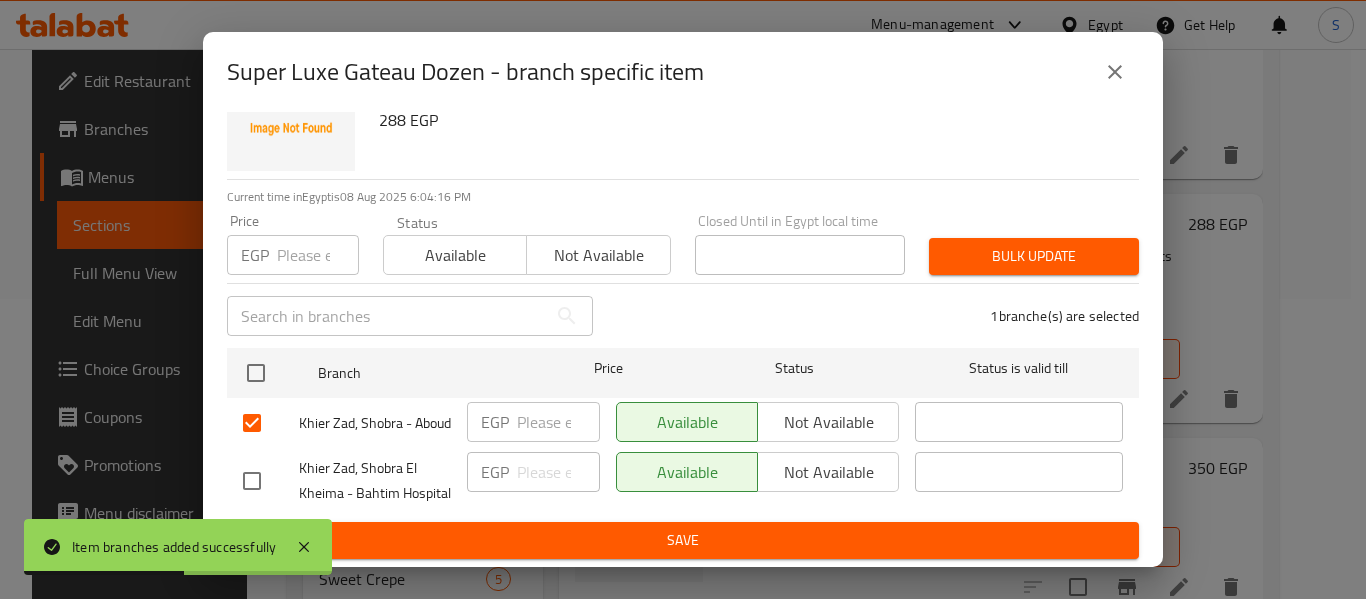 click on "Not available" at bounding box center [828, 422] 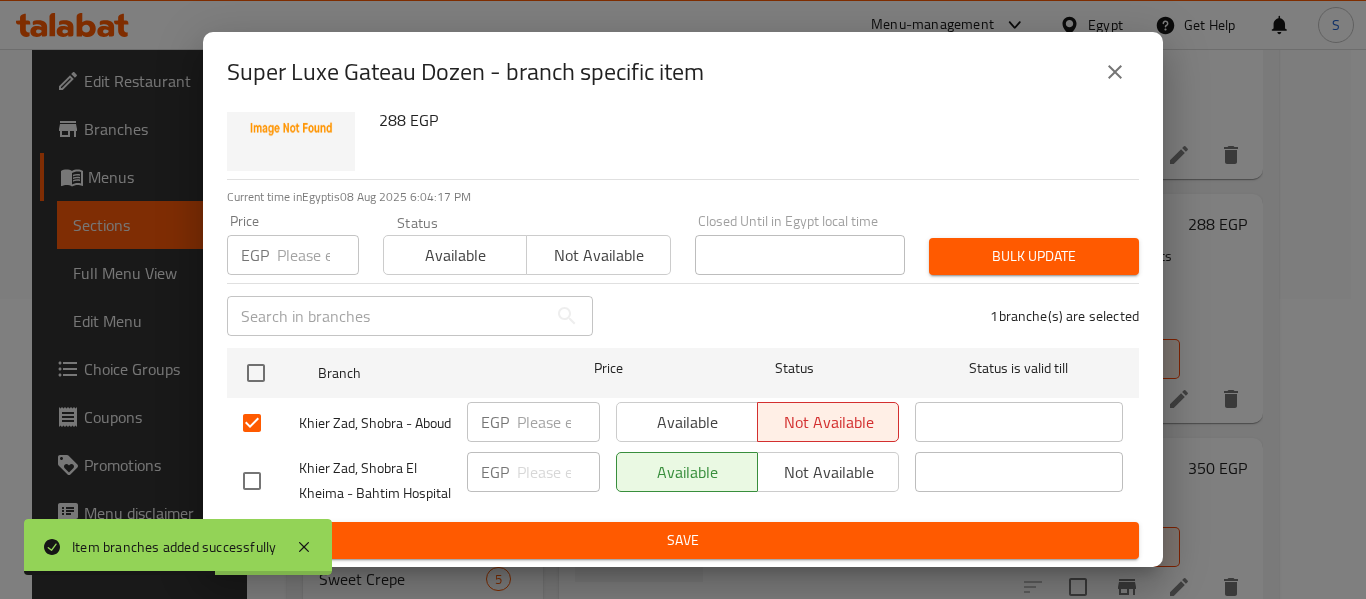 click on "Save" at bounding box center [683, 540] 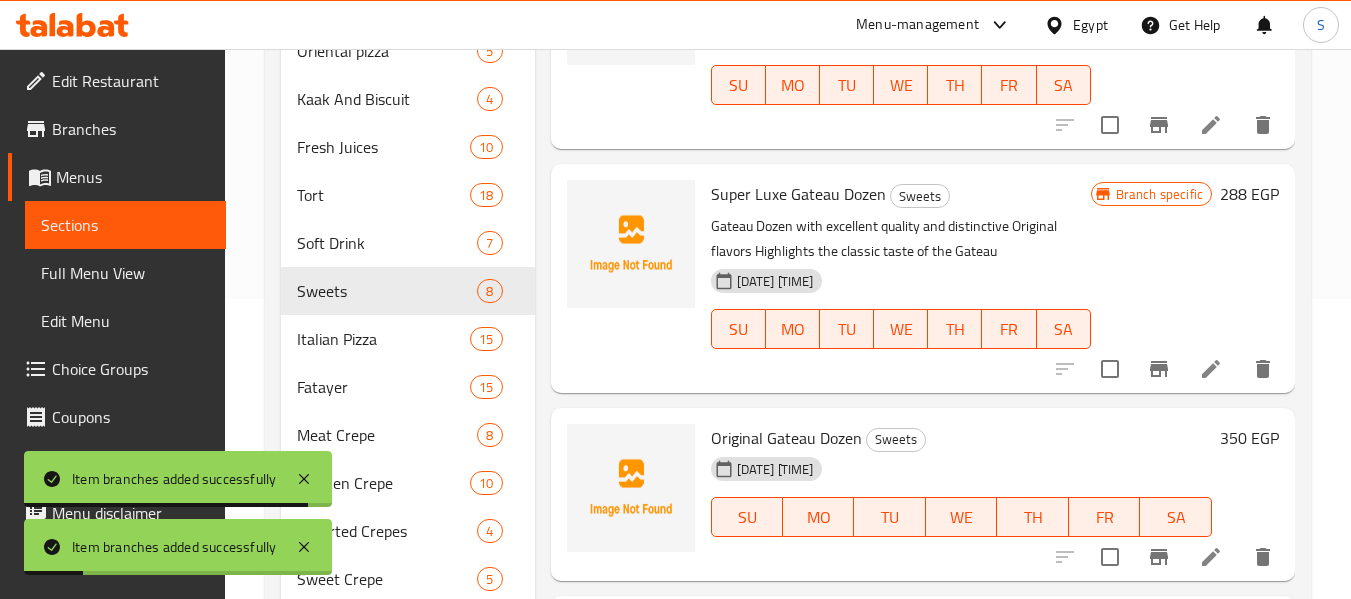 click on "Original Gateau Dozen   Sweets" at bounding box center [961, 438] 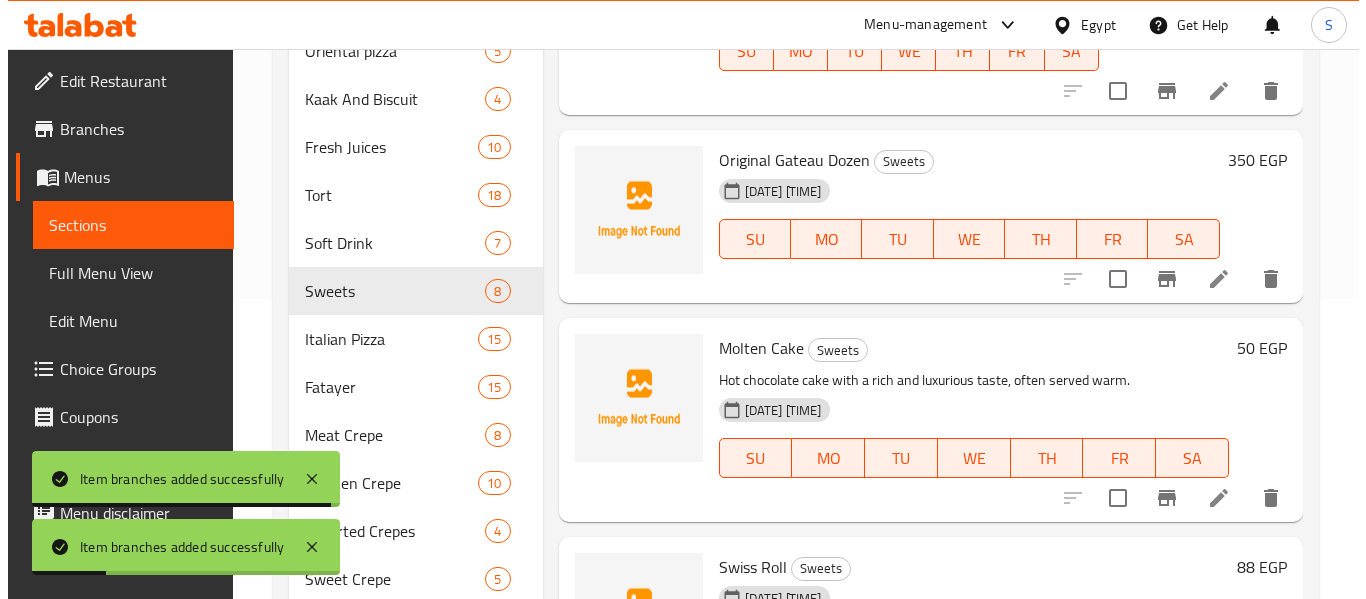 scroll, scrollTop: 800, scrollLeft: 0, axis: vertical 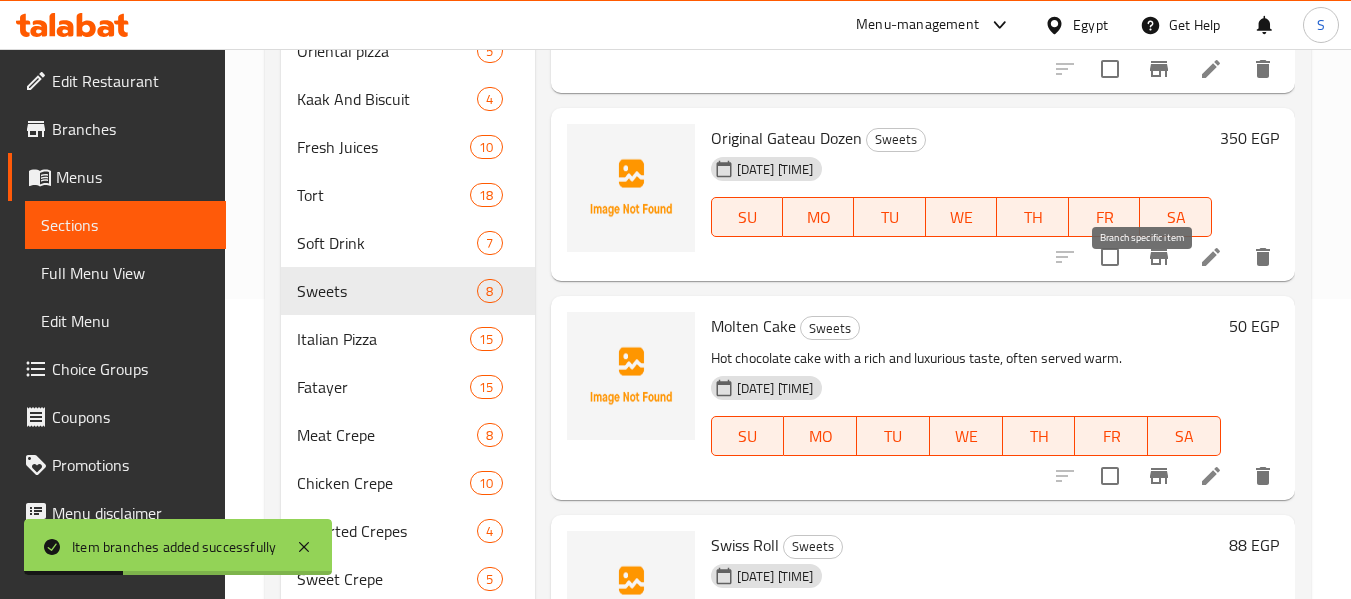 click 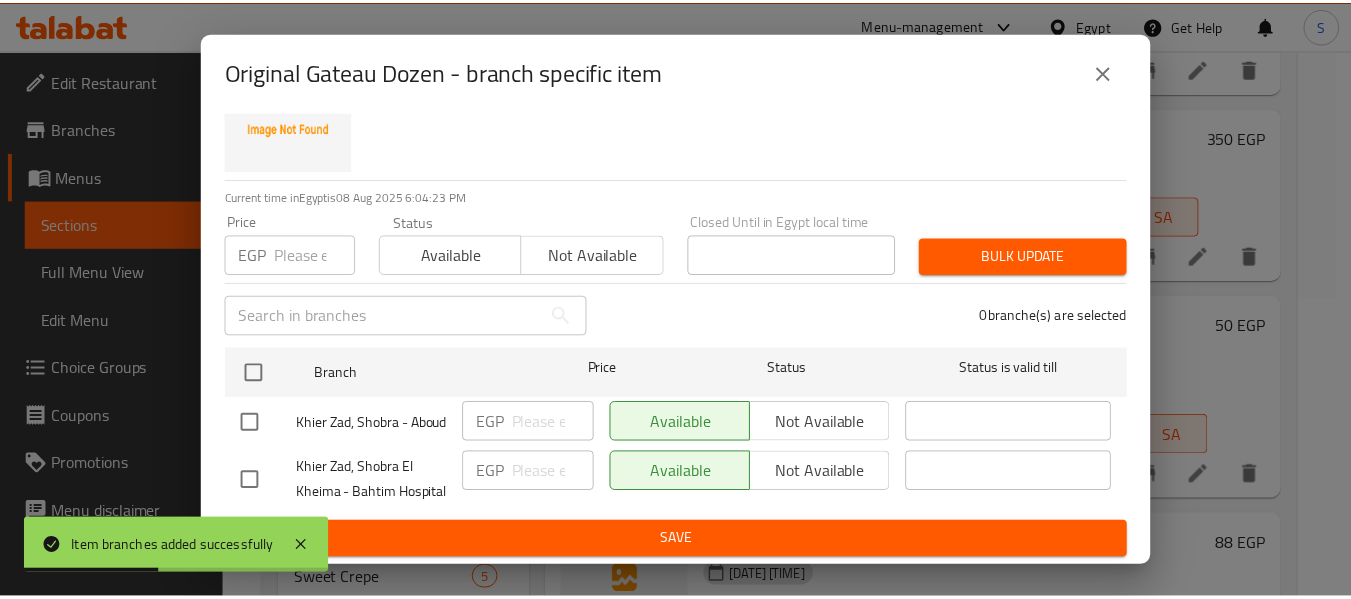 scroll, scrollTop: 118, scrollLeft: 0, axis: vertical 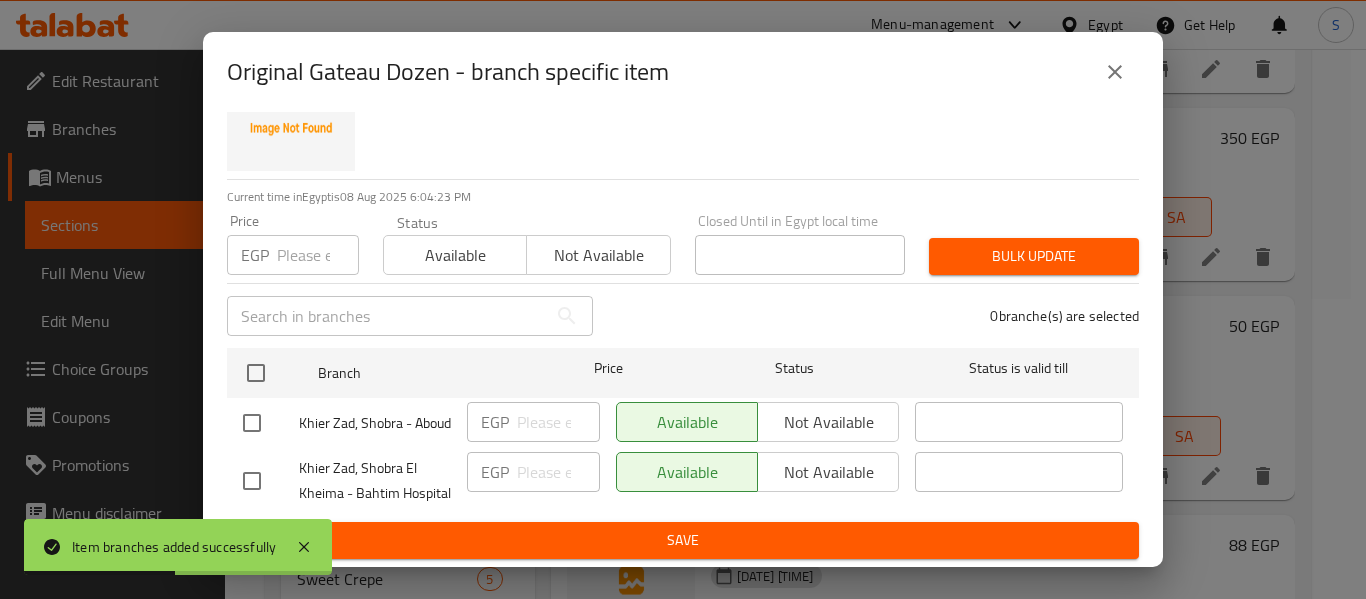 click at bounding box center [252, 423] 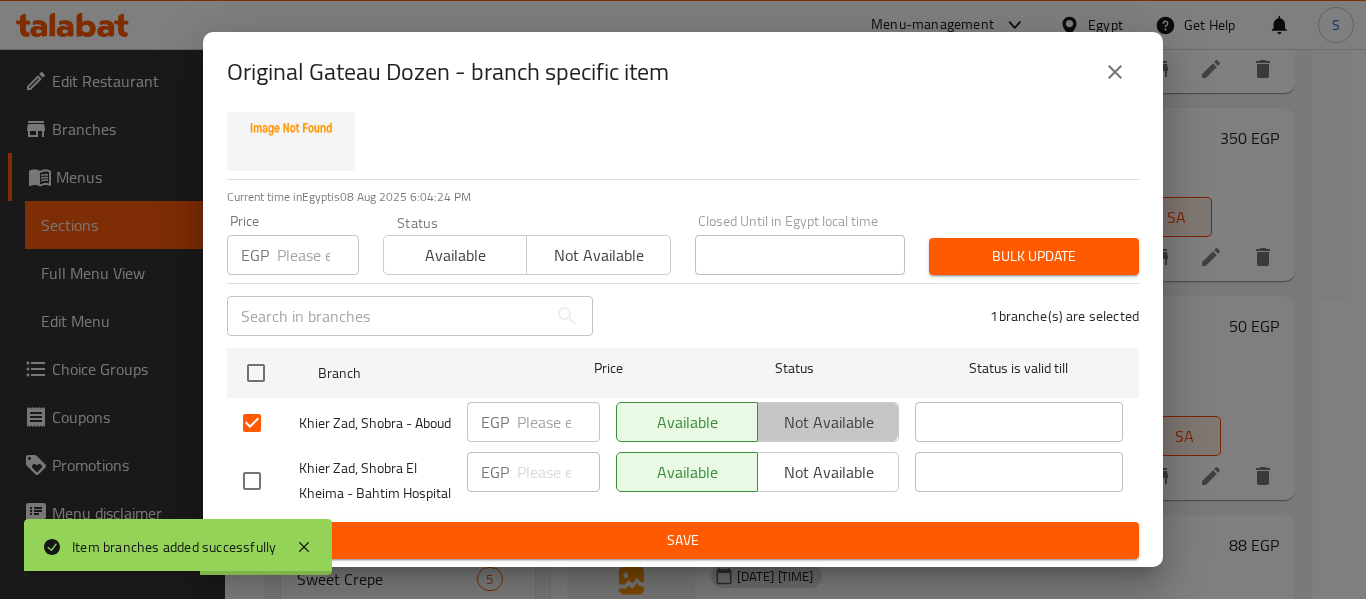 click on "Not available" at bounding box center (828, 422) 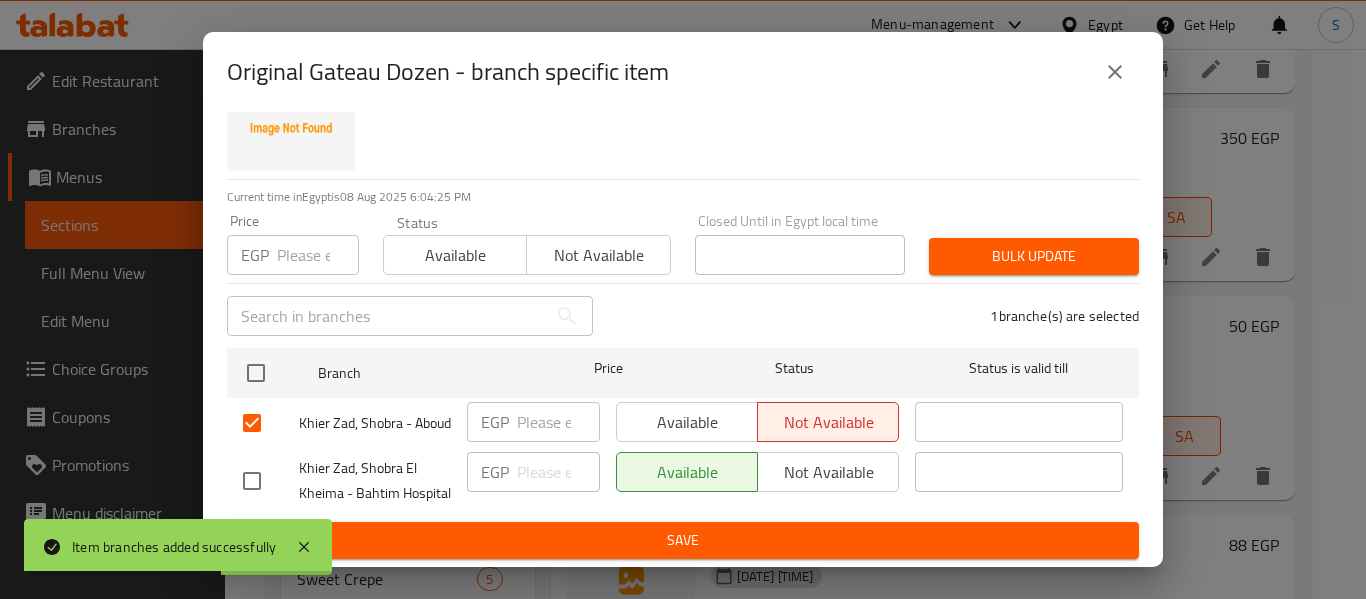 click on "Save" at bounding box center [683, 540] 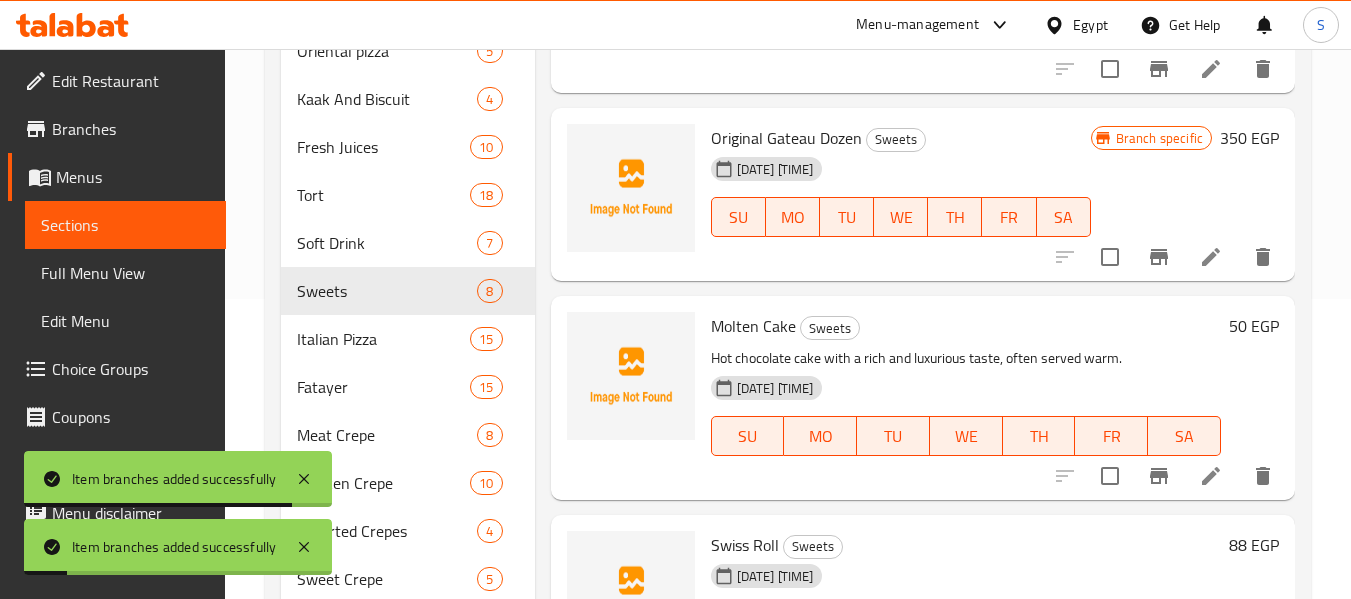 scroll, scrollTop: 952, scrollLeft: 0, axis: vertical 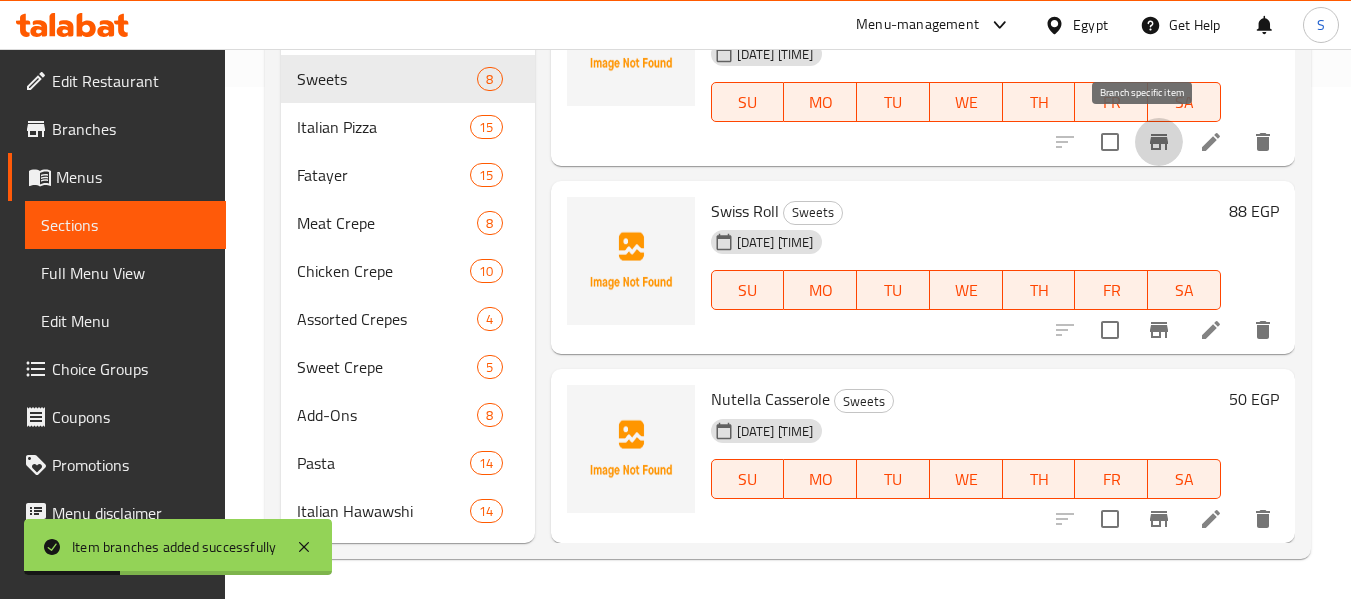 click 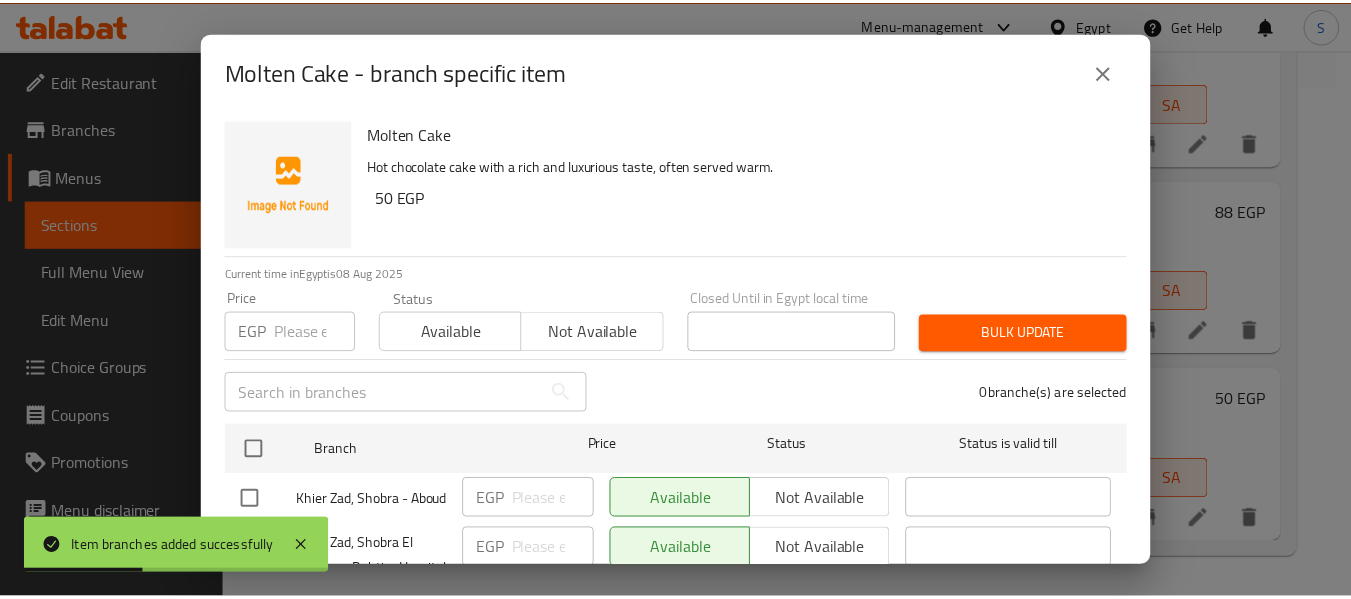 scroll, scrollTop: 118, scrollLeft: 0, axis: vertical 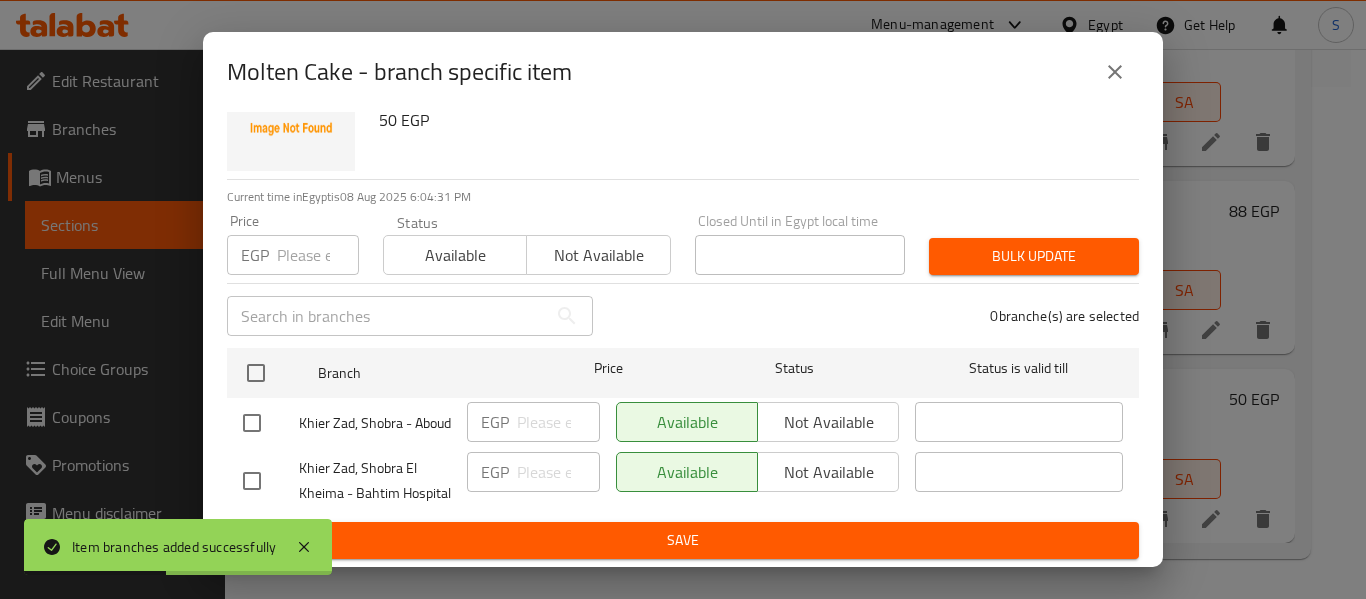 click at bounding box center (252, 423) 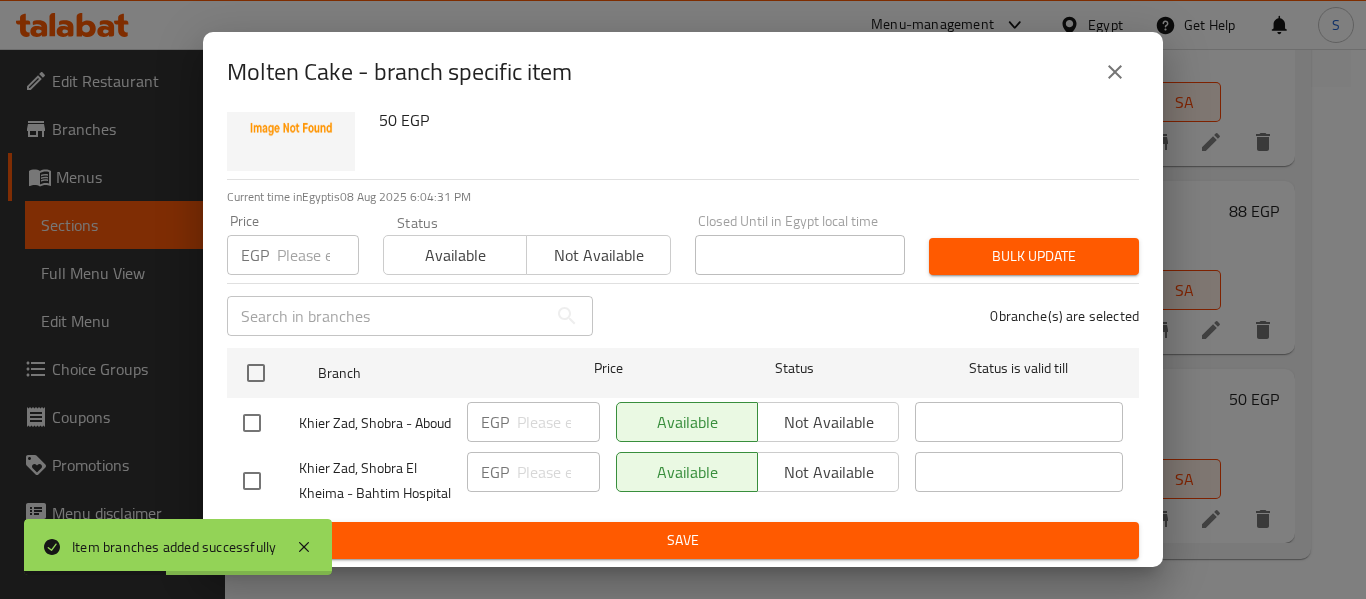 checkbox on "true" 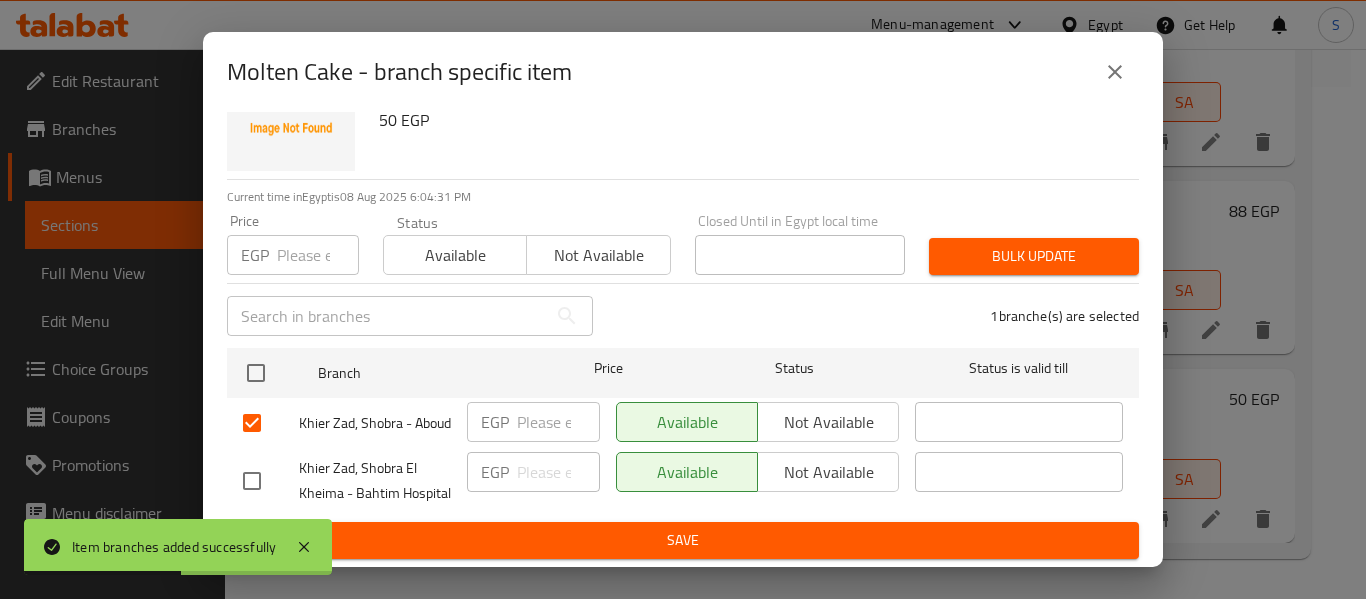 click on "Not available" at bounding box center [828, 422] 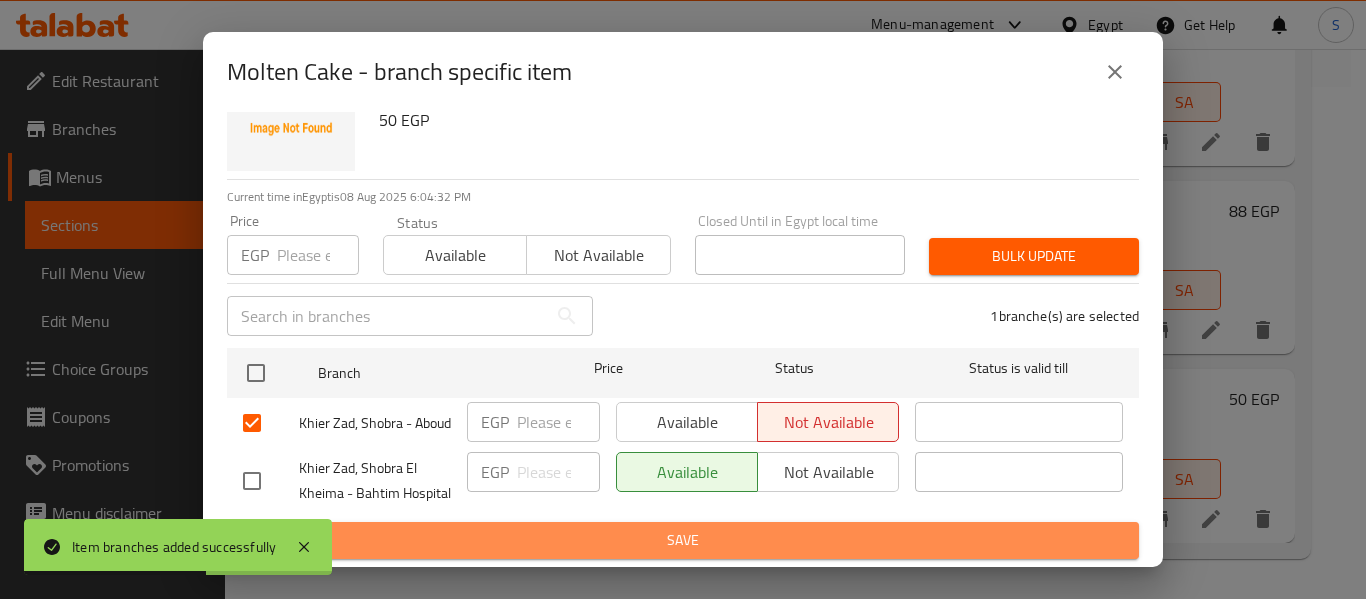 click on "Save" at bounding box center [683, 540] 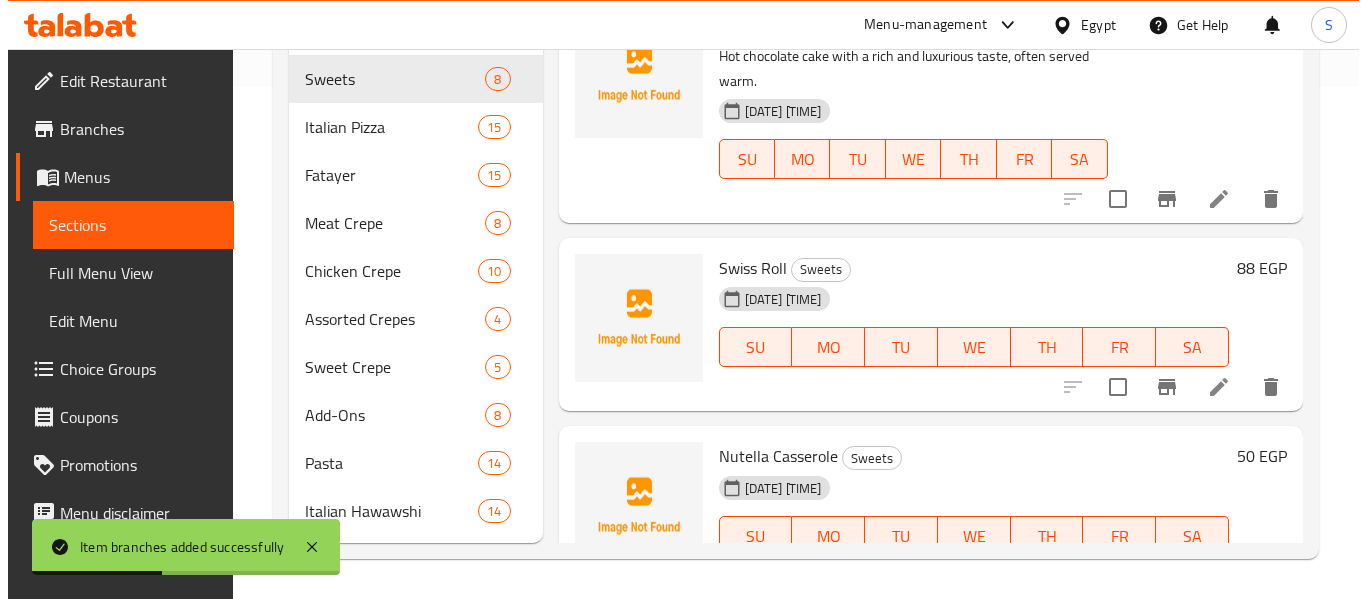 scroll, scrollTop: 977, scrollLeft: 0, axis: vertical 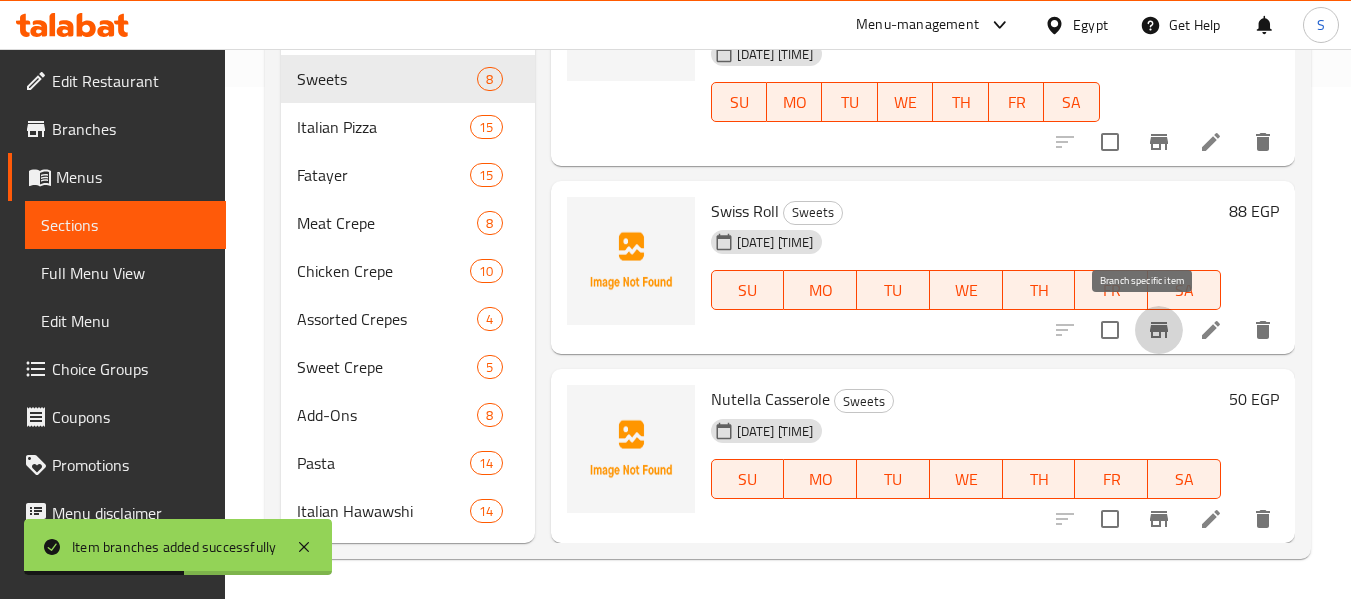 click 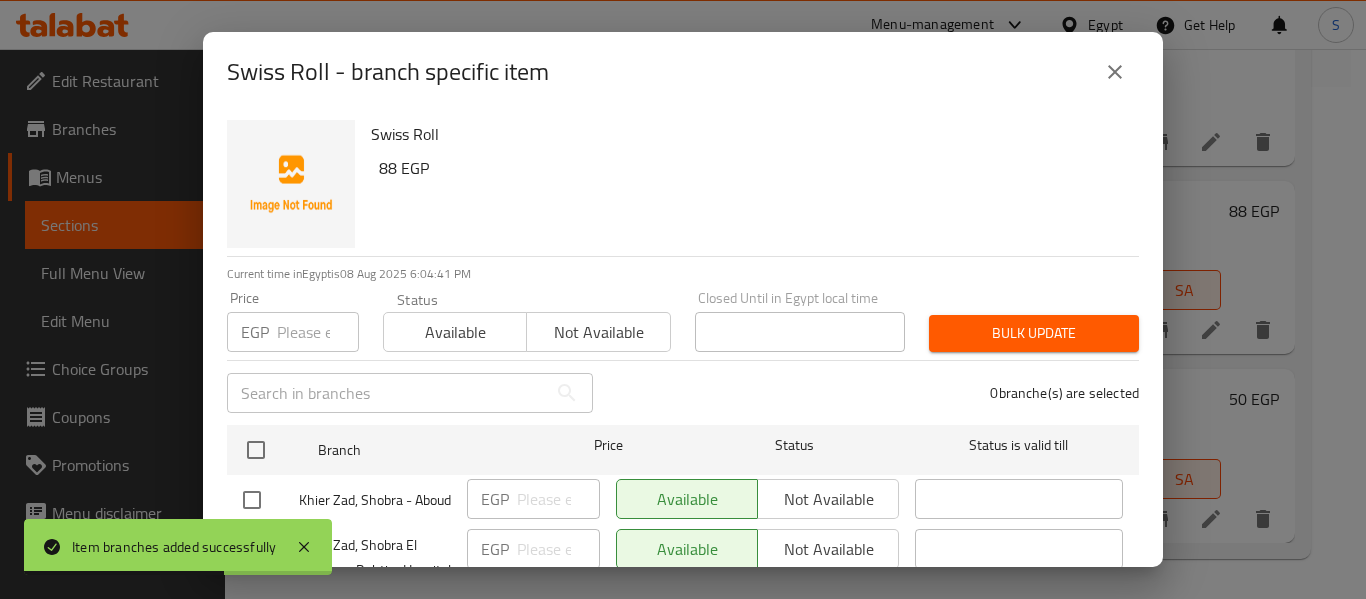 click at bounding box center [252, 500] 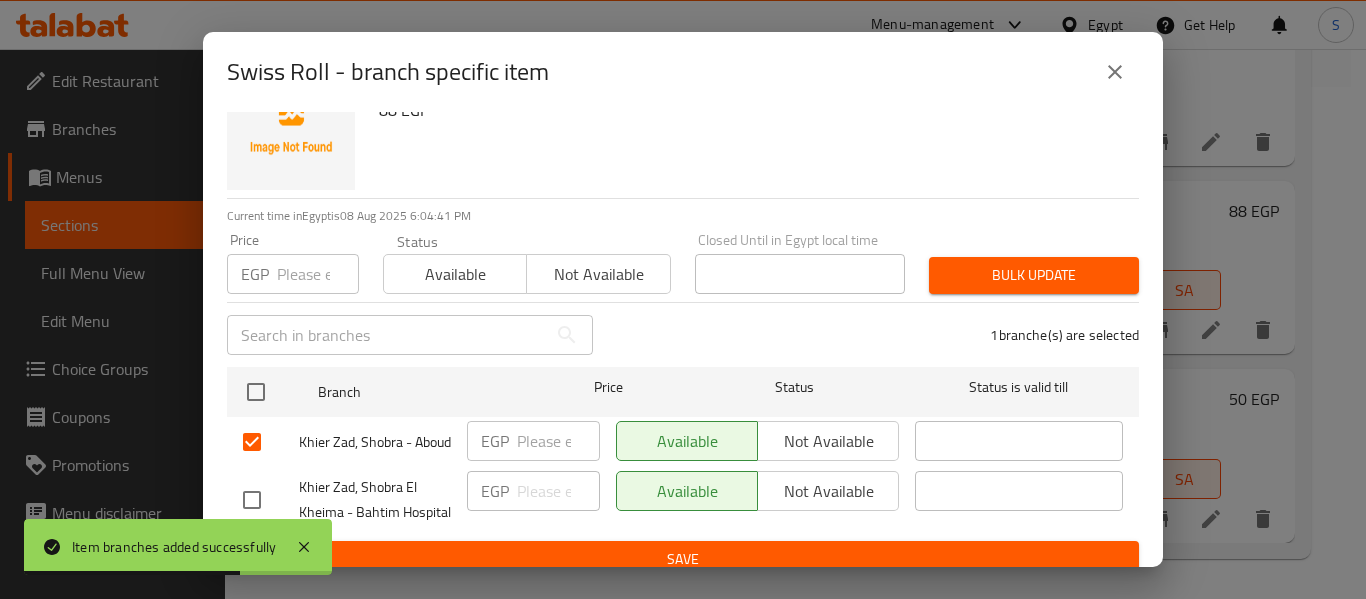 scroll, scrollTop: 118, scrollLeft: 0, axis: vertical 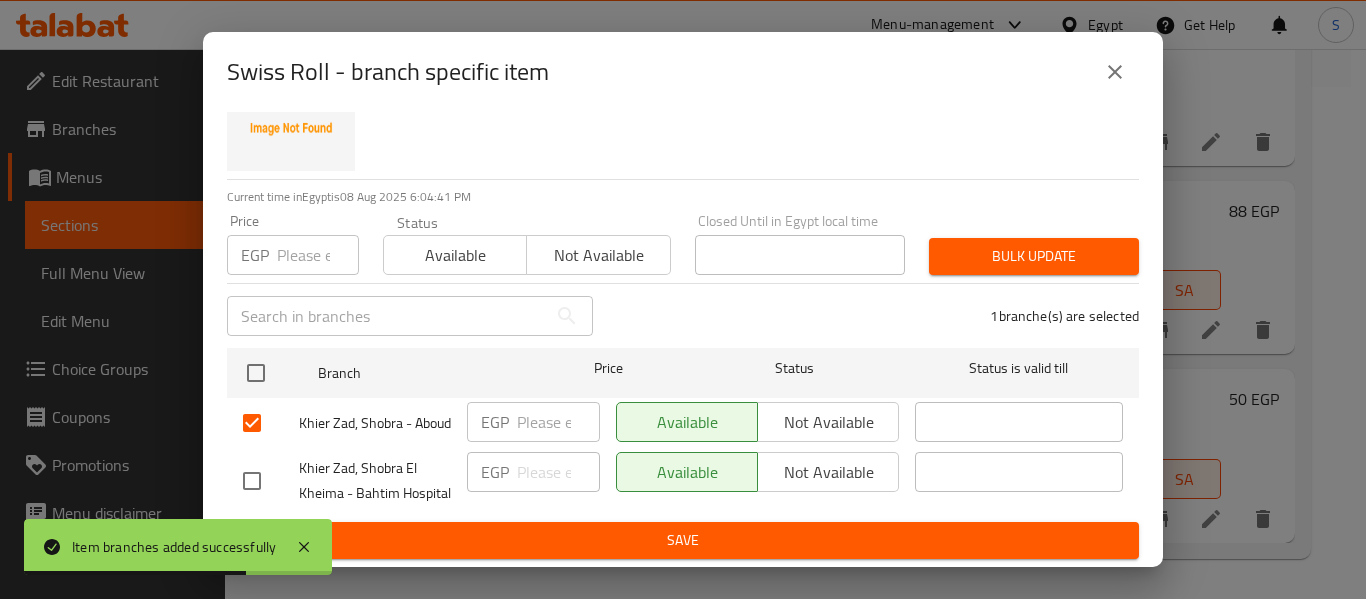click on "Not available" at bounding box center (828, 422) 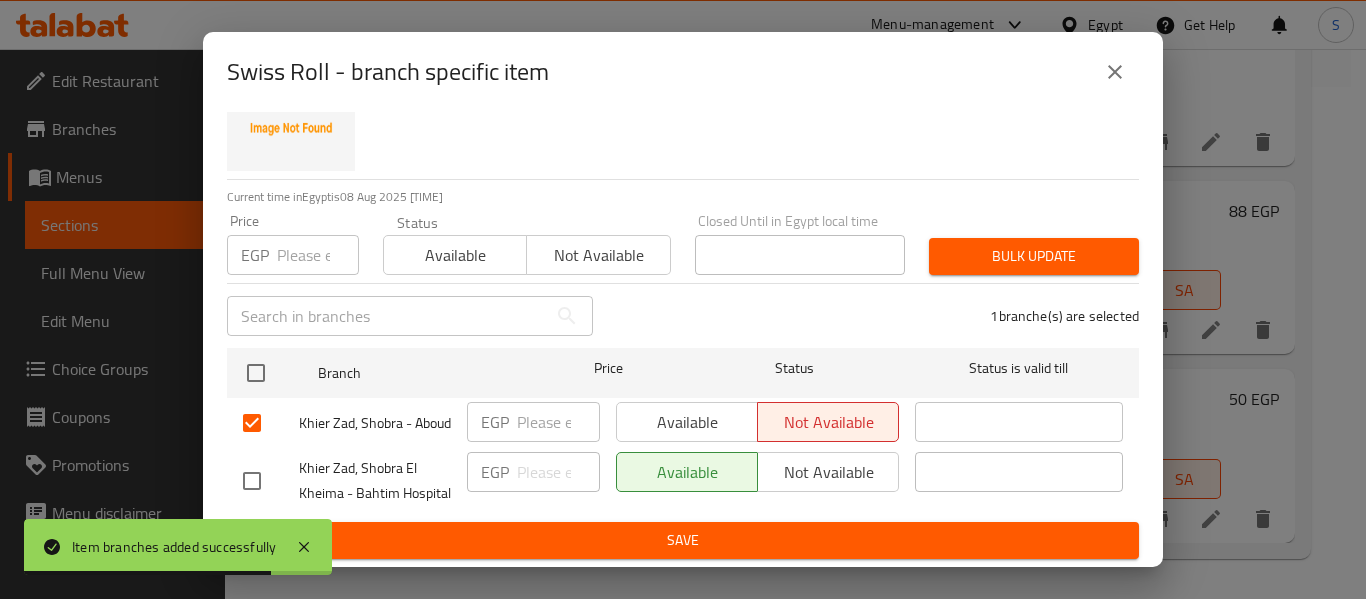 click on "Save" at bounding box center [683, 540] 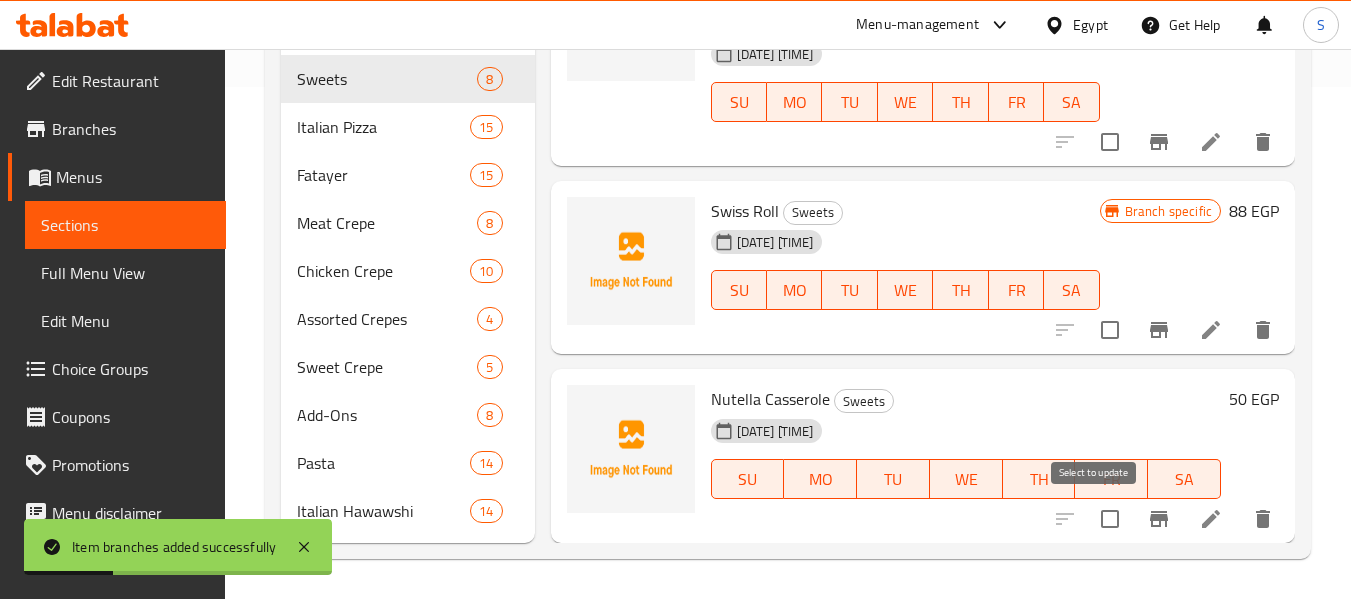 click at bounding box center [1110, 519] 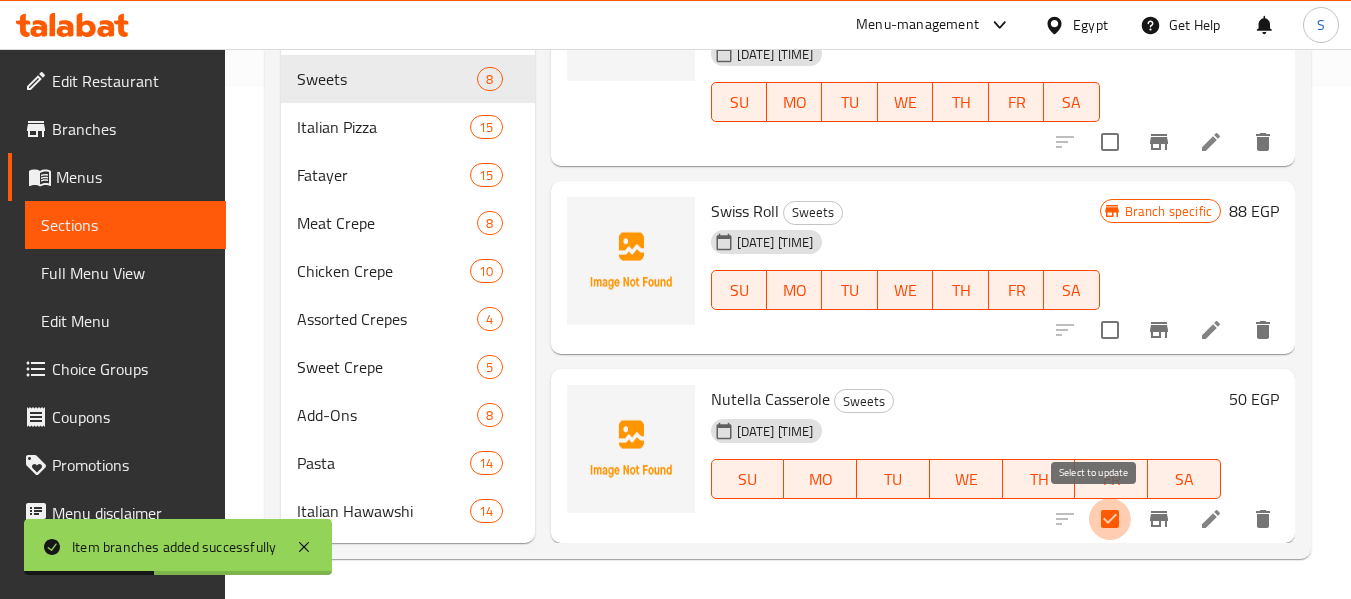 click at bounding box center [1110, 519] 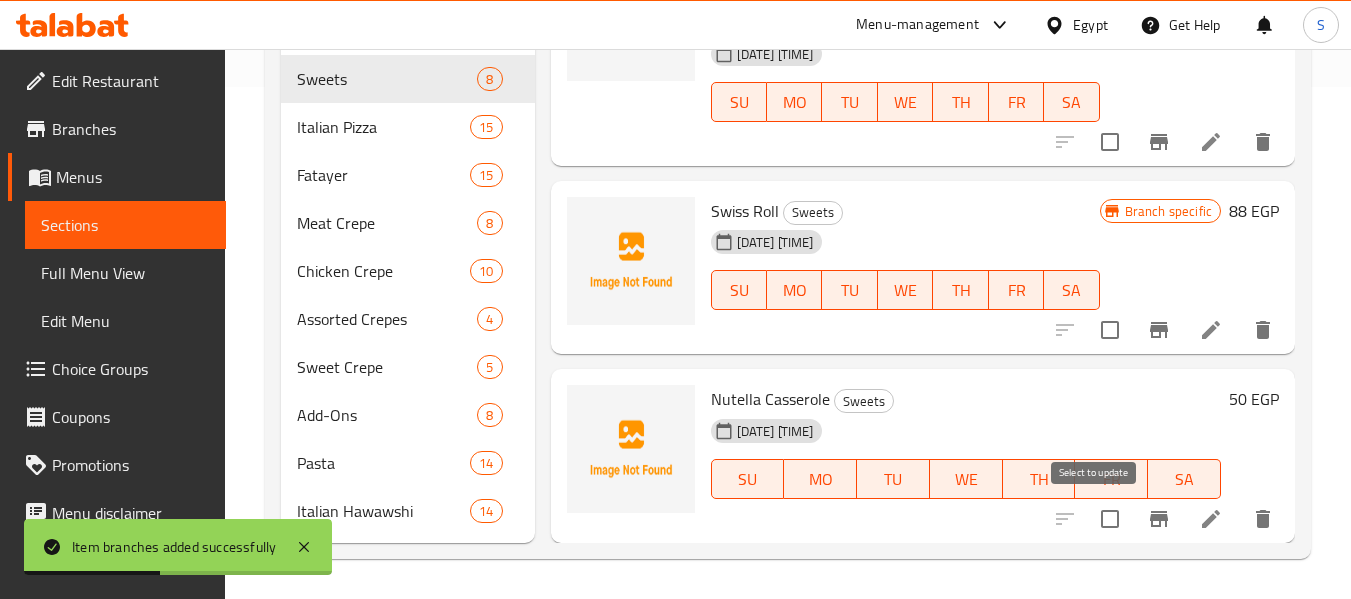 click at bounding box center (1159, 519) 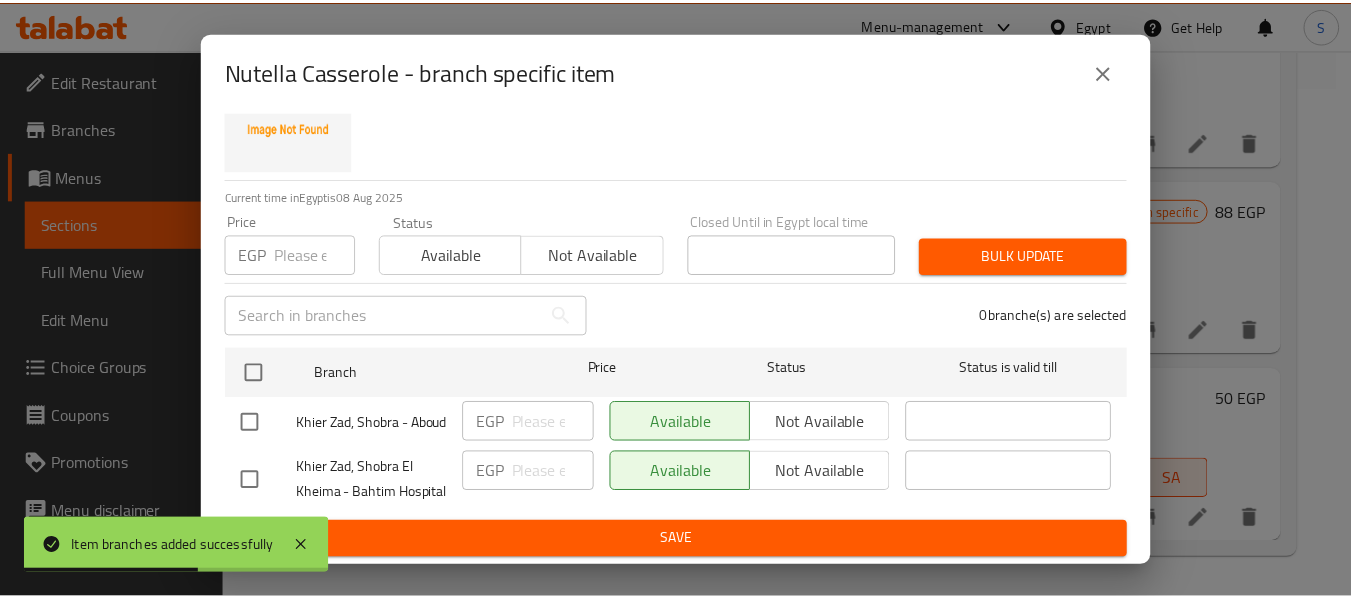 scroll, scrollTop: 118, scrollLeft: 0, axis: vertical 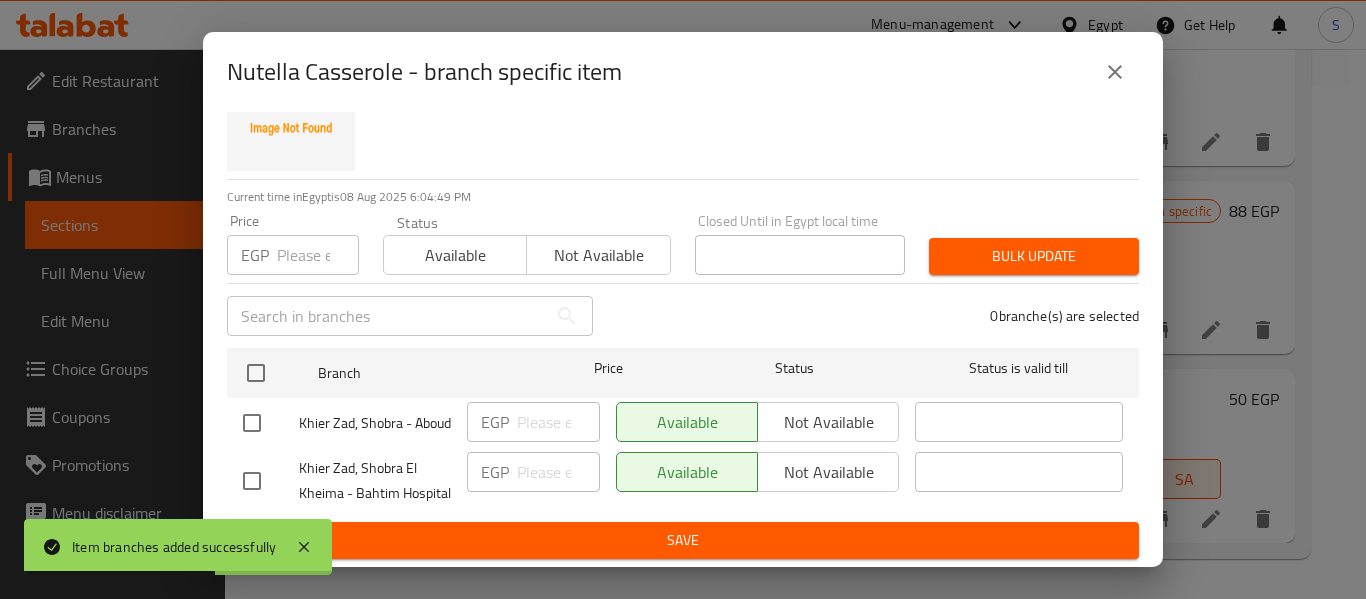 click at bounding box center [252, 423] 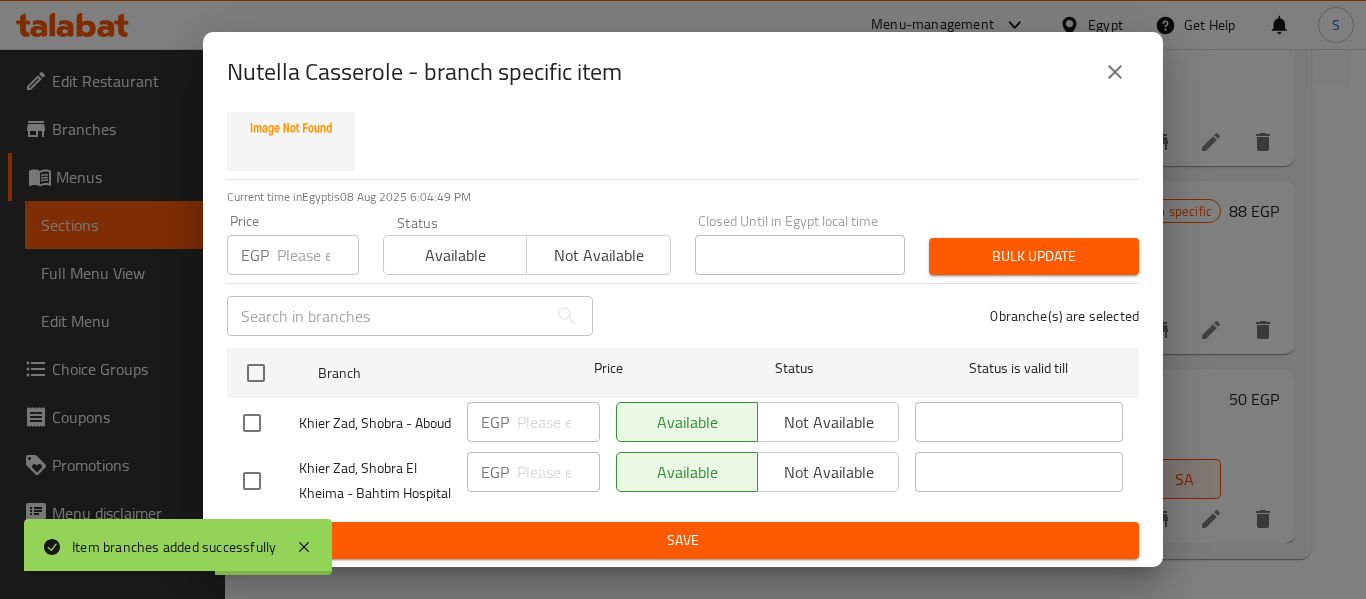 checkbox on "true" 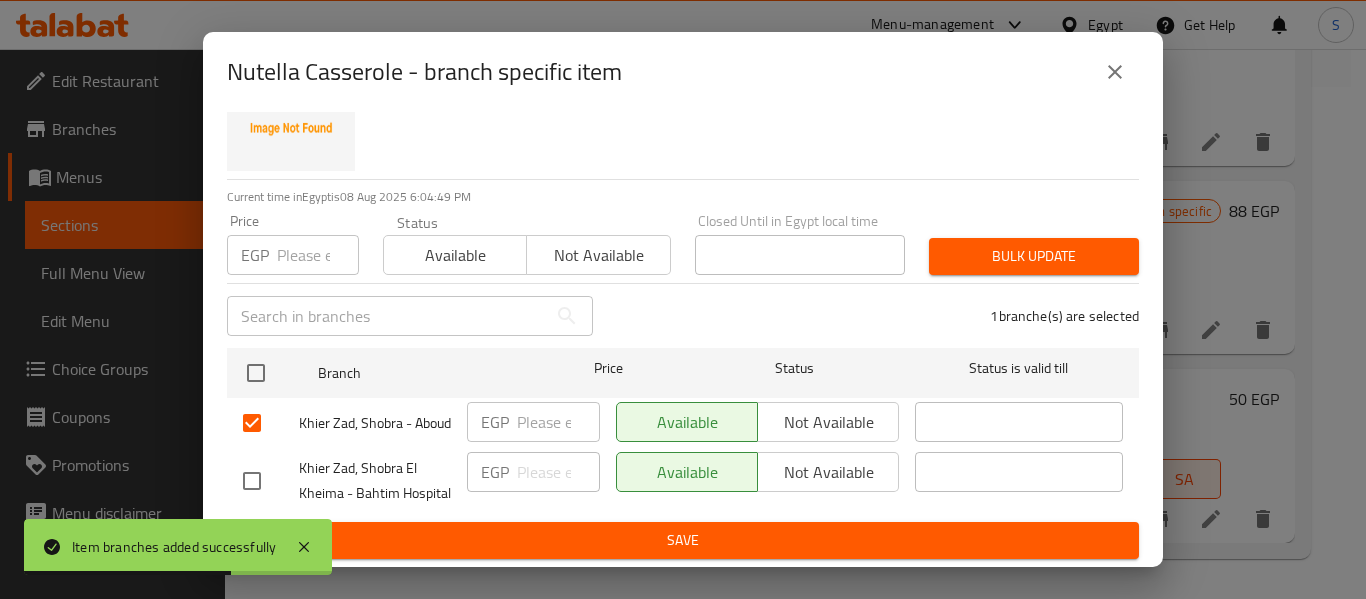 click on "Not available" at bounding box center (828, 422) 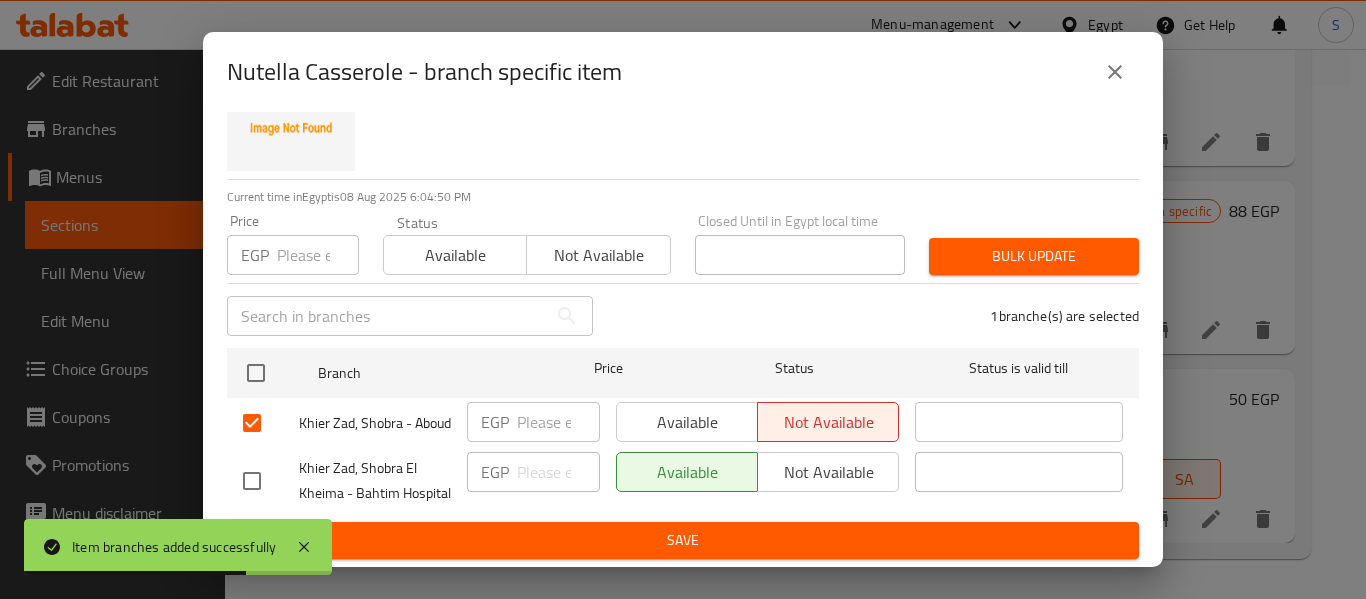 click on "Save" at bounding box center [683, 540] 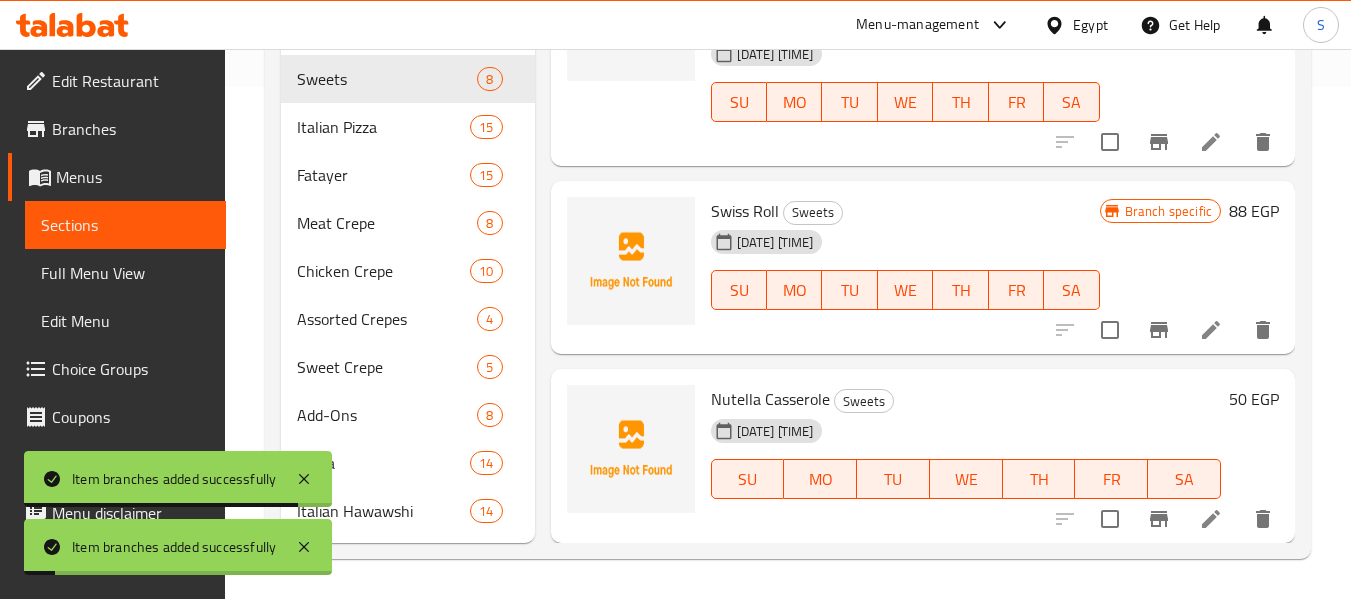 click on "Nutella Casserole   Sweets" at bounding box center [966, 399] 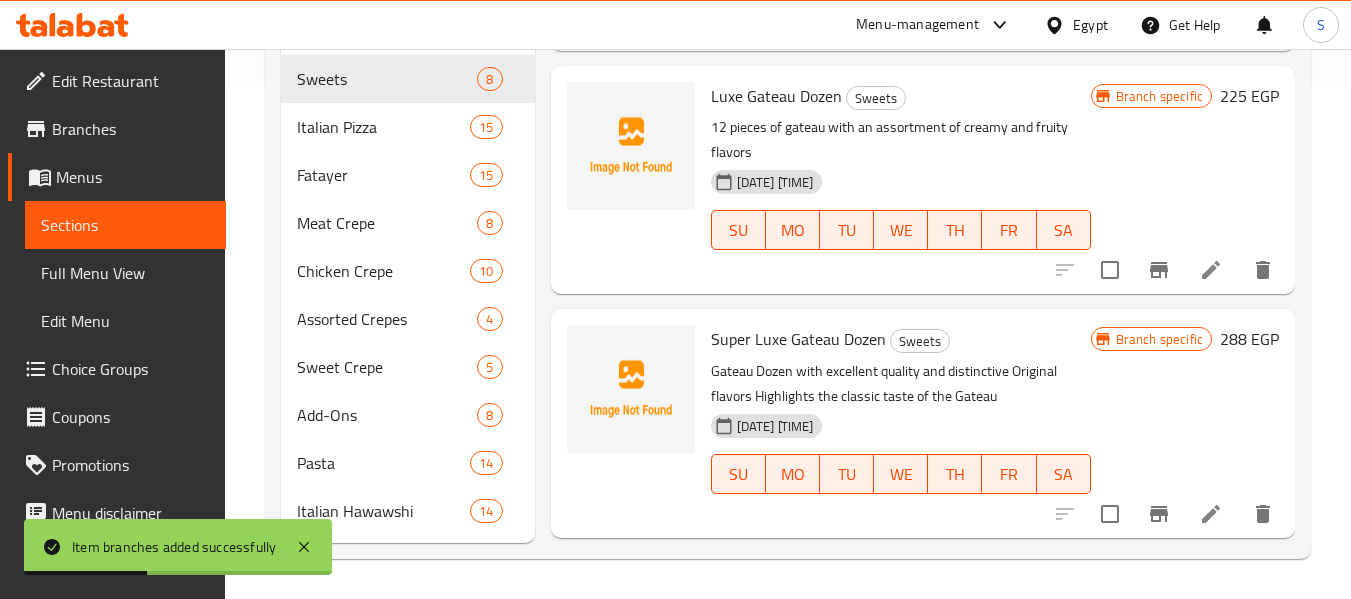 scroll, scrollTop: 0, scrollLeft: 0, axis: both 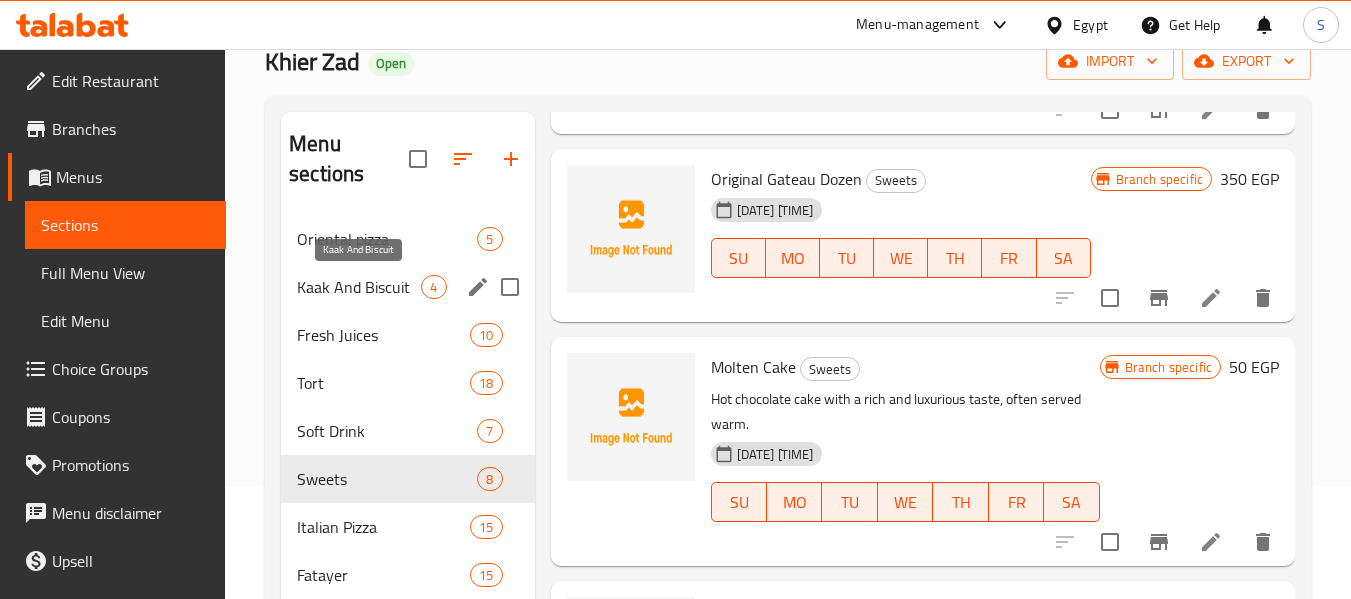 click on "Kaak And Biscuit" at bounding box center [359, 287] 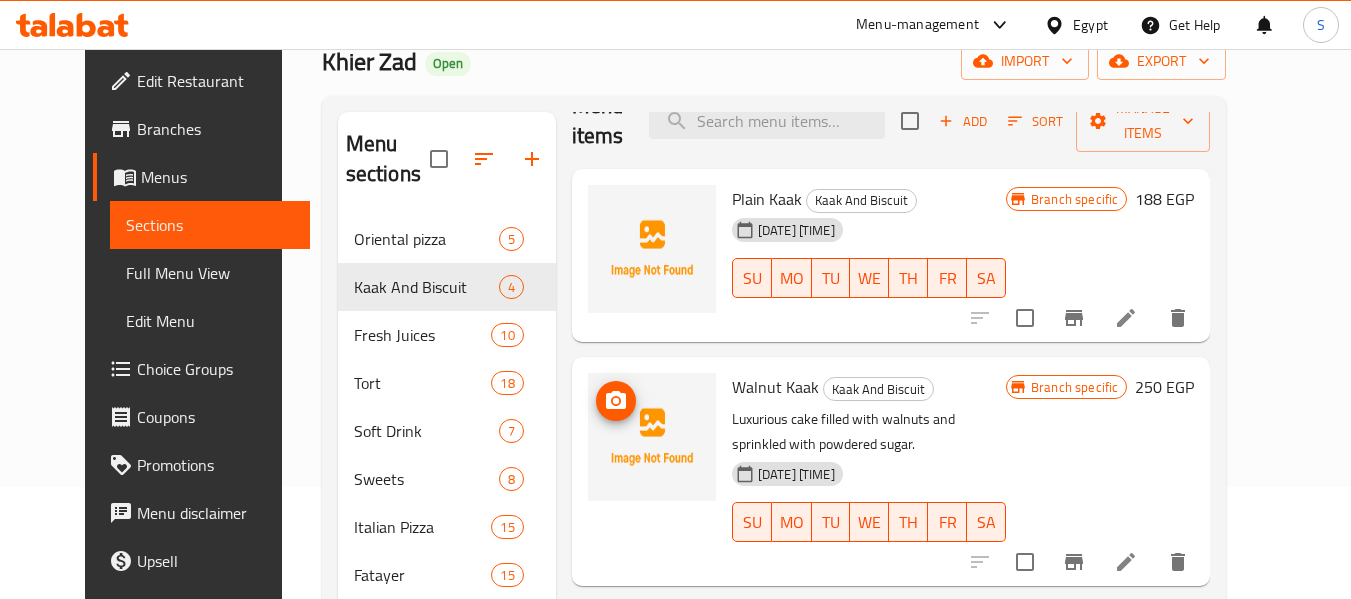 scroll, scrollTop: 58, scrollLeft: 0, axis: vertical 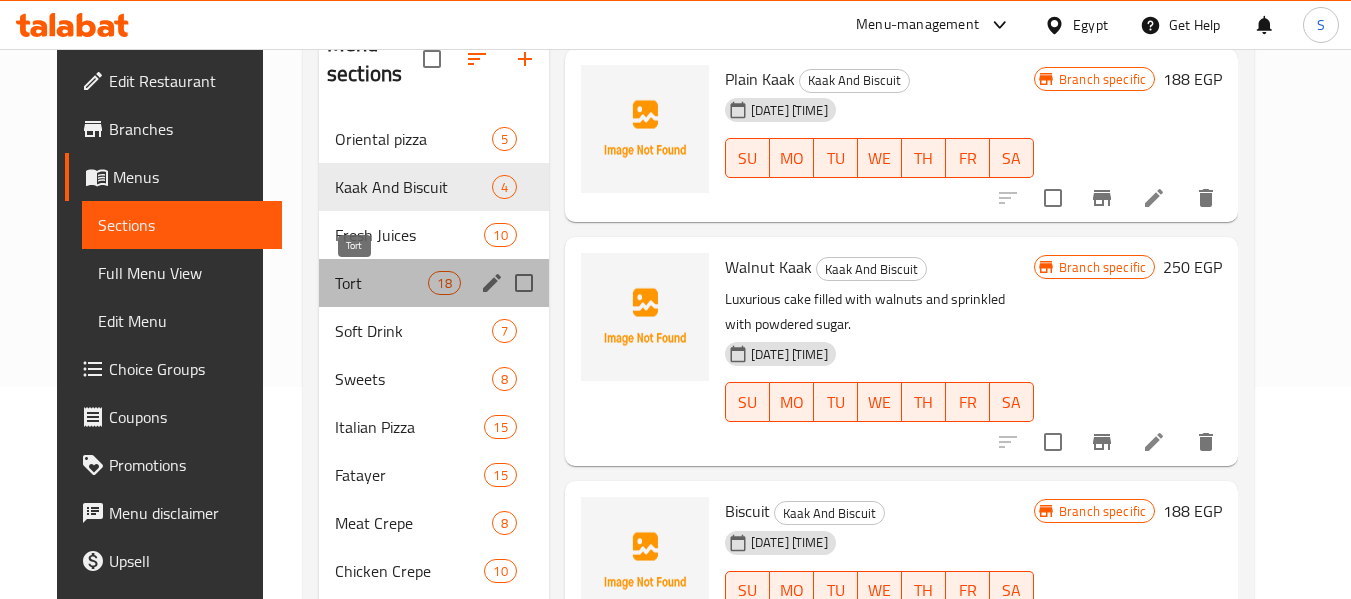 click on "Tort" at bounding box center [382, 283] 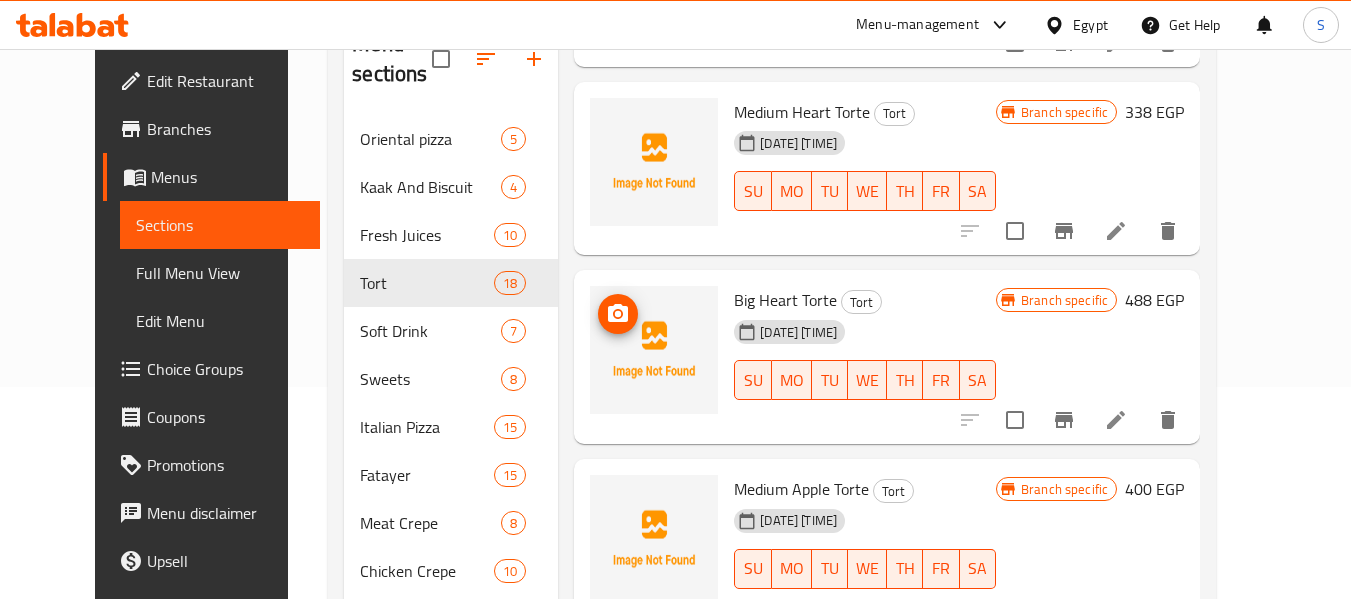scroll, scrollTop: 2673, scrollLeft: 0, axis: vertical 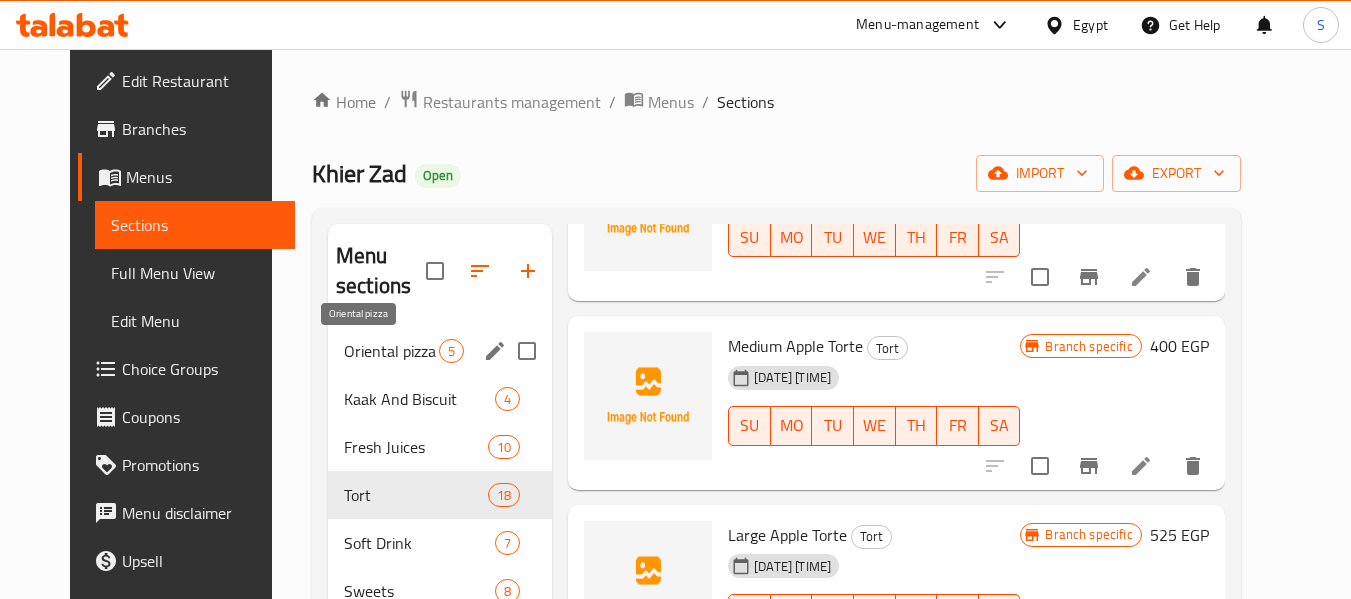 click on "Oriental pizza" at bounding box center (391, 351) 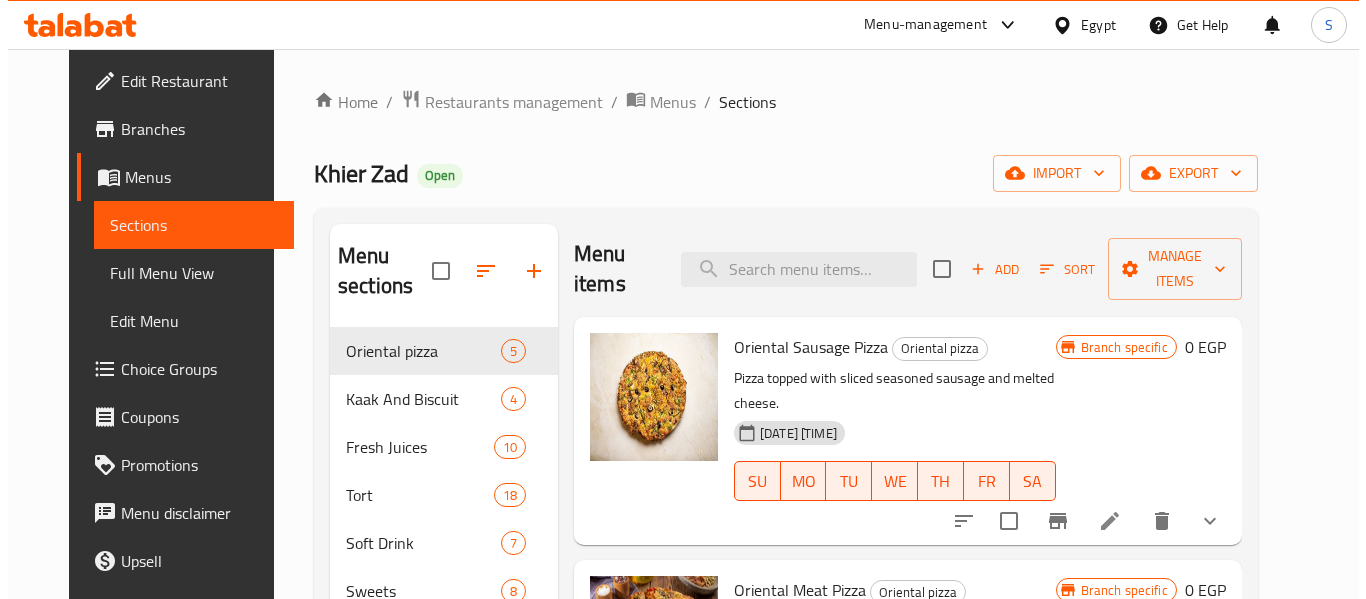 scroll, scrollTop: 0, scrollLeft: 0, axis: both 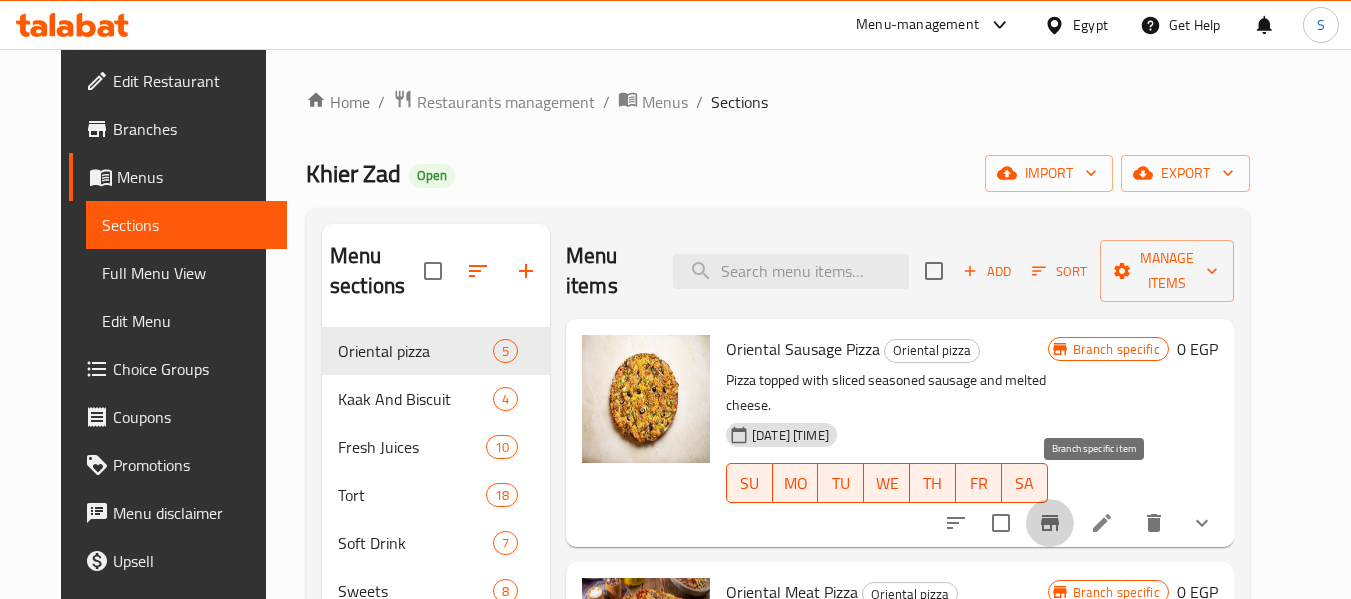 click 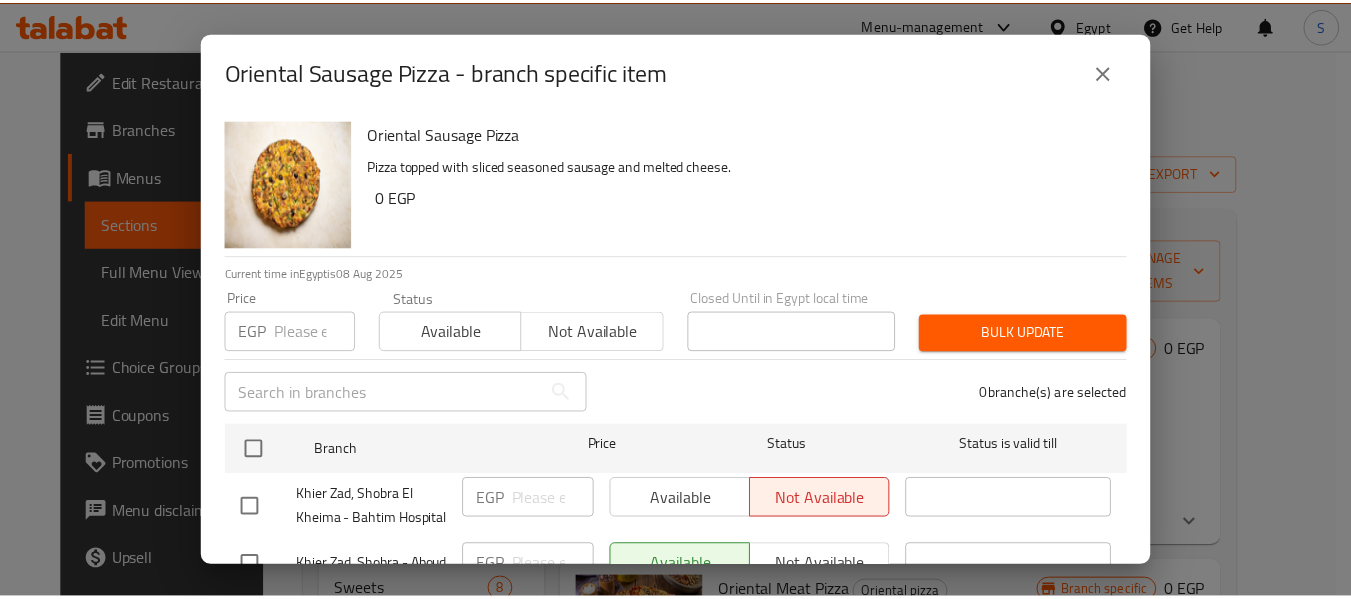 scroll, scrollTop: 118, scrollLeft: 0, axis: vertical 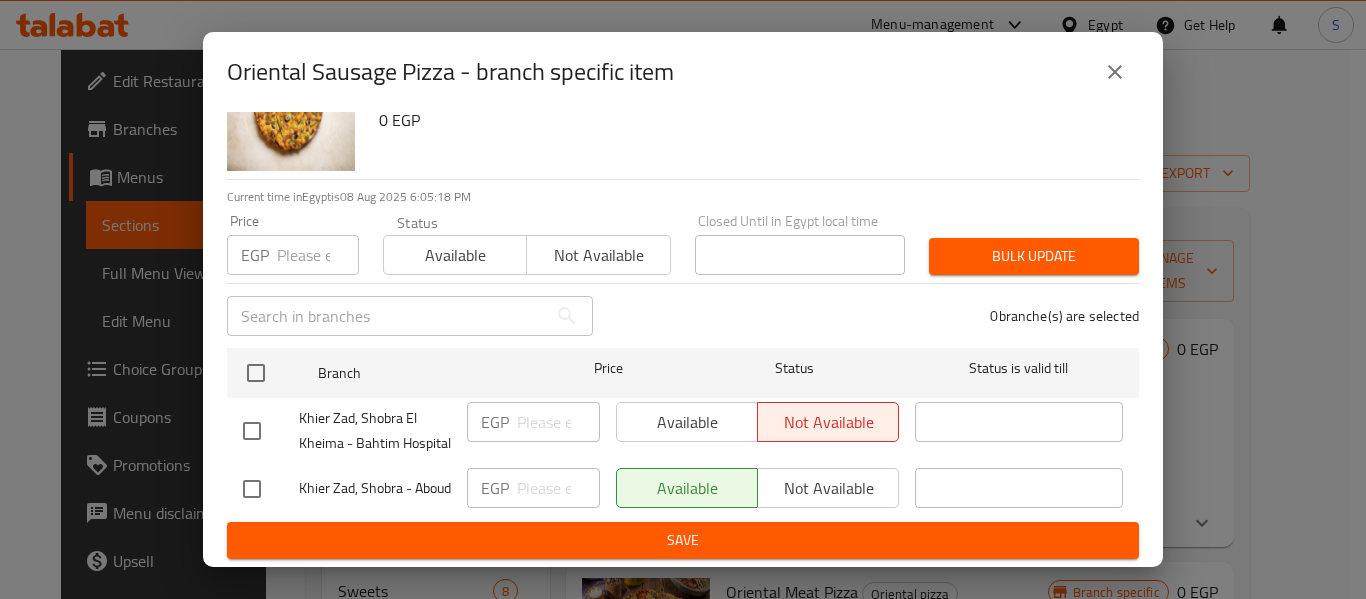 click 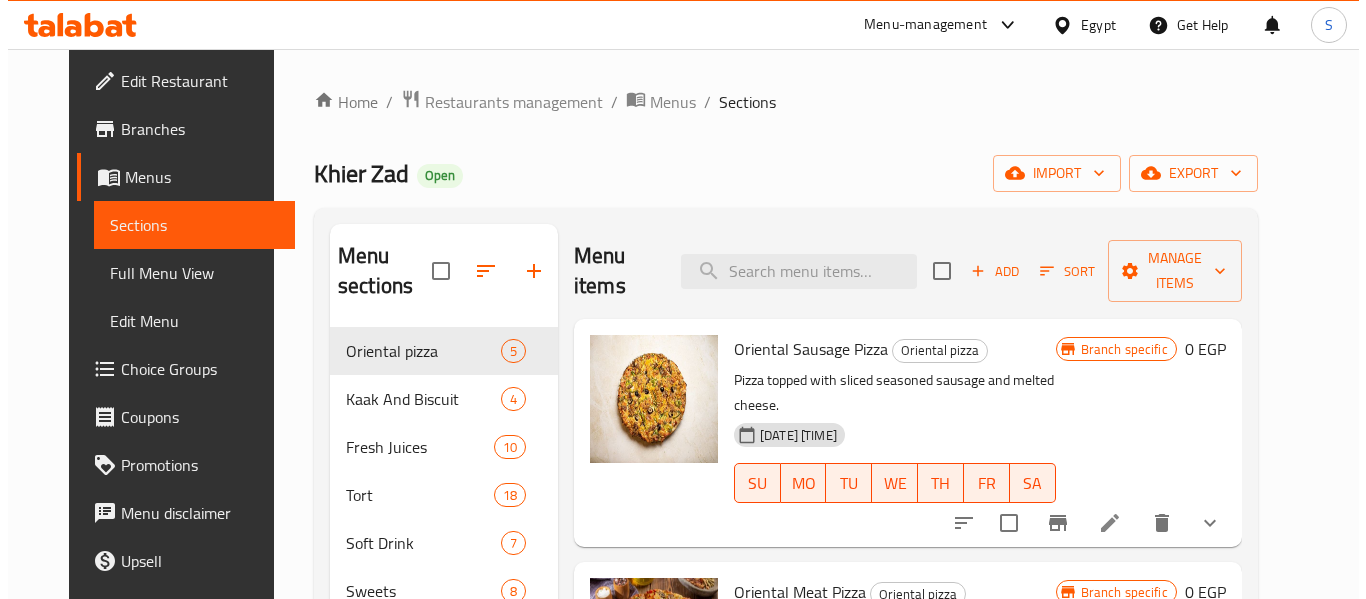 scroll, scrollTop: 300, scrollLeft: 0, axis: vertical 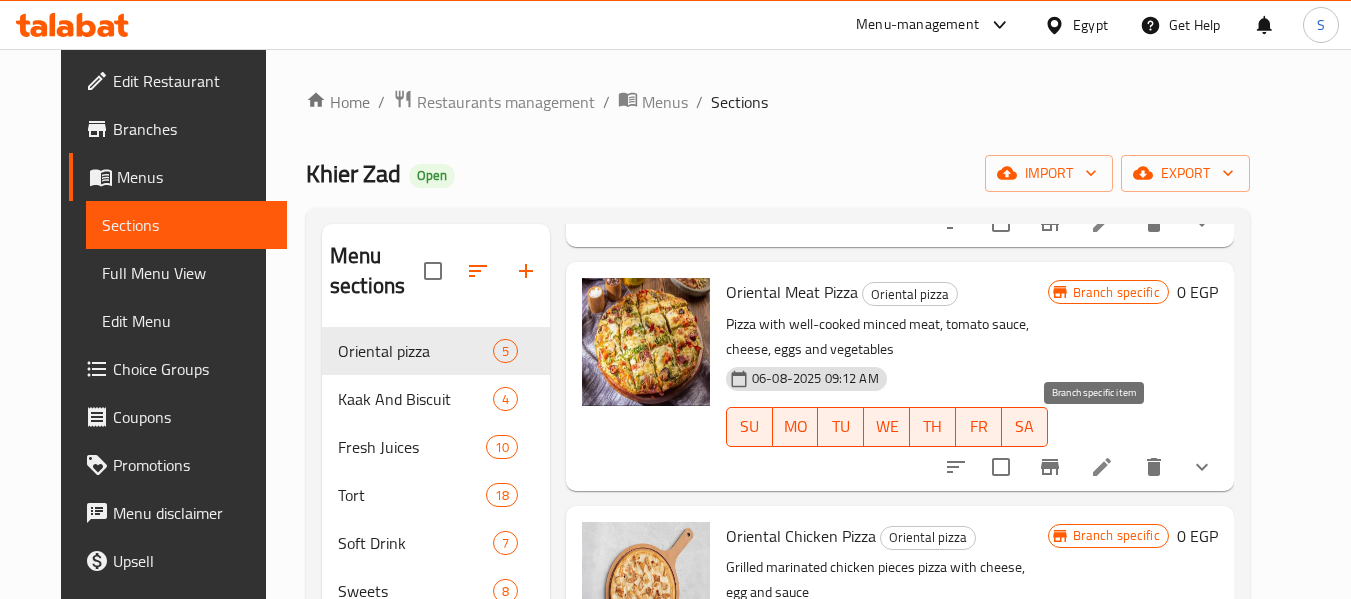 click 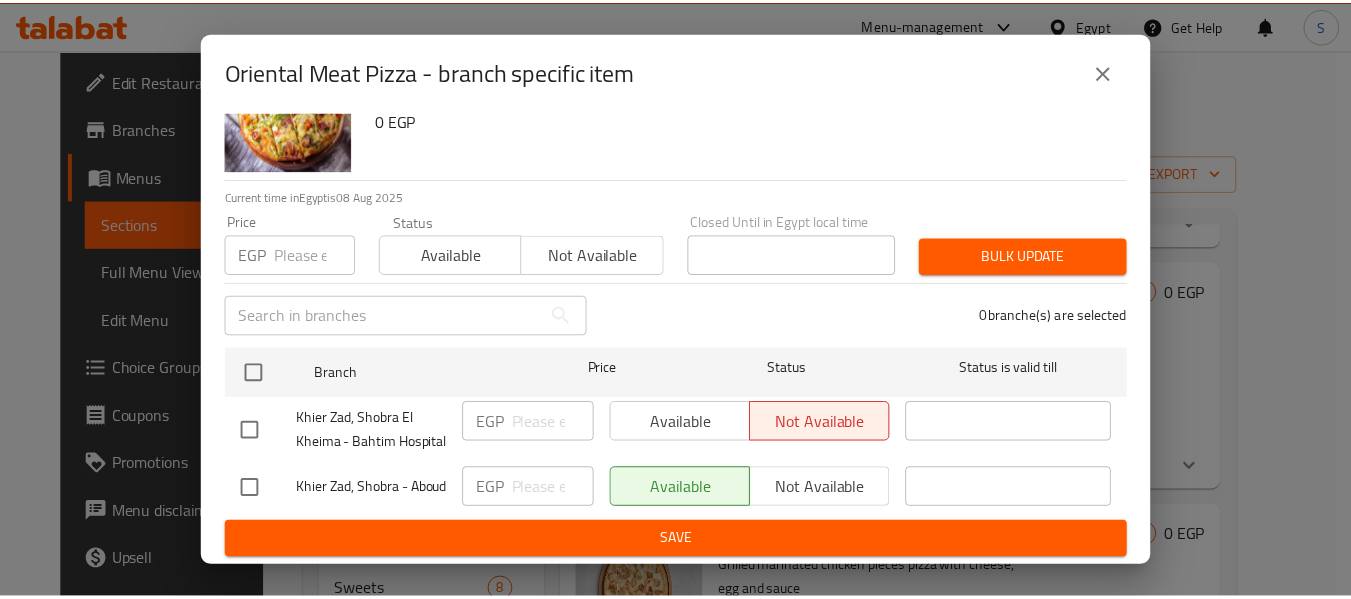 scroll, scrollTop: 118, scrollLeft: 0, axis: vertical 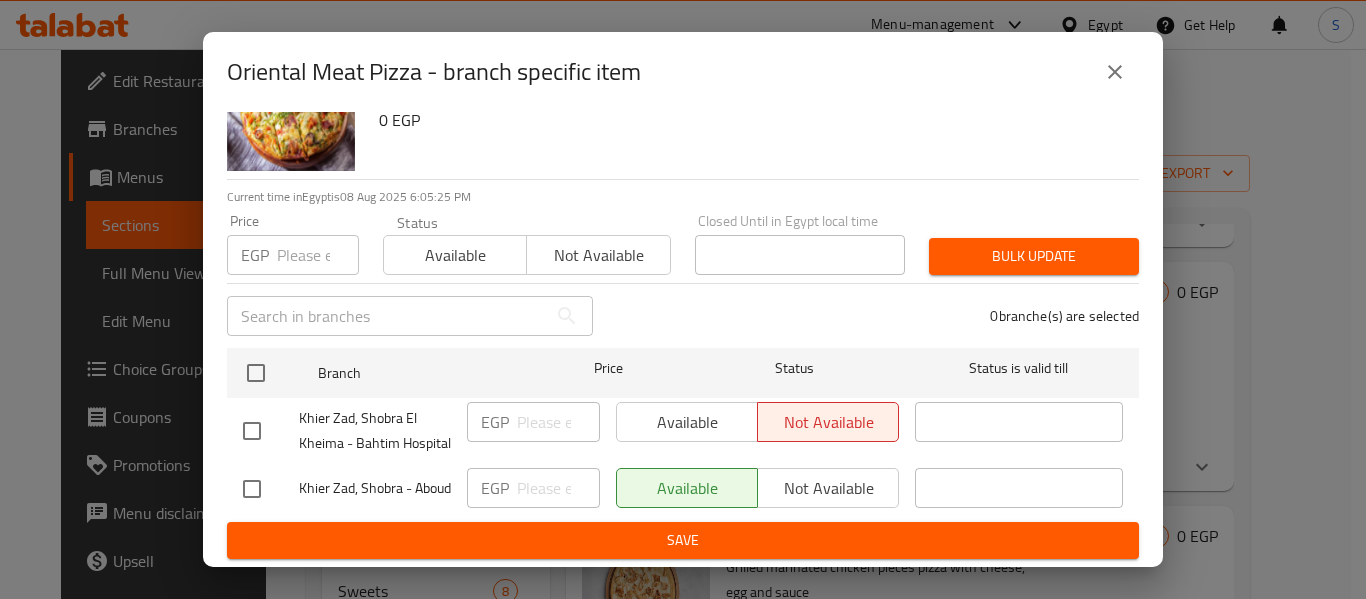 click 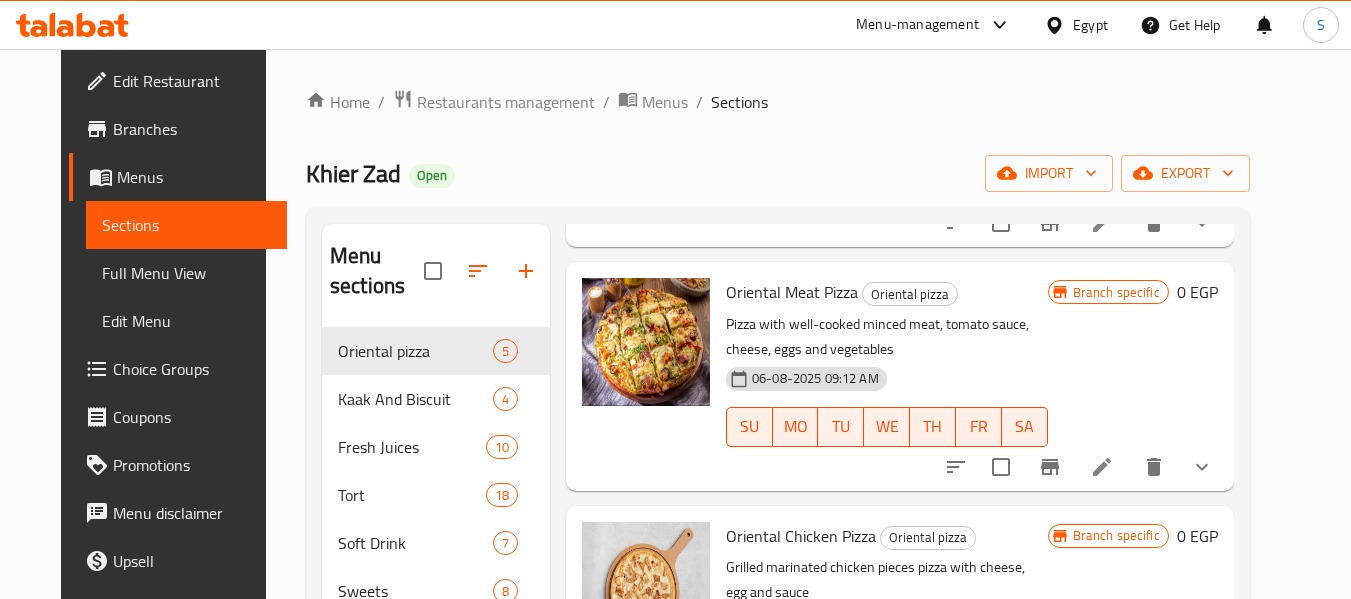 click on "Full Menu View" at bounding box center (186, 273) 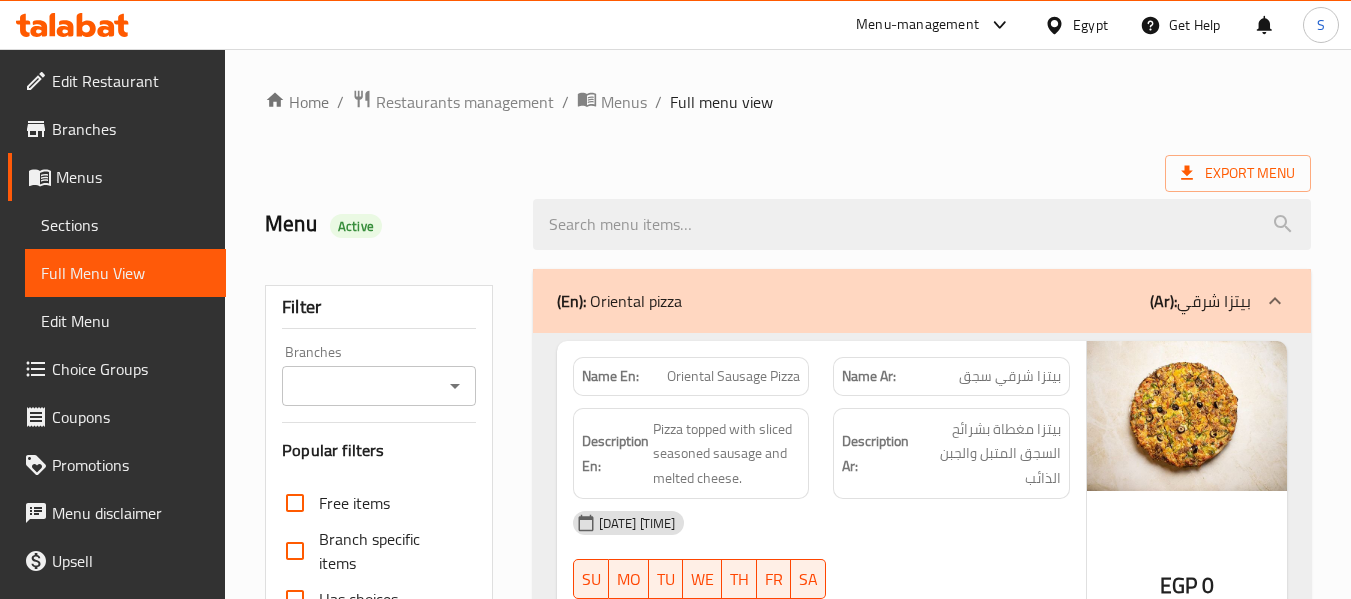 click on "Branches" at bounding box center [362, 386] 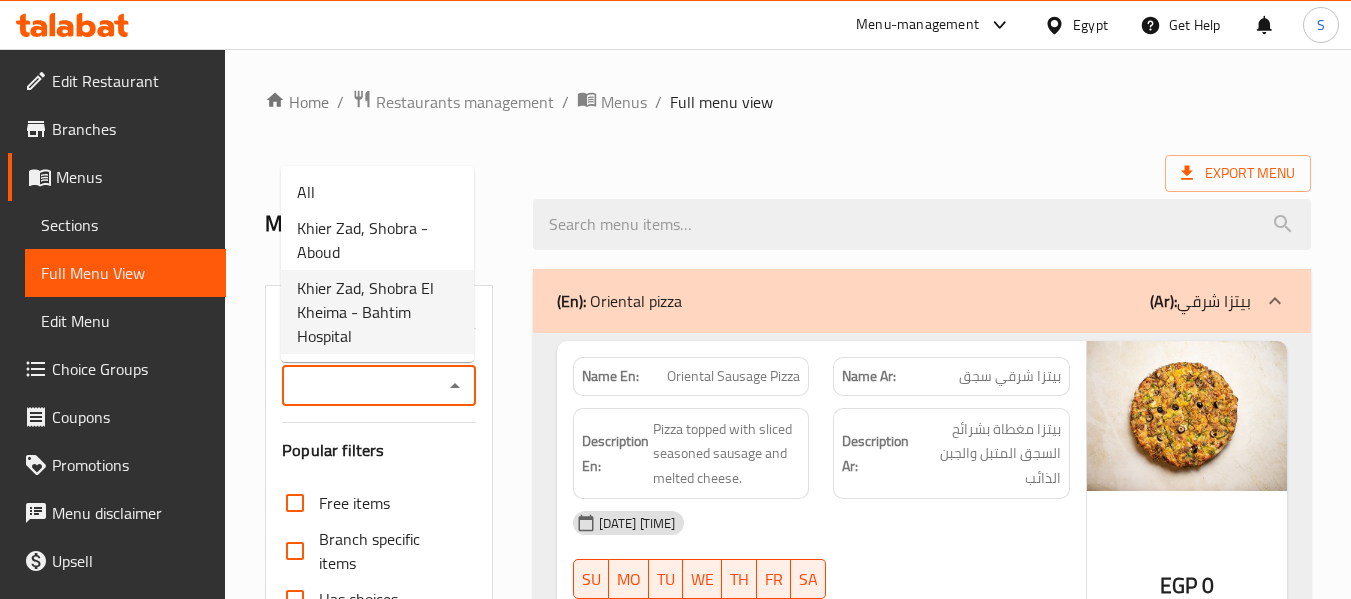 click on "Khier Zad, Shobra El Kheima - Bahtim Hospital" at bounding box center [377, 312] 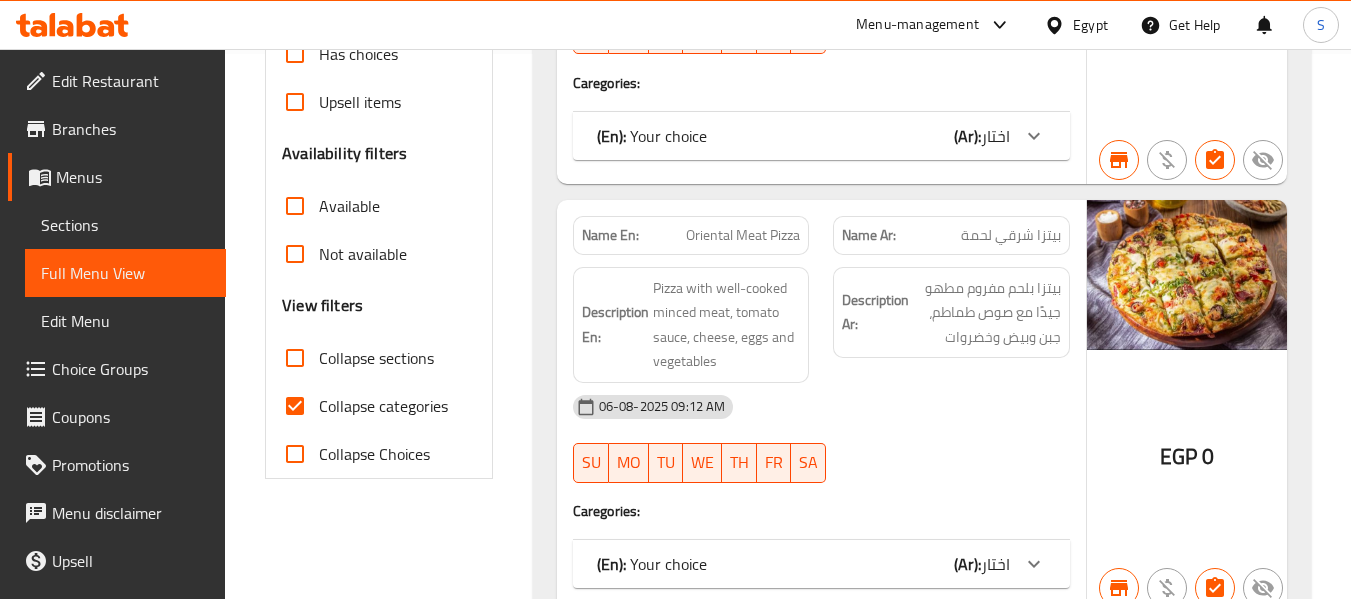 scroll, scrollTop: 700, scrollLeft: 0, axis: vertical 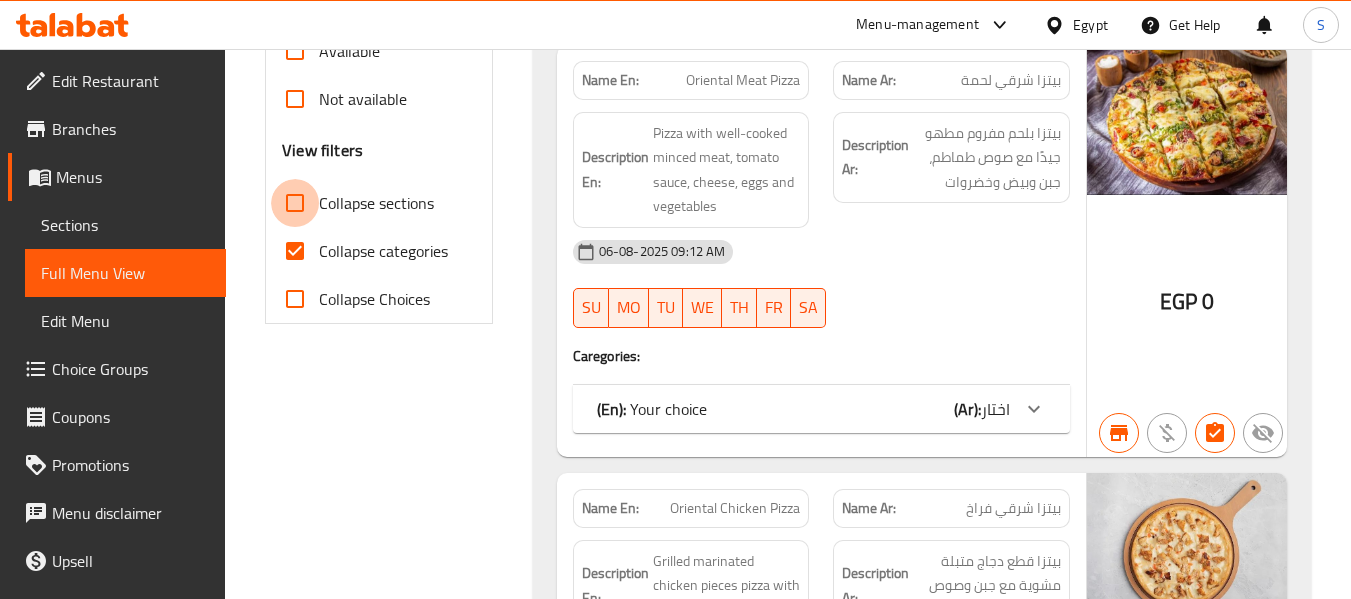 click on "Collapse sections" at bounding box center (295, 203) 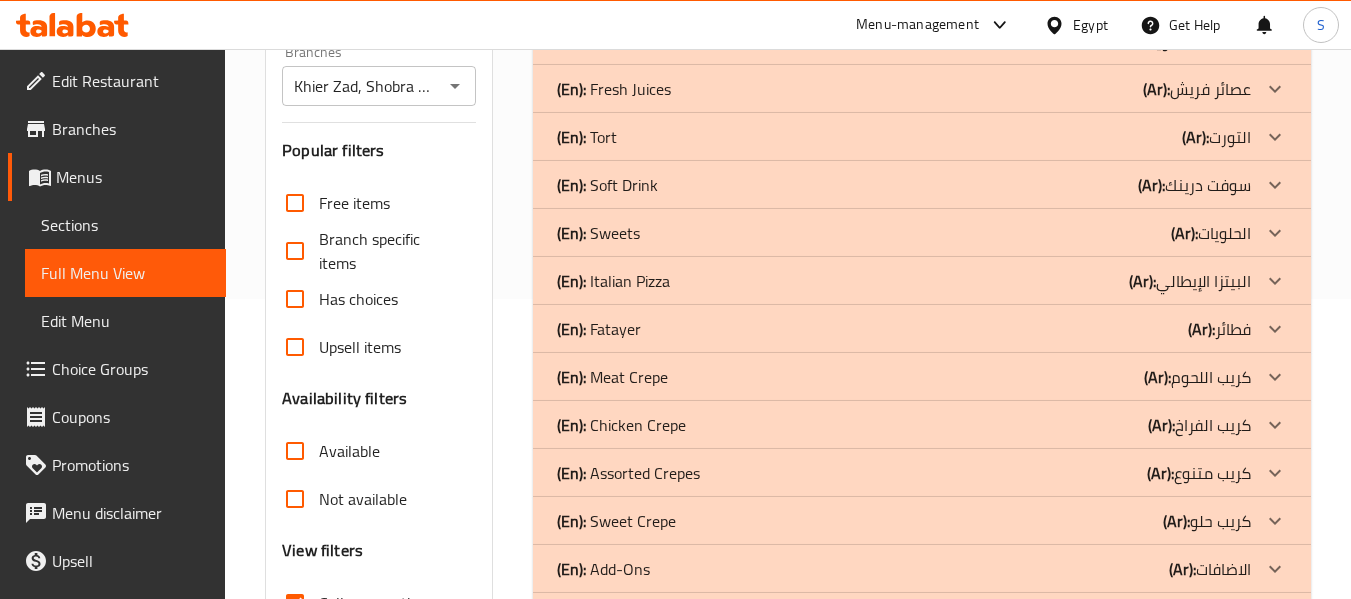 scroll, scrollTop: 465, scrollLeft: 0, axis: vertical 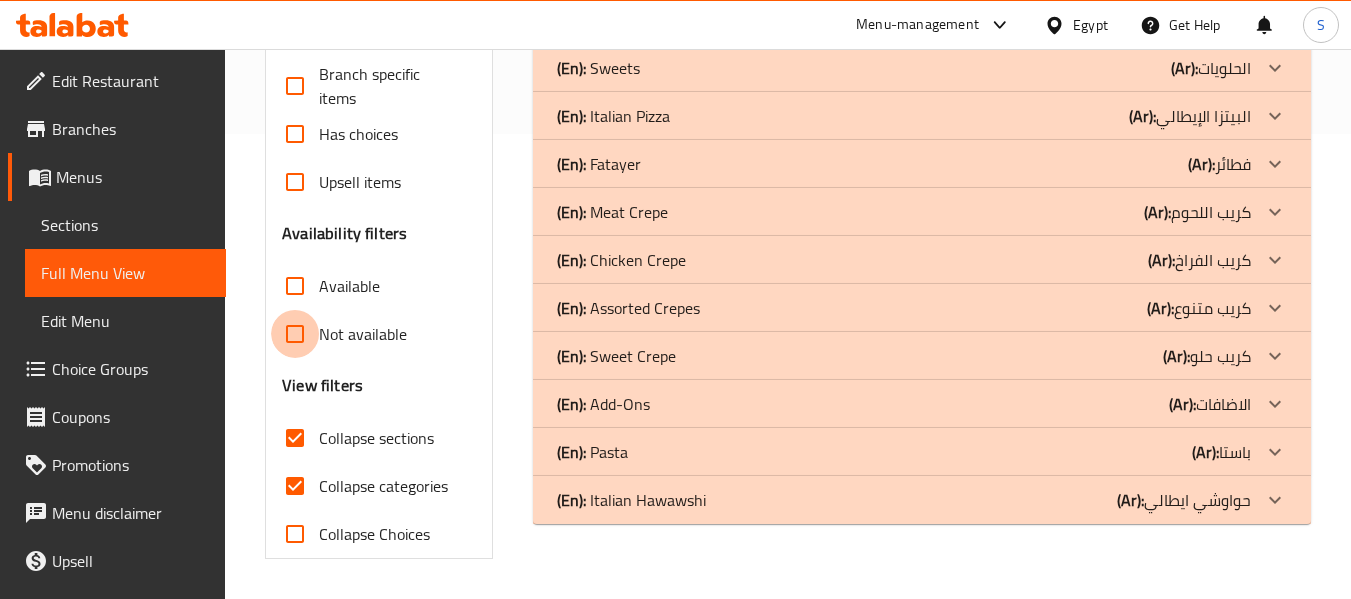 click on "Not available" at bounding box center (295, 334) 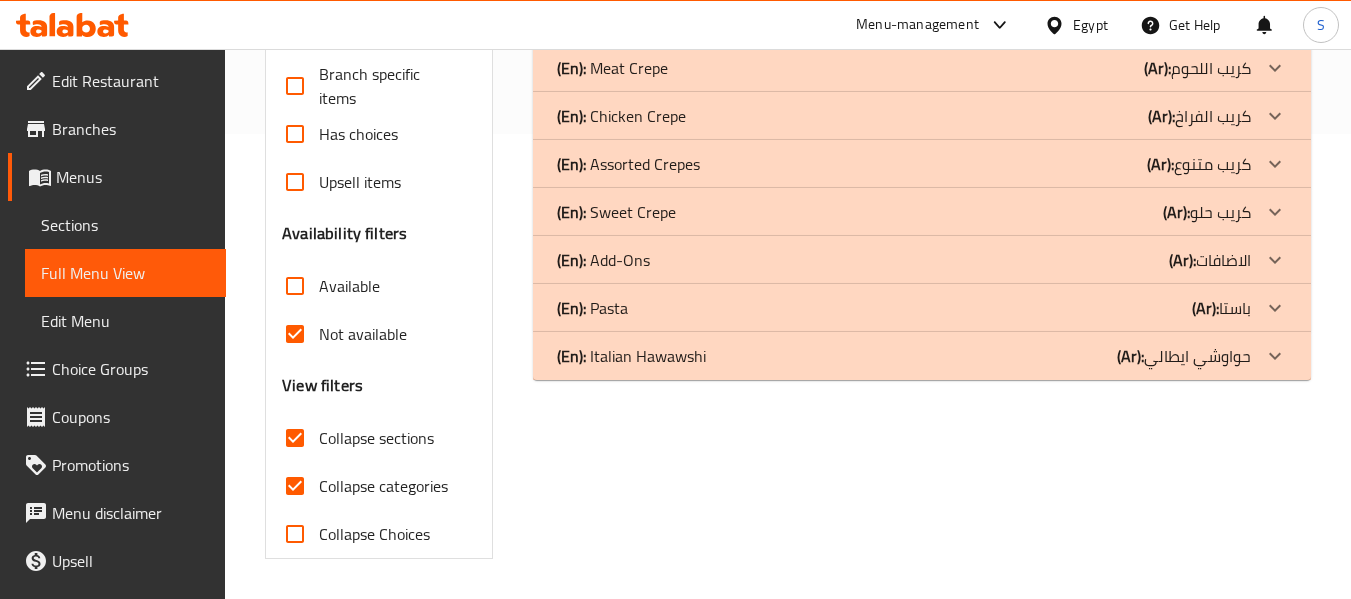 click on "Not available" at bounding box center [295, 334] 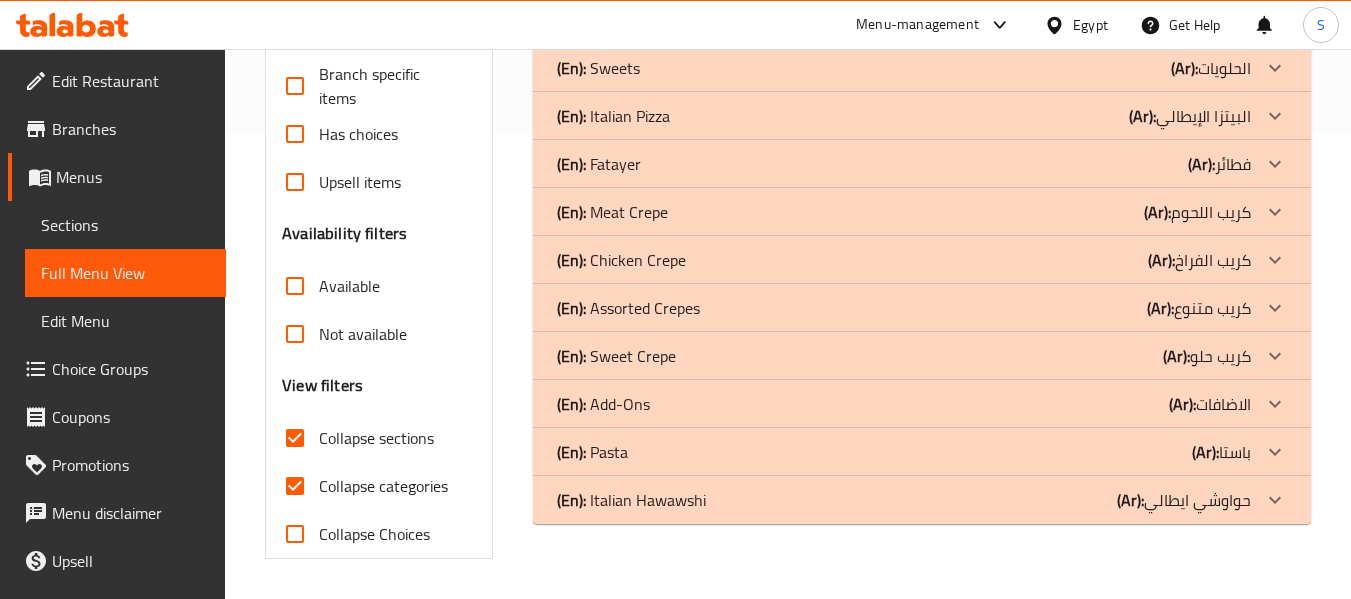 click on "Available" at bounding box center (295, 286) 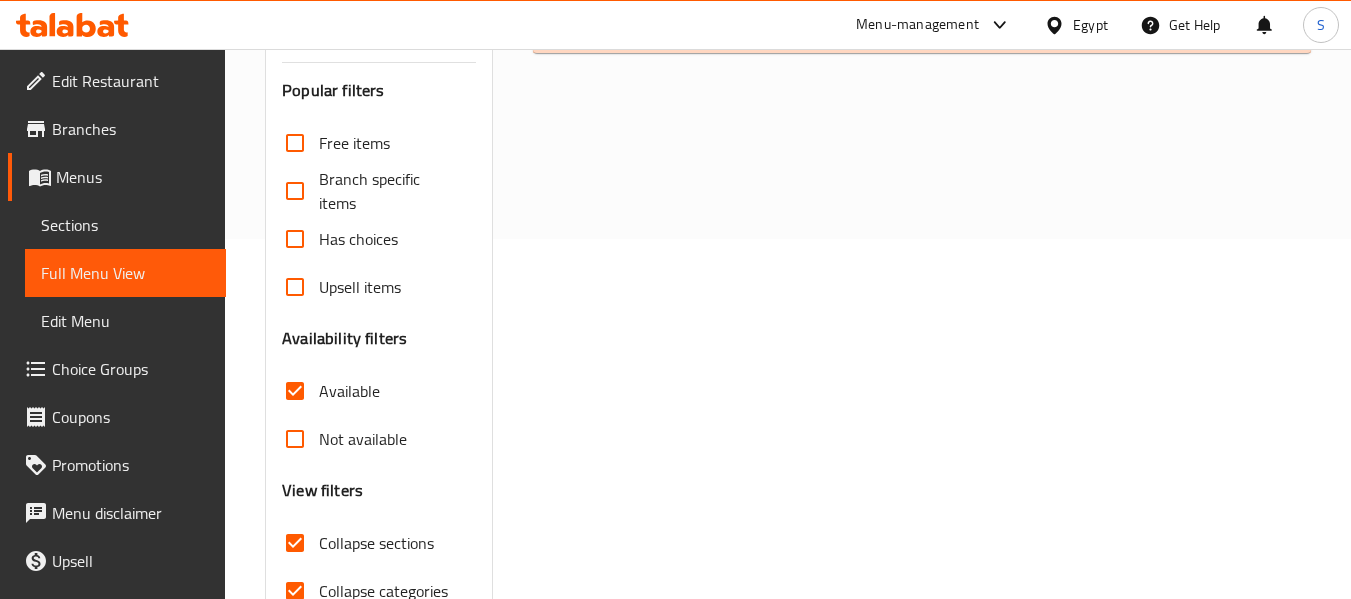 scroll, scrollTop: 65, scrollLeft: 0, axis: vertical 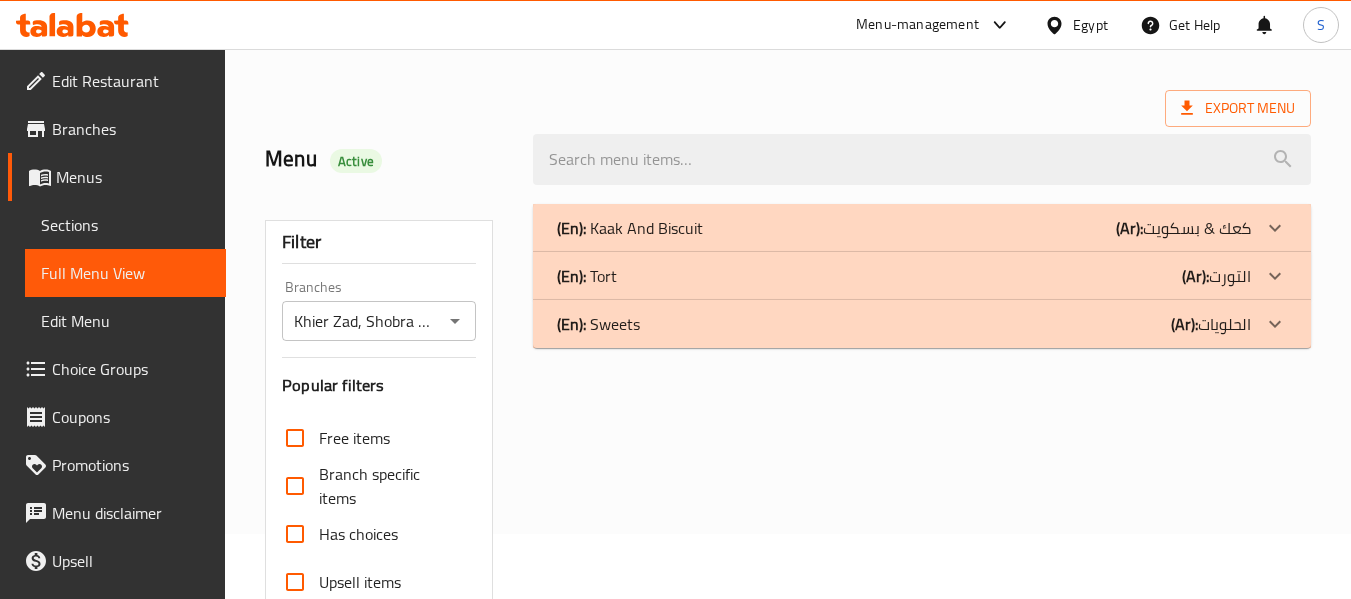 click on "(En):   Kaak And Biscuit (Ar): كعك & بسكويت" at bounding box center (904, 228) 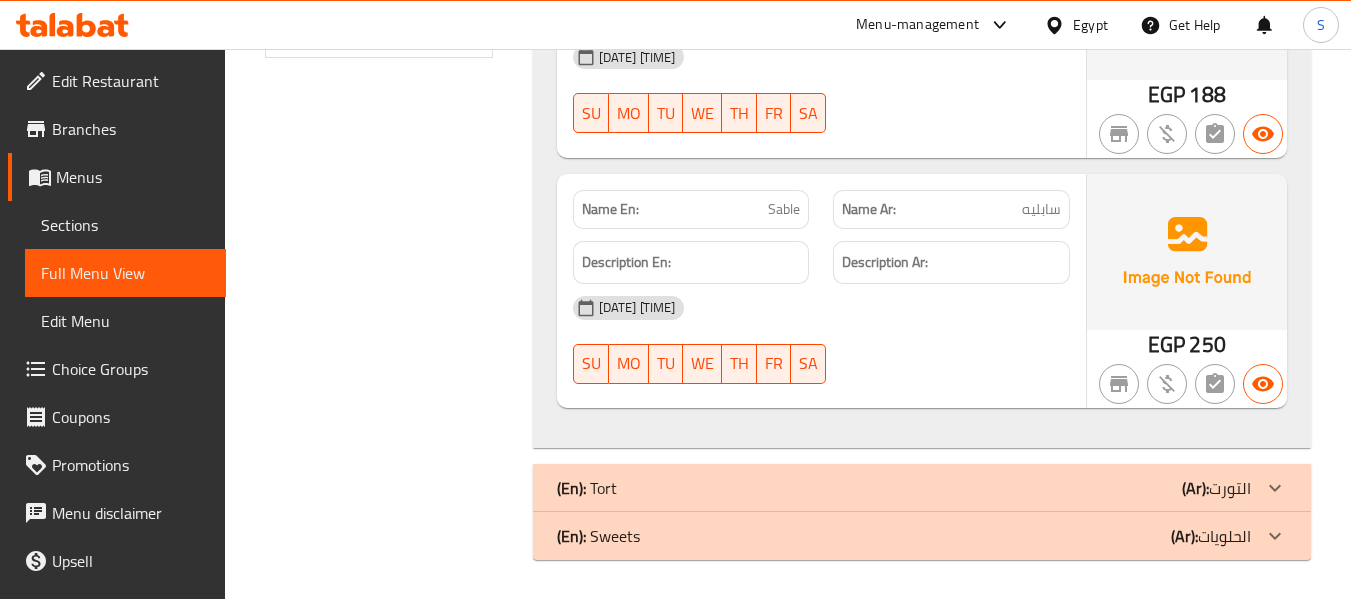 scroll, scrollTop: 967, scrollLeft: 0, axis: vertical 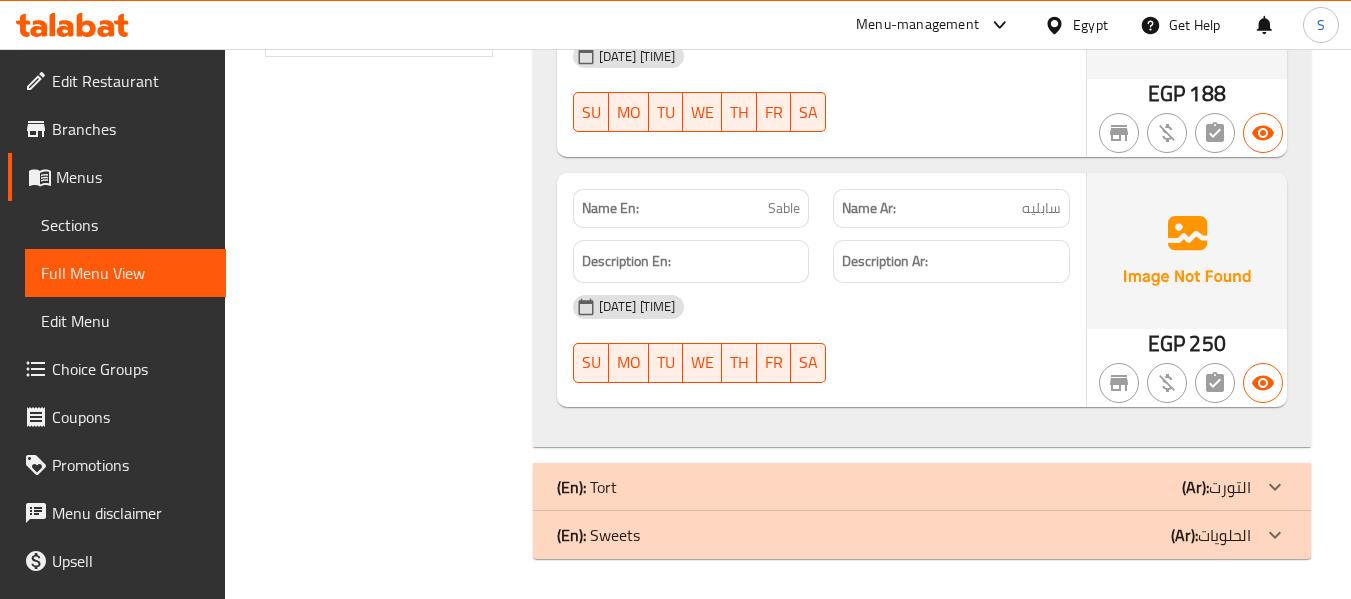 click on "(En):   Tort (Ar): التورت" at bounding box center [904, -666] 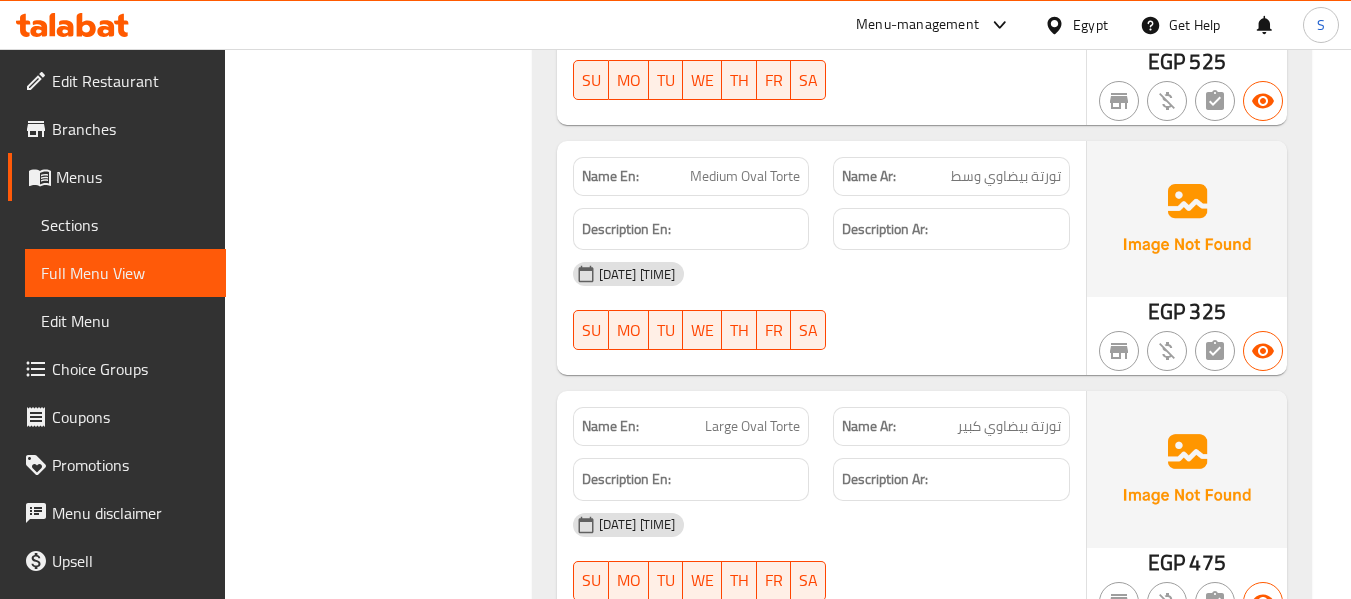 scroll, scrollTop: 5538, scrollLeft: 0, axis: vertical 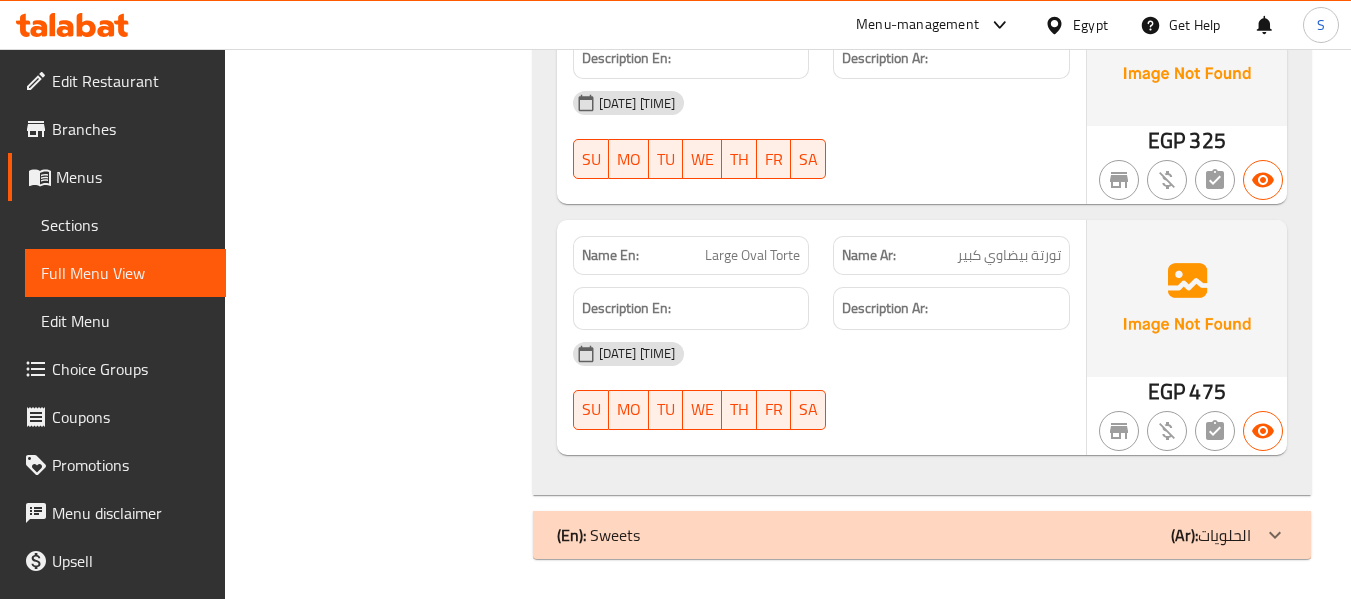 click on "(En):   Sweets (Ar): الحلويات" at bounding box center (904, -5237) 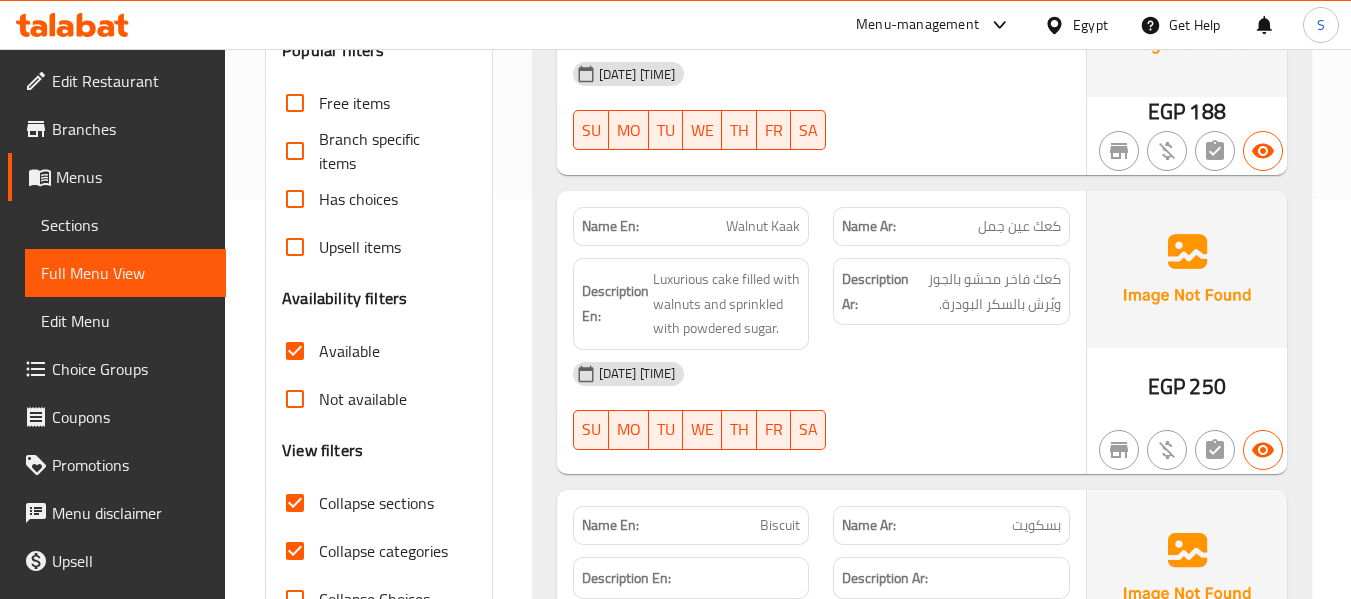 scroll, scrollTop: 100, scrollLeft: 0, axis: vertical 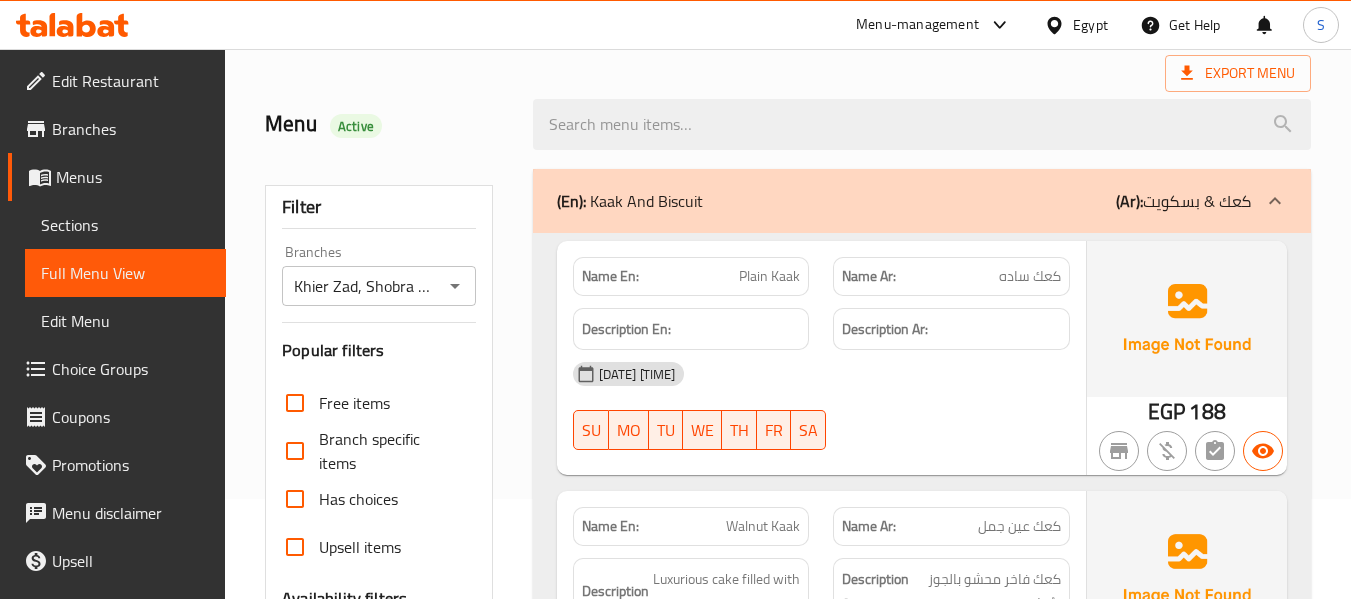 click on "Khier Zad, Shobra El Kheima - Bahtim Hospital" at bounding box center [362, 286] 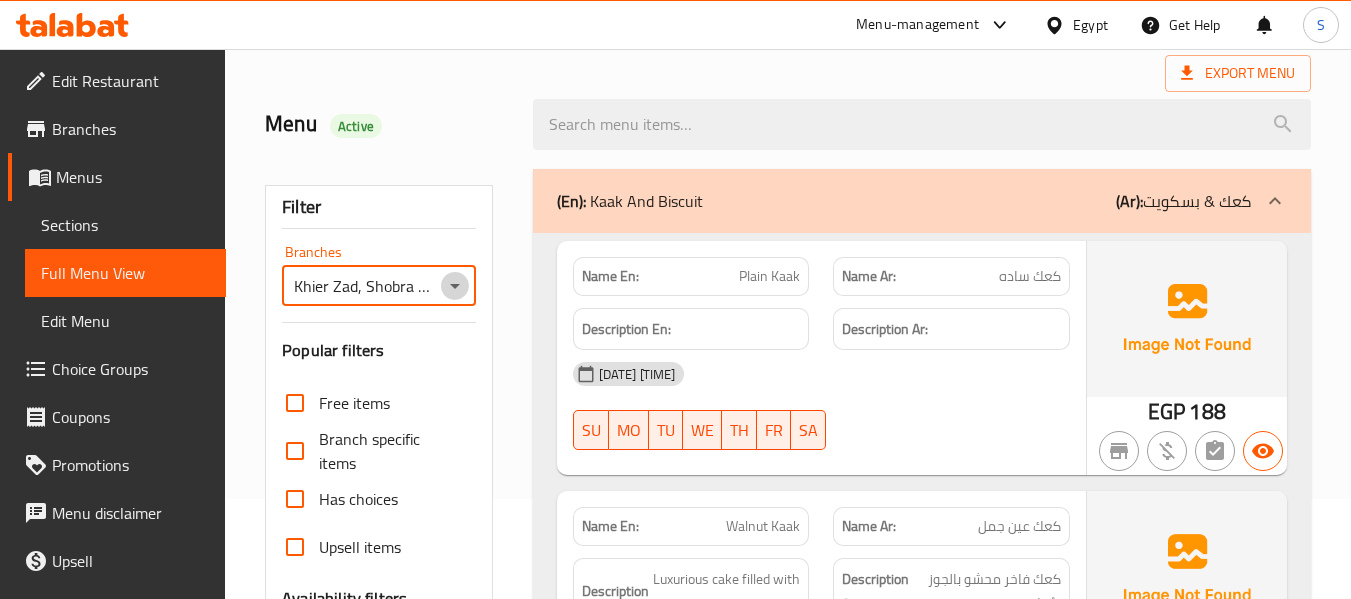click 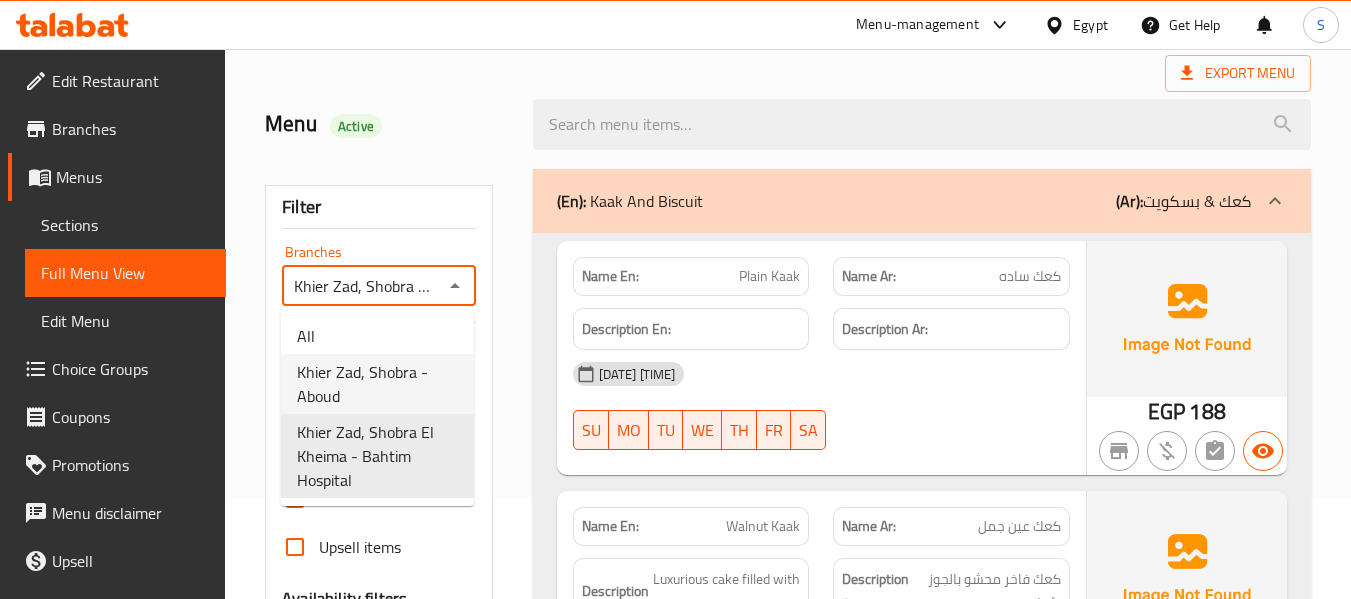 click on "Khier Zad, Shobra - Aboud" at bounding box center (377, 384) 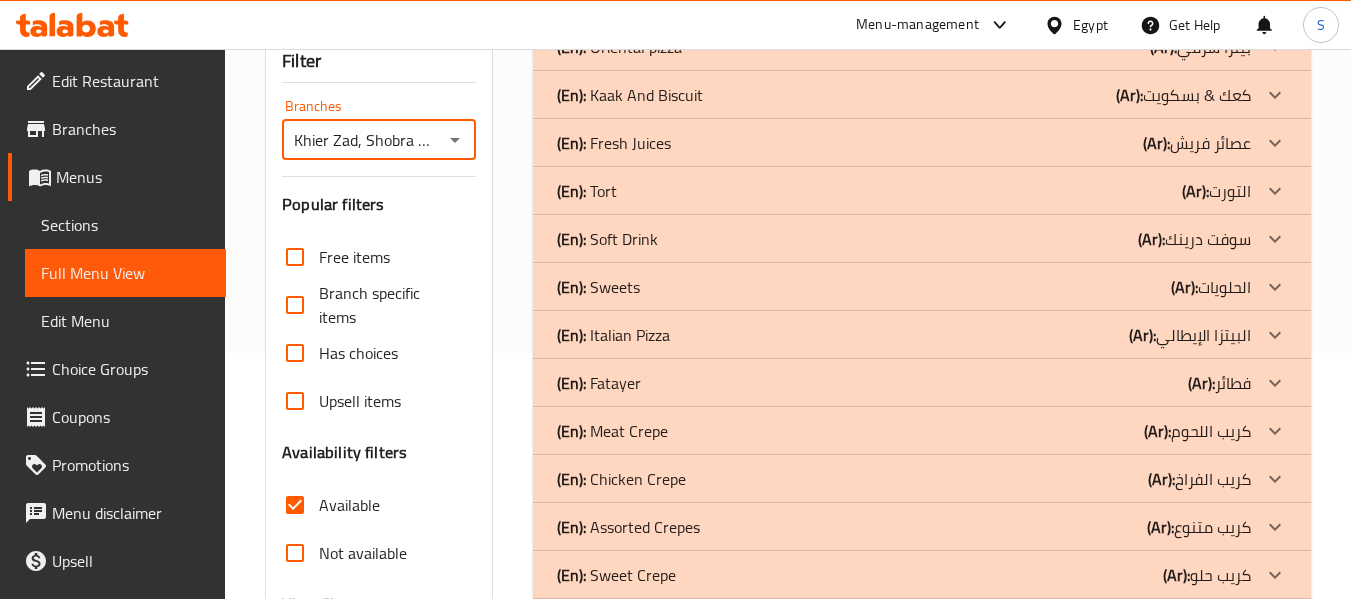 scroll, scrollTop: 400, scrollLeft: 0, axis: vertical 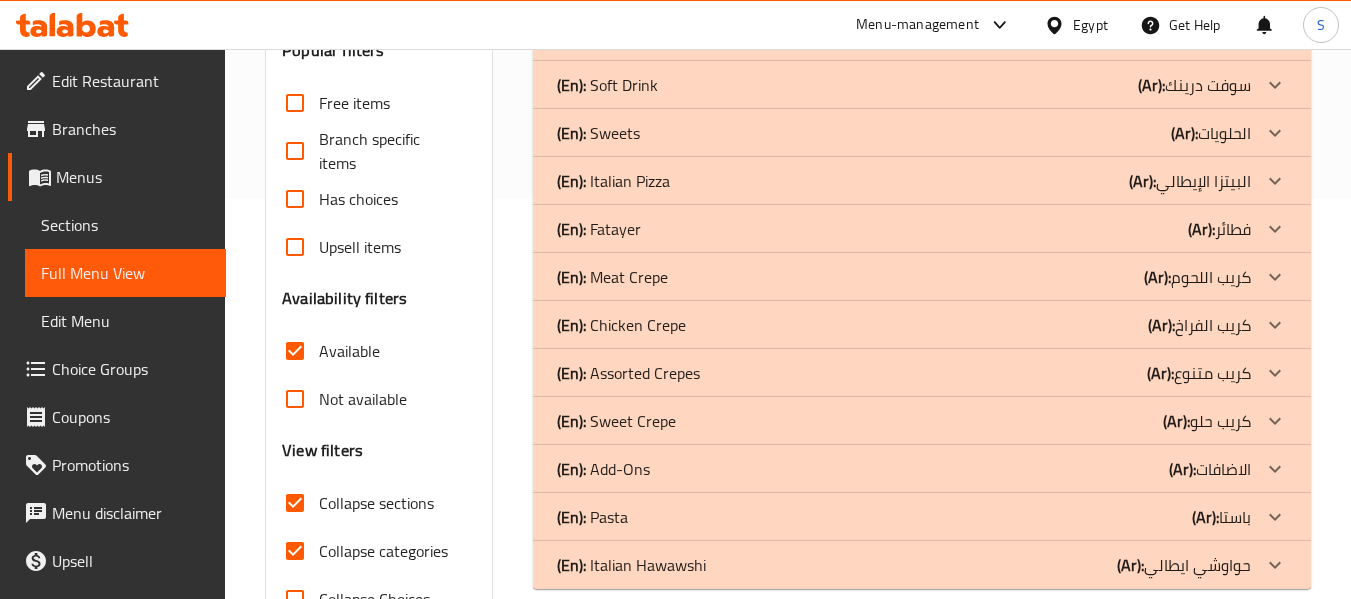 click on "Available" at bounding box center (295, 351) 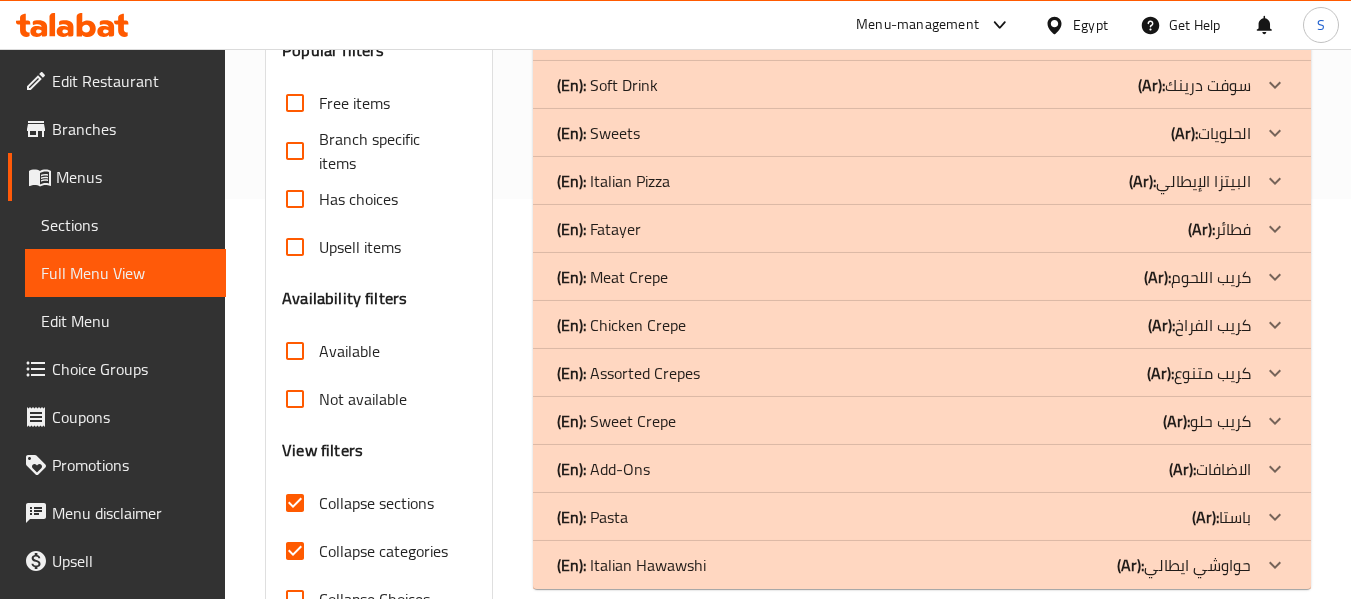 click on "Available" at bounding box center [295, 351] 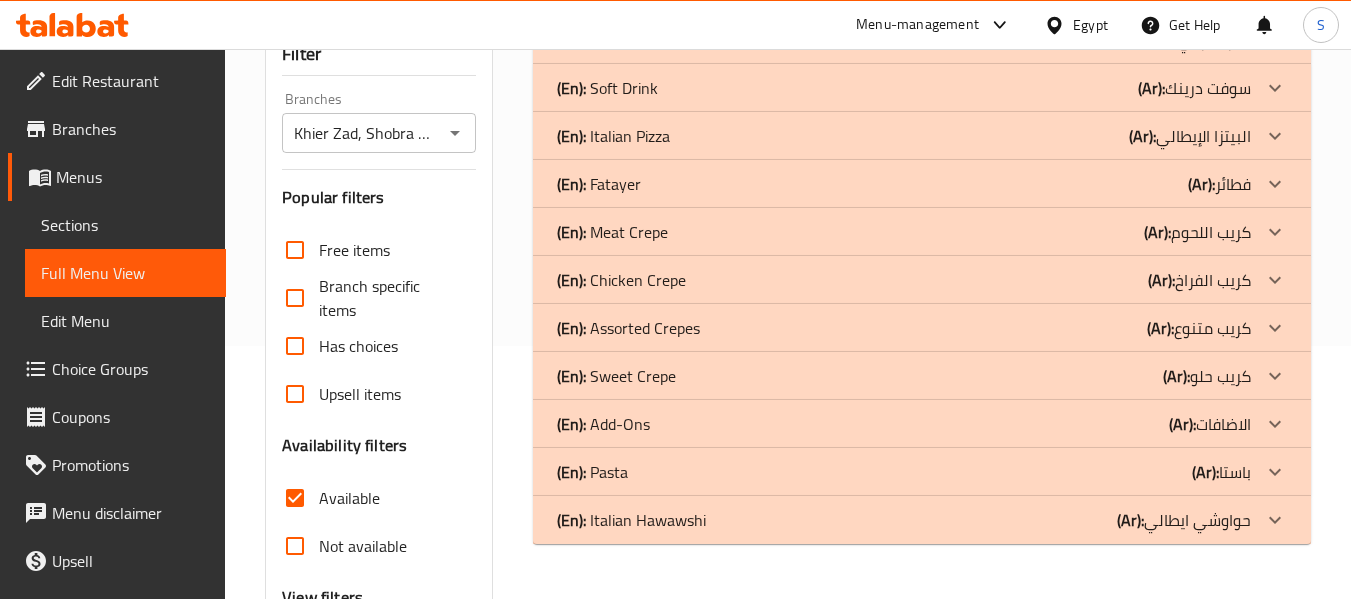 scroll, scrollTop: 300, scrollLeft: 0, axis: vertical 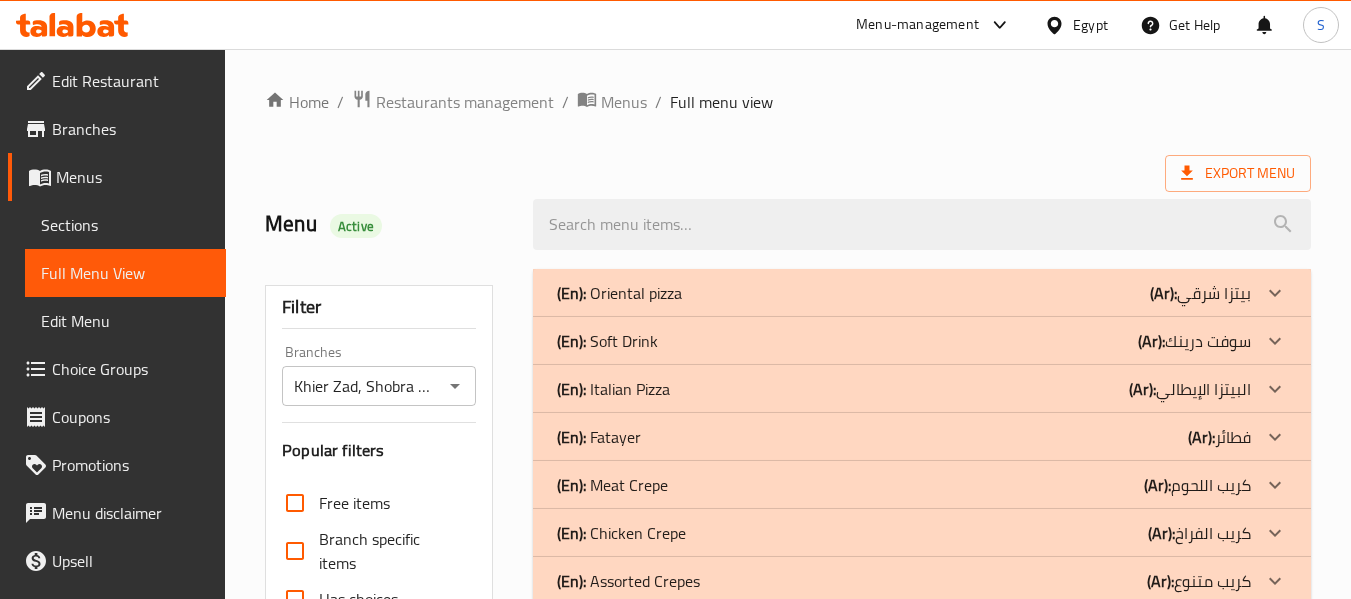 click on "(En):   Oriental pizza (Ar): بيتزا شرقي" at bounding box center (904, 293) 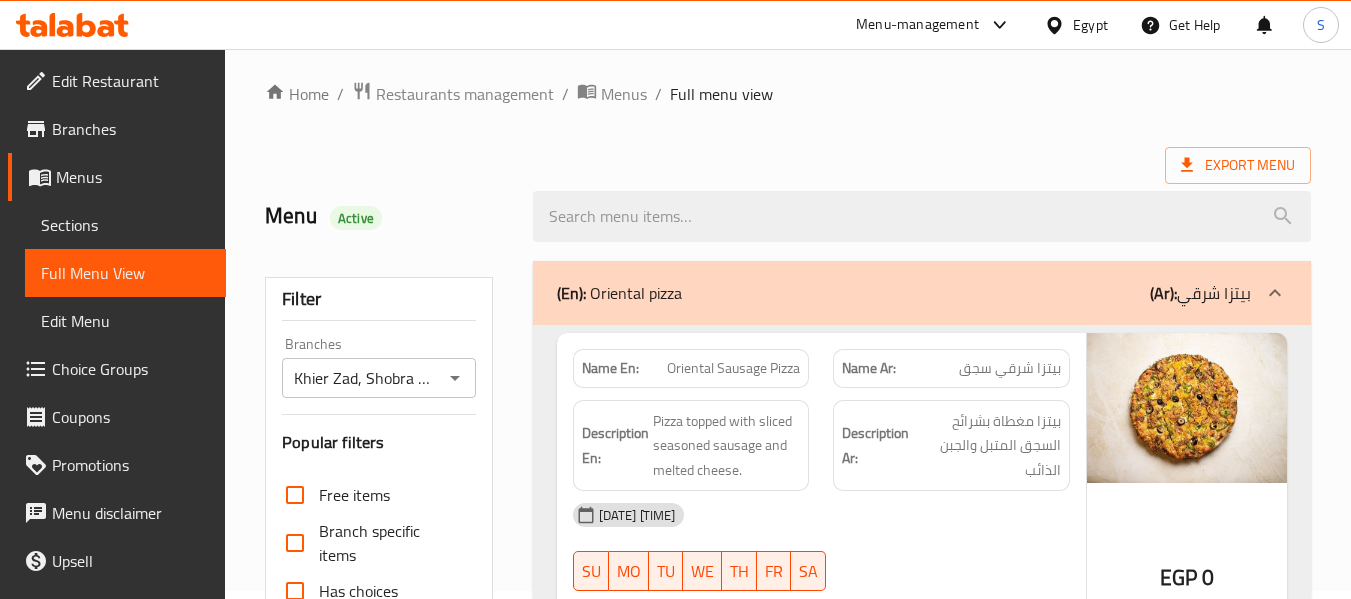 scroll, scrollTop: 0, scrollLeft: 0, axis: both 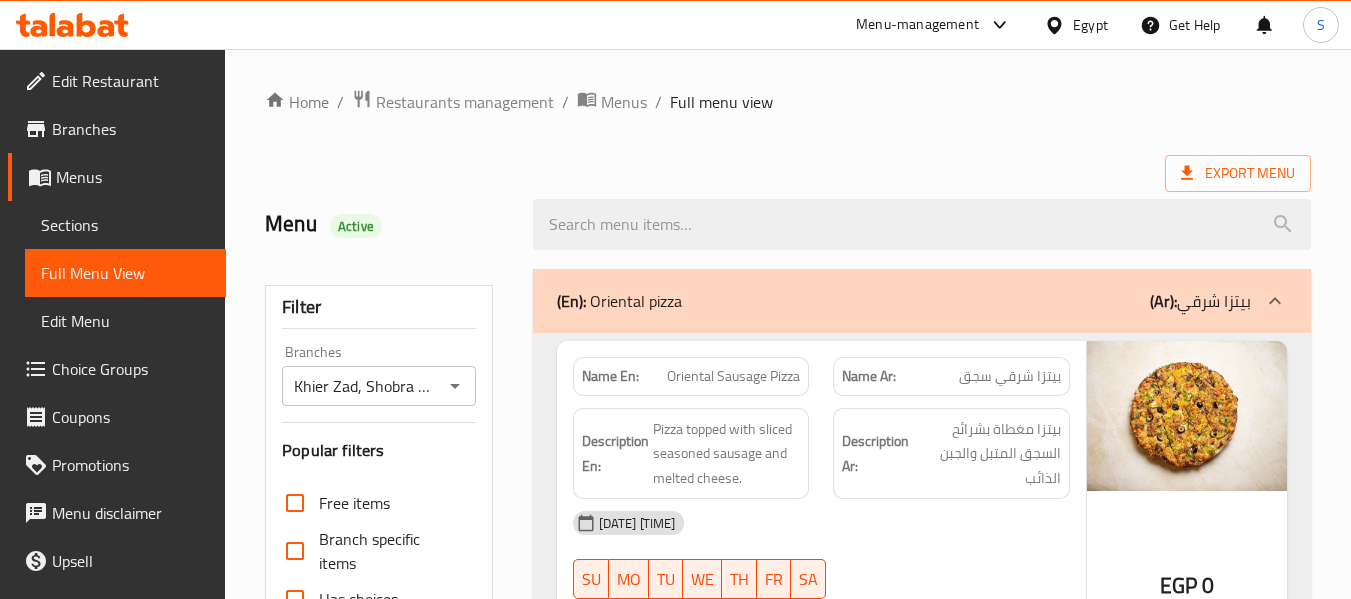 click on "(En):   Oriental pizza (Ar): بيتزا شرقي" at bounding box center (904, 301) 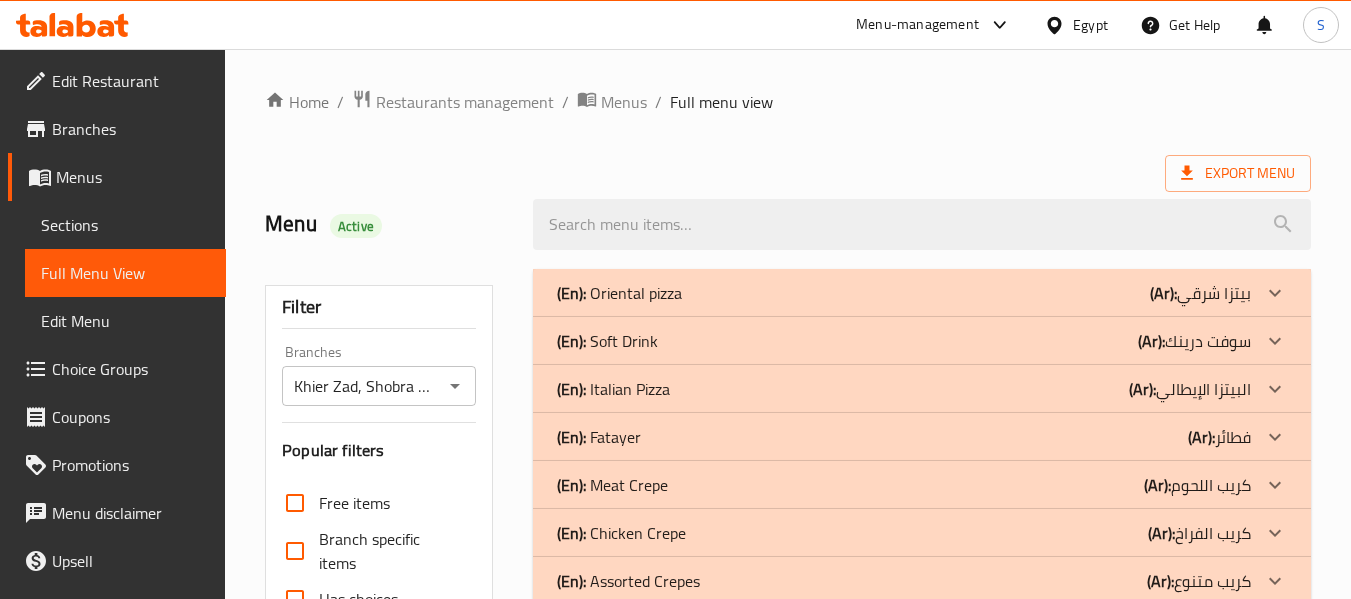 click on "Home / Restaurants management / Menus / Full menu view" at bounding box center (788, 102) 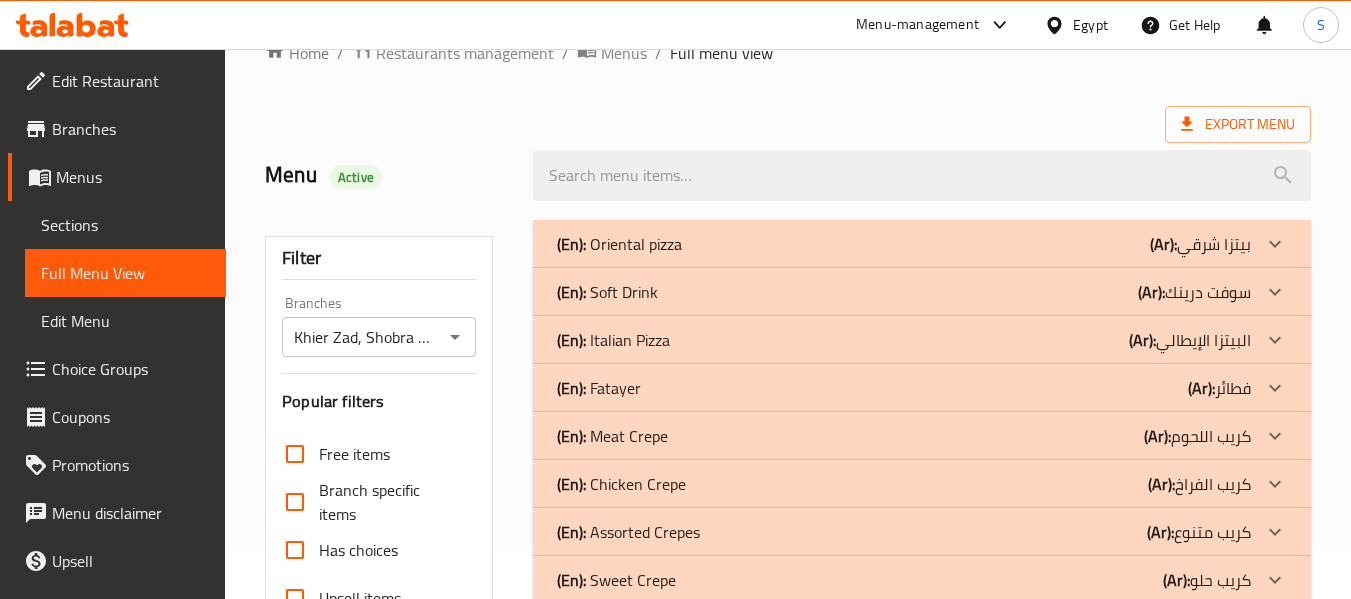 scroll, scrollTop: 0, scrollLeft: 0, axis: both 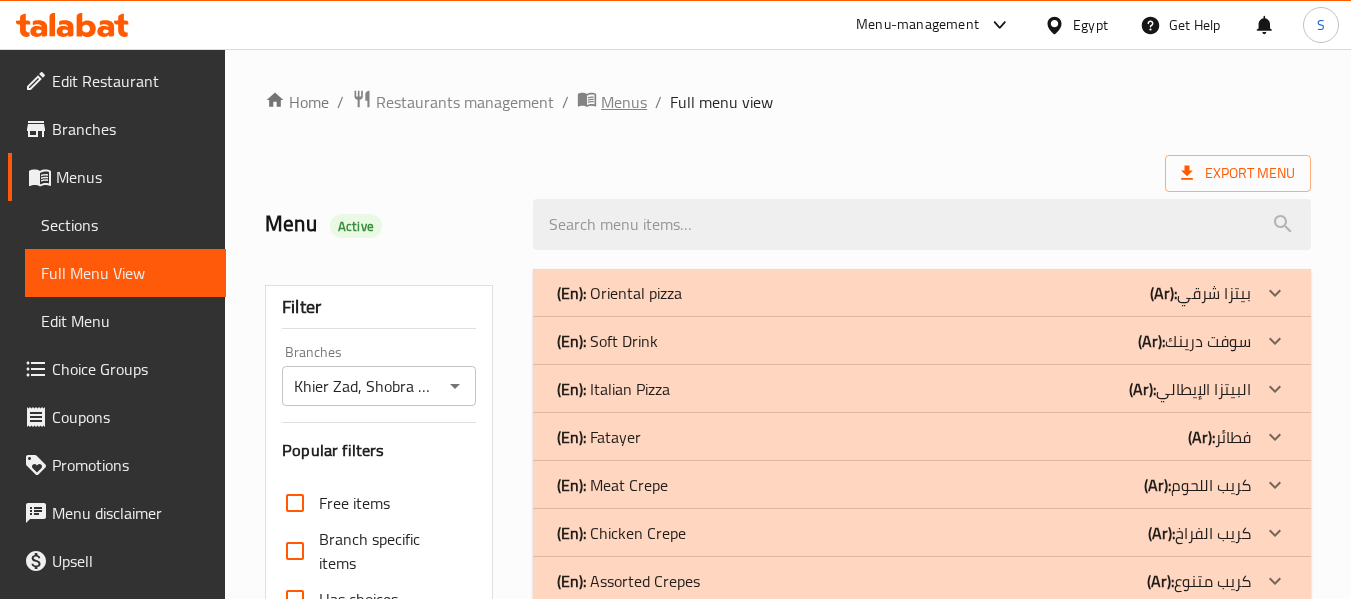 click on "Menus" at bounding box center [624, 102] 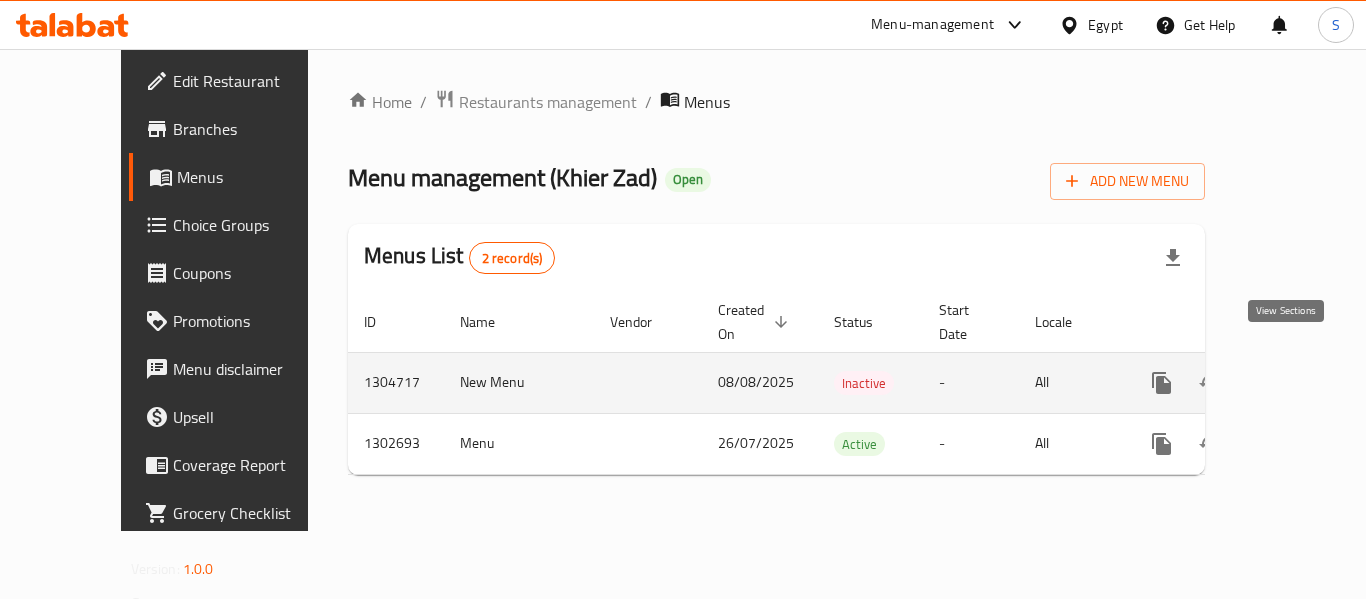 click 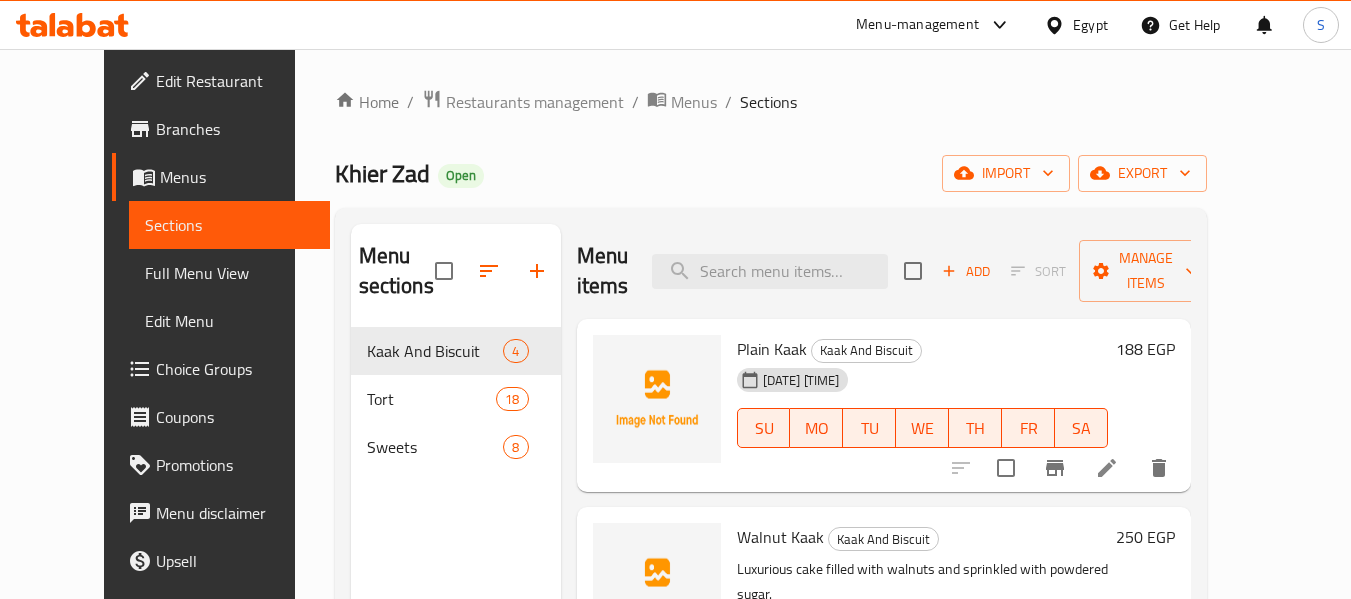 click on "Khier Zad Open import export" at bounding box center (771, 173) 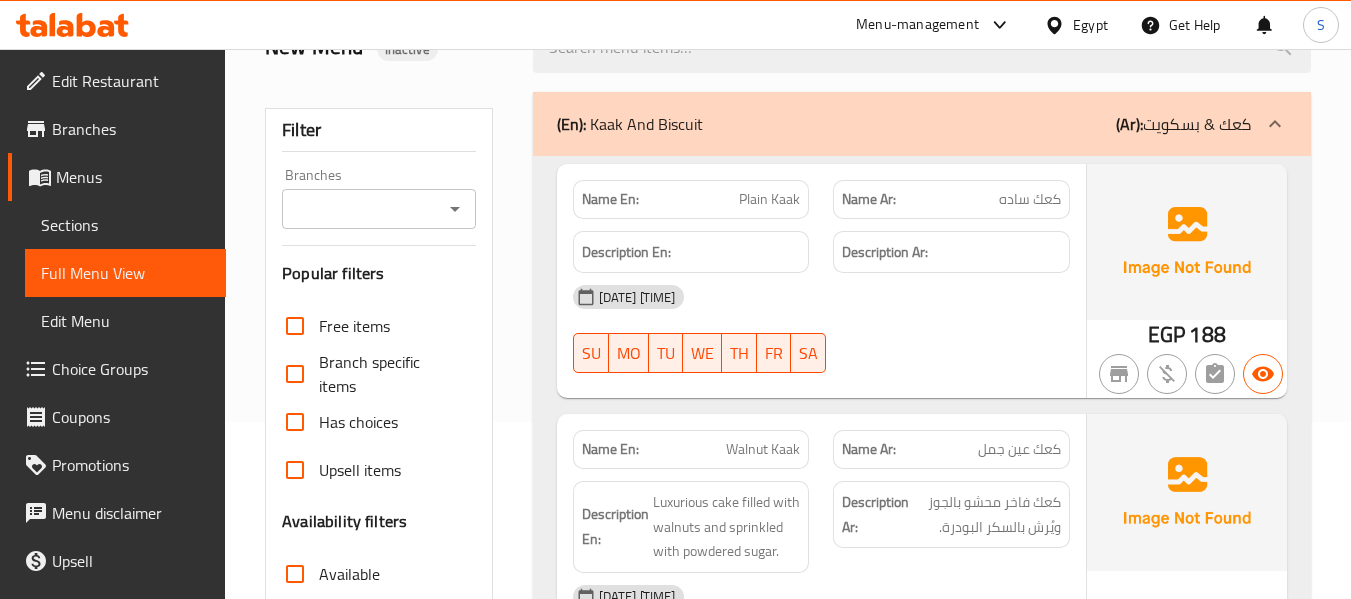 scroll, scrollTop: 0, scrollLeft: 0, axis: both 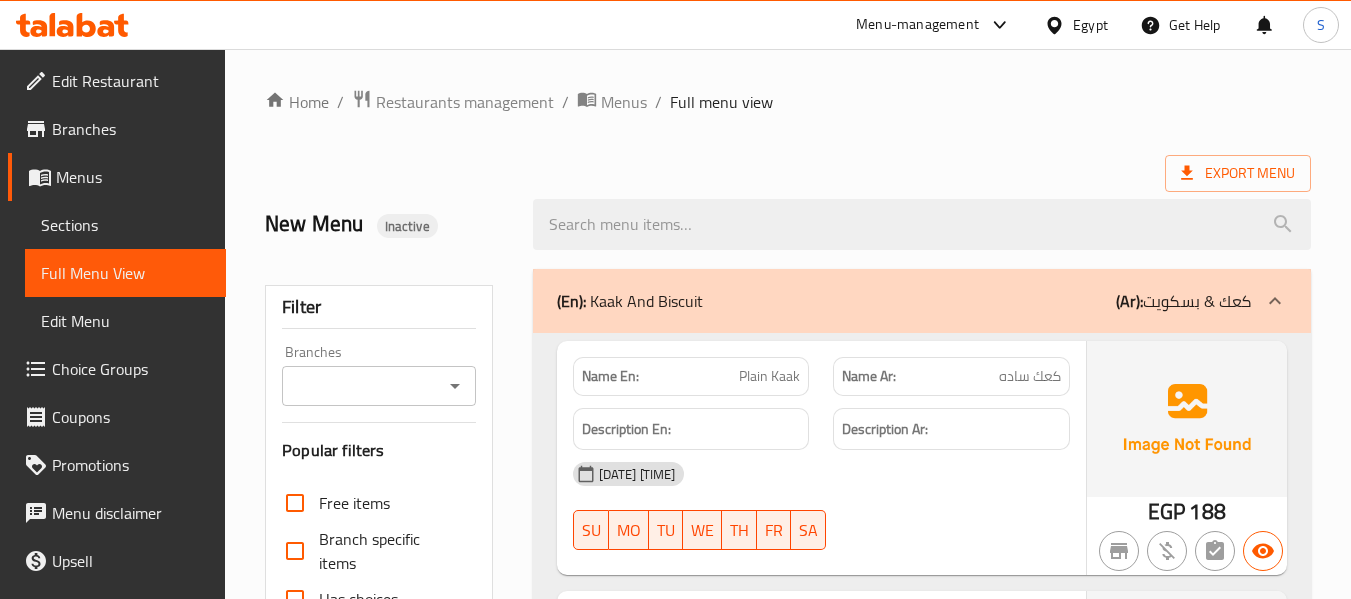 click on "Home / Restaurants management / Menus / Full menu view" at bounding box center [788, 102] 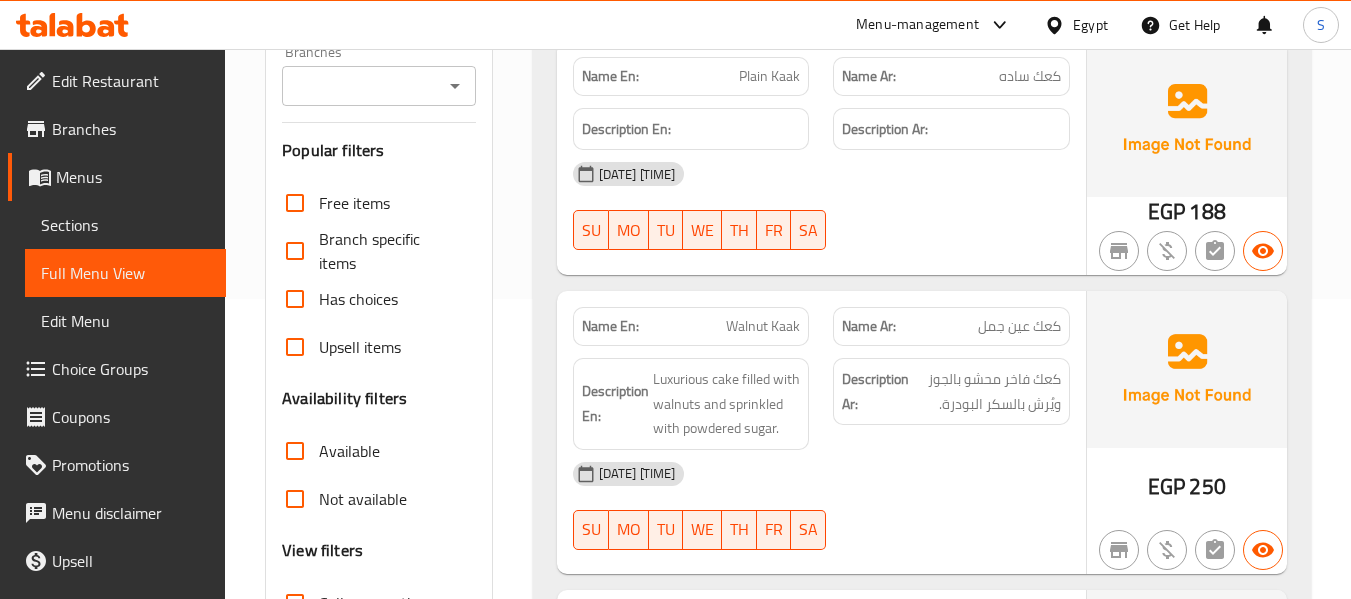 scroll, scrollTop: 0, scrollLeft: 0, axis: both 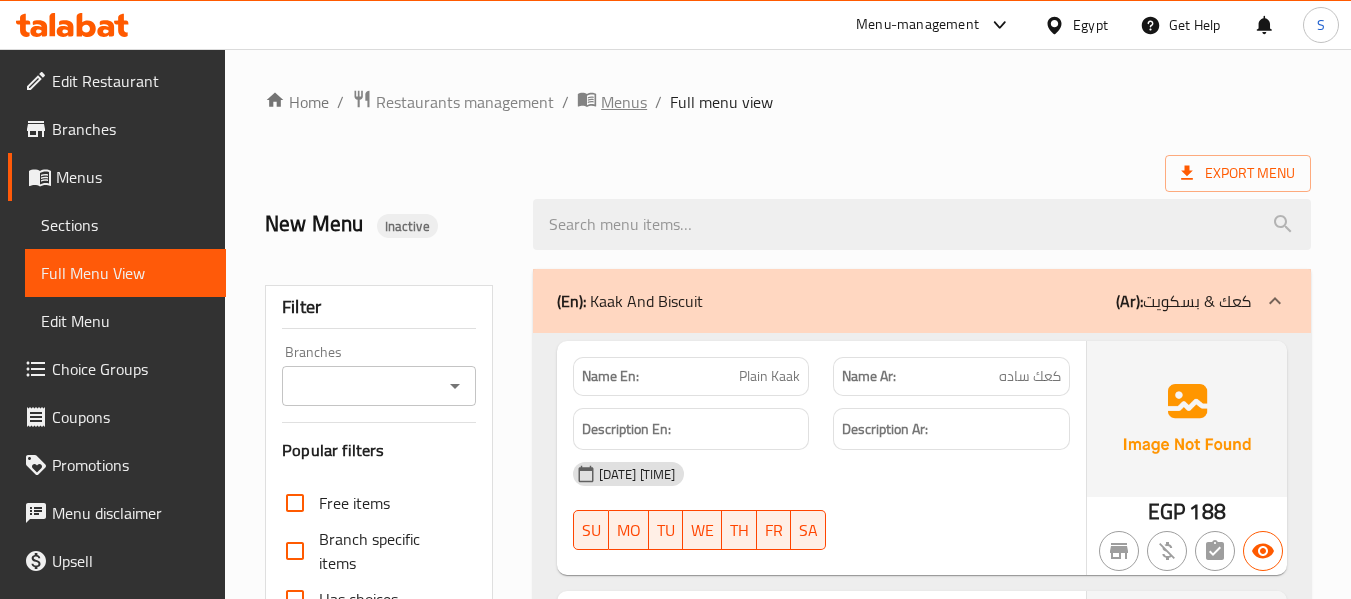 click on "Menus" at bounding box center [624, 102] 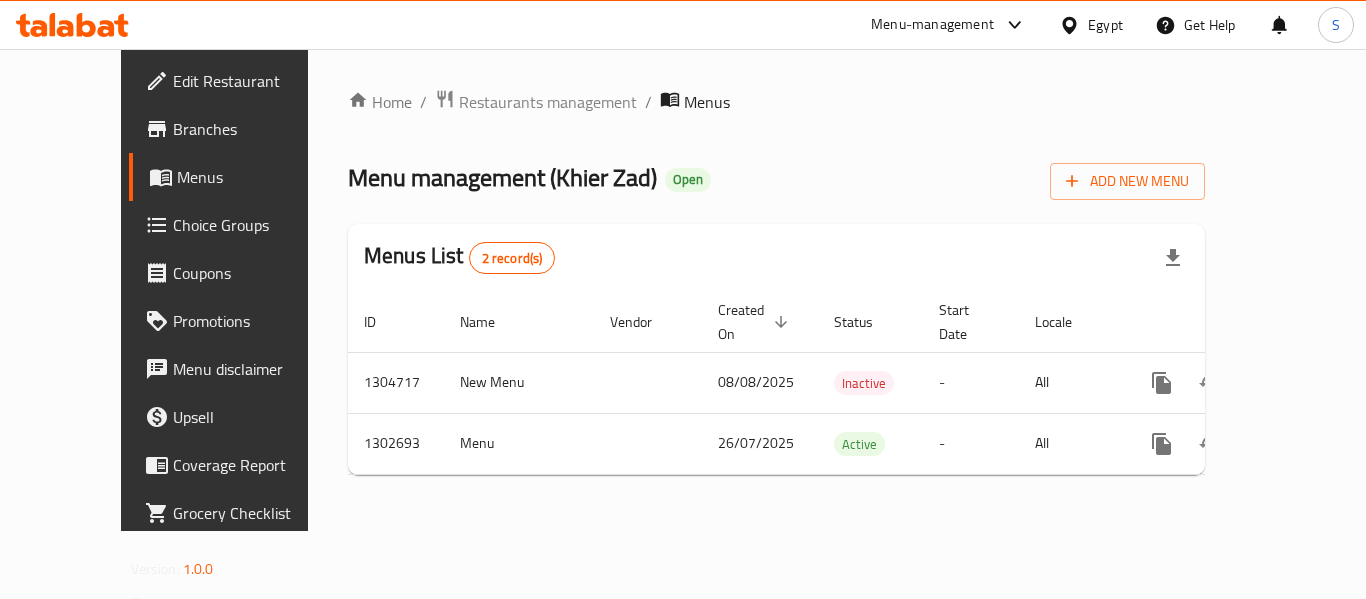 click on "Menu management ( Khier Zad )  Open Add New Menu" at bounding box center (776, 177) 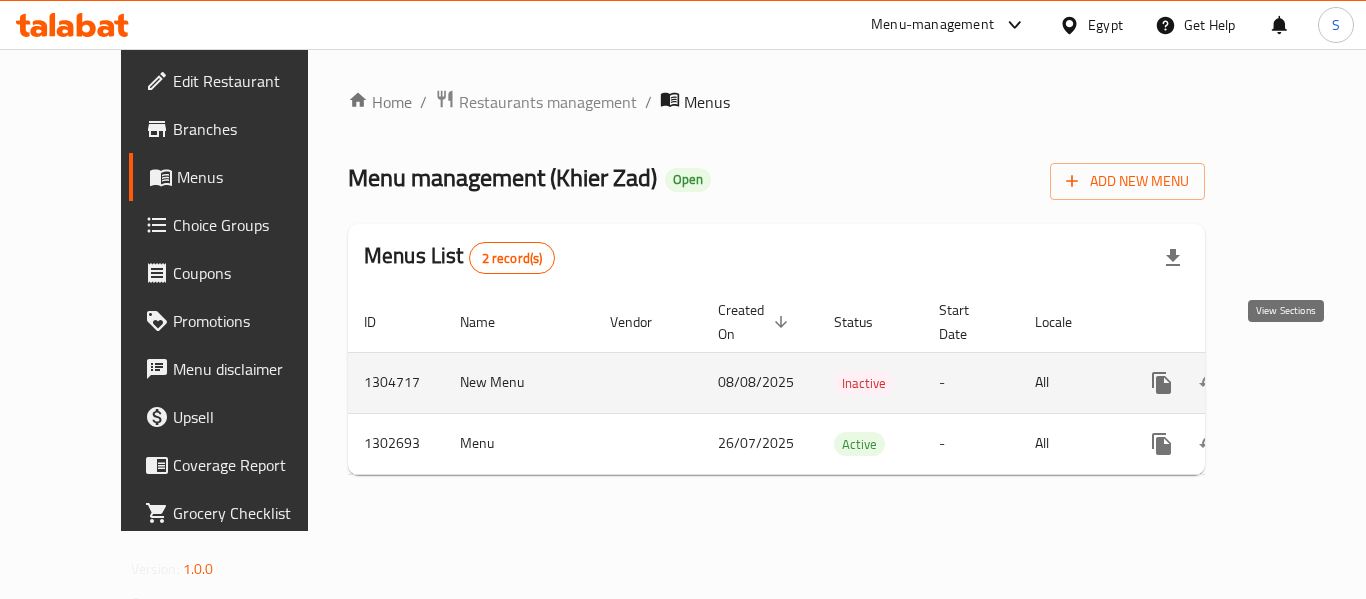 click 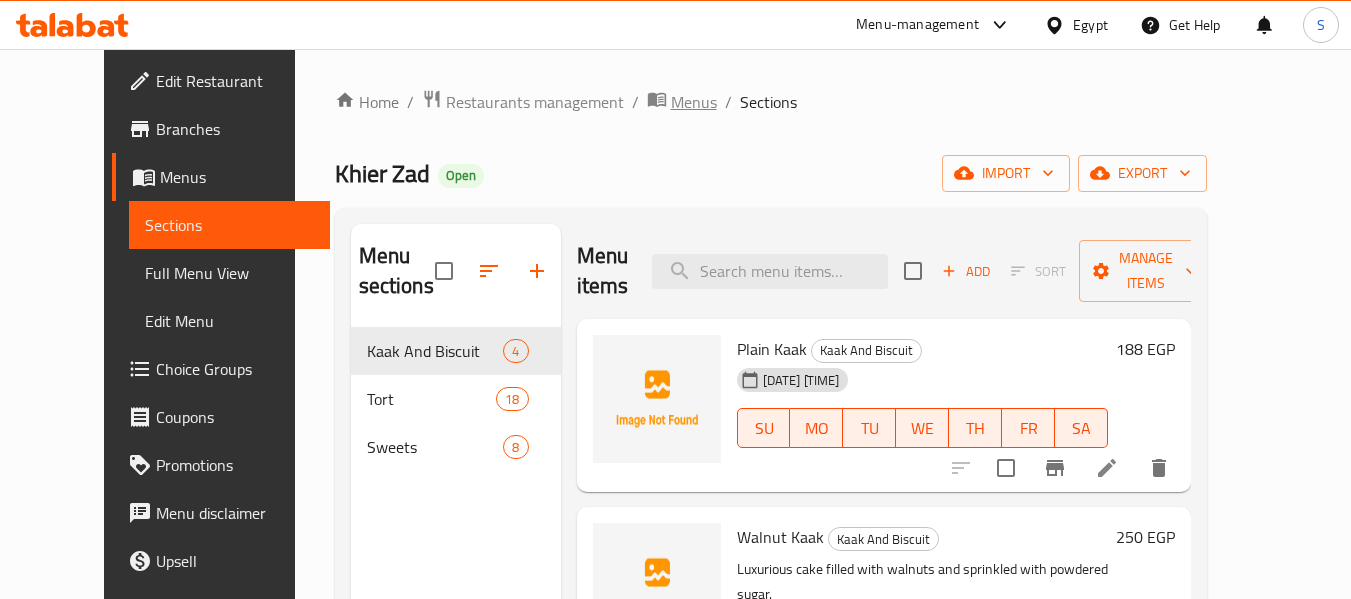 click on "Menus" at bounding box center (694, 102) 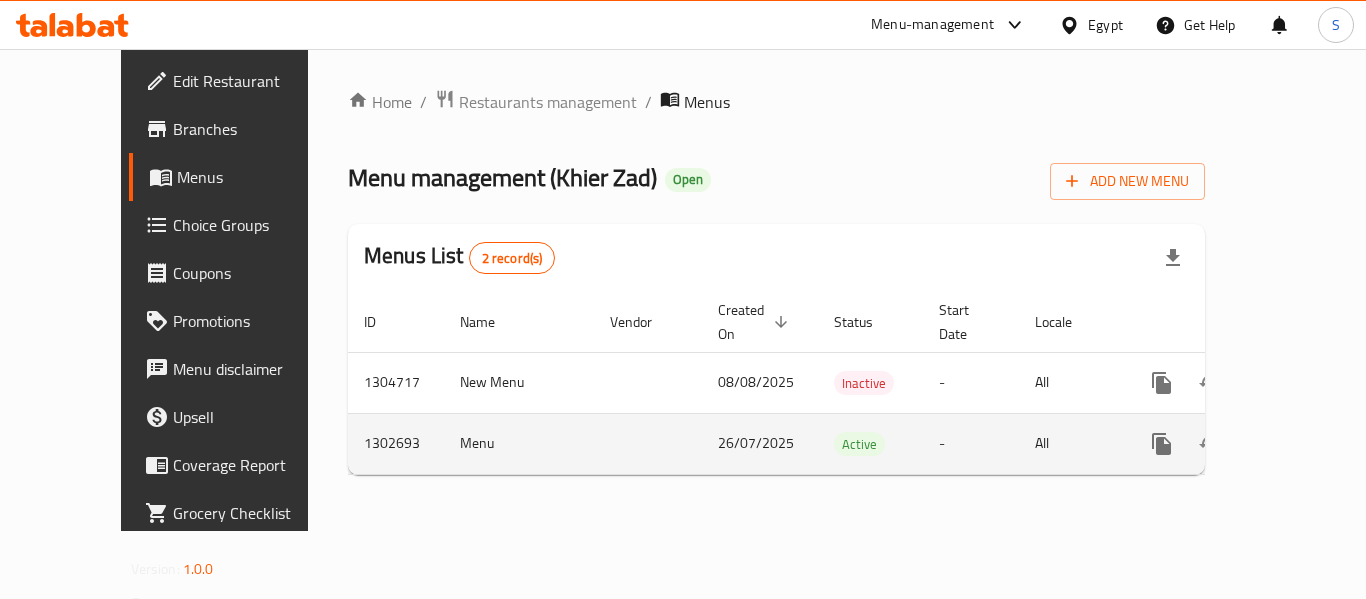 click 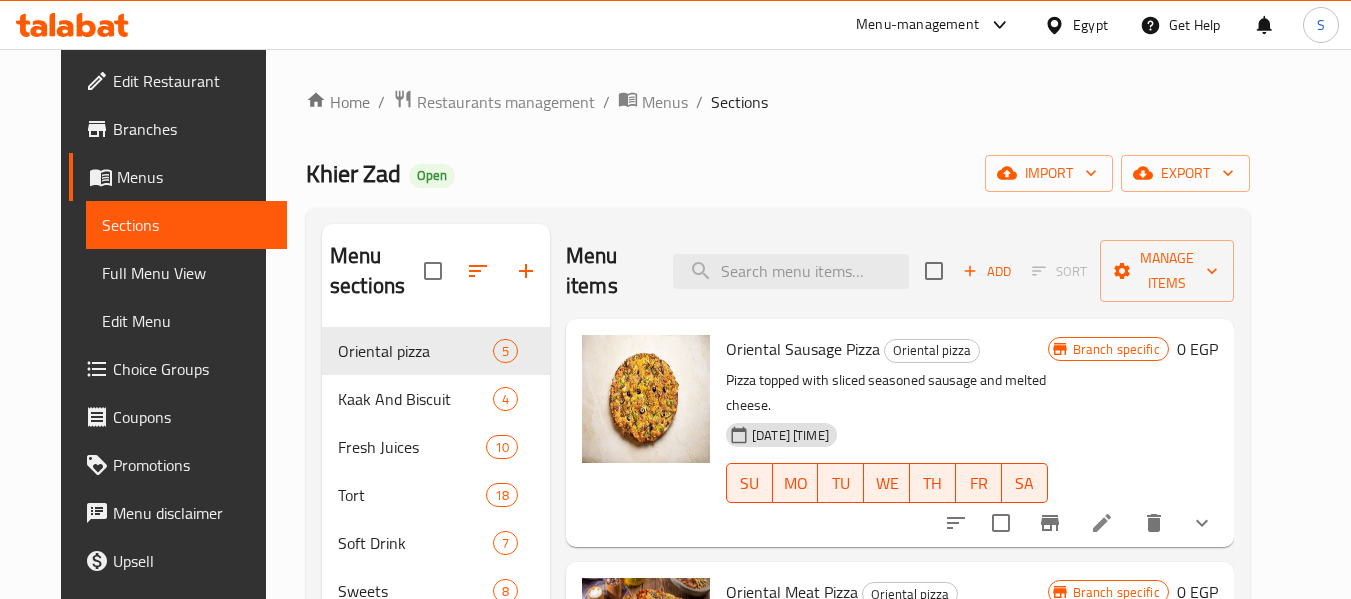 click on "Menu items Add Sort Manage items" at bounding box center [900, 271] 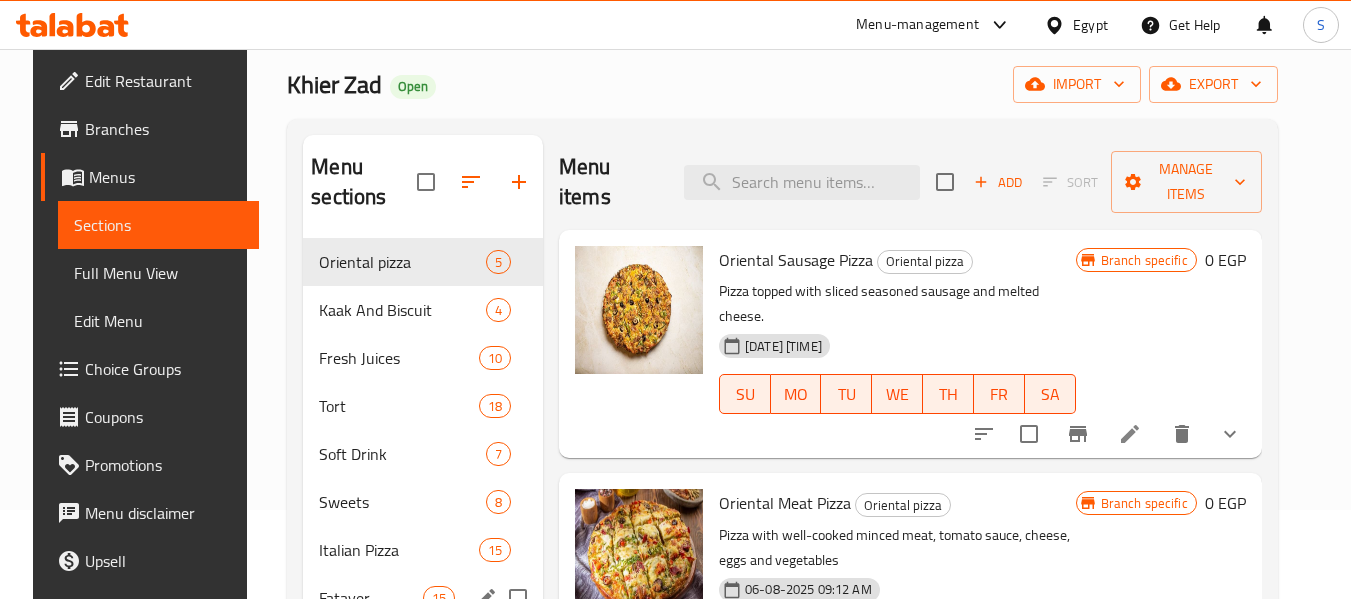 scroll, scrollTop: 0, scrollLeft: 0, axis: both 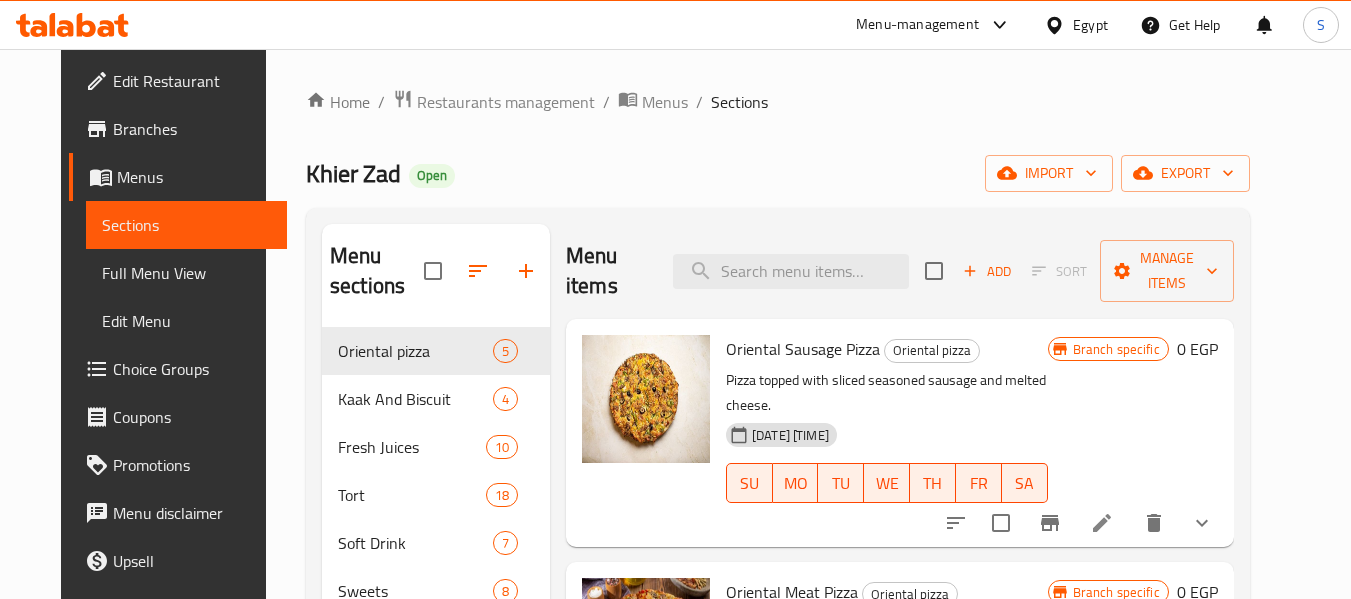 click on "Full Menu View" at bounding box center (186, 273) 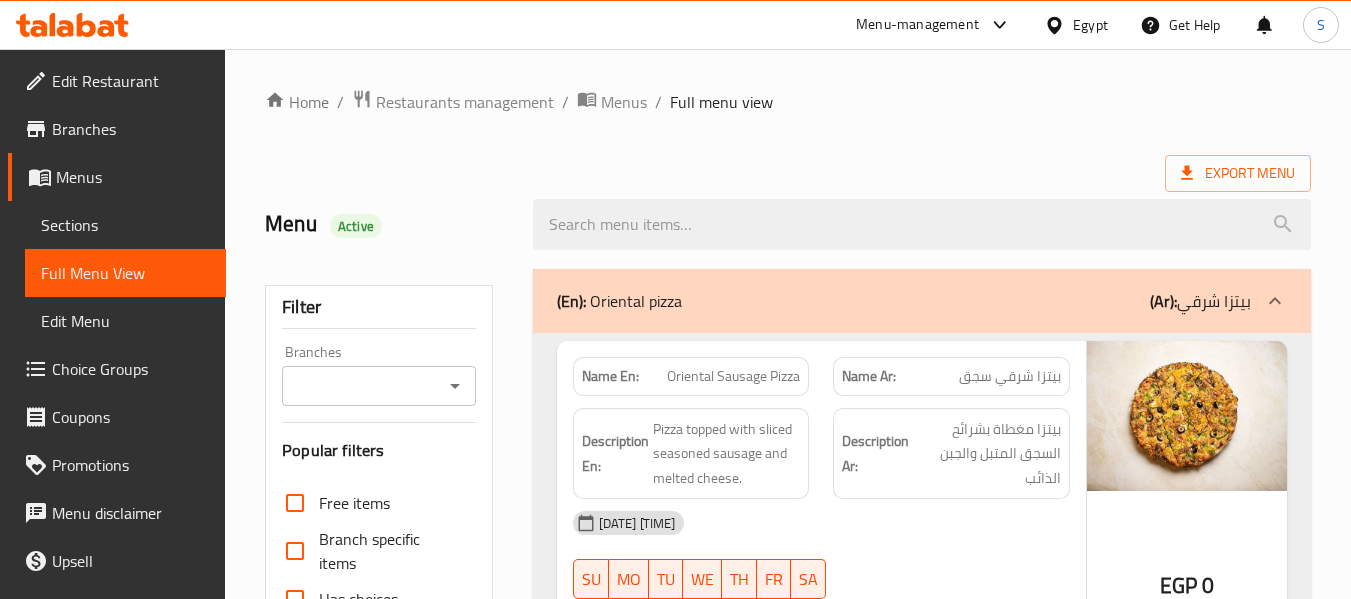 click on "Branches" at bounding box center (362, 386) 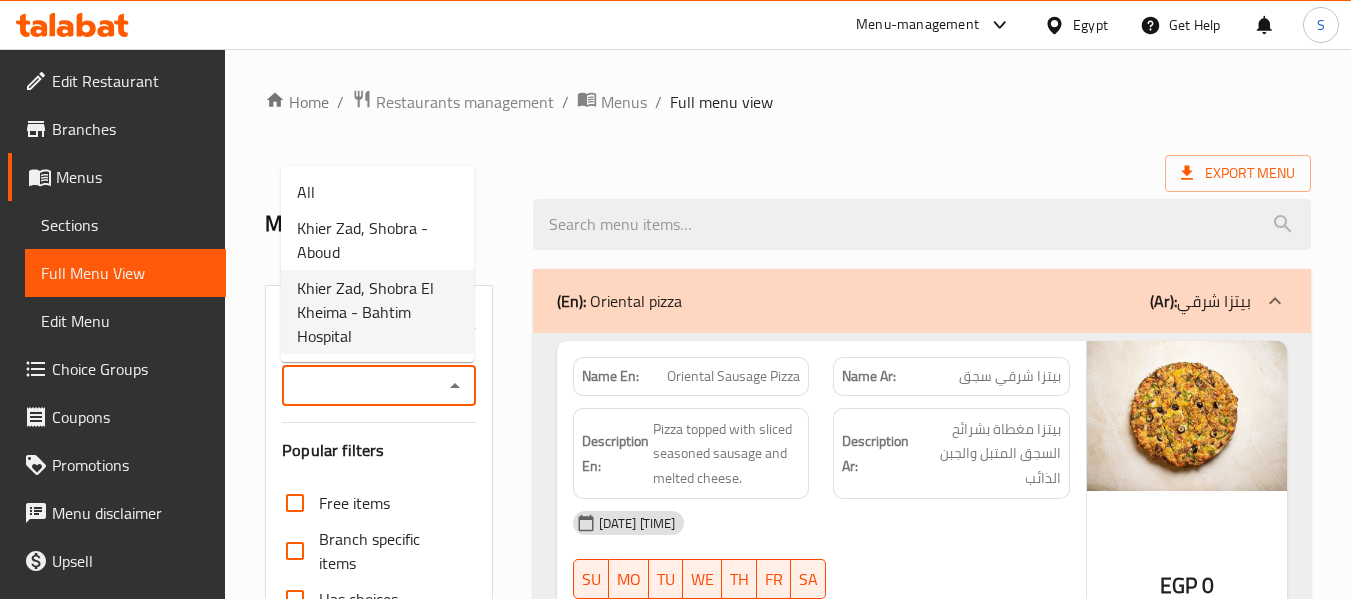 click on "Khier Zad, Shobra El Kheima - Bahtim Hospital" at bounding box center [377, 312] 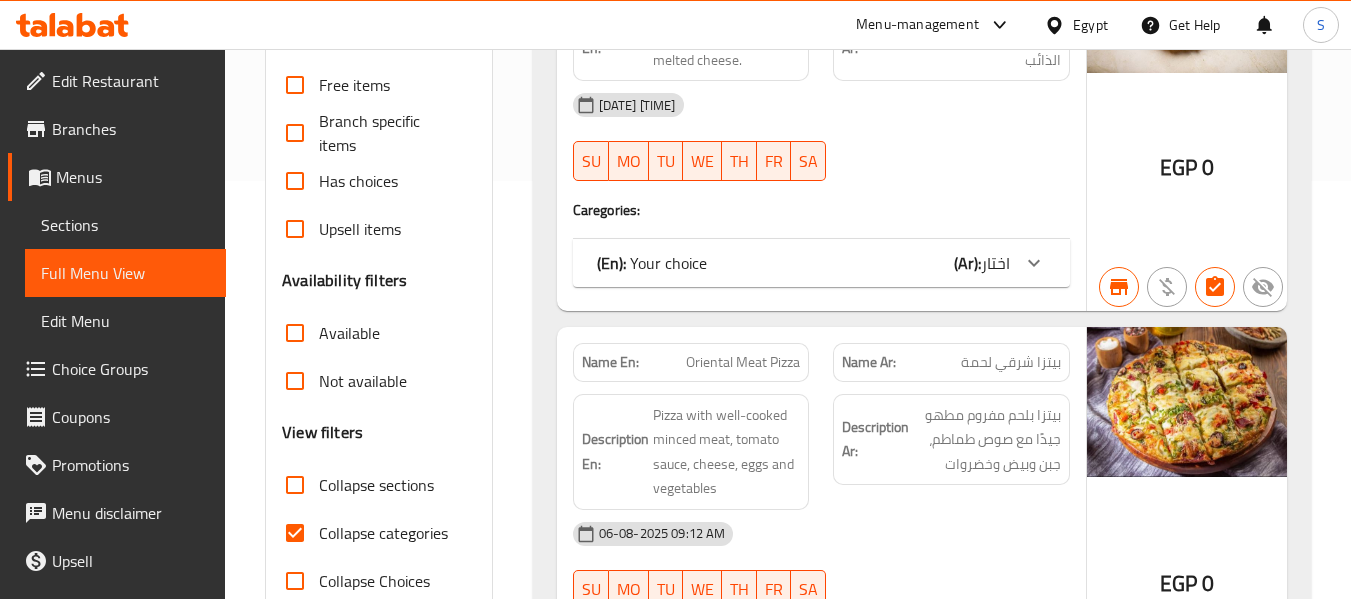 scroll, scrollTop: 600, scrollLeft: 0, axis: vertical 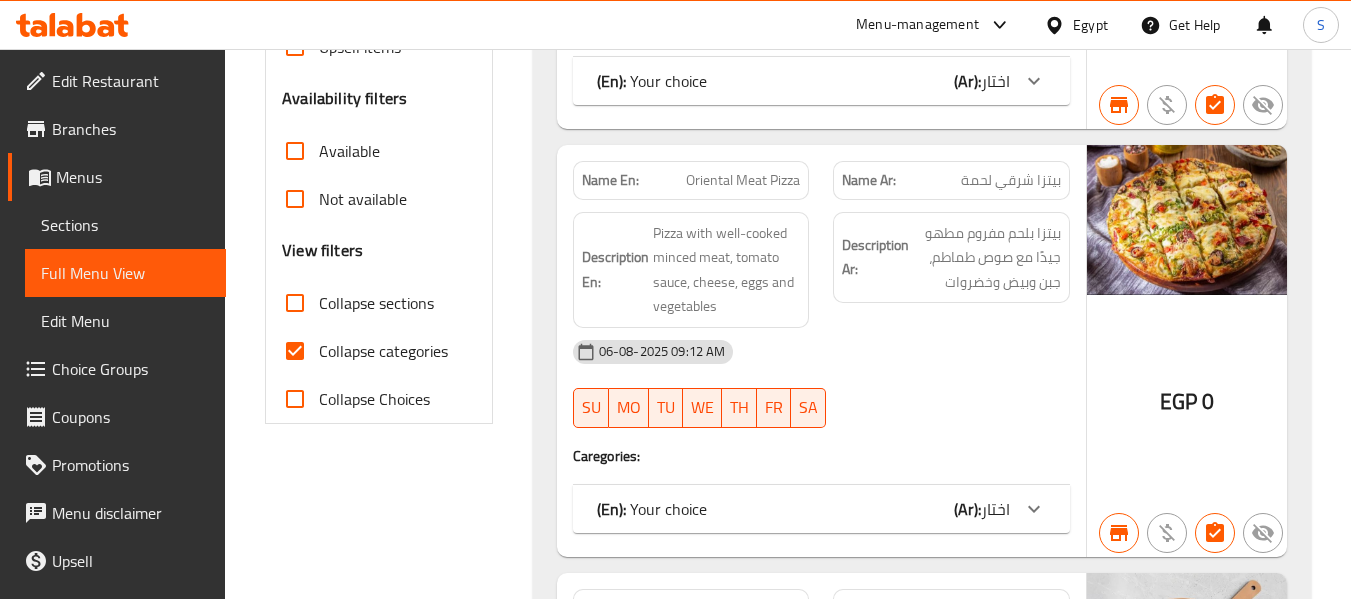 click on "Collapse sections" at bounding box center [295, 303] 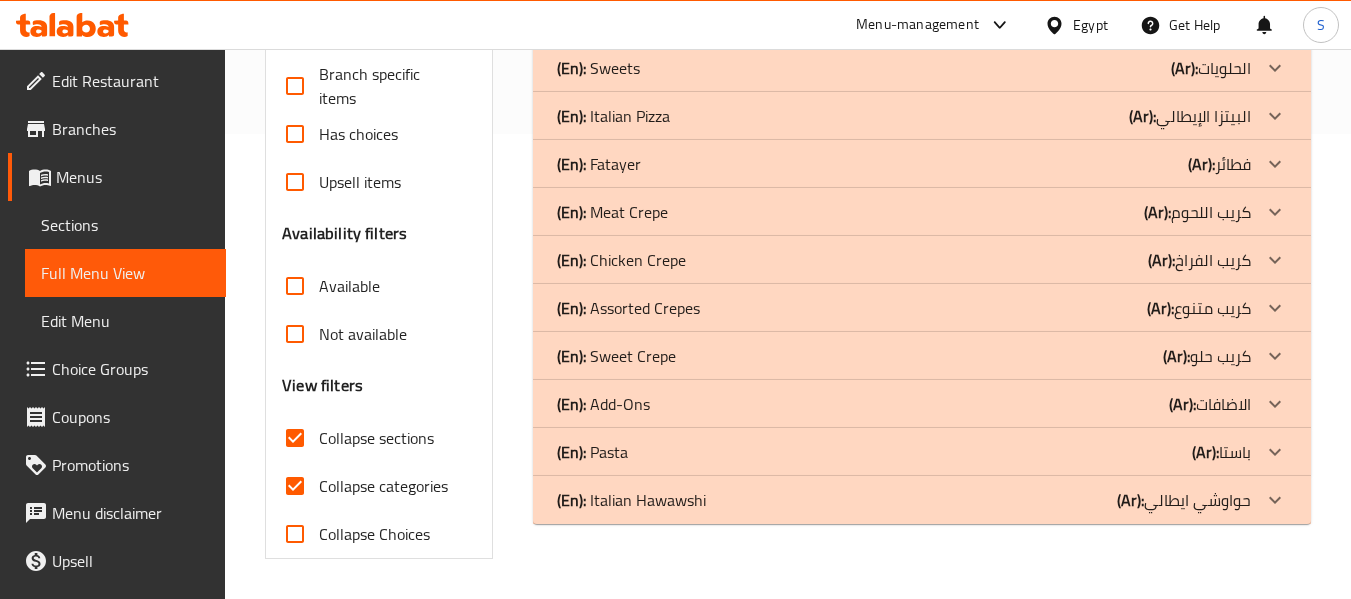 scroll, scrollTop: 465, scrollLeft: 0, axis: vertical 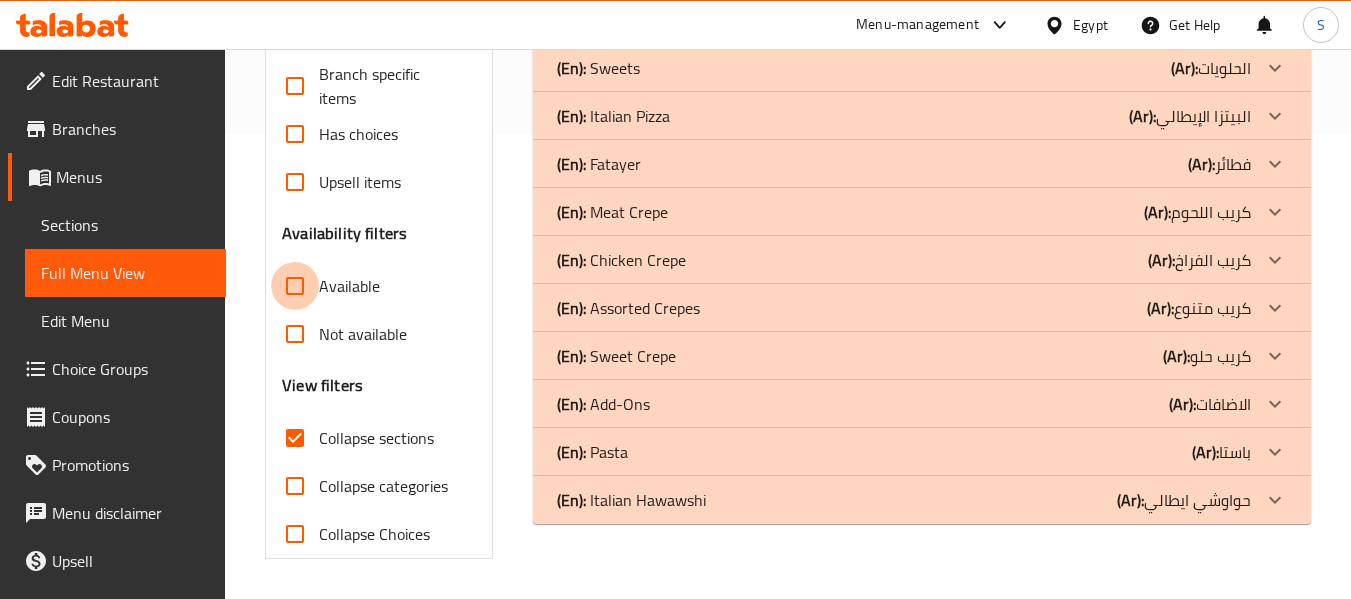 click on "Available" at bounding box center [295, 286] 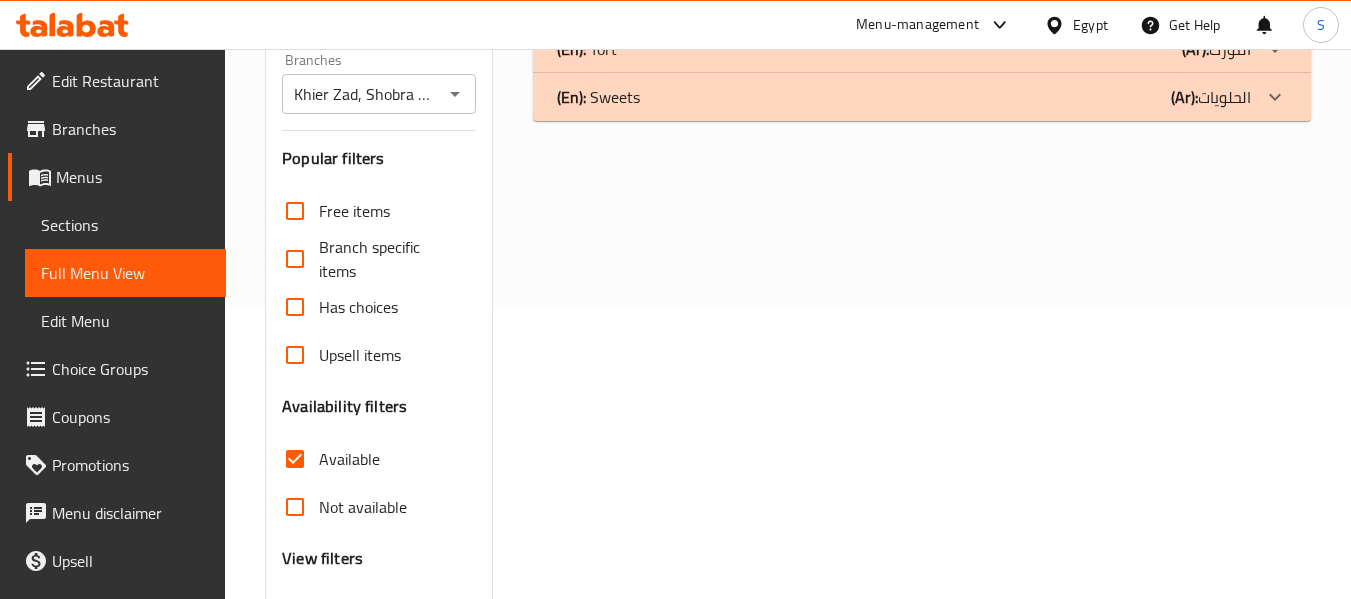 scroll, scrollTop: 0, scrollLeft: 0, axis: both 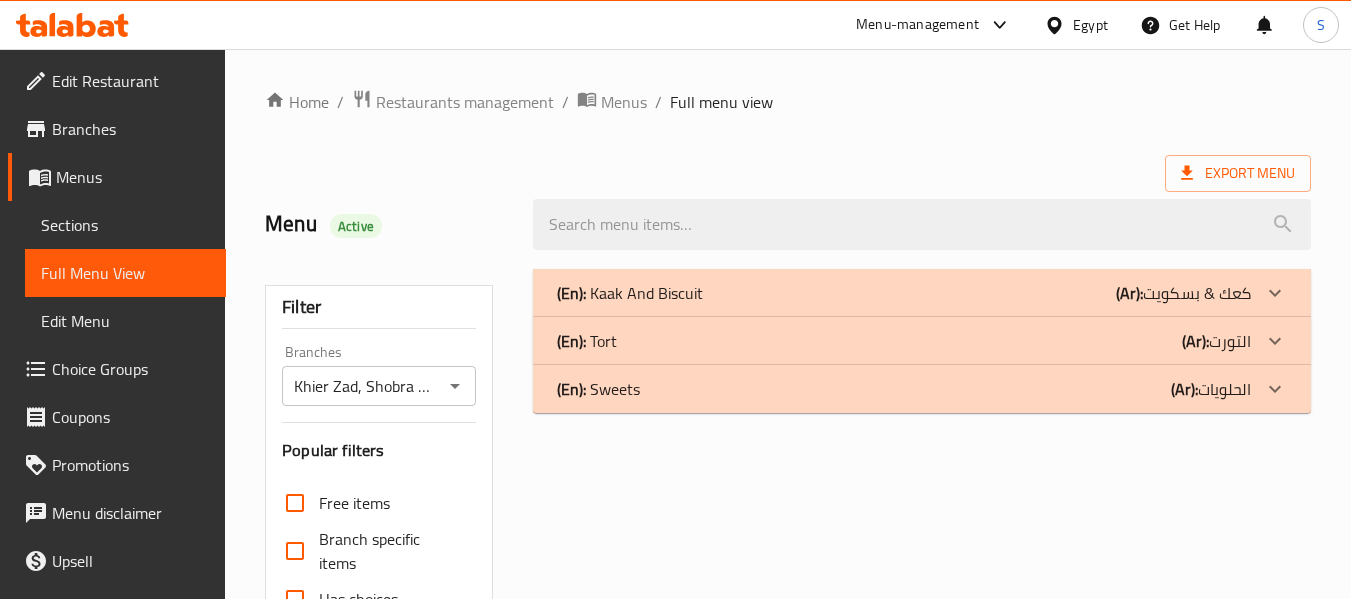 click on "(En):   Kaak And Biscuit (Ar): كعك & بسكويت Name En: Plain Kaak Name Ar: كعك ساده Description En: Description Ar: [DATE] [TIME] SU MO TU WE TH FR SA EGP 188 Name En: Walnut Kaak Name Ar: كعك عين جمل Description En: Luxurious cake filled with walnuts and sprinkled with powdered sugar. Description Ar: كعك فاخر محشو بالجوز ويُرش بالسكر البودرة.
[DATE] [TIME] SU MO TU WE TH FR SA EGP 250 Name En: Biscuit Name Ar: بسكويت Description En: Description Ar: [DATE] [TIME] SU MO TU WE TH FR SA EGP 188 Name En: Sable Name Ar: سابليه Description En: Description Ar: [DATE] [TIME] SU MO TU WE TH FR SA EGP 250 (En):   Tort (Ar): التورت Name En: Torte 40*60 Name Ar: تورتة 40*60 Description En: Description Ar: [DATE] [TIME] SU MO TU WE TH FR SA EGP 1563 Name En: Torte 40*40 Name Ar: تورتة 40*40 Description En: Description Ar: [DATE] [TIME] SU MO TU WE TH FR SA EGP 1000 Name En: Torte 30*40 Name Ar: SU MO" at bounding box center [922, 646] 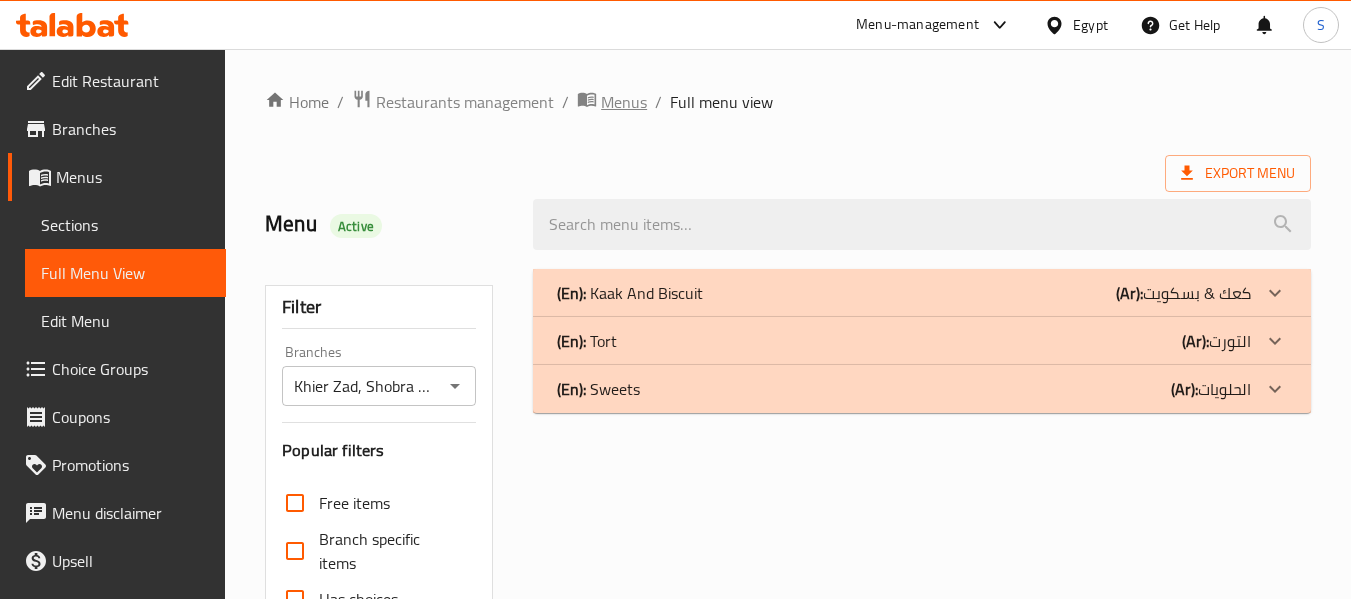 click on "Menus" at bounding box center [624, 102] 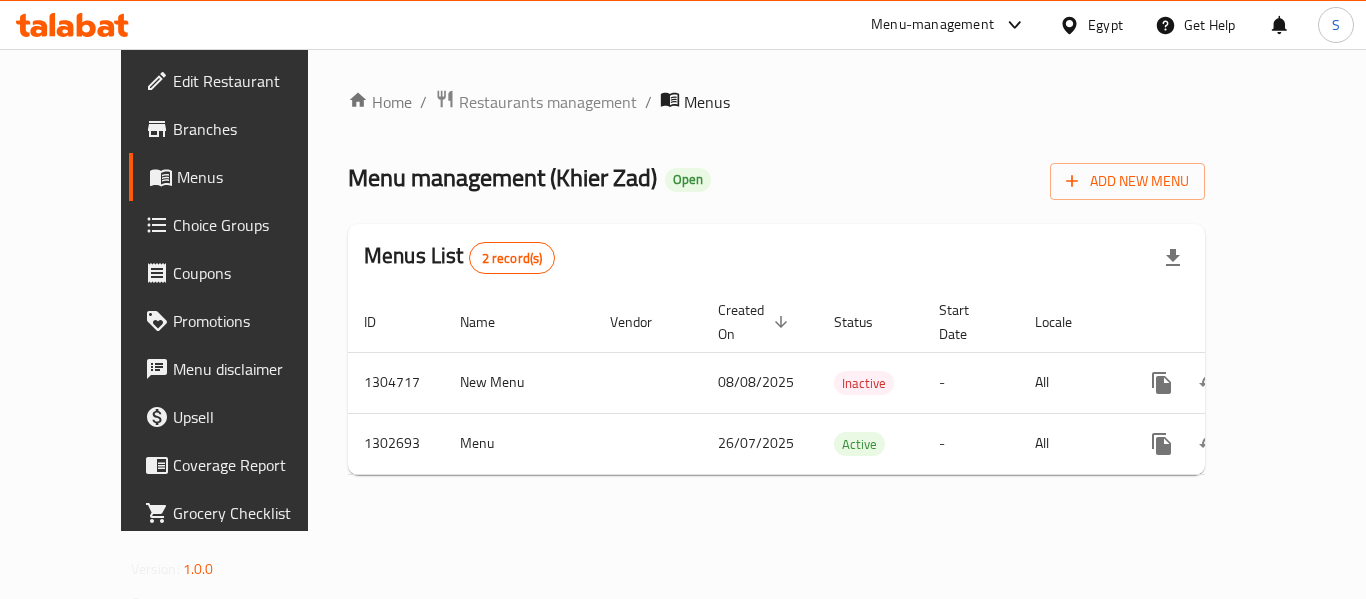 click on "Menu management ( Khier Zad )  Open Add New Menu" at bounding box center (776, 177) 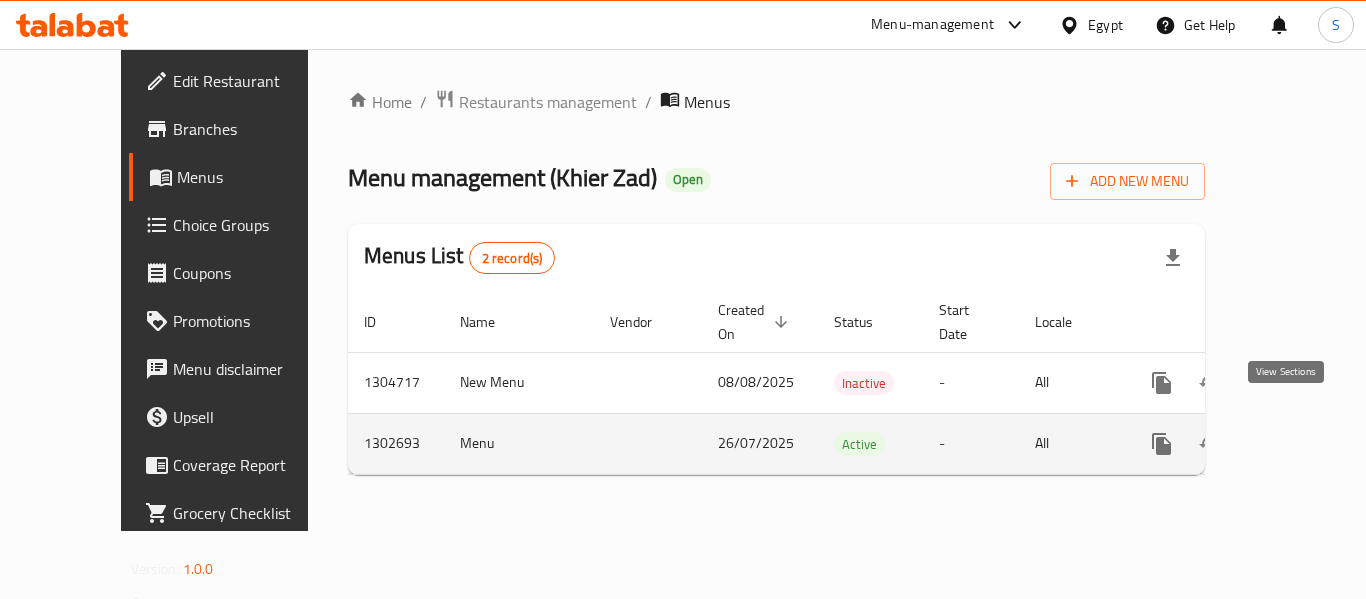click at bounding box center [1306, 444] 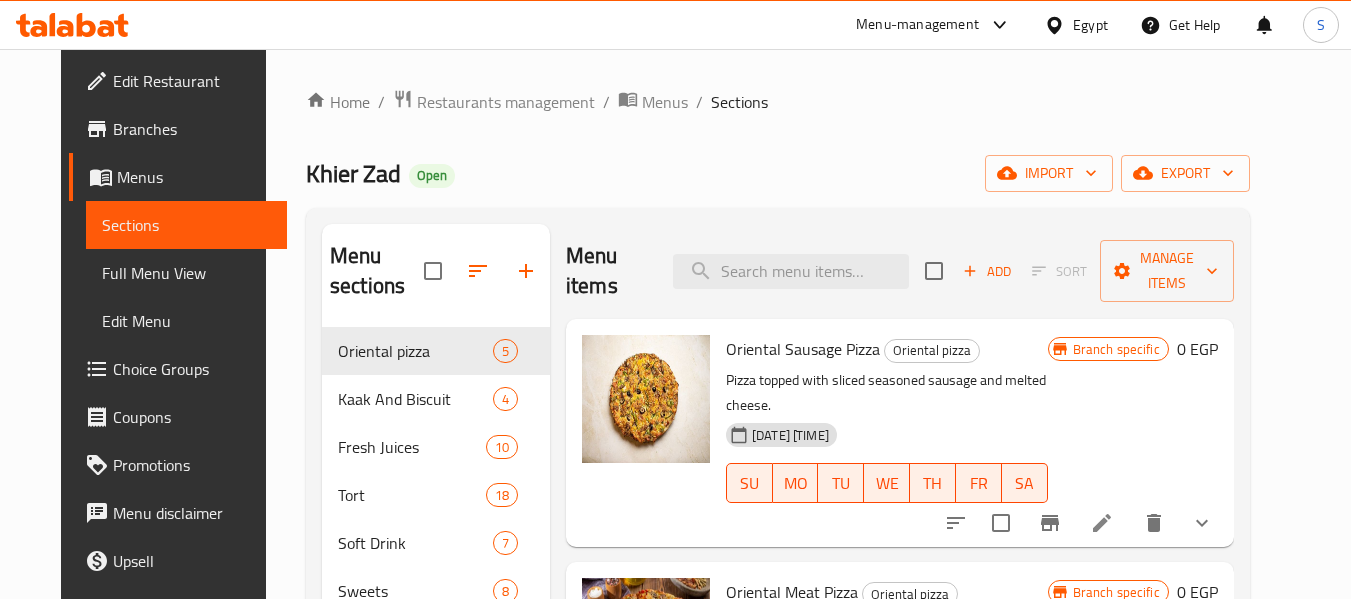 click on "Full Menu View" at bounding box center (186, 273) 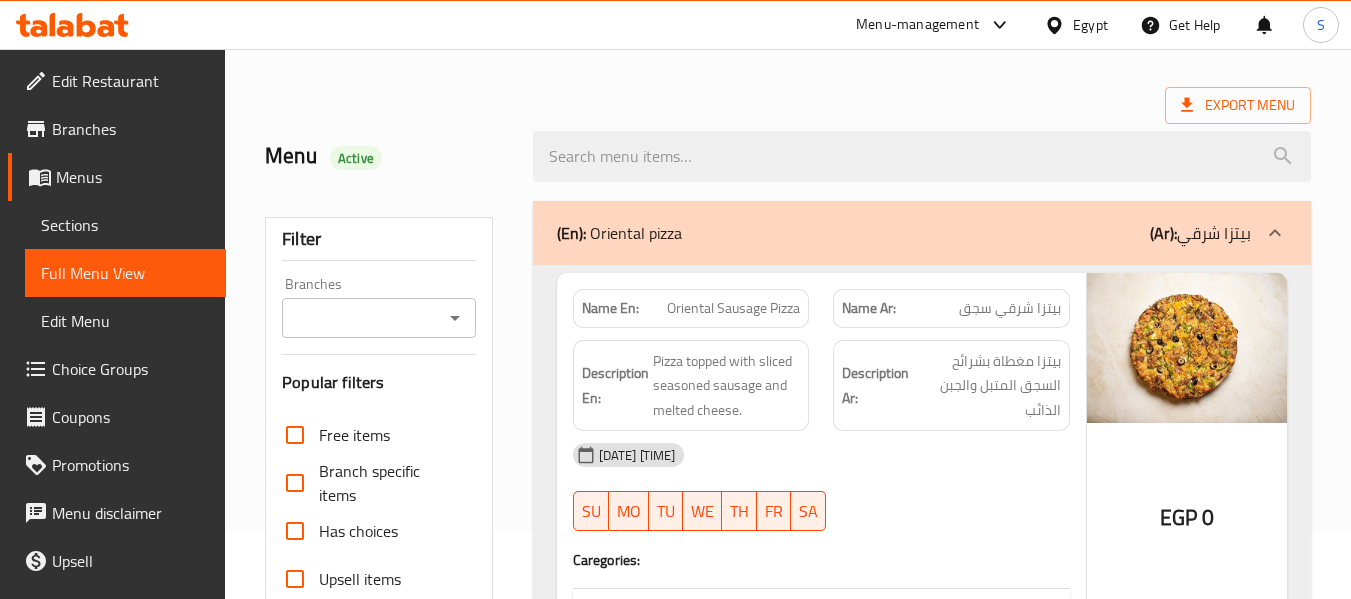 scroll, scrollTop: 100, scrollLeft: 0, axis: vertical 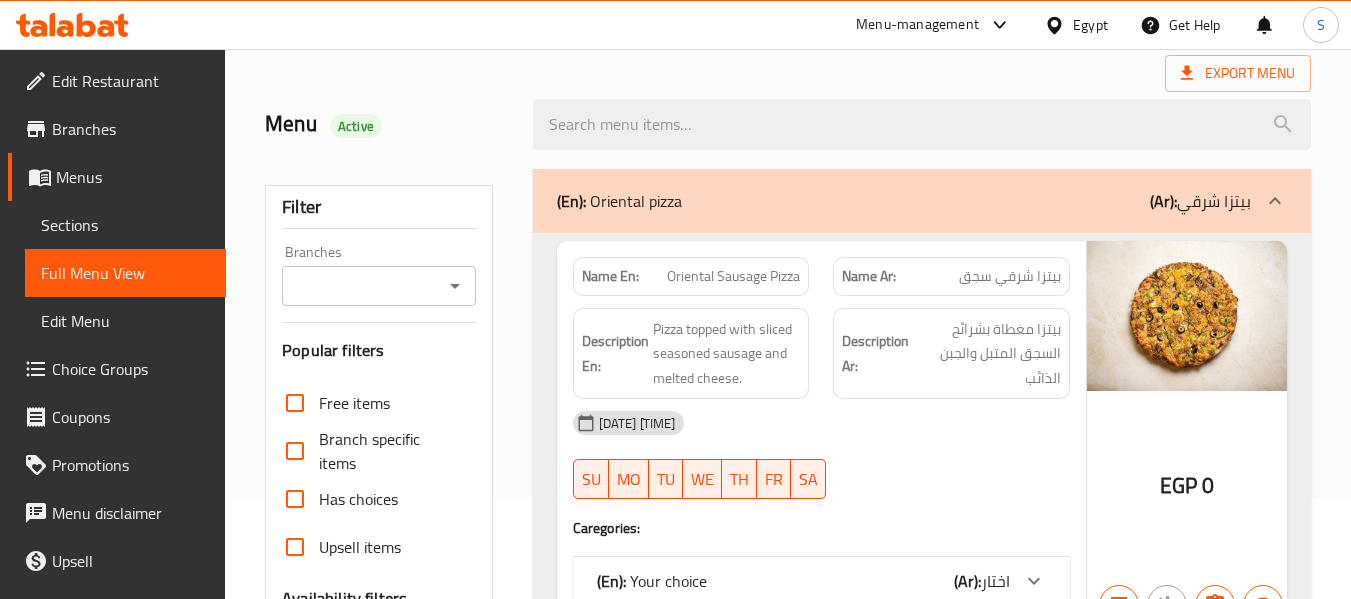 click on "Branches" at bounding box center (362, 286) 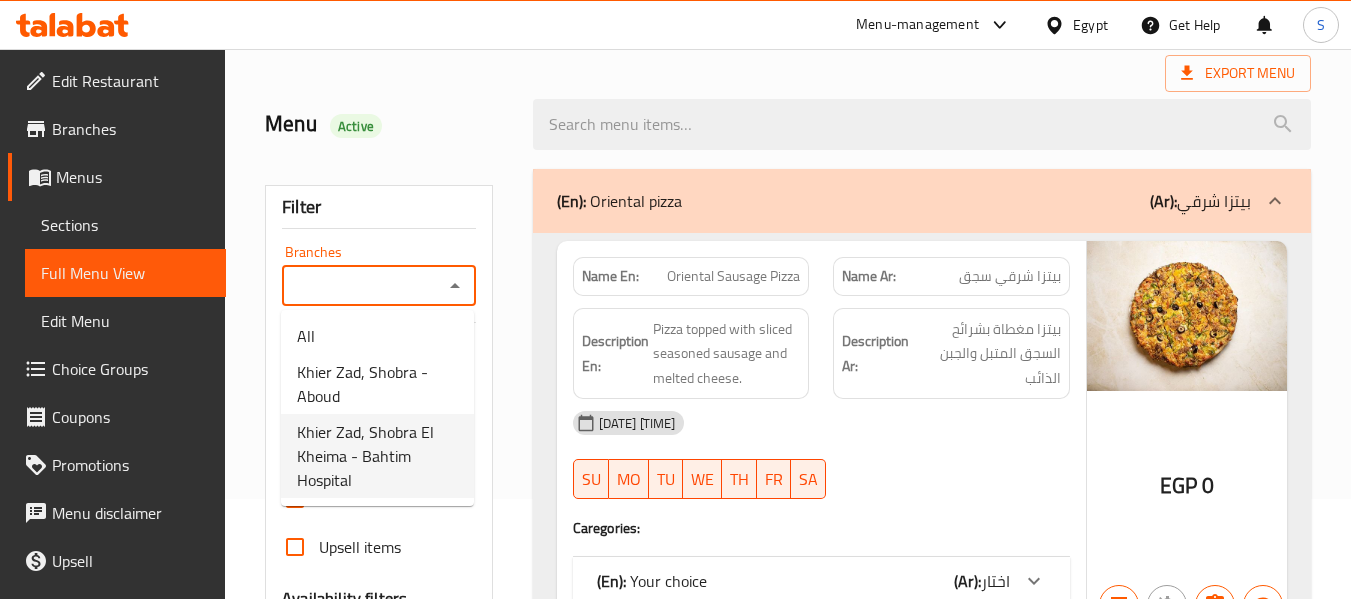 click on "Khier Zad, Shobra El Kheima - Bahtim Hospital" at bounding box center [377, 456] 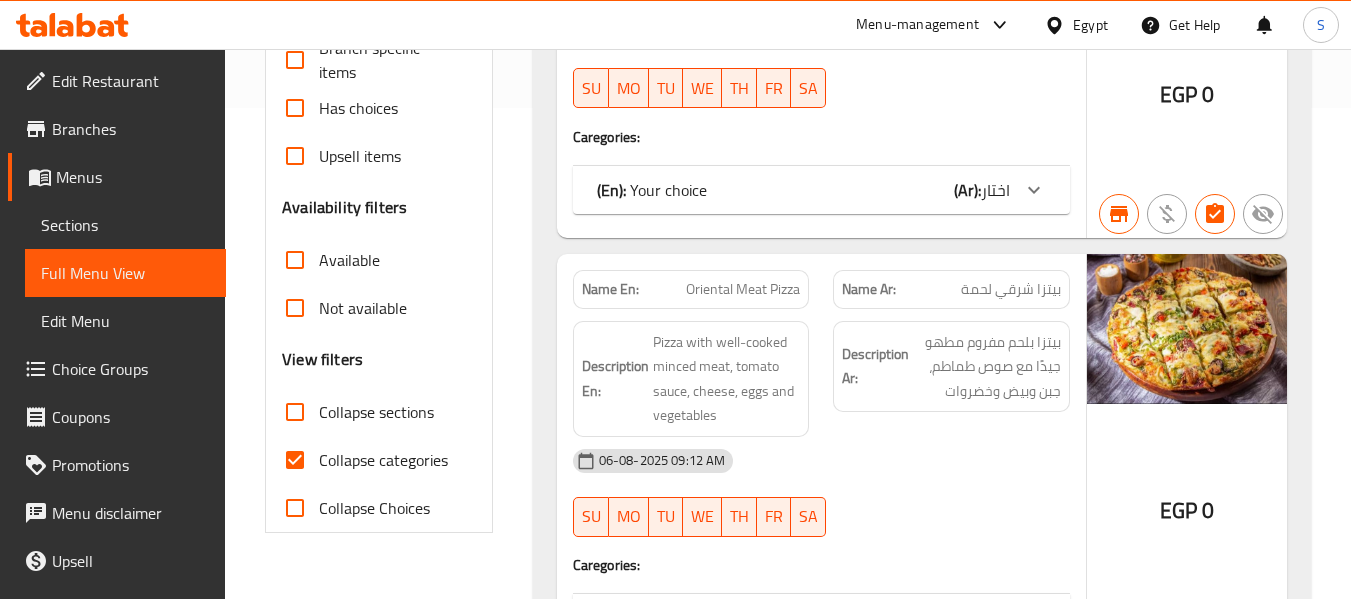 scroll, scrollTop: 600, scrollLeft: 0, axis: vertical 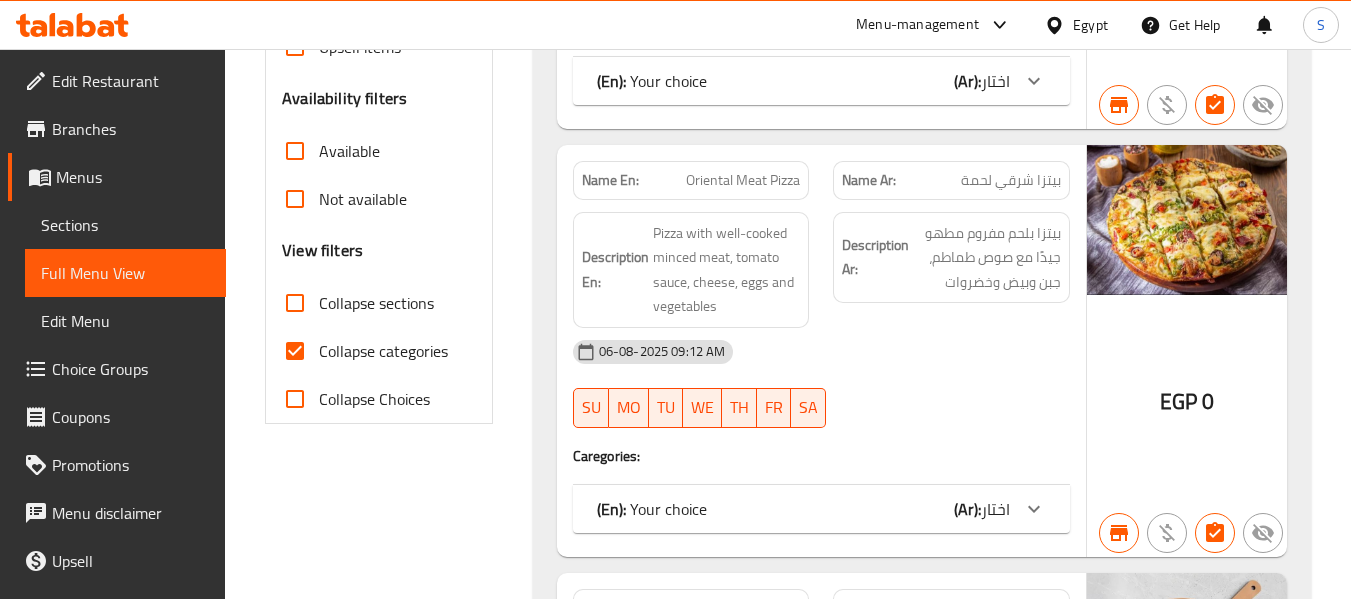 click on "Collapse sections" at bounding box center [295, 303] 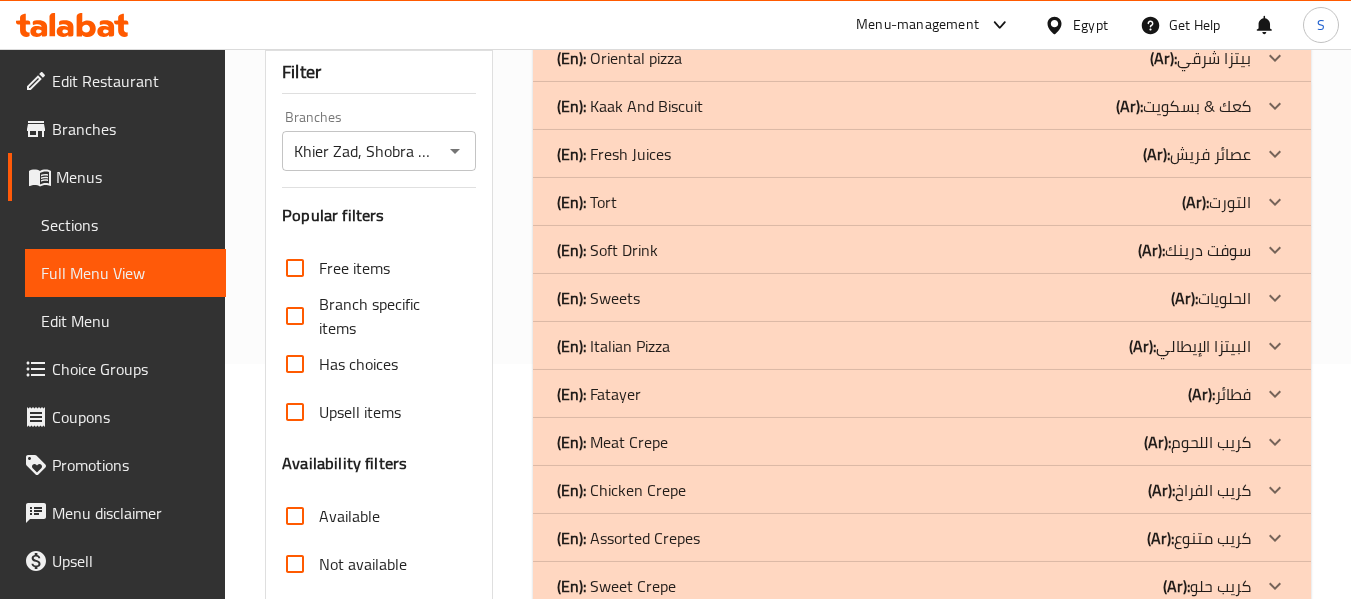 scroll, scrollTop: 207, scrollLeft: 0, axis: vertical 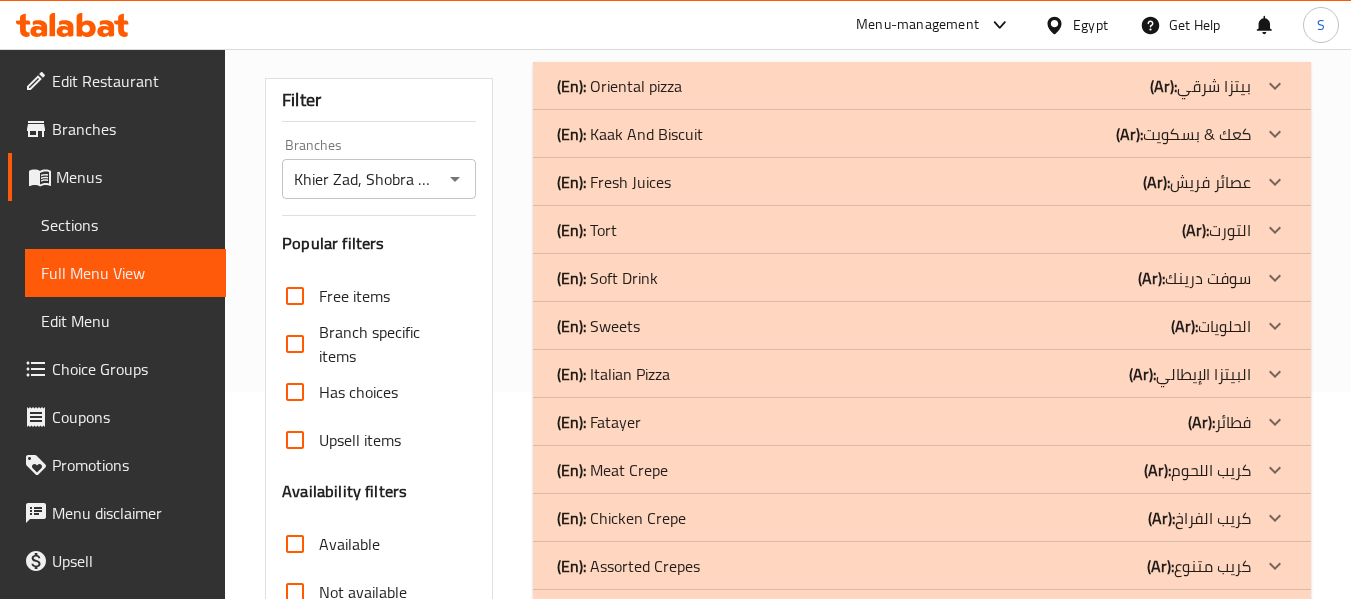click on "Available" at bounding box center [295, 544] 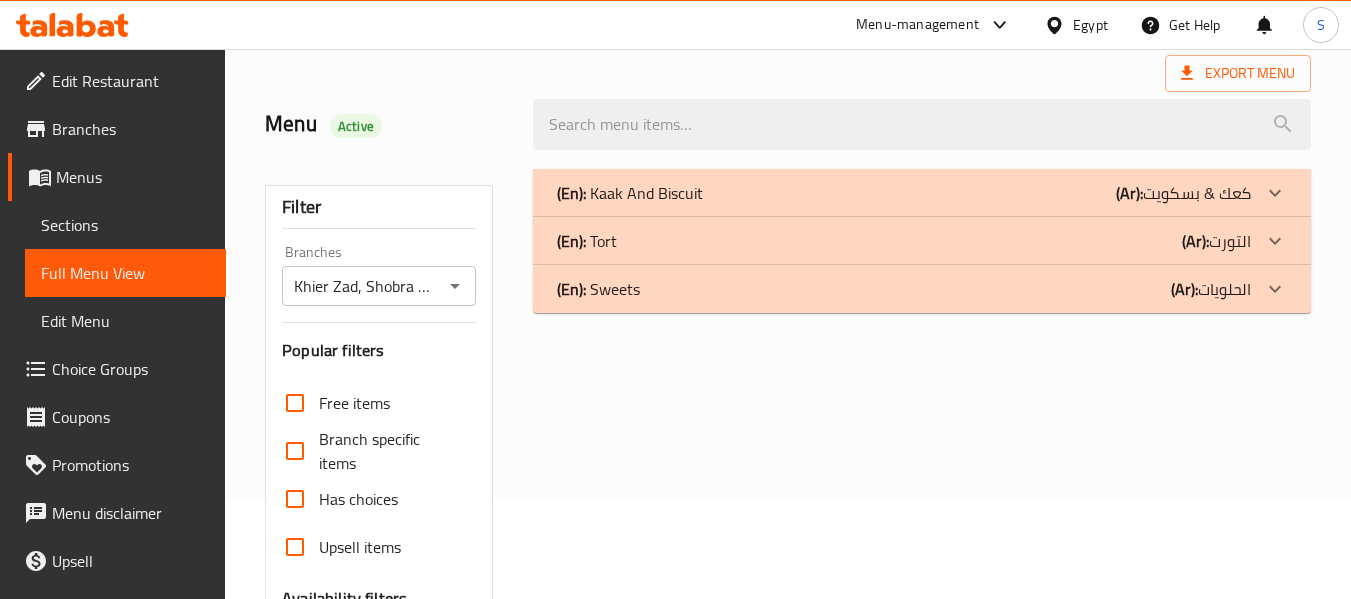scroll, scrollTop: 0, scrollLeft: 0, axis: both 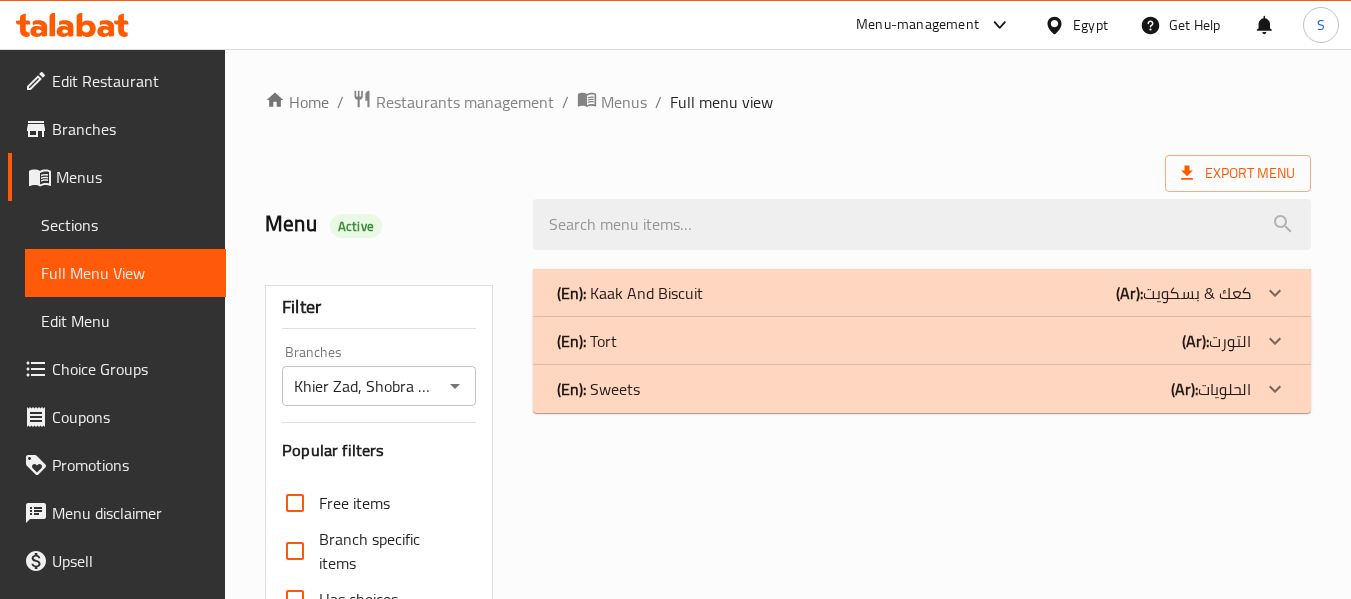 click on "(En):   Kaak And Biscuit (Ar): كعك & بسكويت" at bounding box center [904, 293] 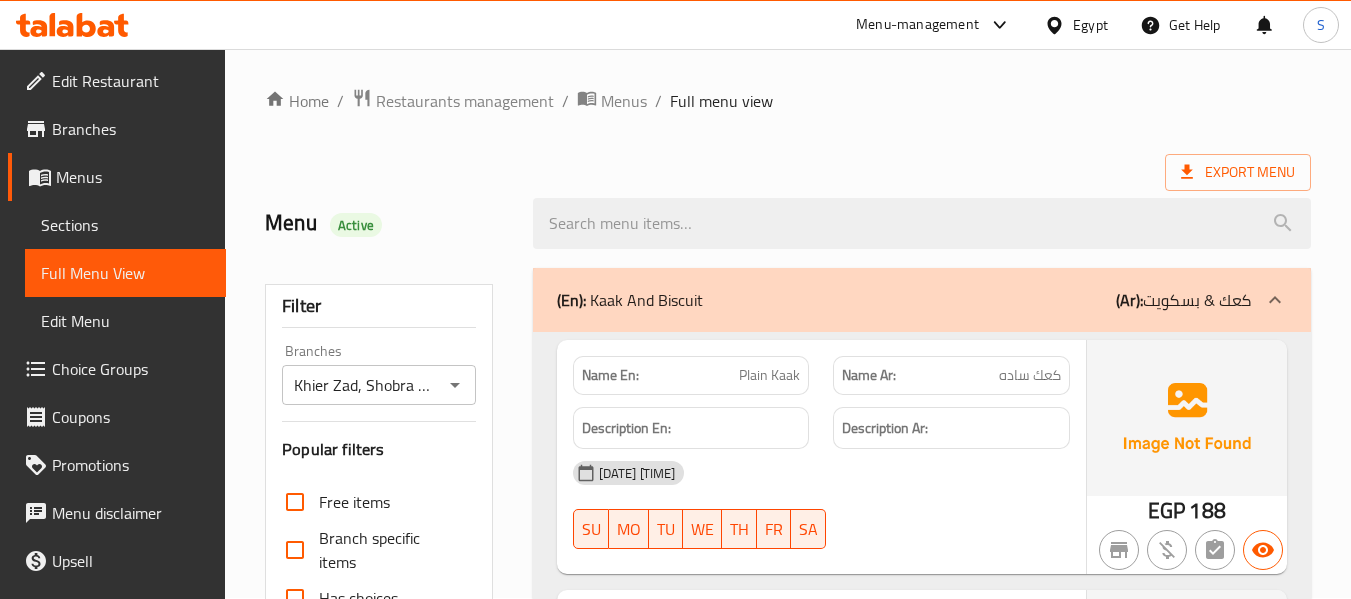 scroll, scrollTop: 0, scrollLeft: 0, axis: both 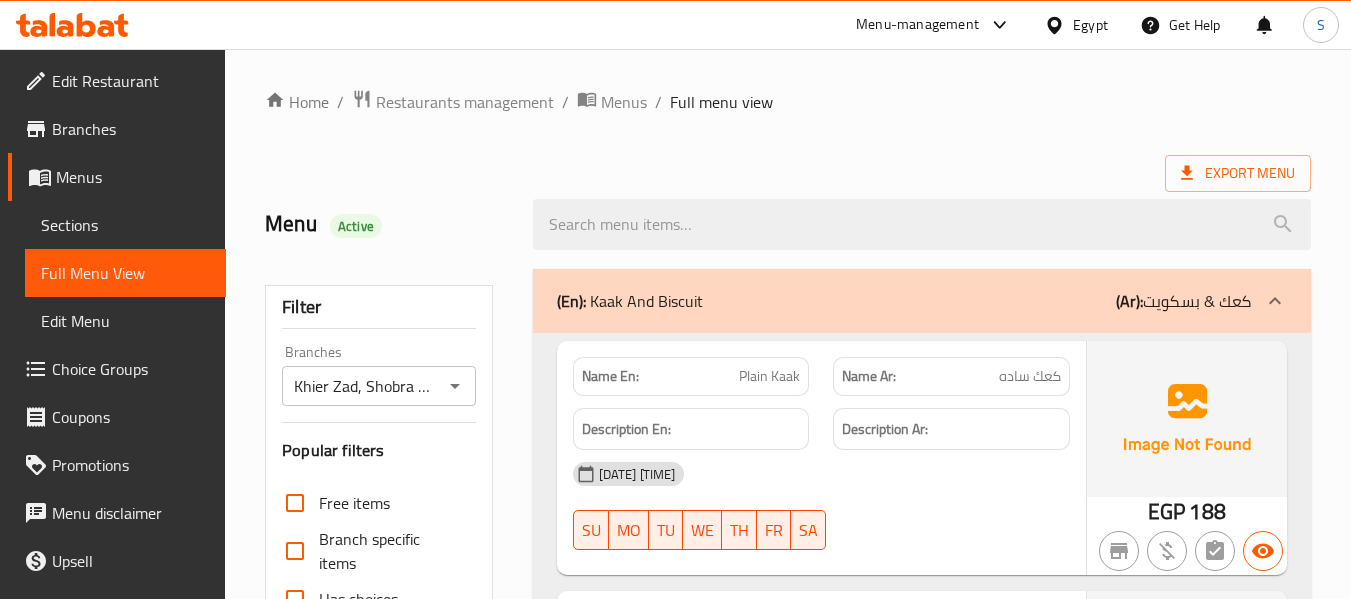 click on "Export Menu" at bounding box center (788, 173) 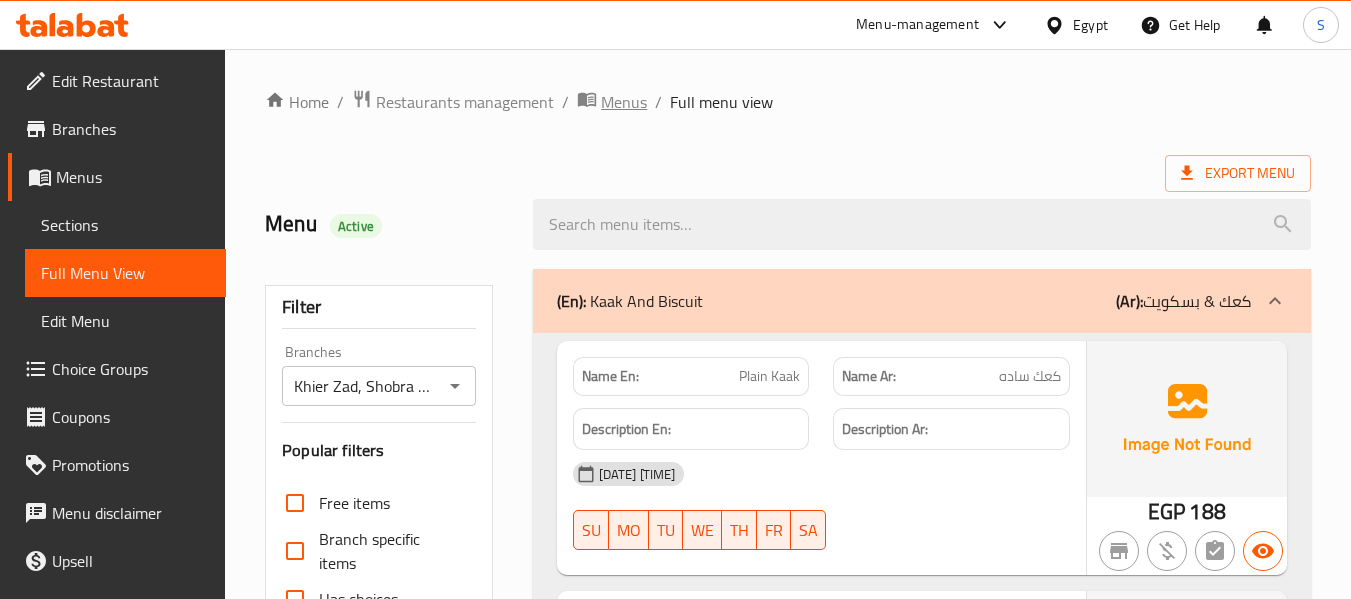 click on "Menus" at bounding box center (624, 102) 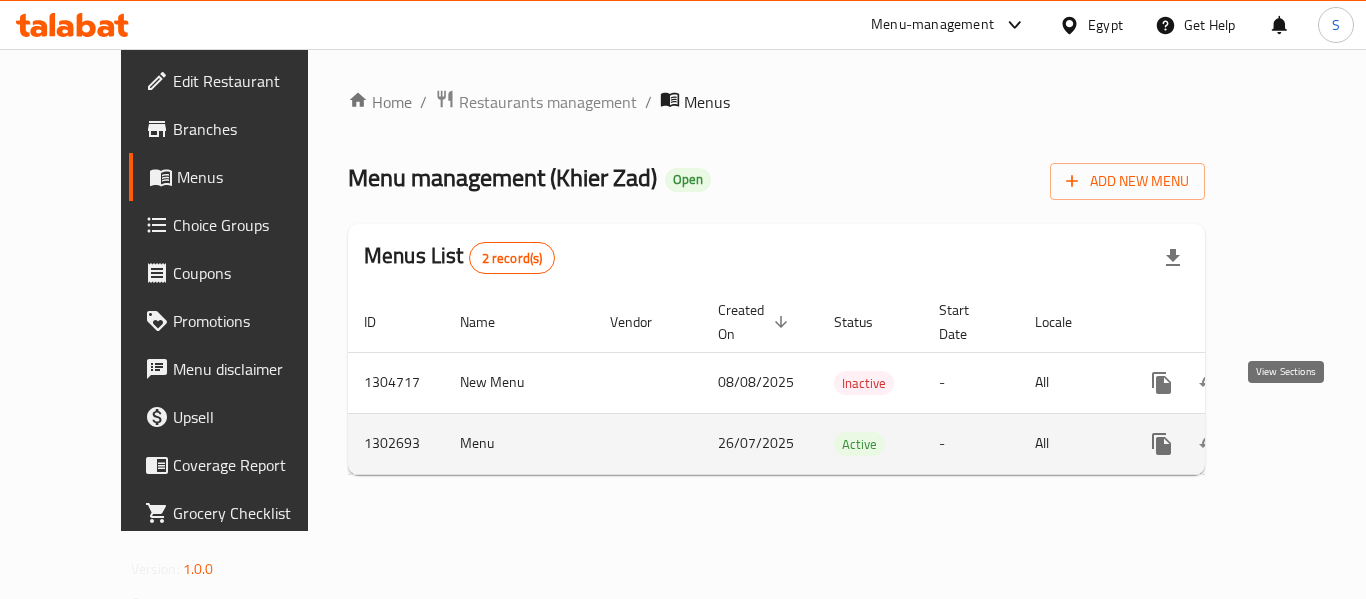 click 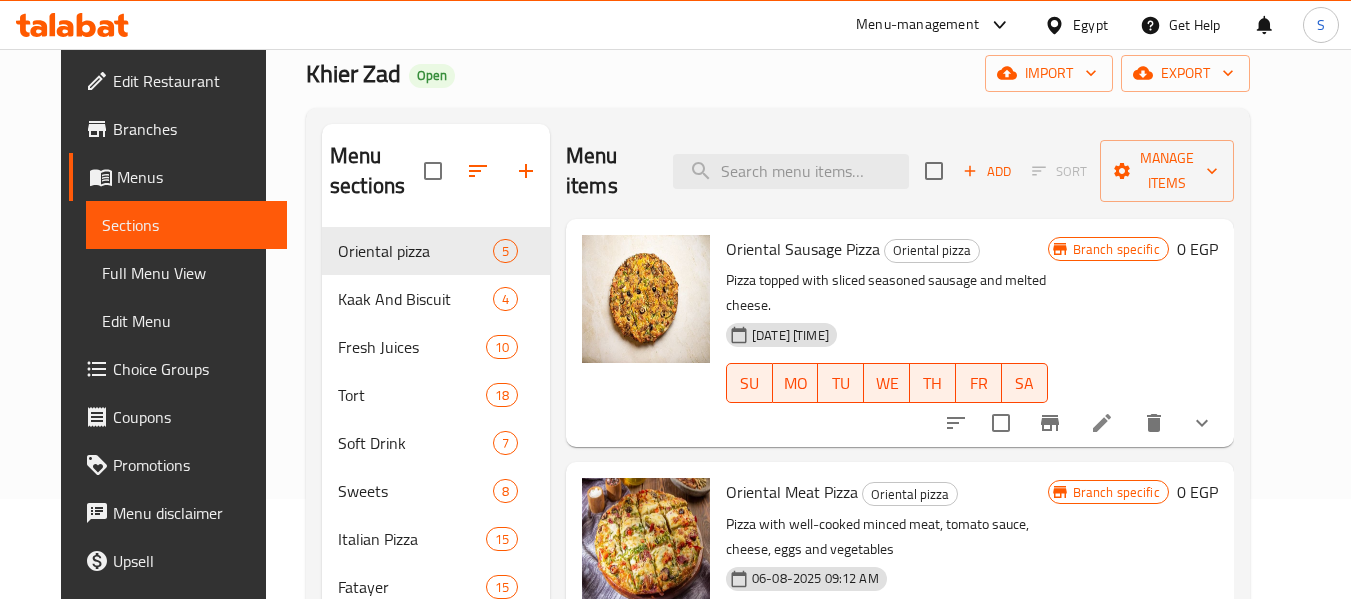 scroll, scrollTop: 0, scrollLeft: 0, axis: both 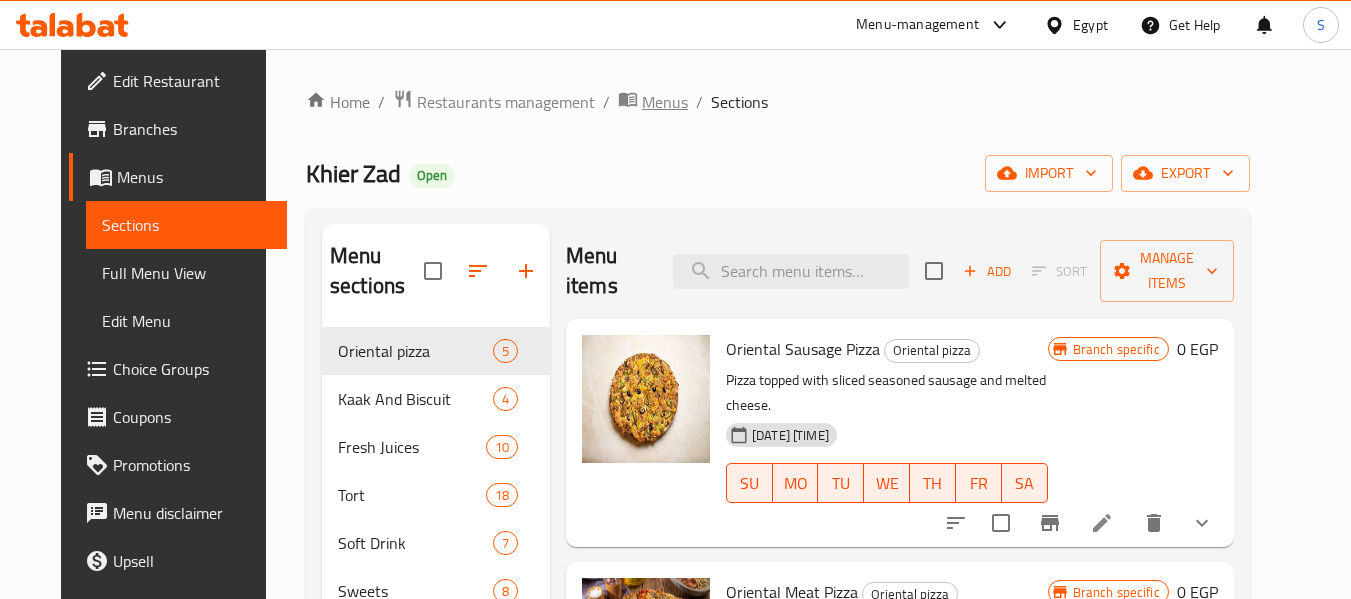 click on "Menus" at bounding box center [665, 102] 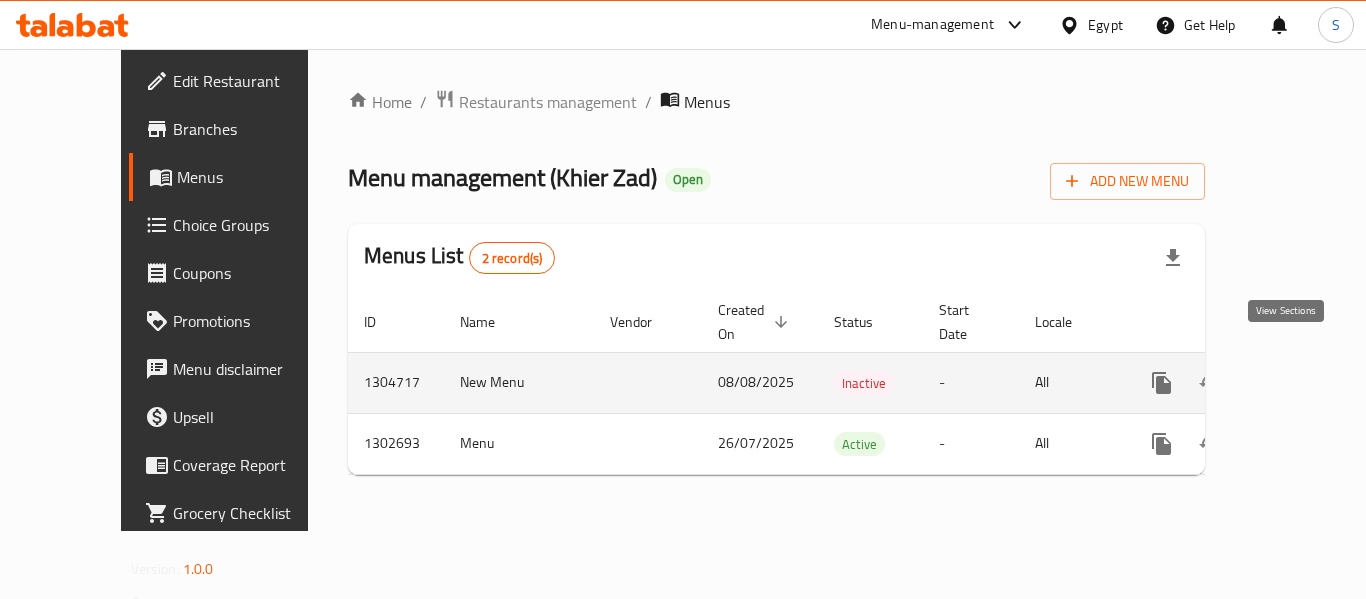 click 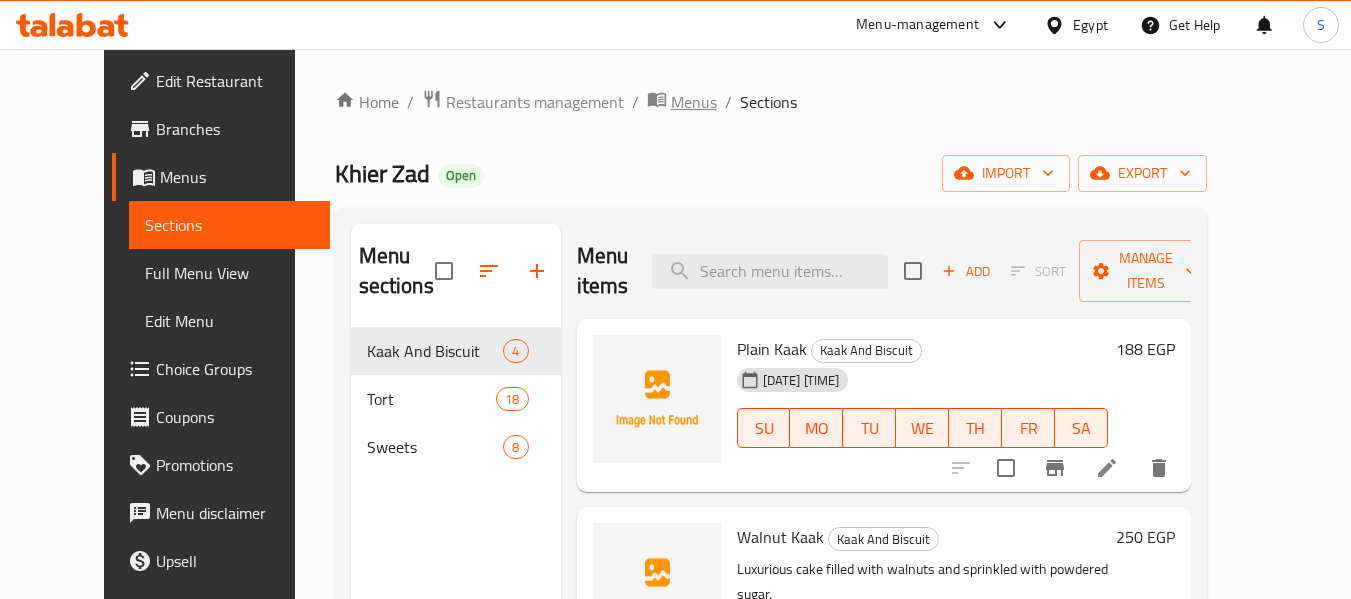 click on "Menus" at bounding box center (694, 102) 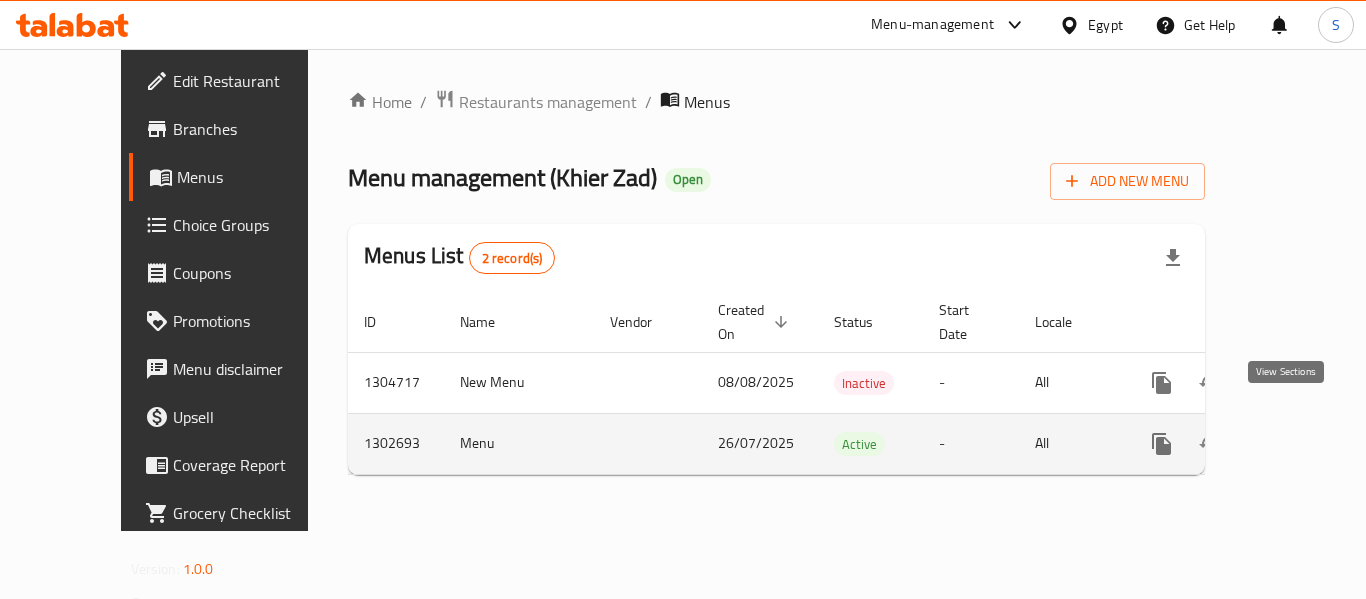 click 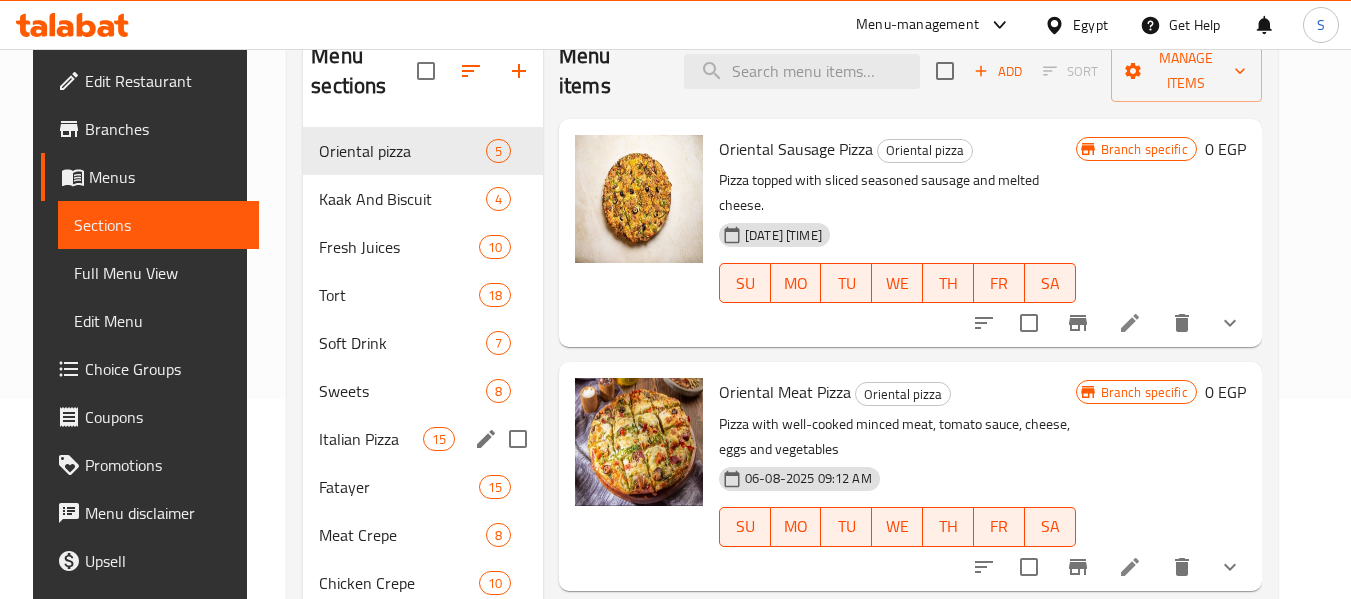 scroll, scrollTop: 400, scrollLeft: 0, axis: vertical 